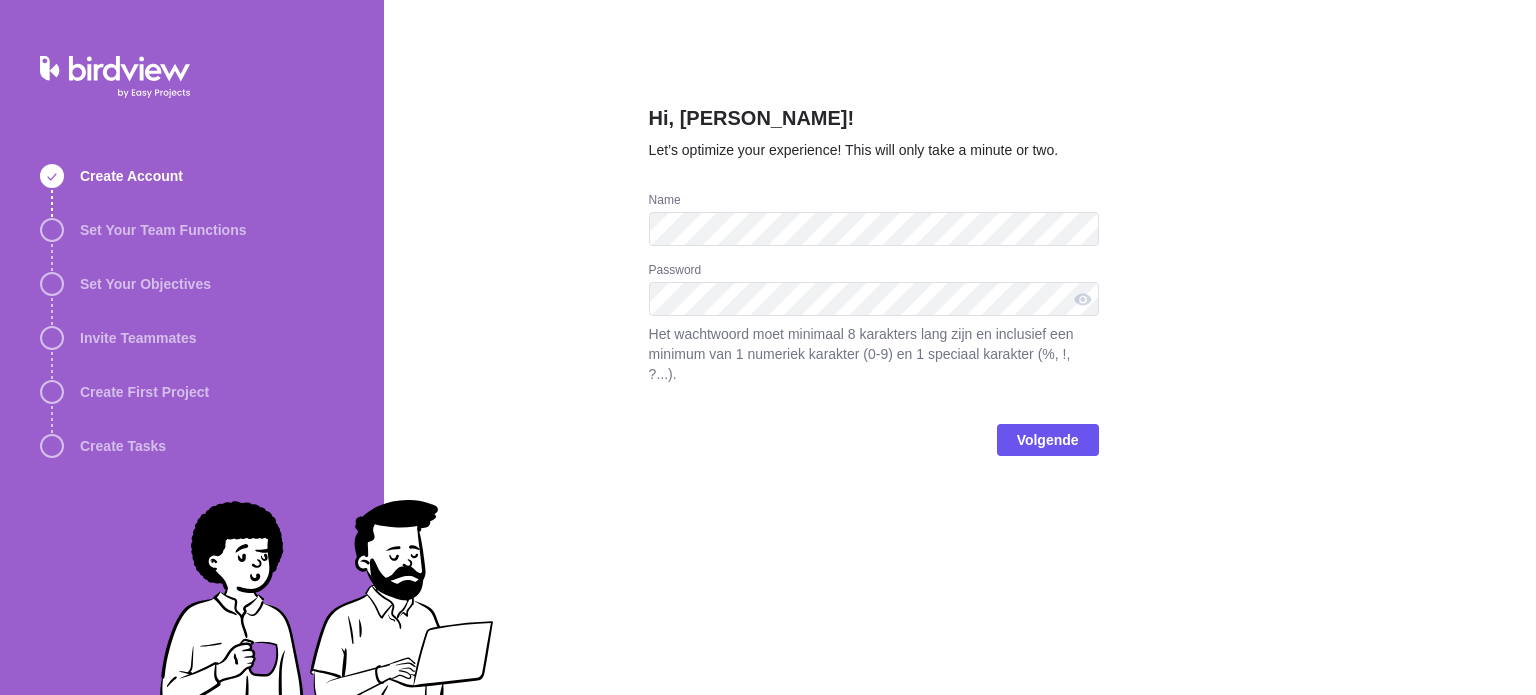 scroll, scrollTop: 0, scrollLeft: 0, axis: both 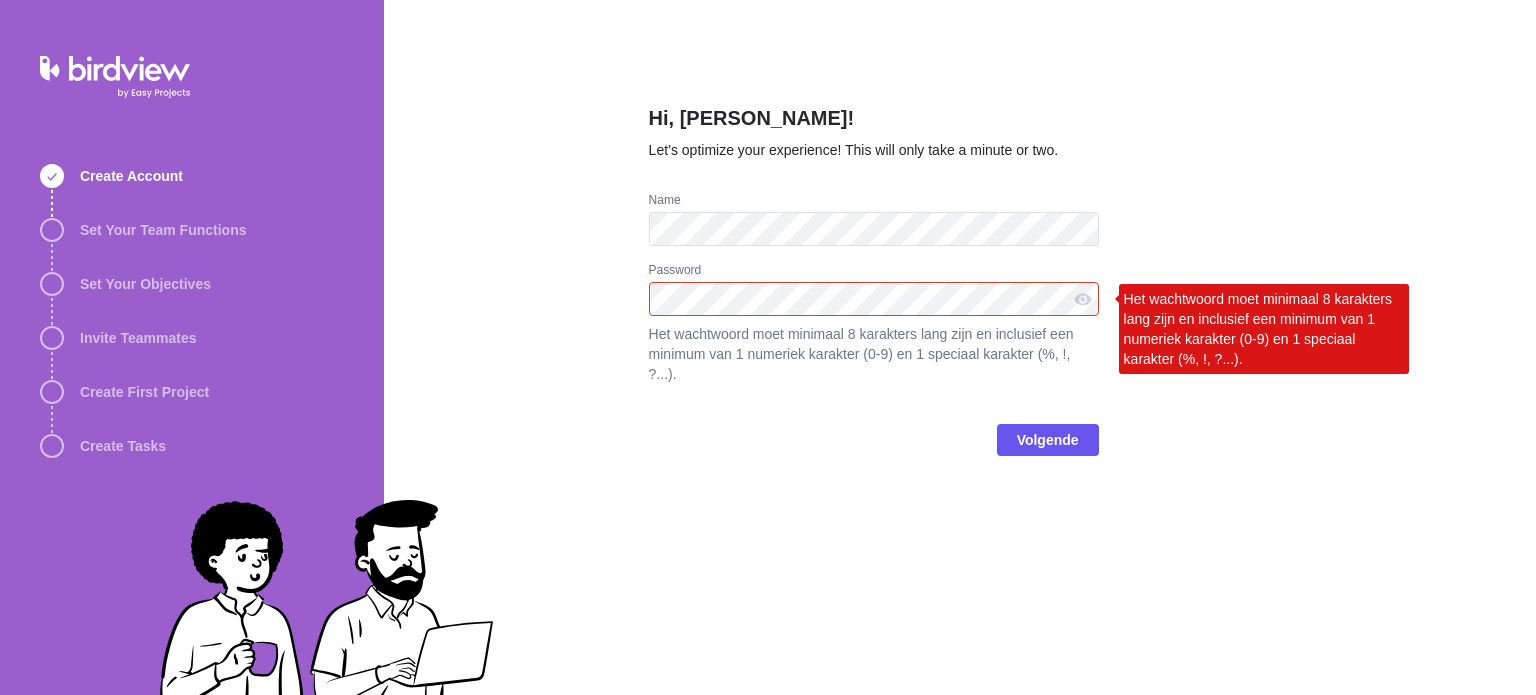 drag, startPoint x: 1039, startPoint y: 430, endPoint x: 971, endPoint y: 539, distance: 128.47179 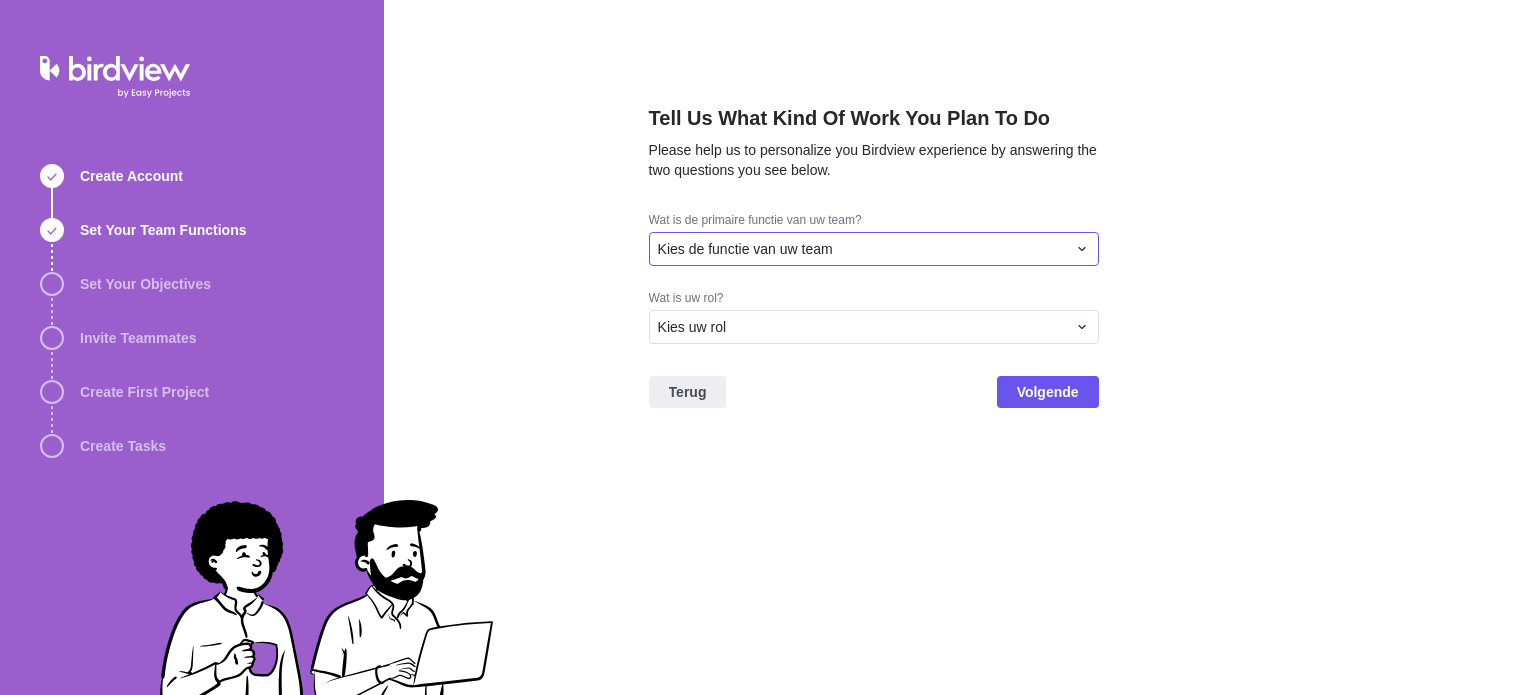 click on "Kies de functie van uw team" at bounding box center (874, 249) 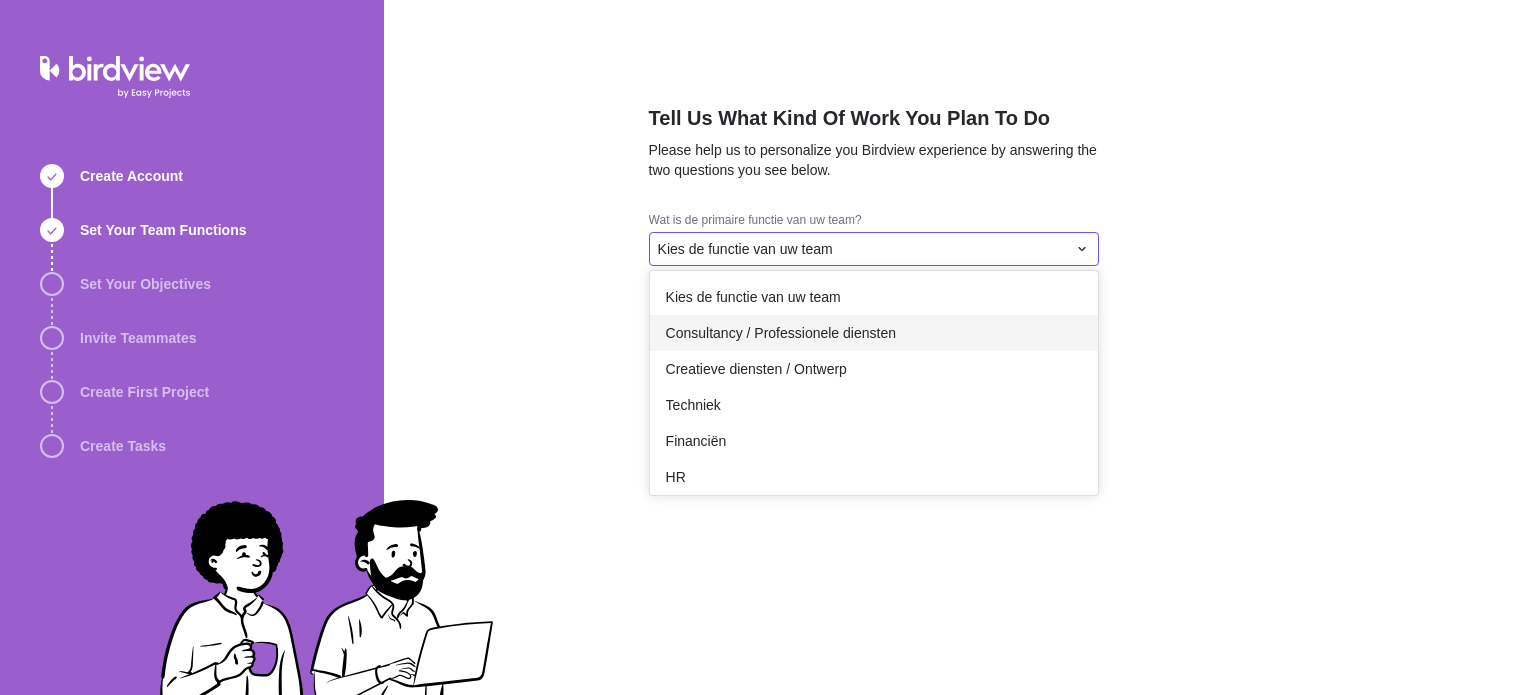 click on "Consultancy / Professionele diensten" at bounding box center [781, 333] 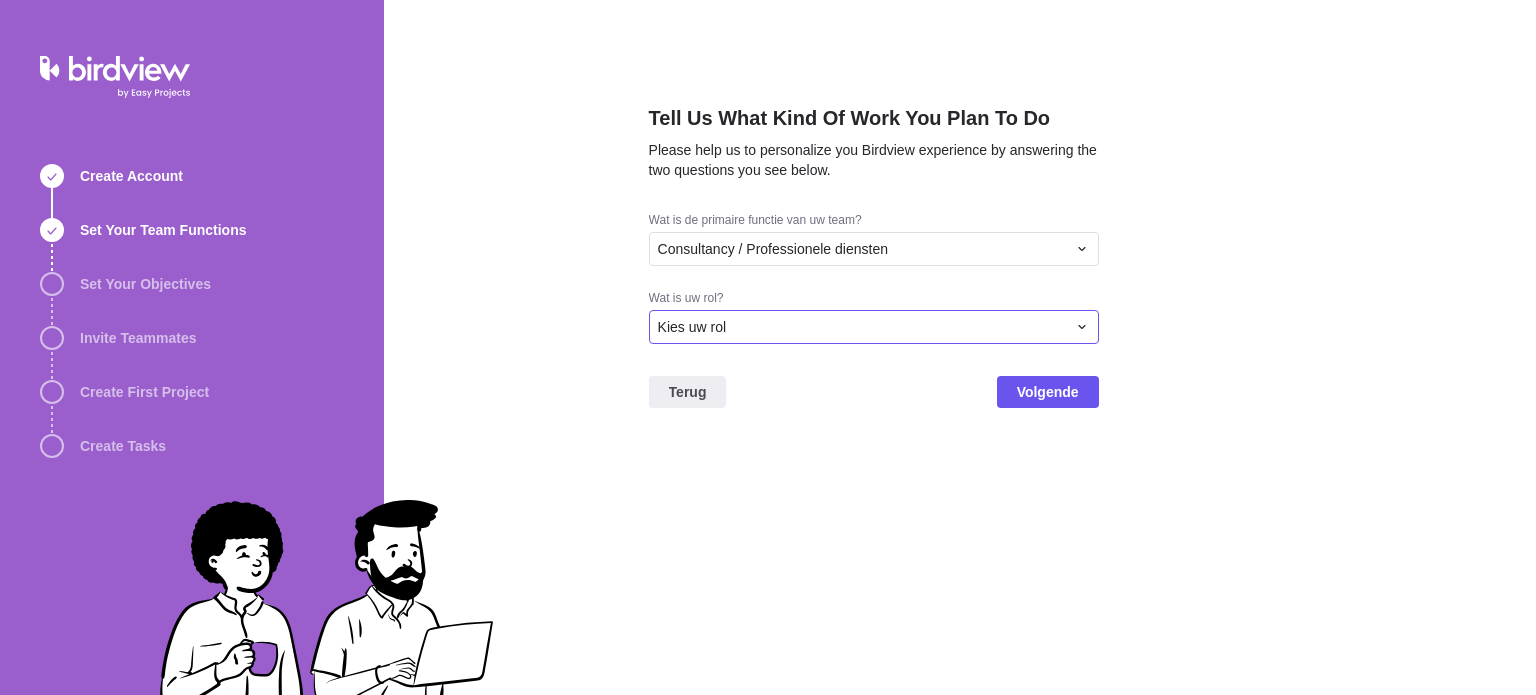 click on "Kies uw rol" at bounding box center [862, 327] 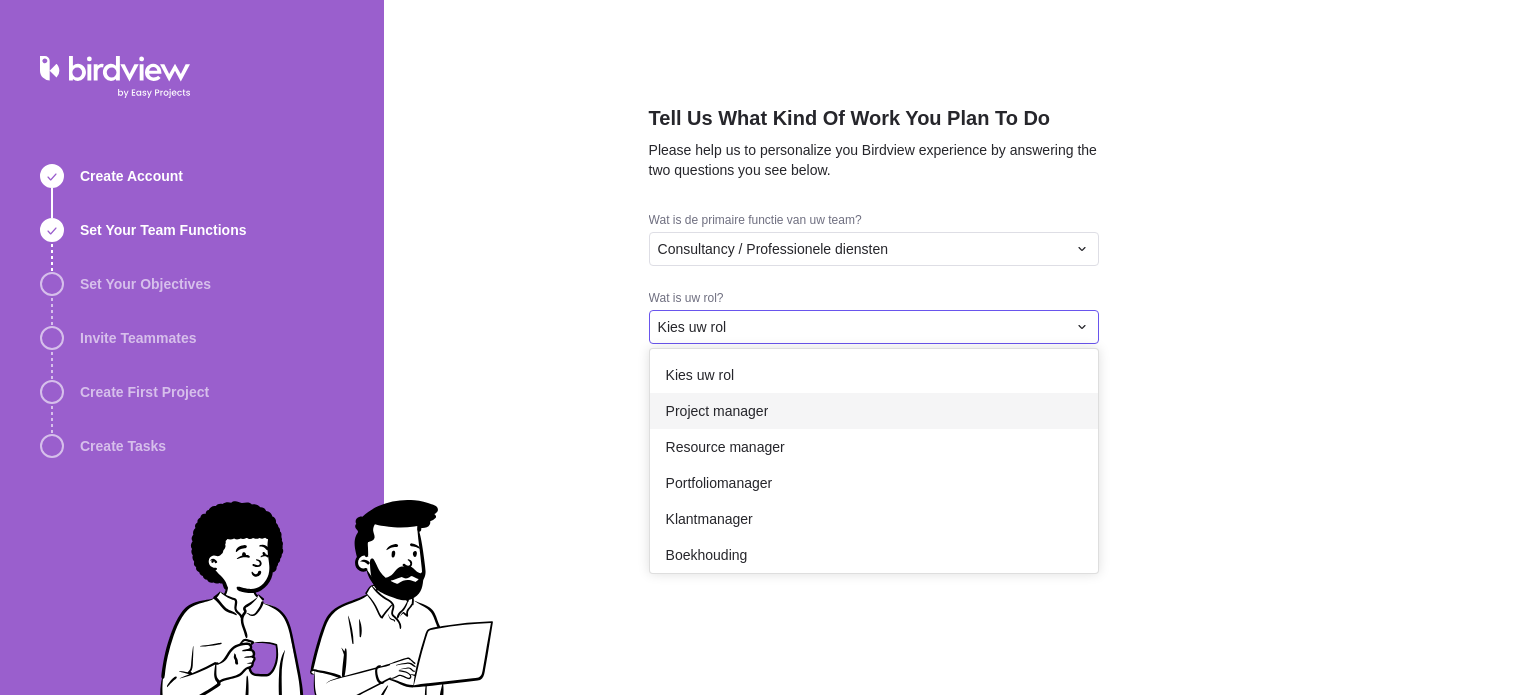 click on "Project manager" at bounding box center [874, 411] 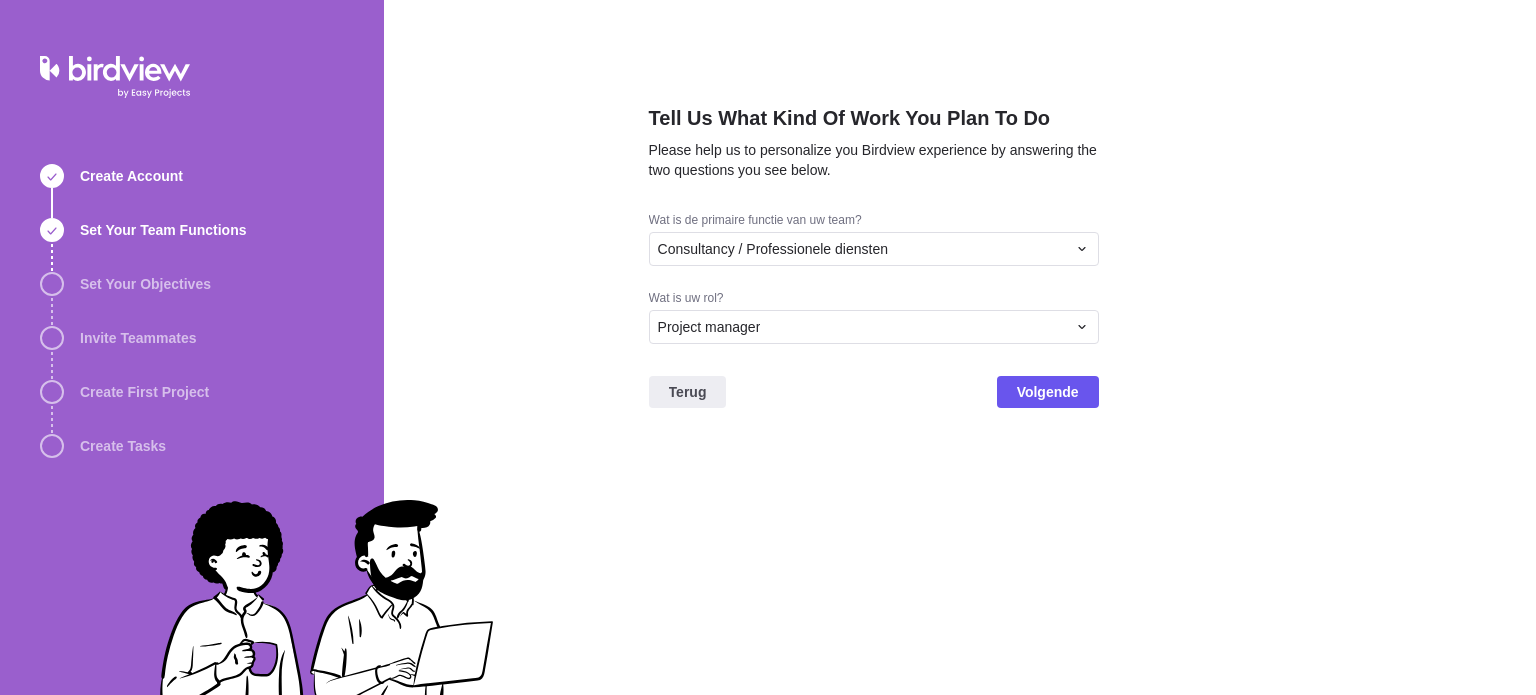 click on "Terug Volgende" at bounding box center [874, 400] 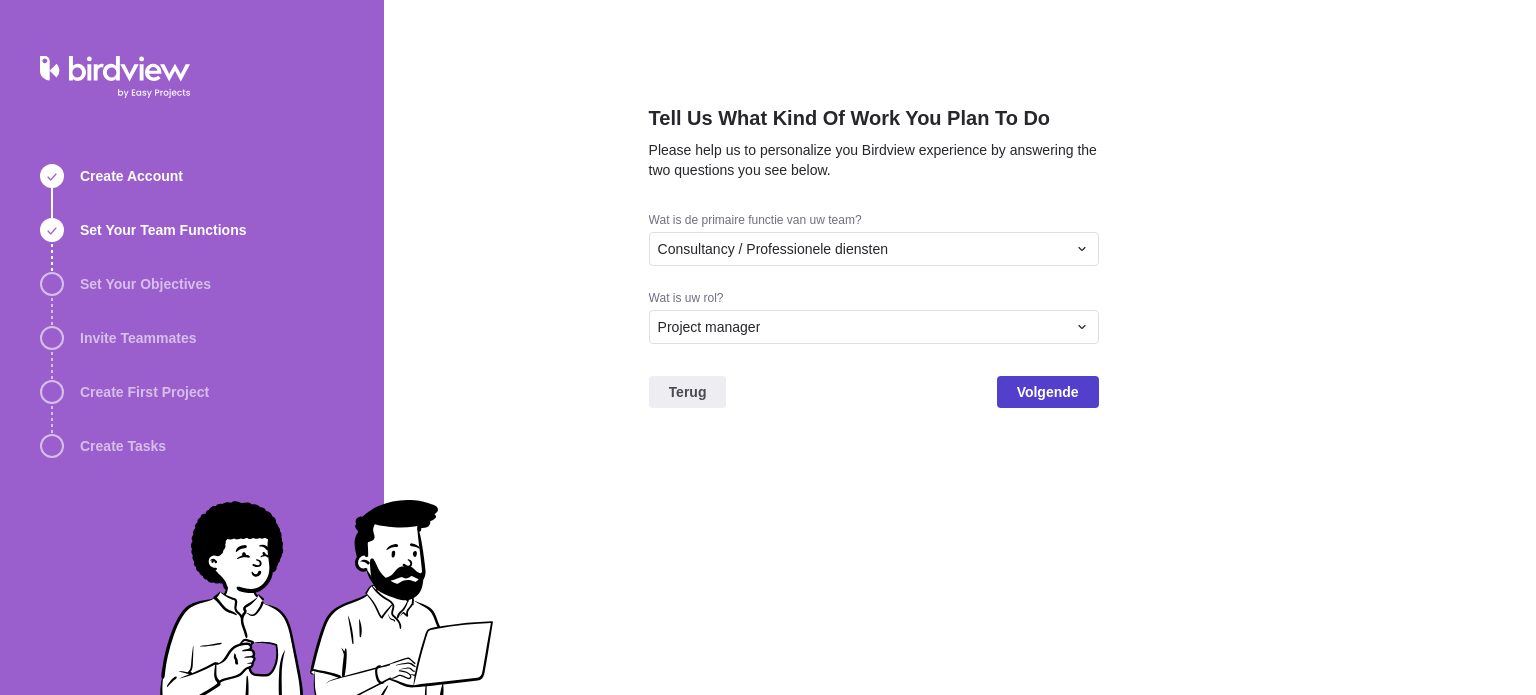 click on "Volgende" at bounding box center [1048, 392] 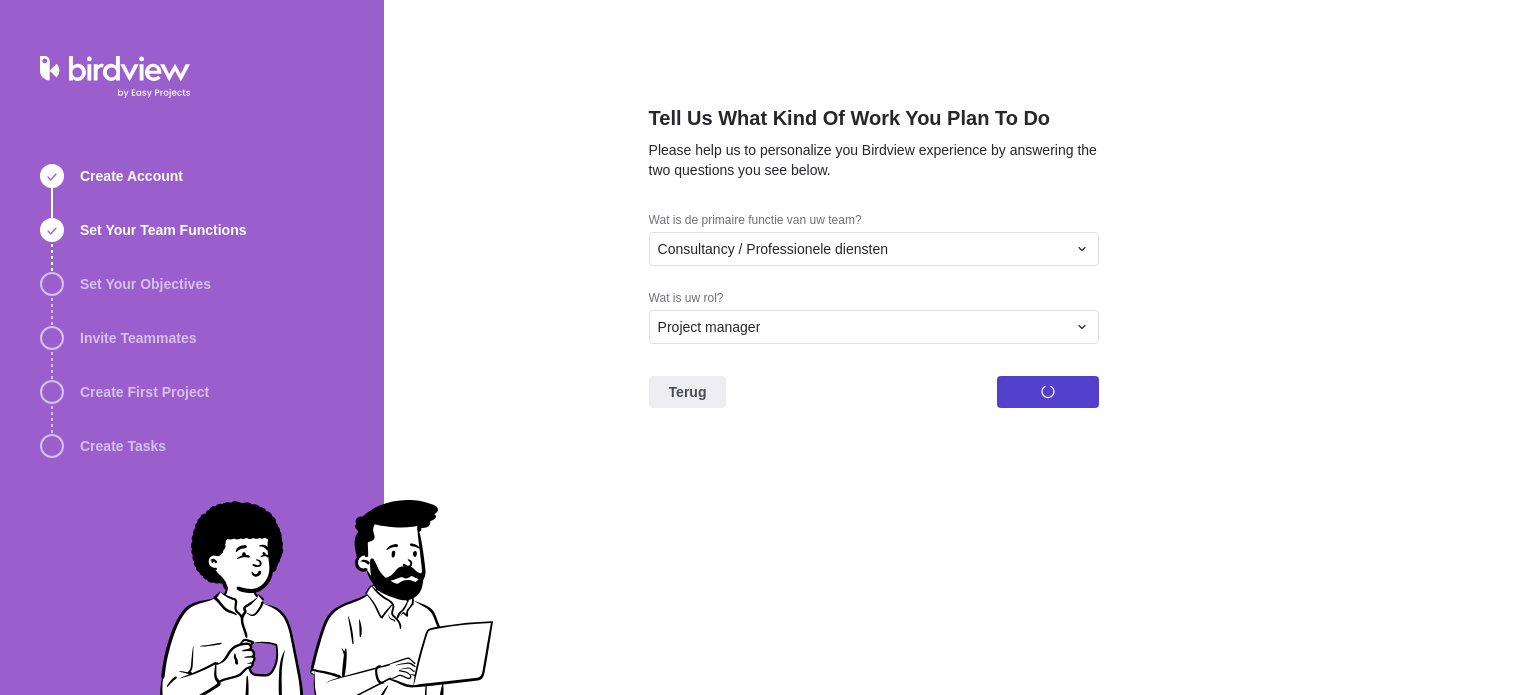 click 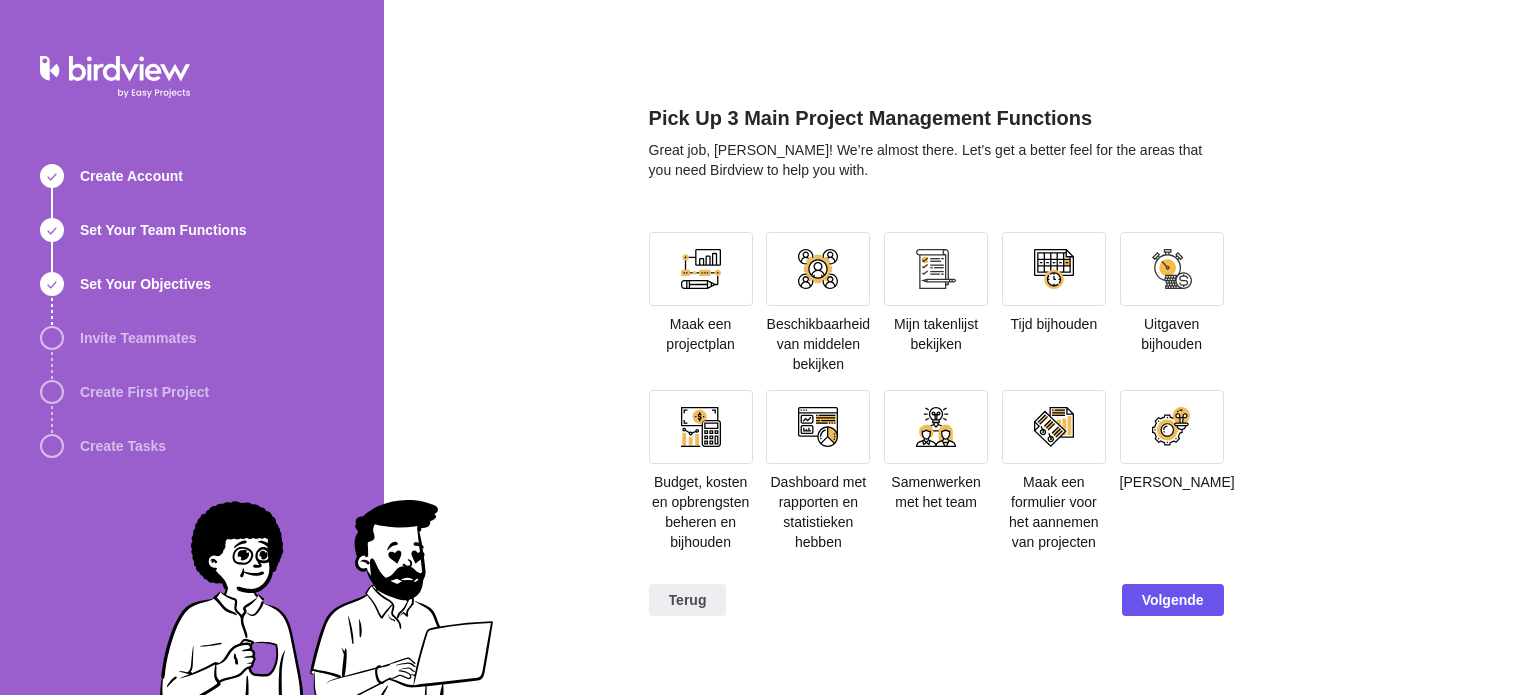 click on "Maak een projectplan" at bounding box center [700, 334] 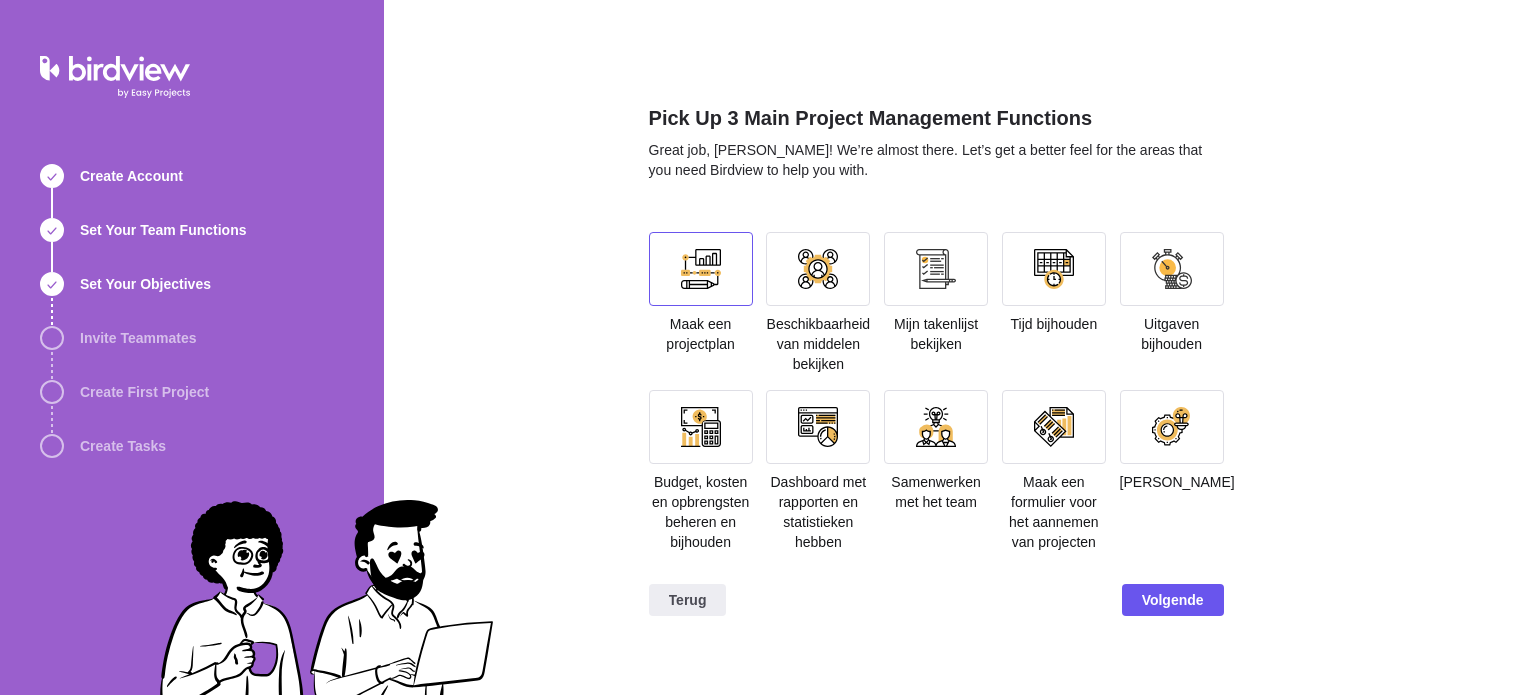 click at bounding box center [701, 269] 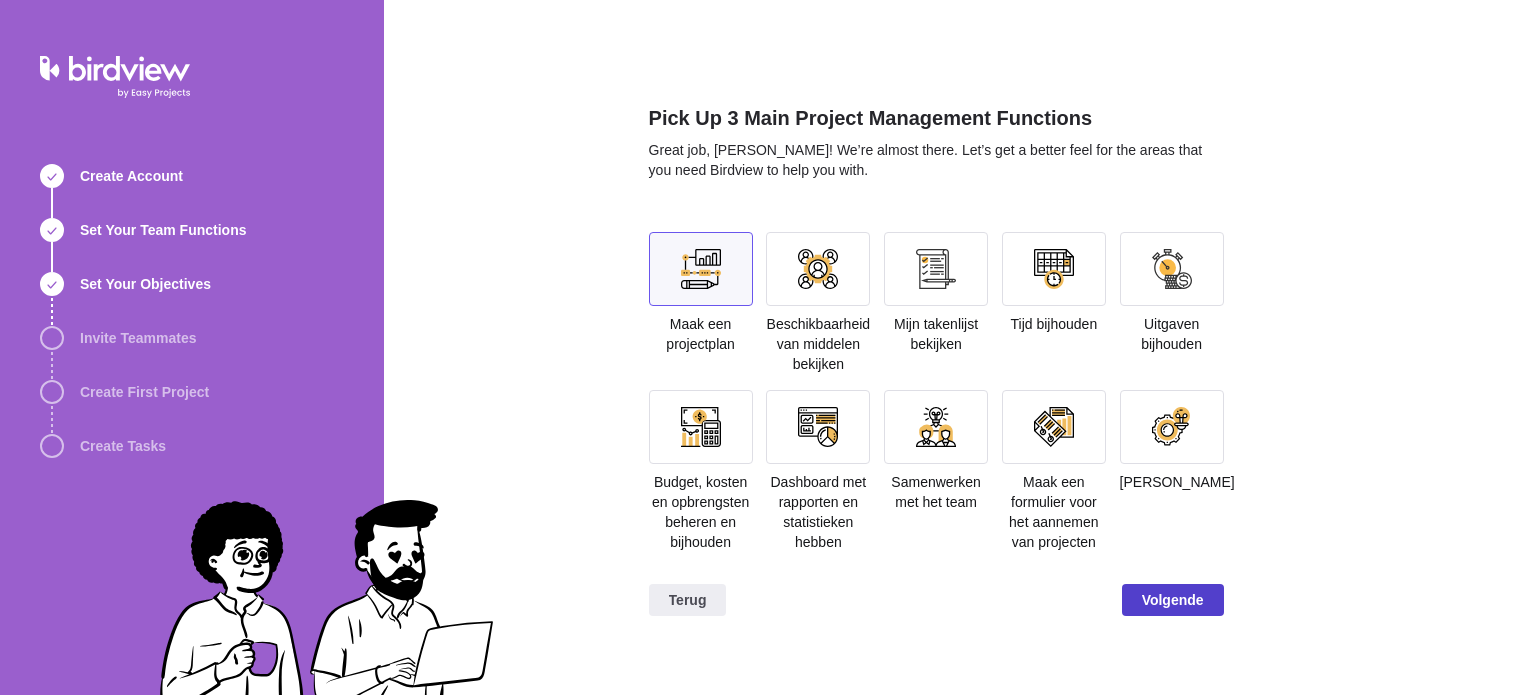 click on "Volgende" at bounding box center [1173, 600] 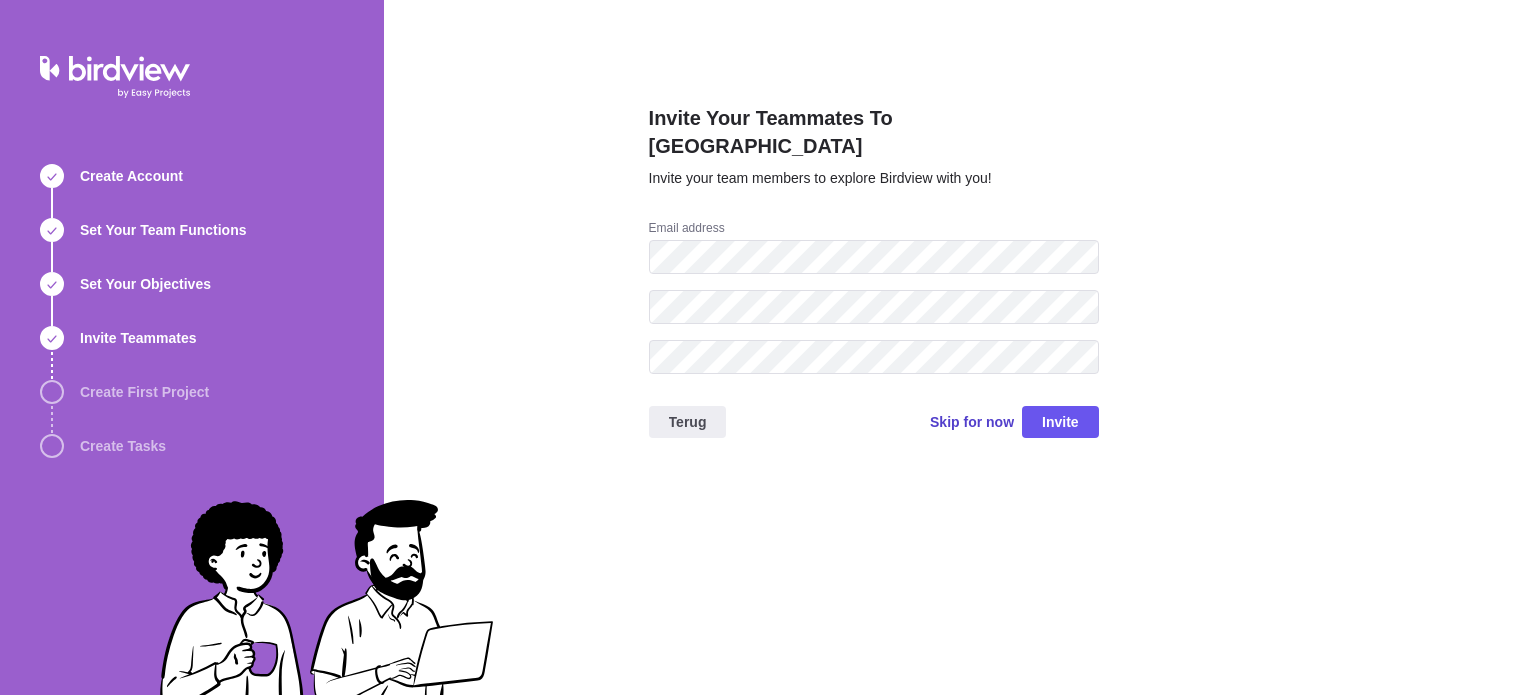 click on "Skip for now" at bounding box center (972, 422) 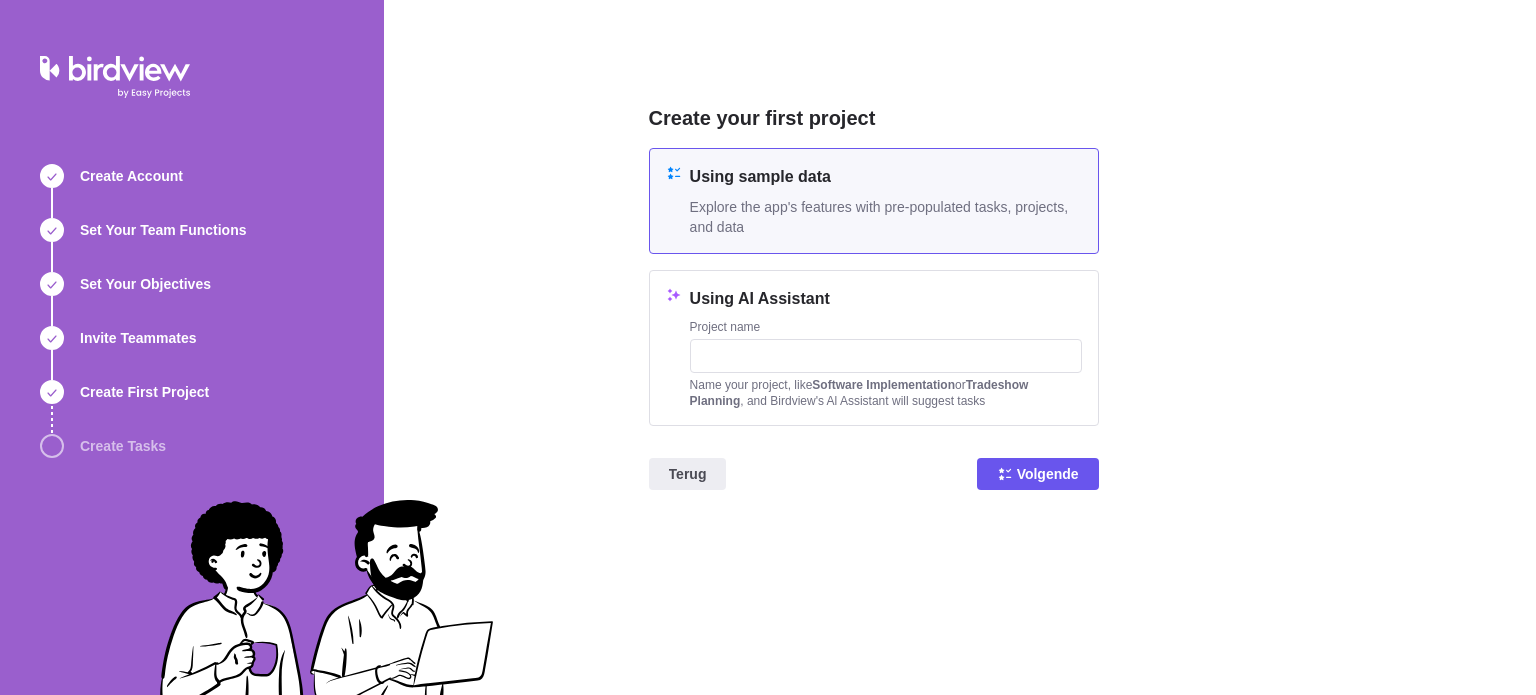 click on "Using sample data" at bounding box center (886, 177) 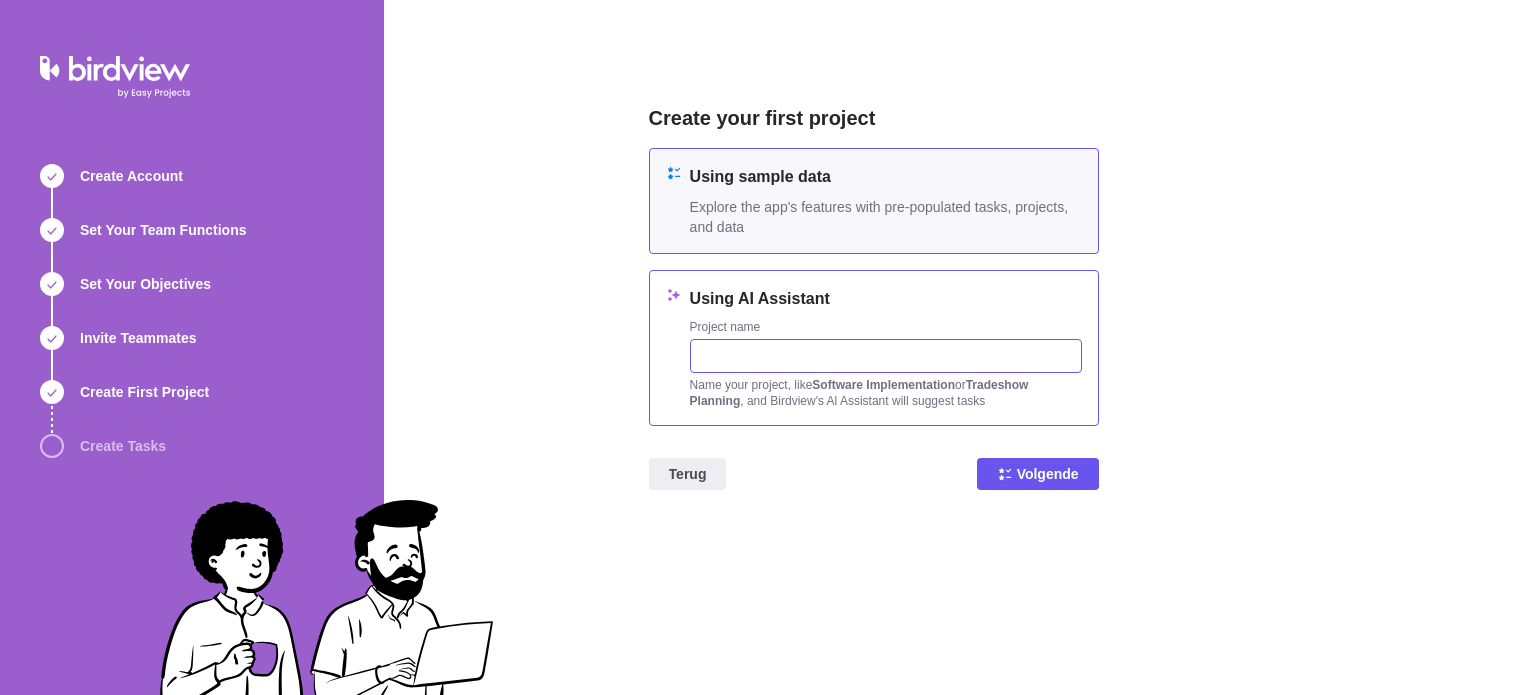 click at bounding box center [886, 356] 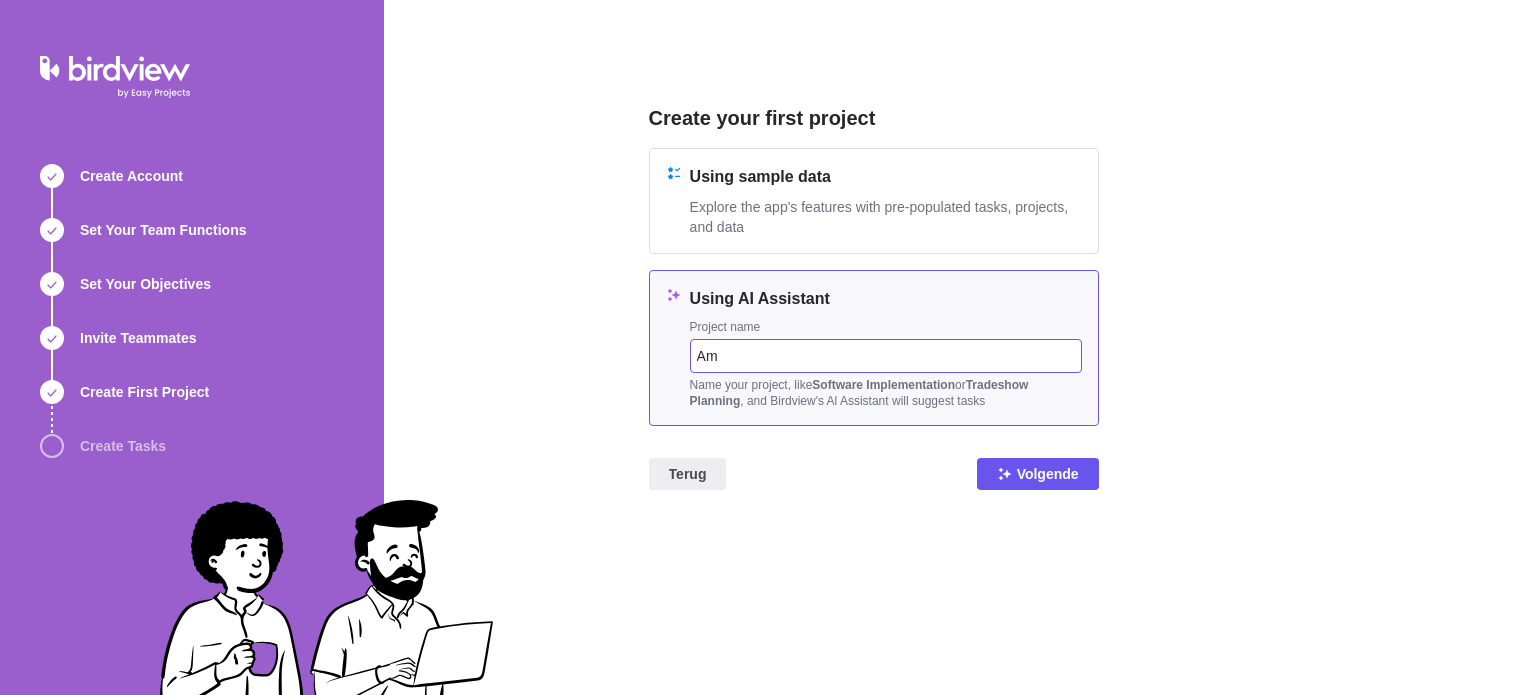 type on "A" 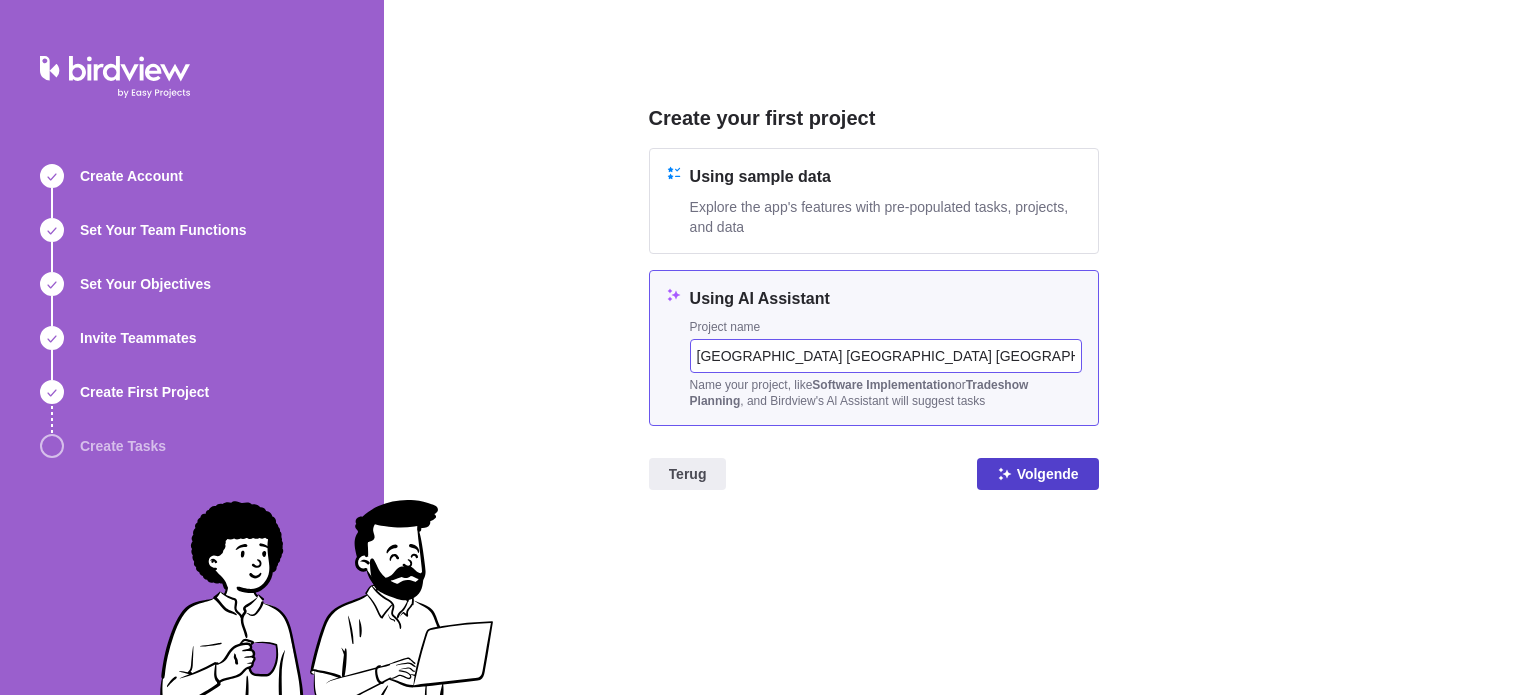 type on "[GEOGRAPHIC_DATA] [GEOGRAPHIC_DATA] [GEOGRAPHIC_DATA]" 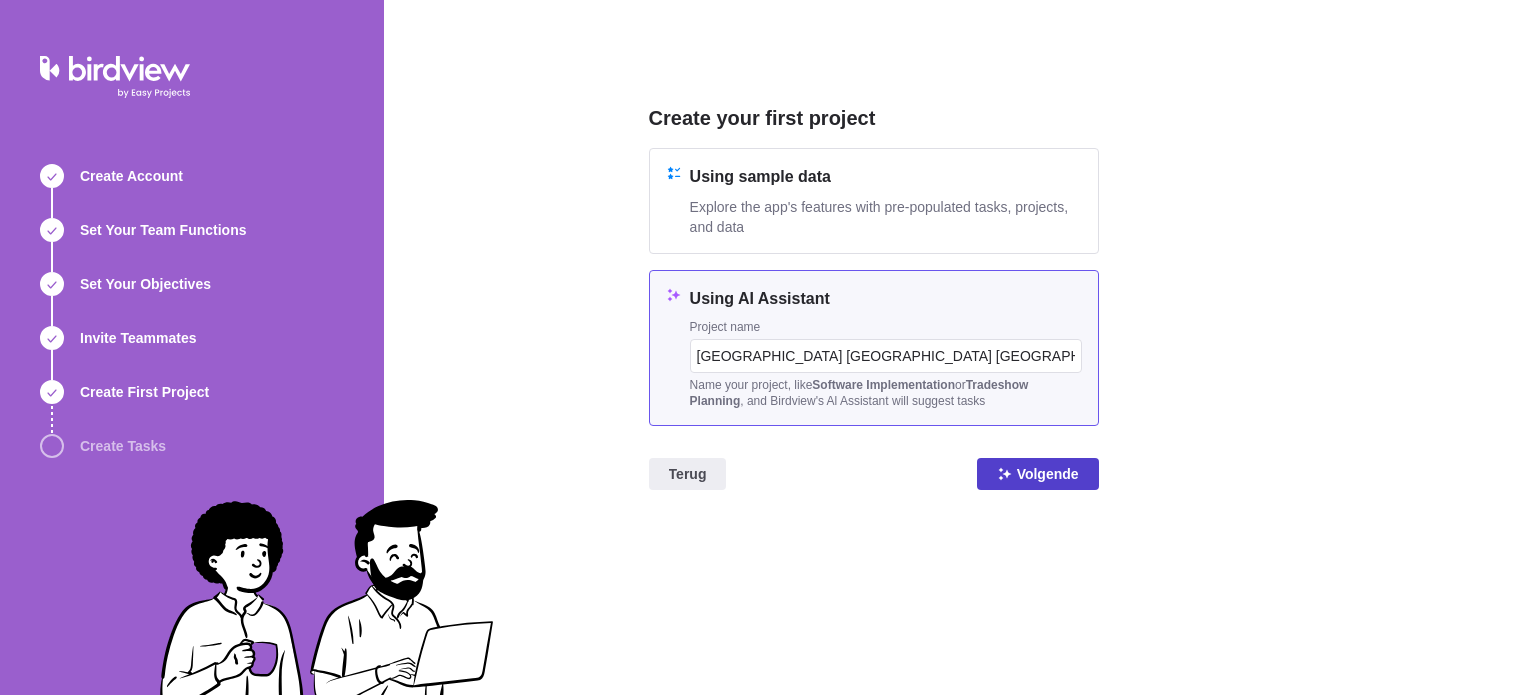 click on "Volgende" at bounding box center (1048, 474) 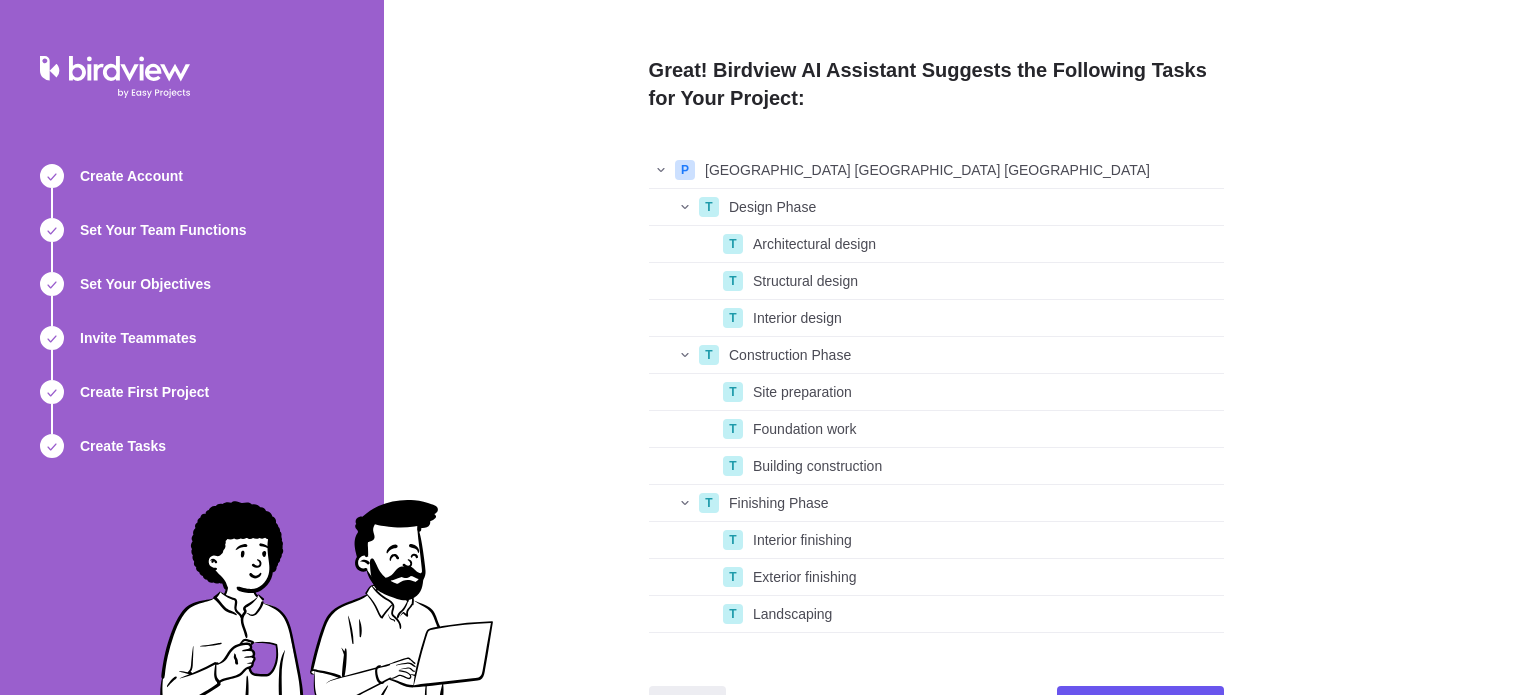 scroll, scrollTop: 16, scrollLeft: 16, axis: both 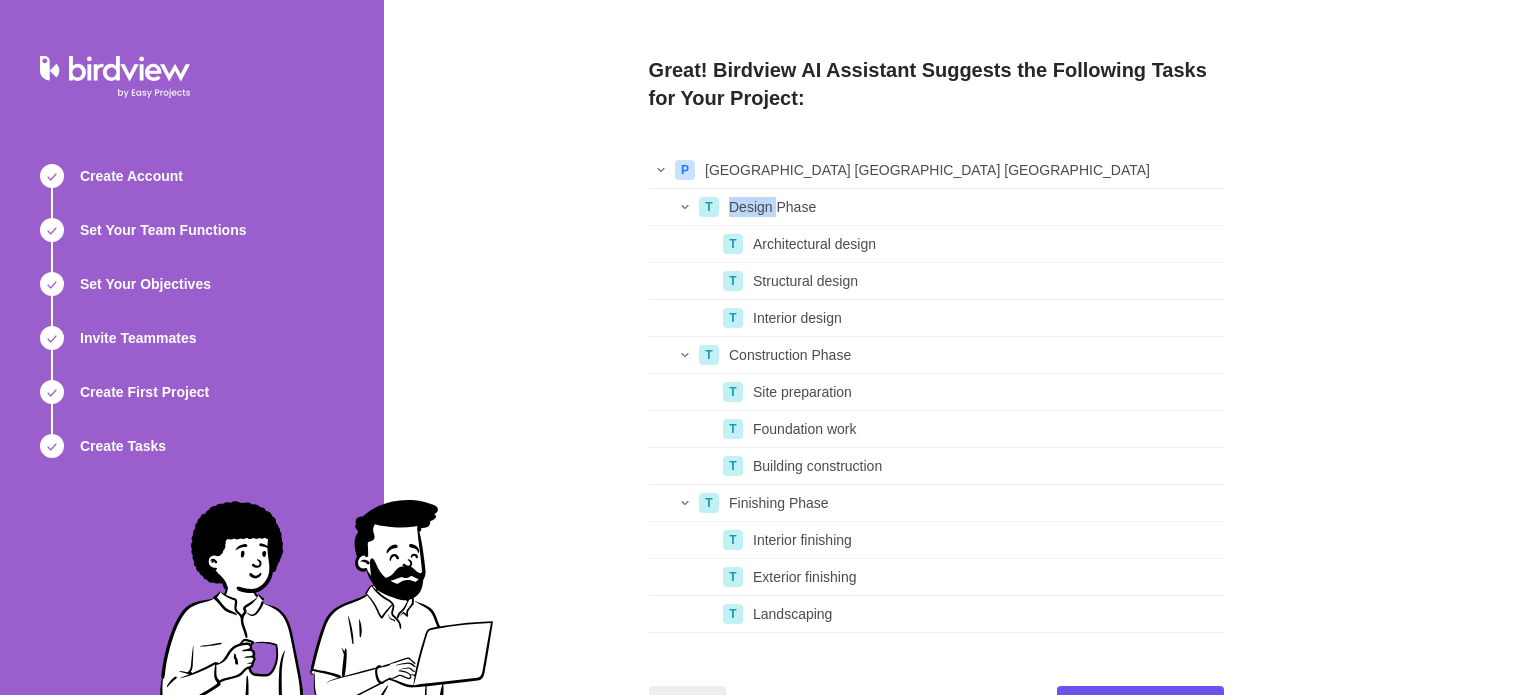 click on "Design Phase" at bounding box center [772, 207] 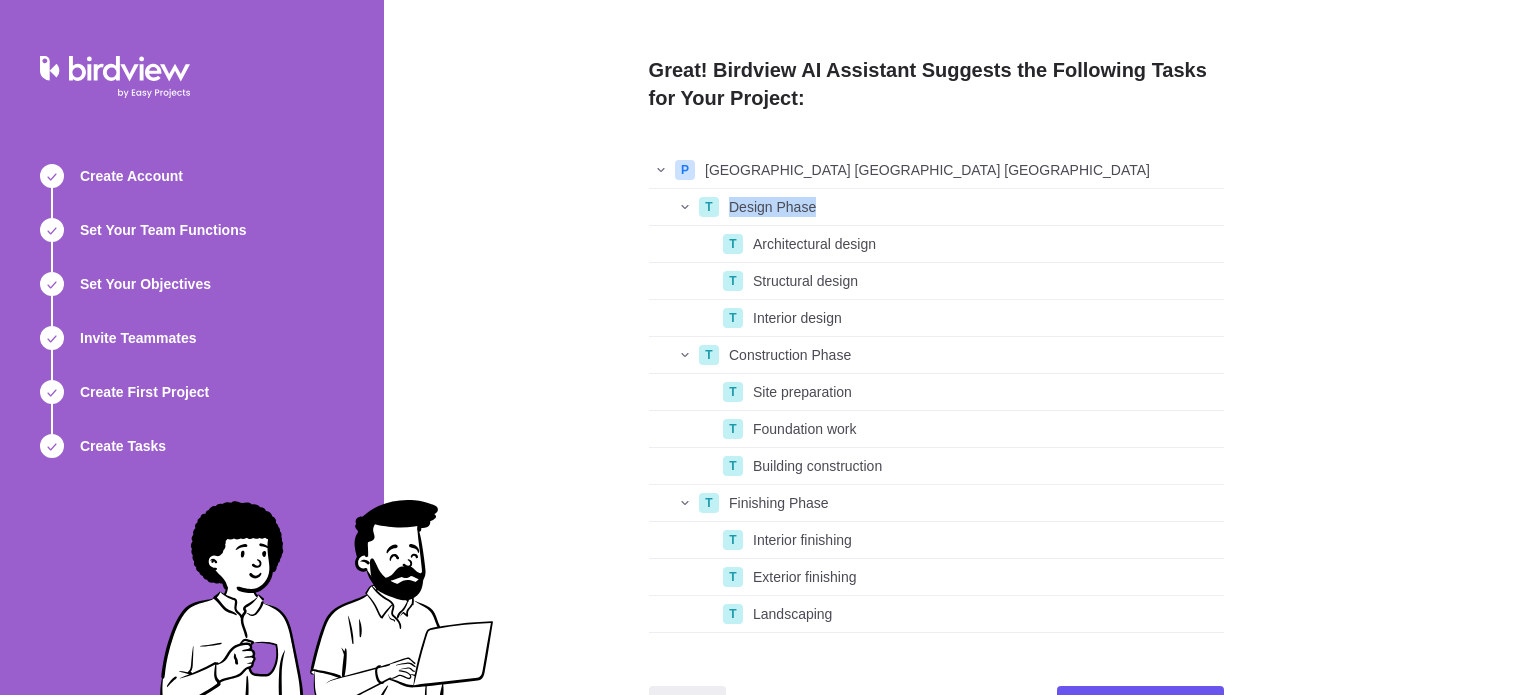click on "Design Phase" at bounding box center [772, 207] 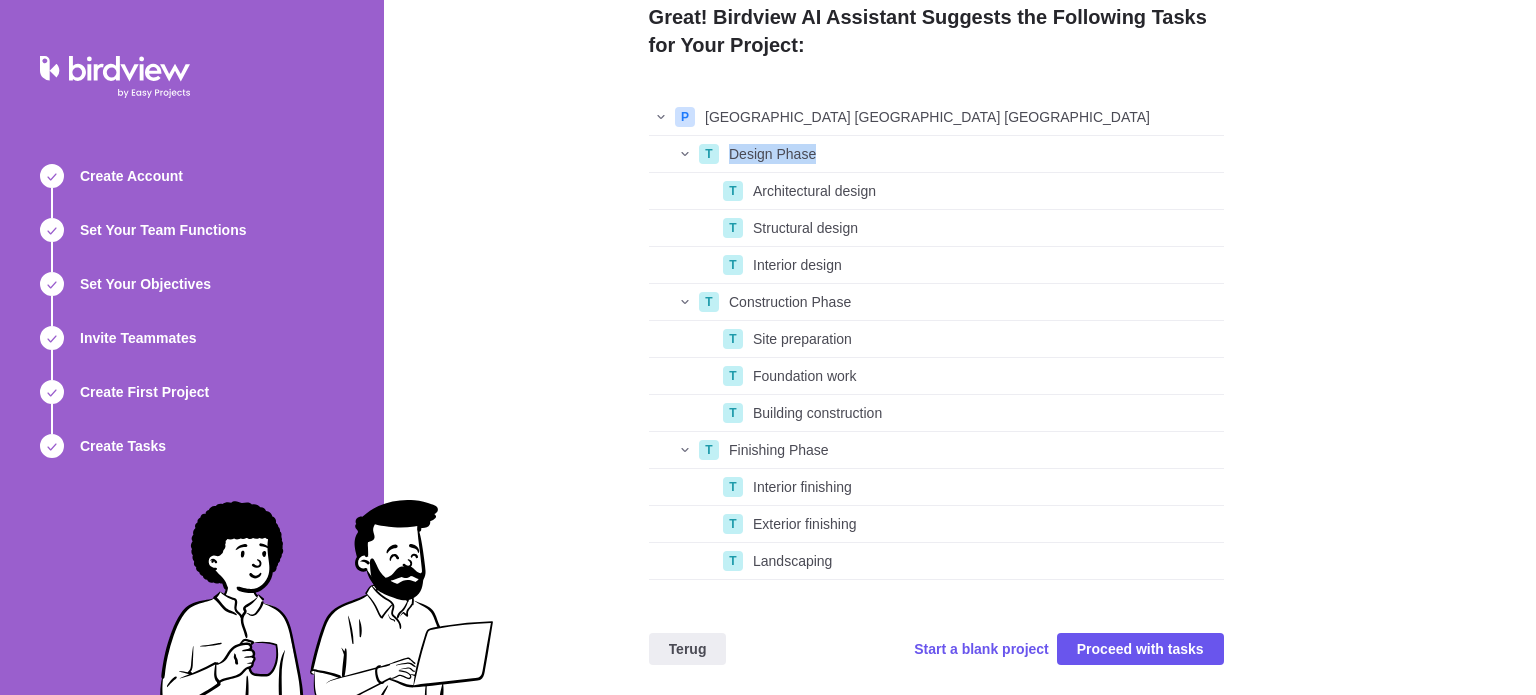 scroll, scrollTop: 55, scrollLeft: 0, axis: vertical 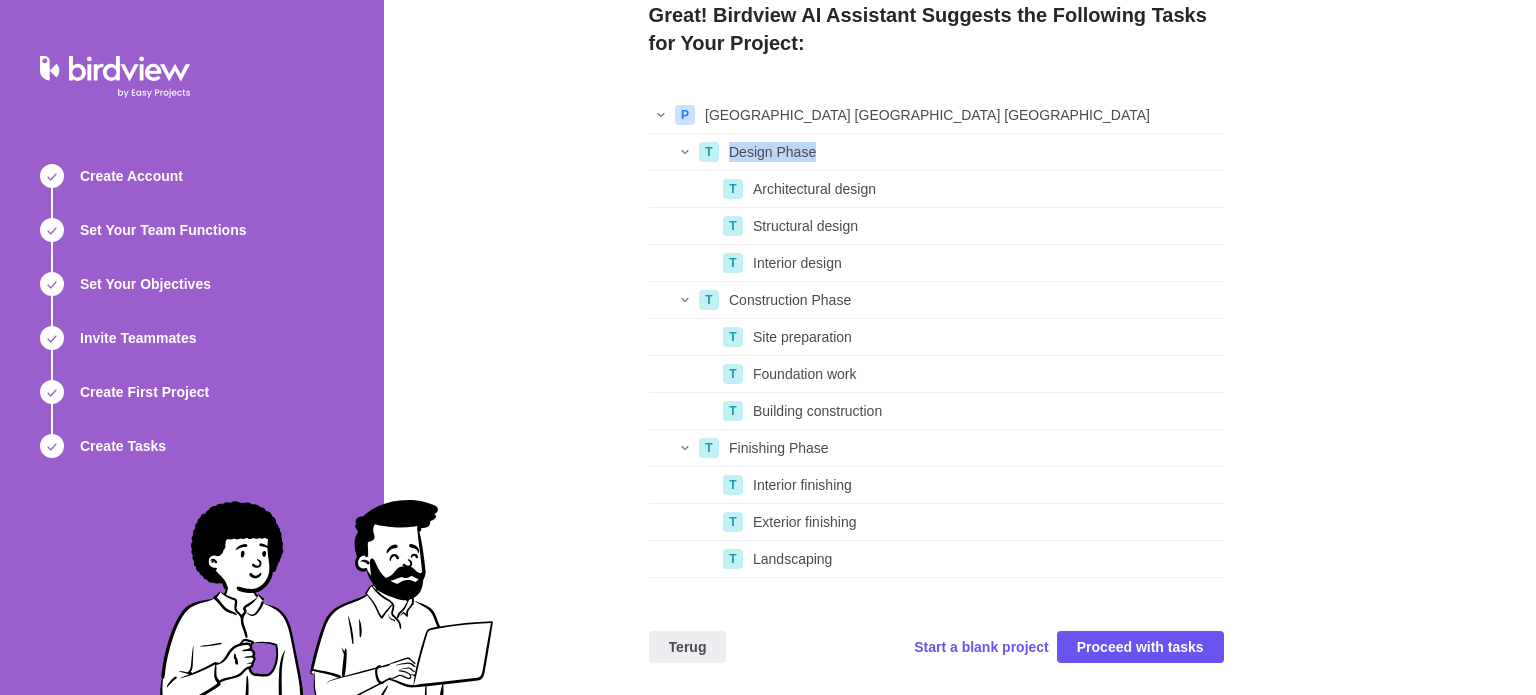 click on "Design Phase" at bounding box center (772, 152) 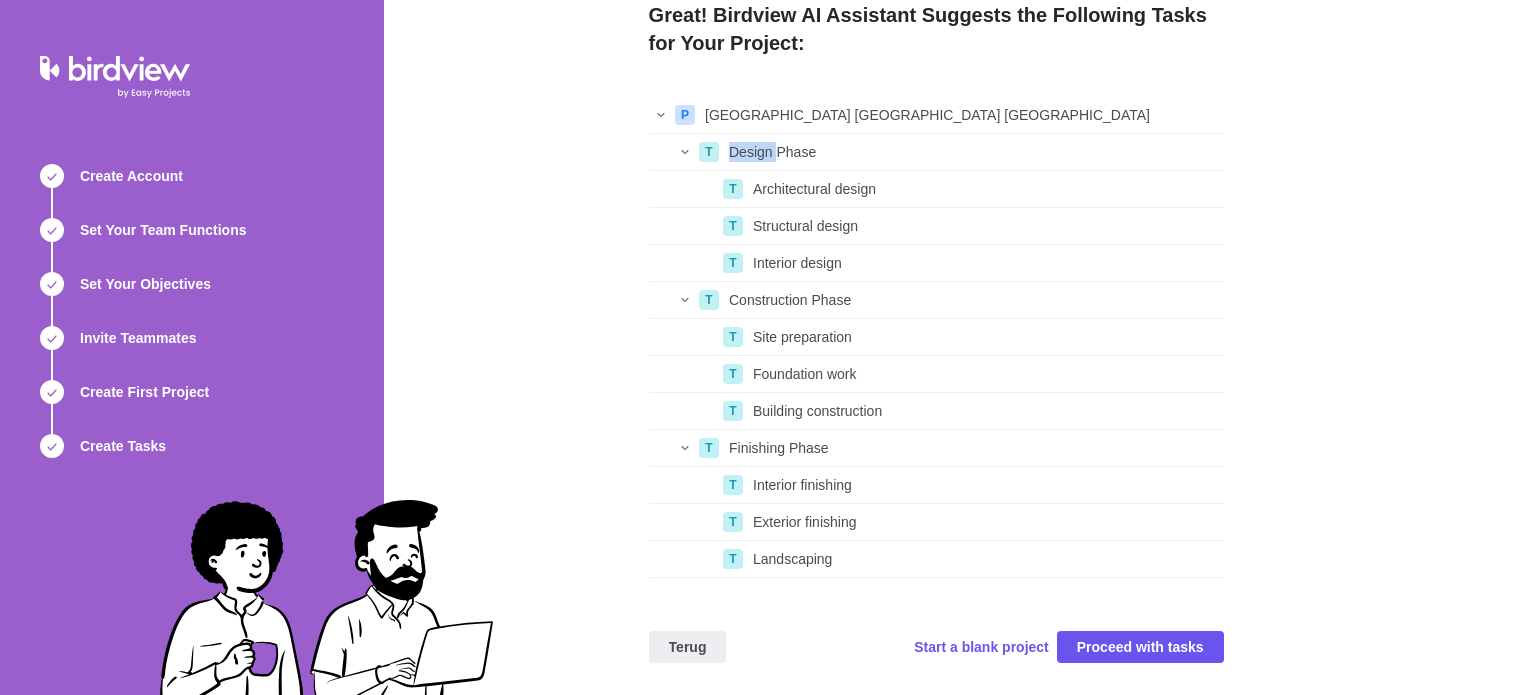 click on "Design Phase" at bounding box center (772, 152) 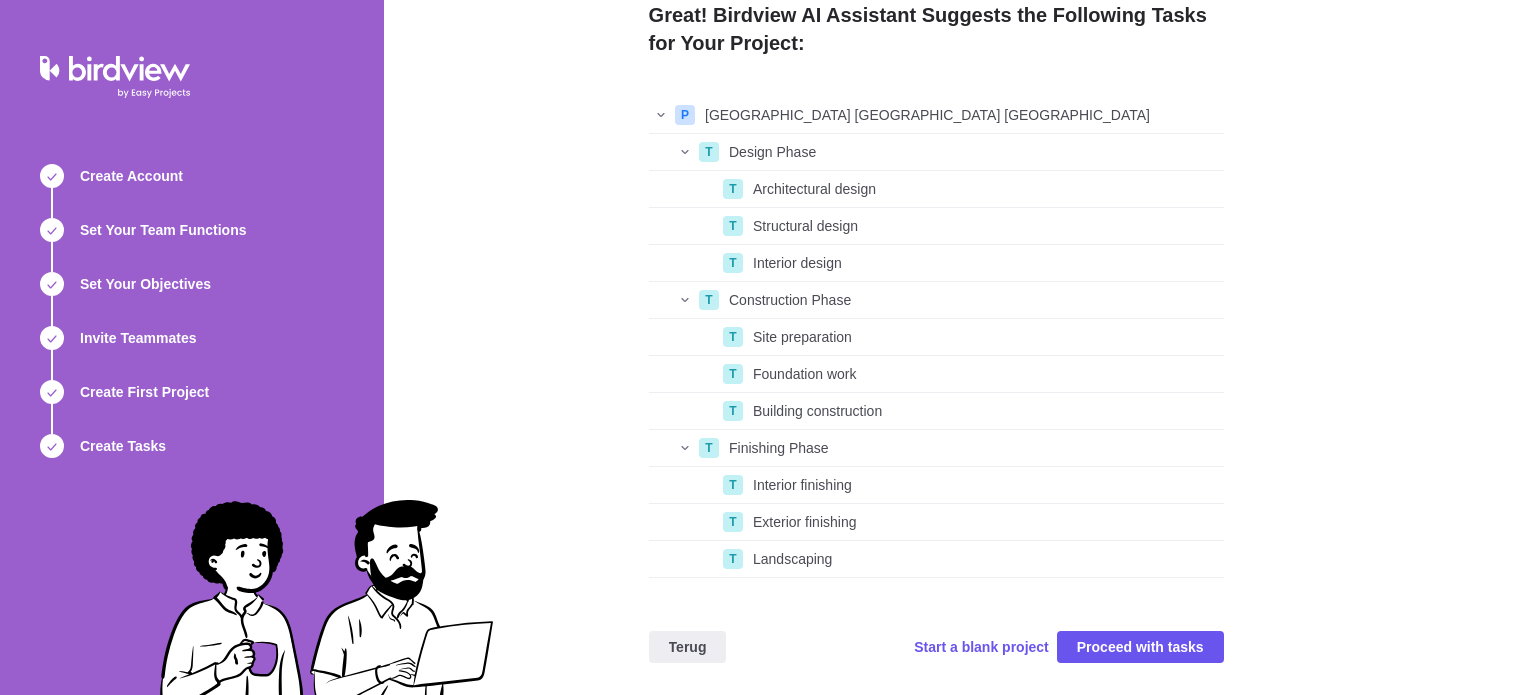 click at bounding box center [673, 152] 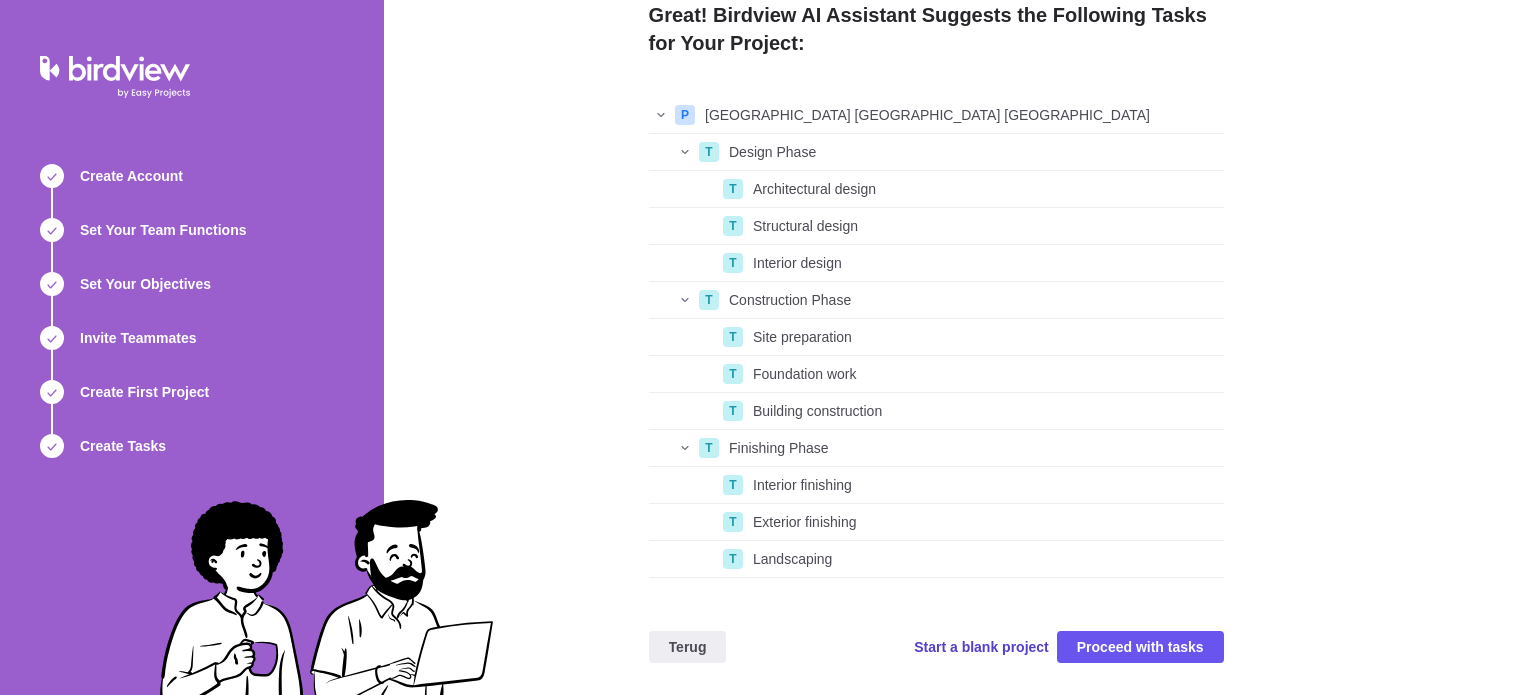 click on "Start a blank project" at bounding box center [981, 647] 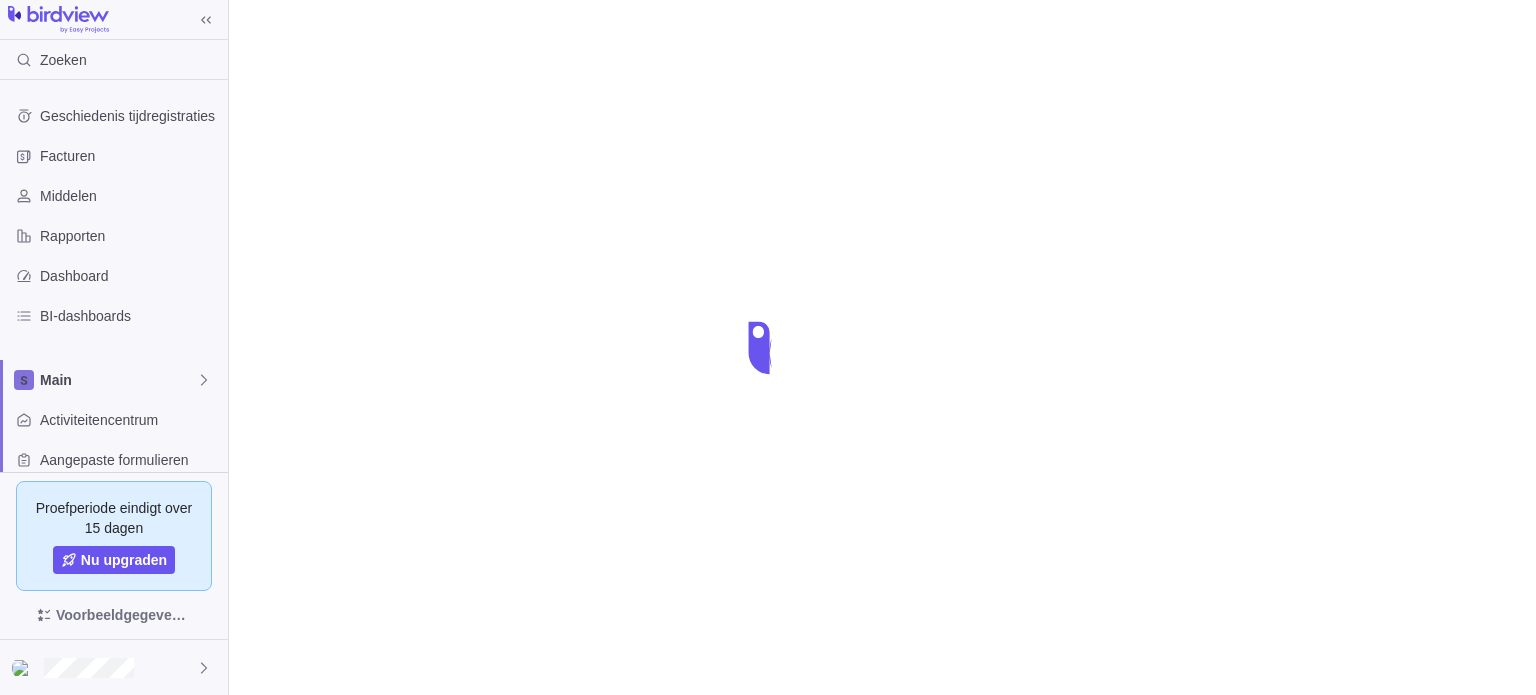 scroll, scrollTop: 0, scrollLeft: 0, axis: both 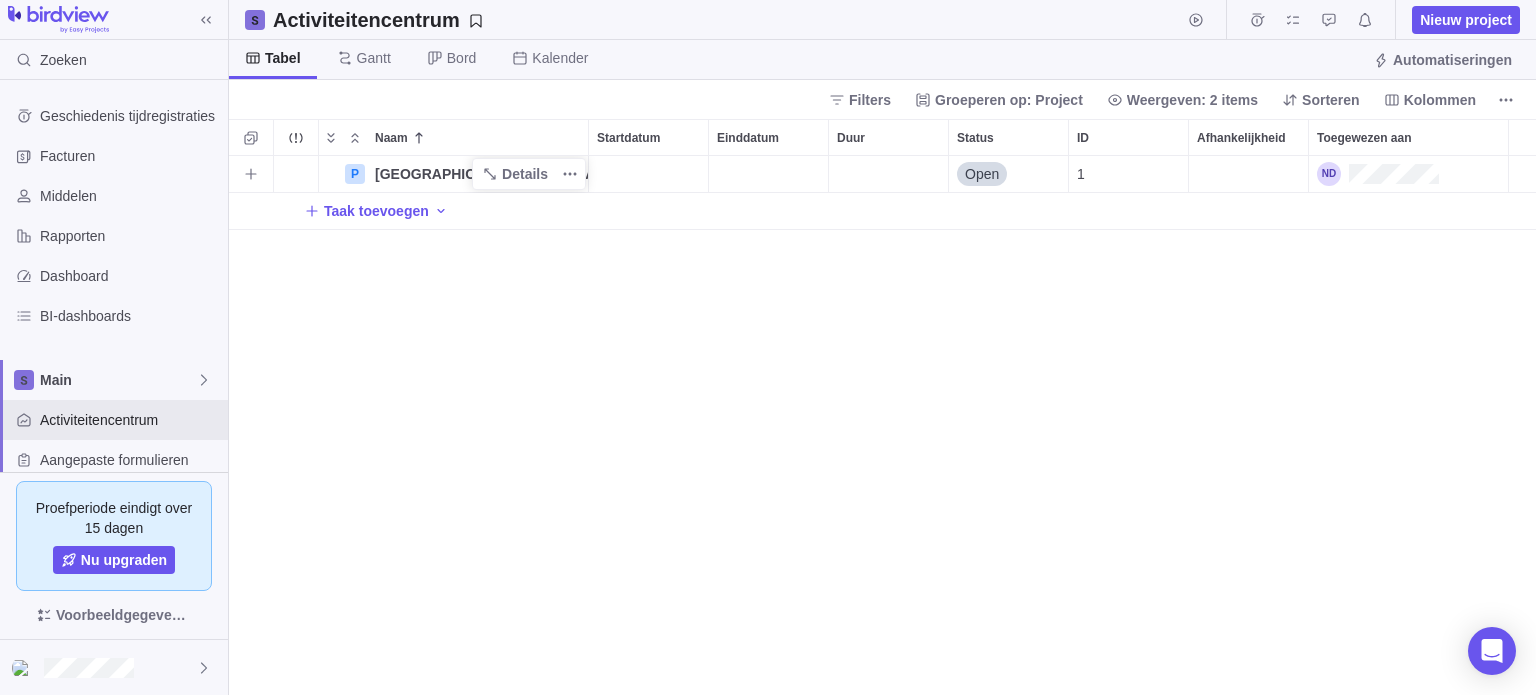 click on "[GEOGRAPHIC_DATA] [GEOGRAPHIC_DATA] [GEOGRAPHIC_DATA]" at bounding box center [481, 174] 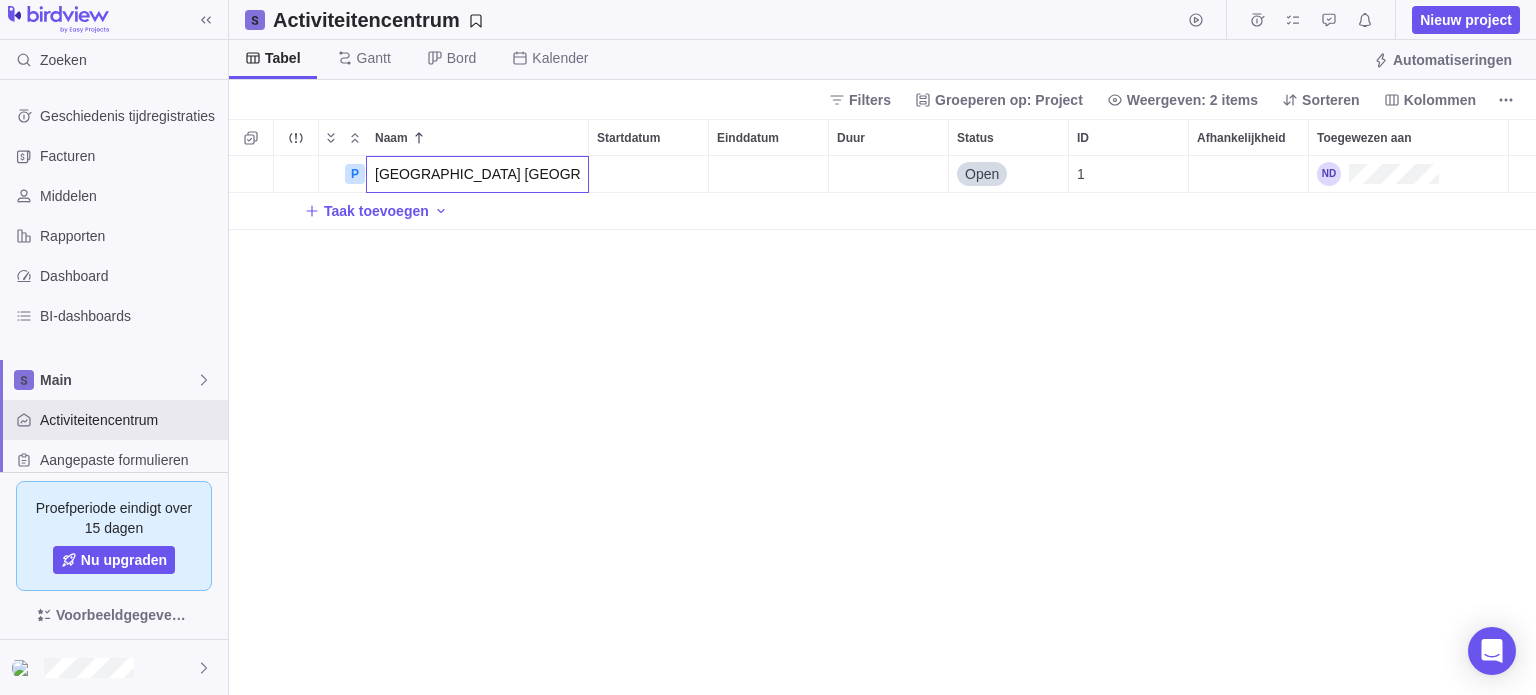 click on "Naam Startdatum Einddatum Duur Status ID Afhankelijkheid Toegewezen aan P New Embassy Building [GEOGRAPHIC_DATA] [GEOGRAPHIC_DATA] Open 1 Taak toevoegen" at bounding box center [882, 407] 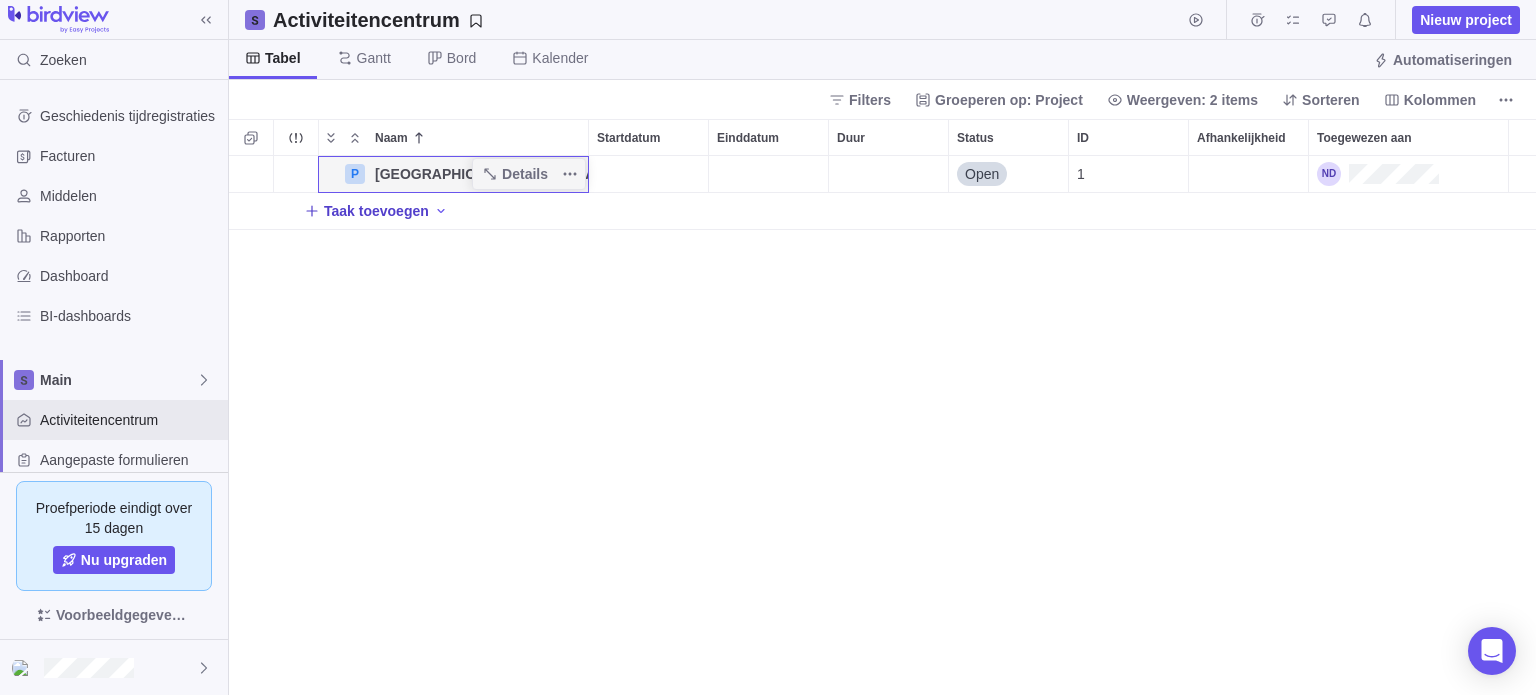 click 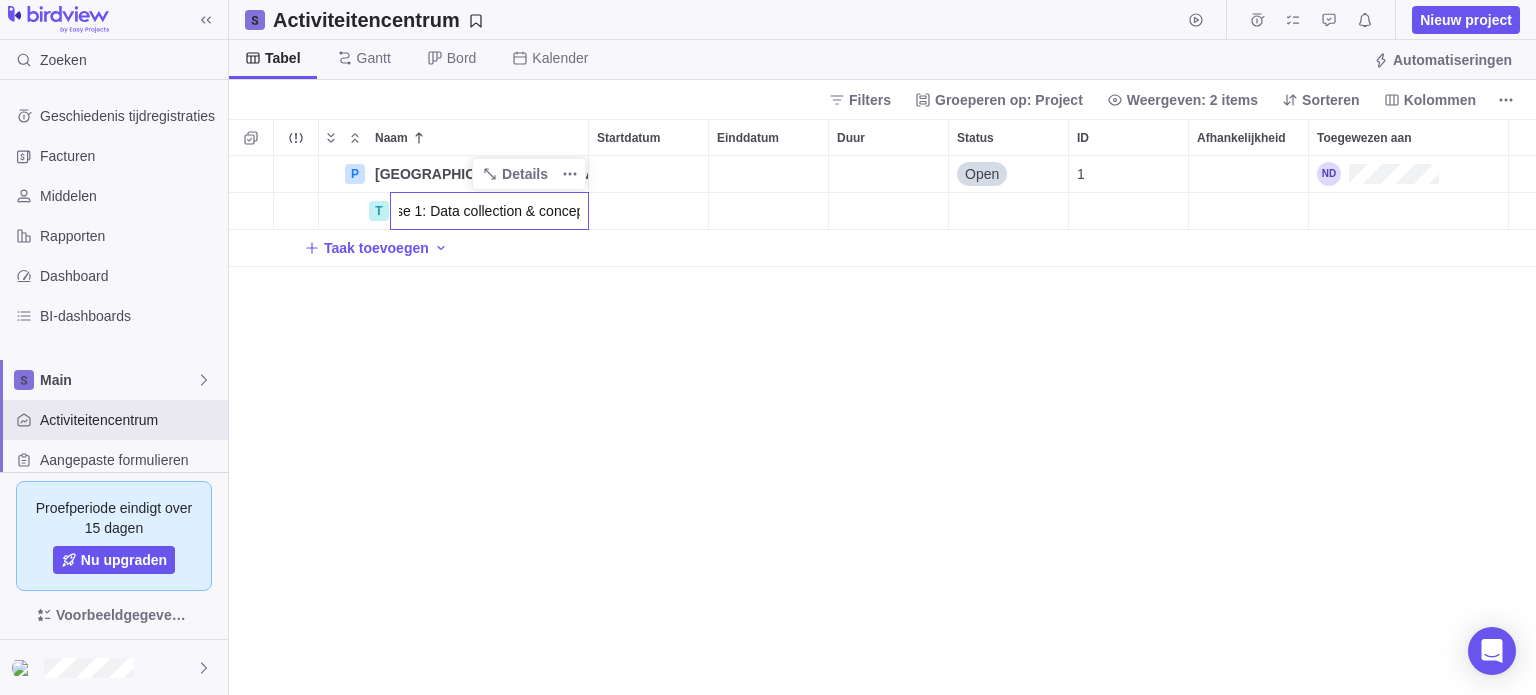 scroll, scrollTop: 0, scrollLeft: 36, axis: horizontal 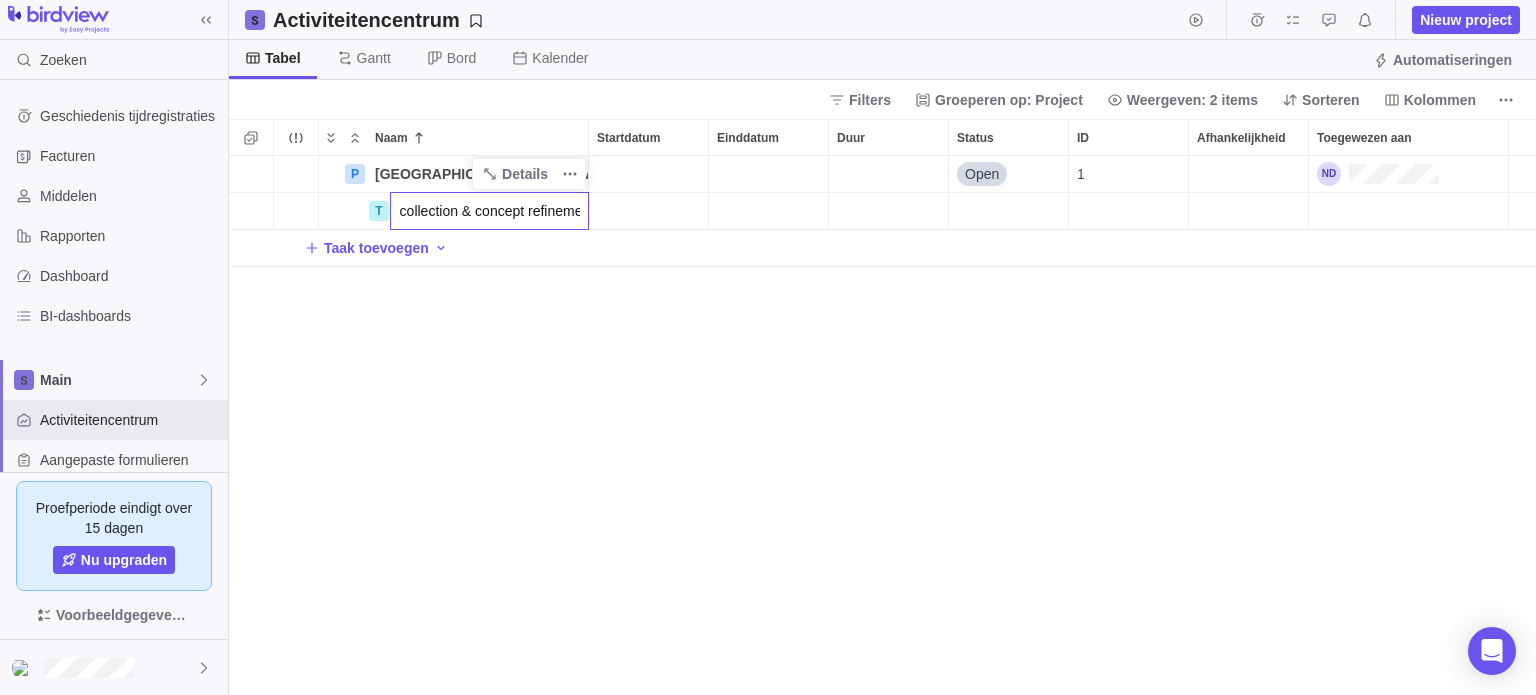 type on "Phase 1: Data collection & concept refinement" 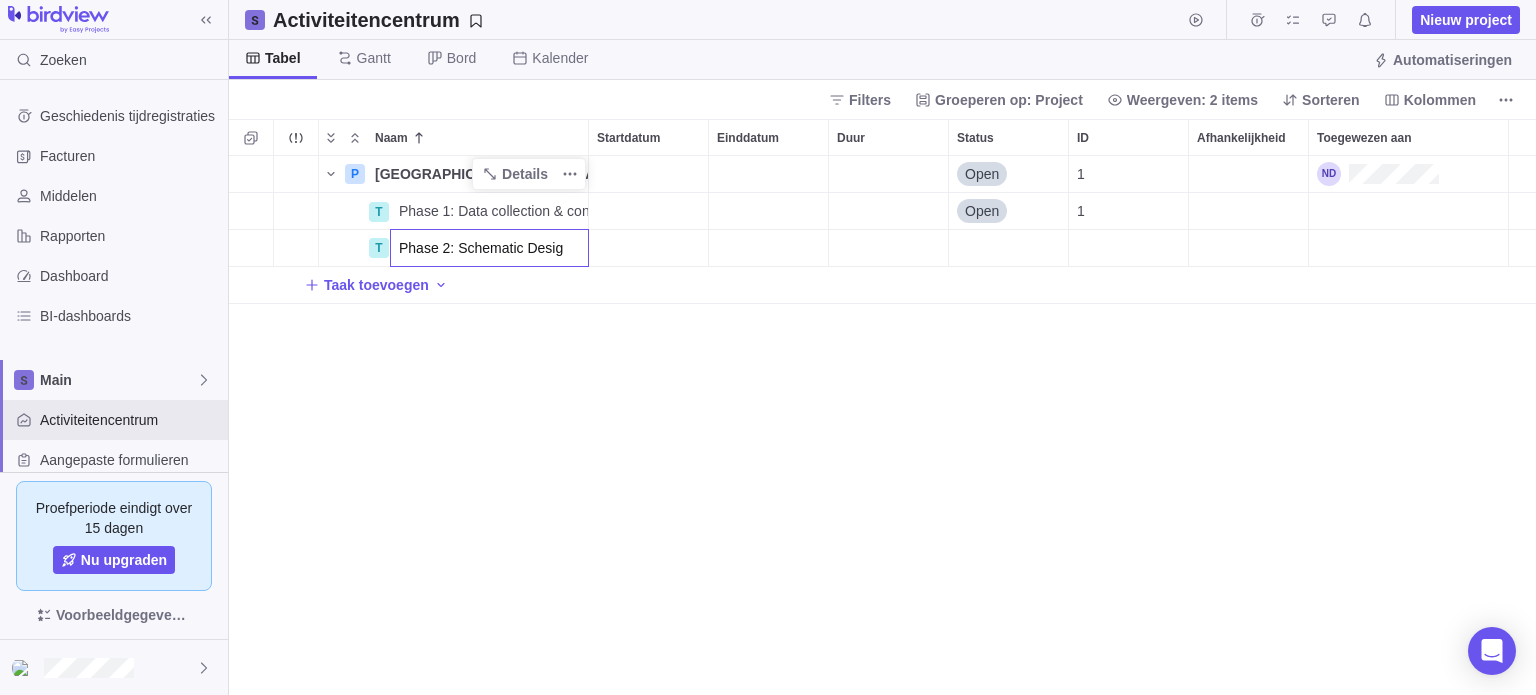 type on "Phase 2: Schematic Design" 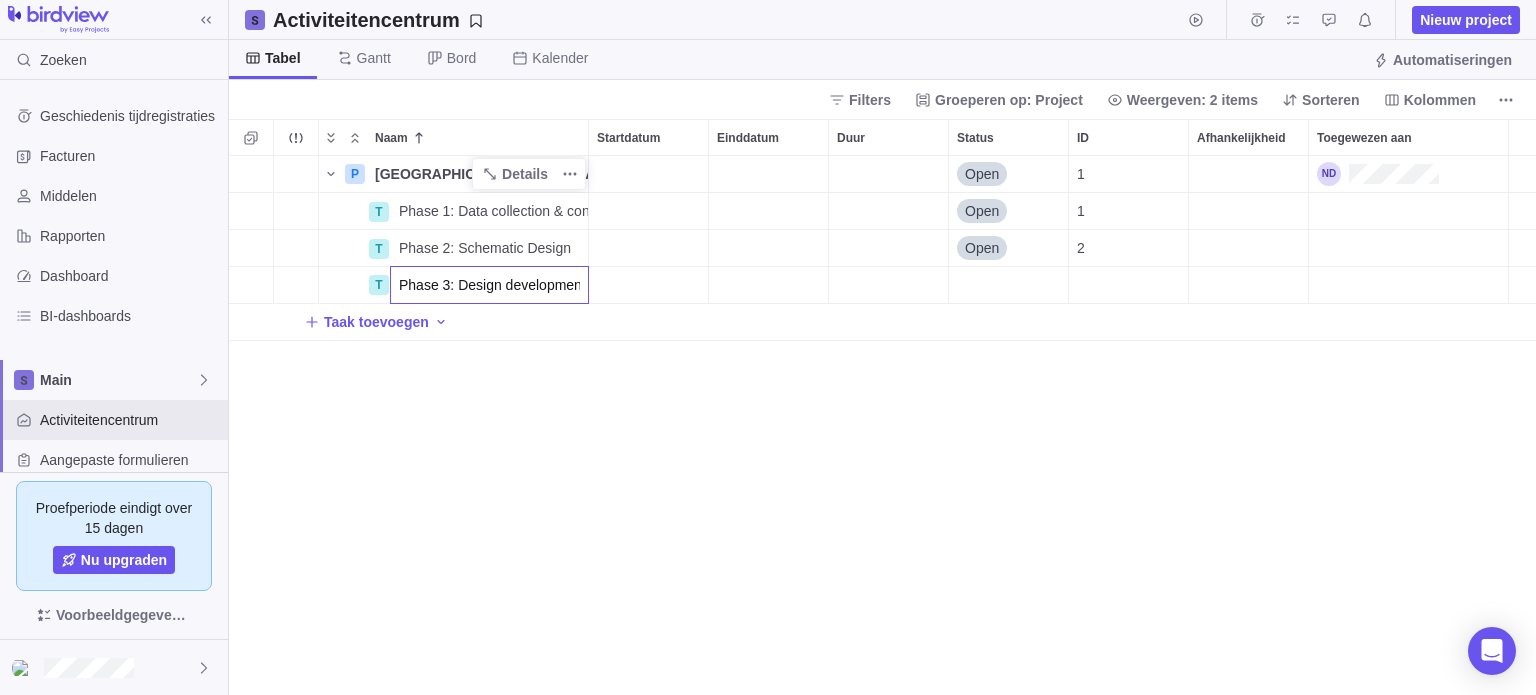 type on "Phase 3: Design development" 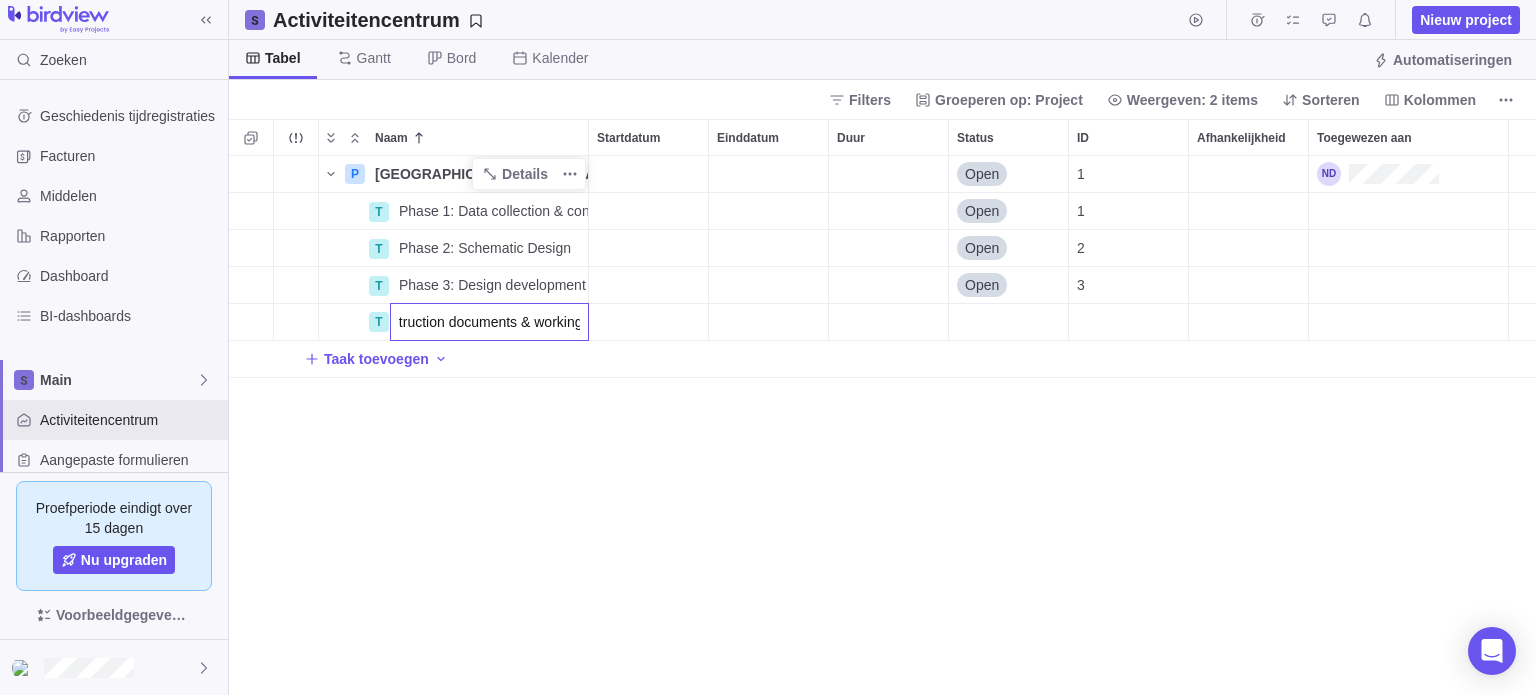 scroll, scrollTop: 0, scrollLeft: 96, axis: horizontal 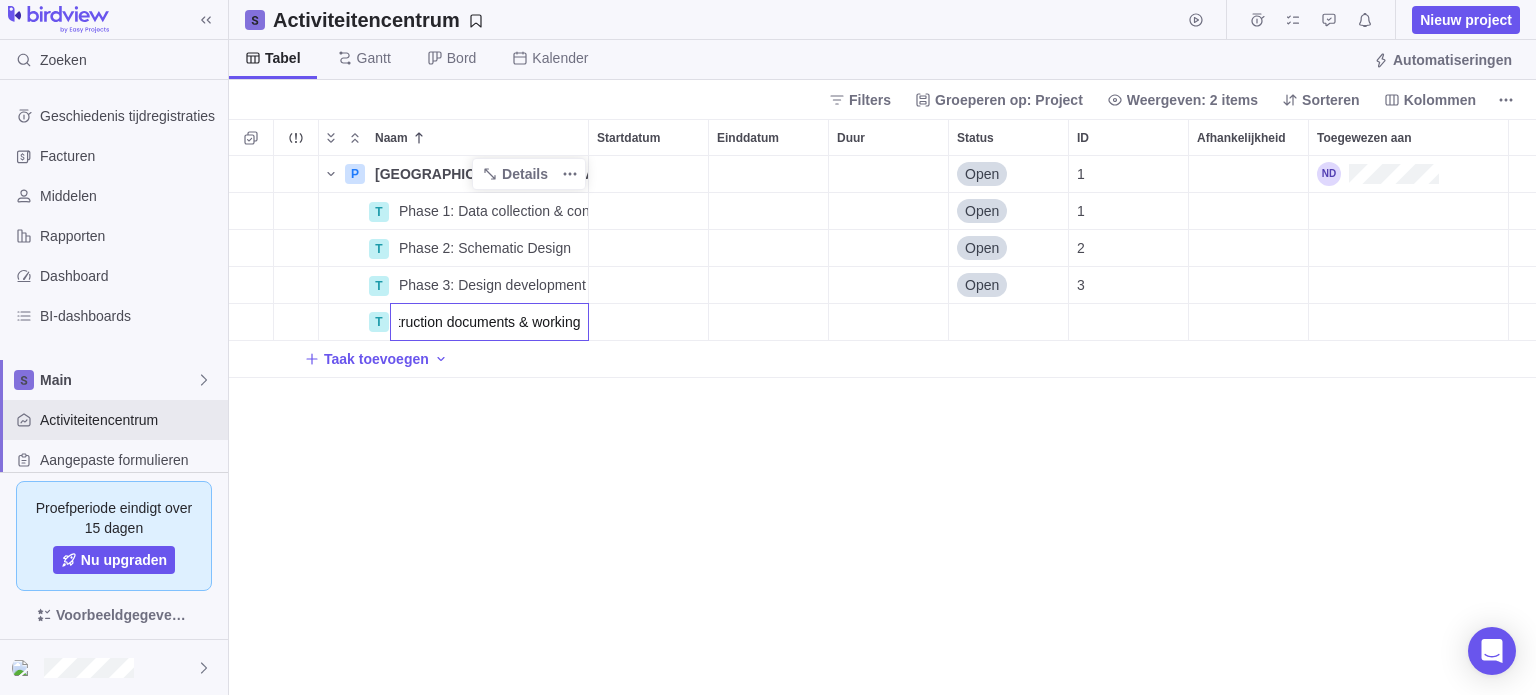 type on "Phase 4: Construction documents & working" 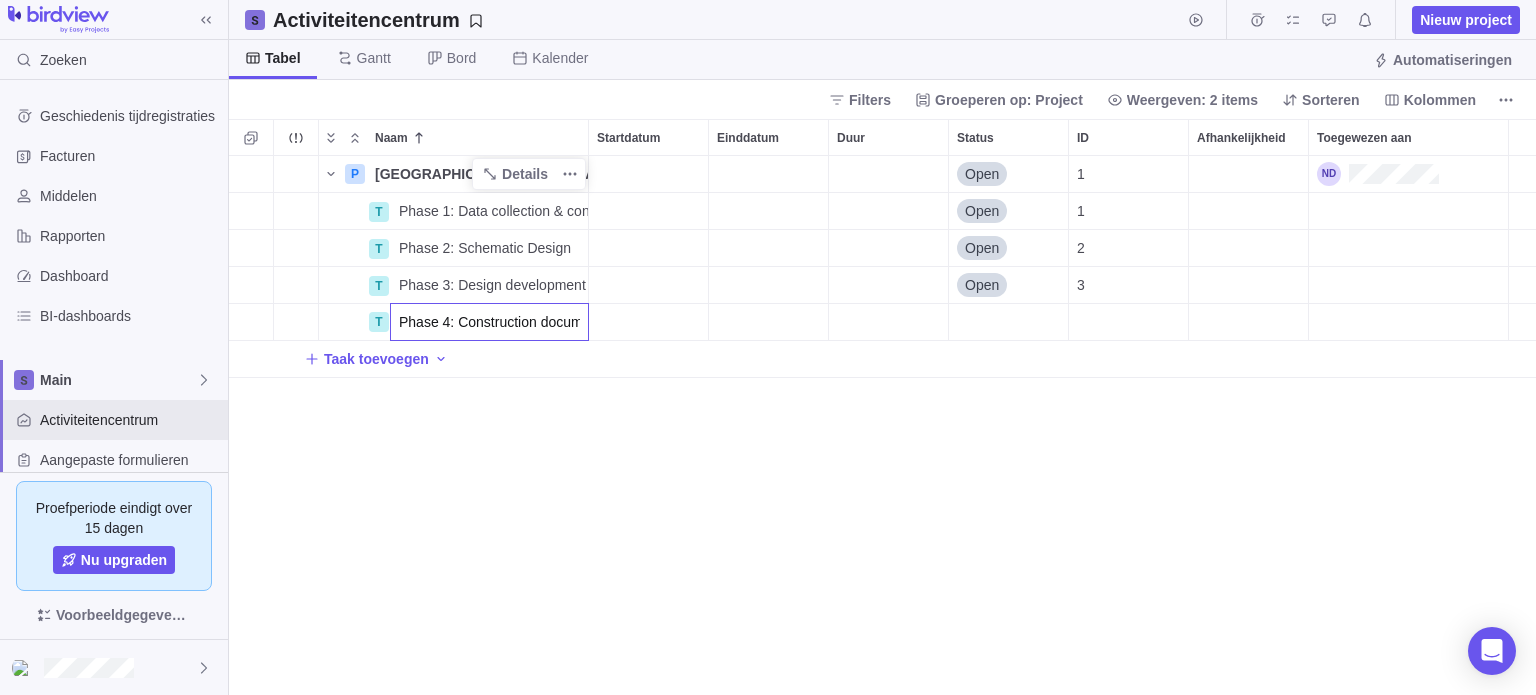 click on "Naam Startdatum Einddatum Duur Status ID Afhankelijkheid Toegewezen aan P New Embassy Building [GEOGRAPHIC_DATA] [GEOGRAPHIC_DATA] Details Open 1 T Phase 1: Data collection & concept refinement Details Open 1 T Phase 2: Schematic Design Details Open 2 T Phase 3: Design development Details Open 3 T Phase 4: Construction documents & working Taak toevoegen" at bounding box center [882, 407] 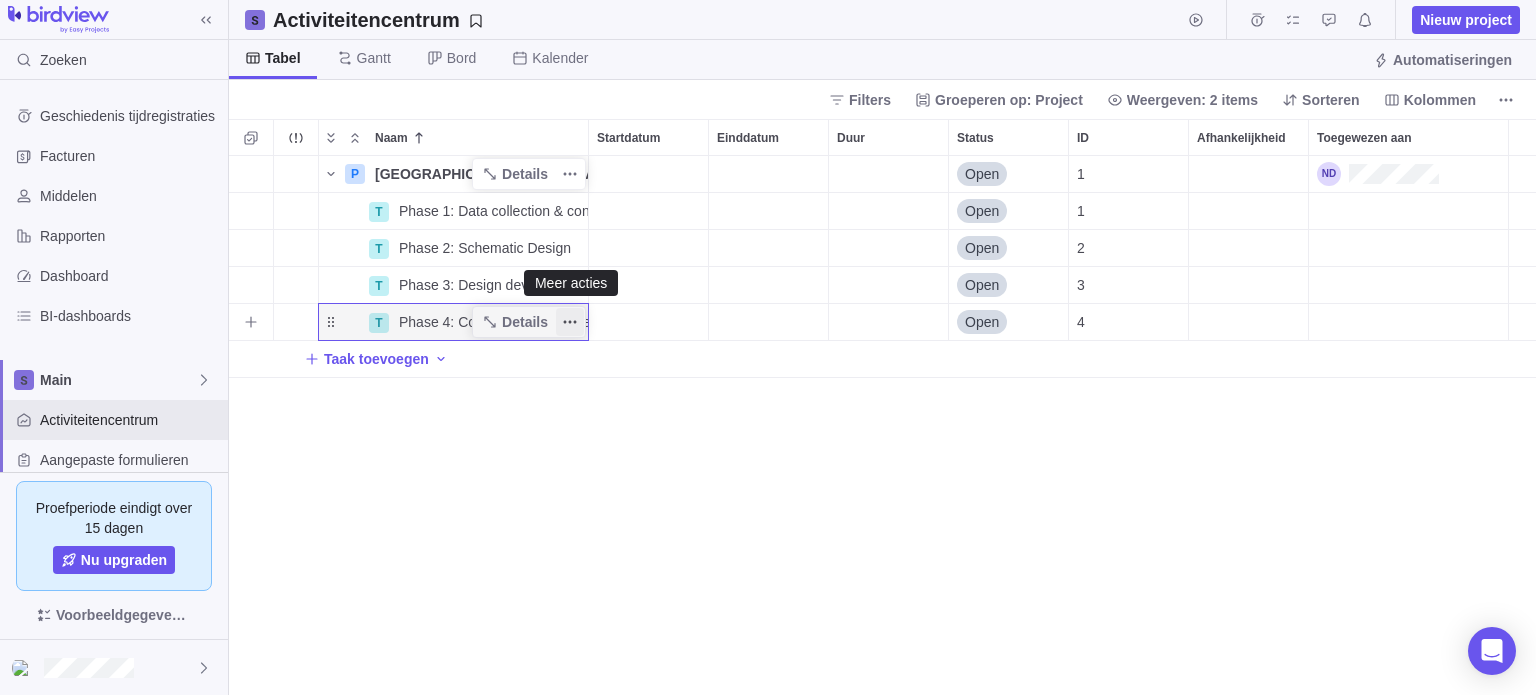 click 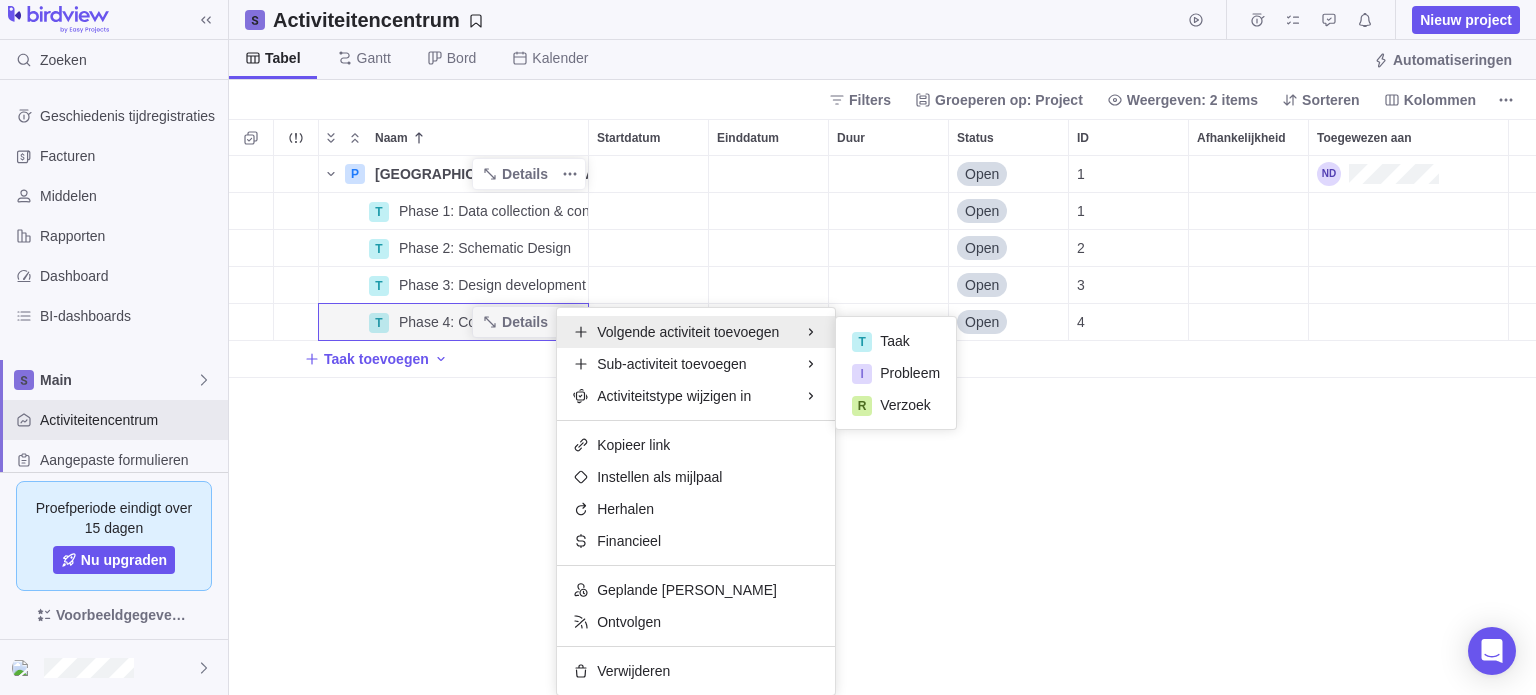 click on "Naam Startdatum Einddatum Duur Status ID Afhankelijkheid Toegewezen aan P New Embassy Building [GEOGRAPHIC_DATA] [GEOGRAPHIC_DATA] Details Open 1 T Phase 1: Data collection & concept refinement Details Open 1 T Phase 2: Schematic Design Details Open 2 T Phase 3: Design development Details Open 3 T Phase 4: Construction documents & working Details Open 4 Taak toevoegen" at bounding box center (882, 407) 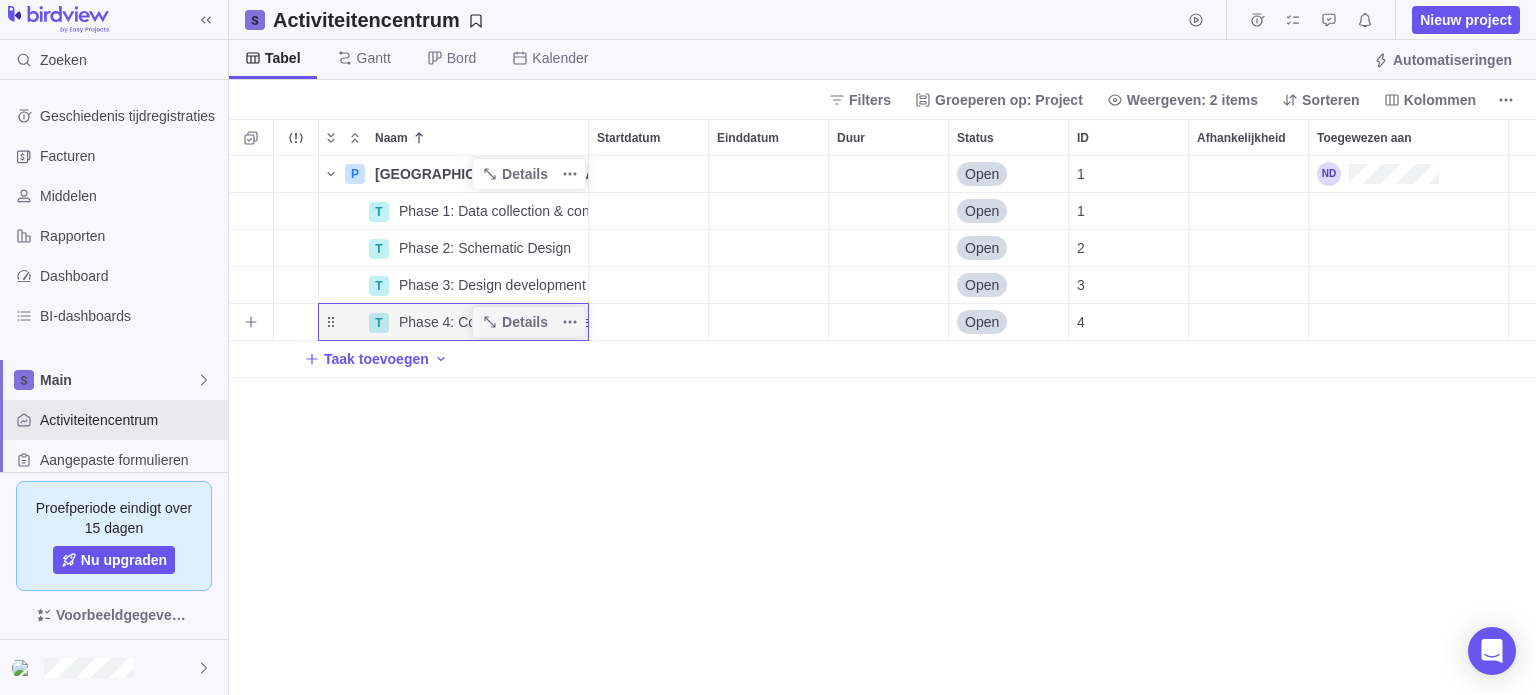 click on "Phase 4: Construction documents & working" at bounding box center (493, 322) 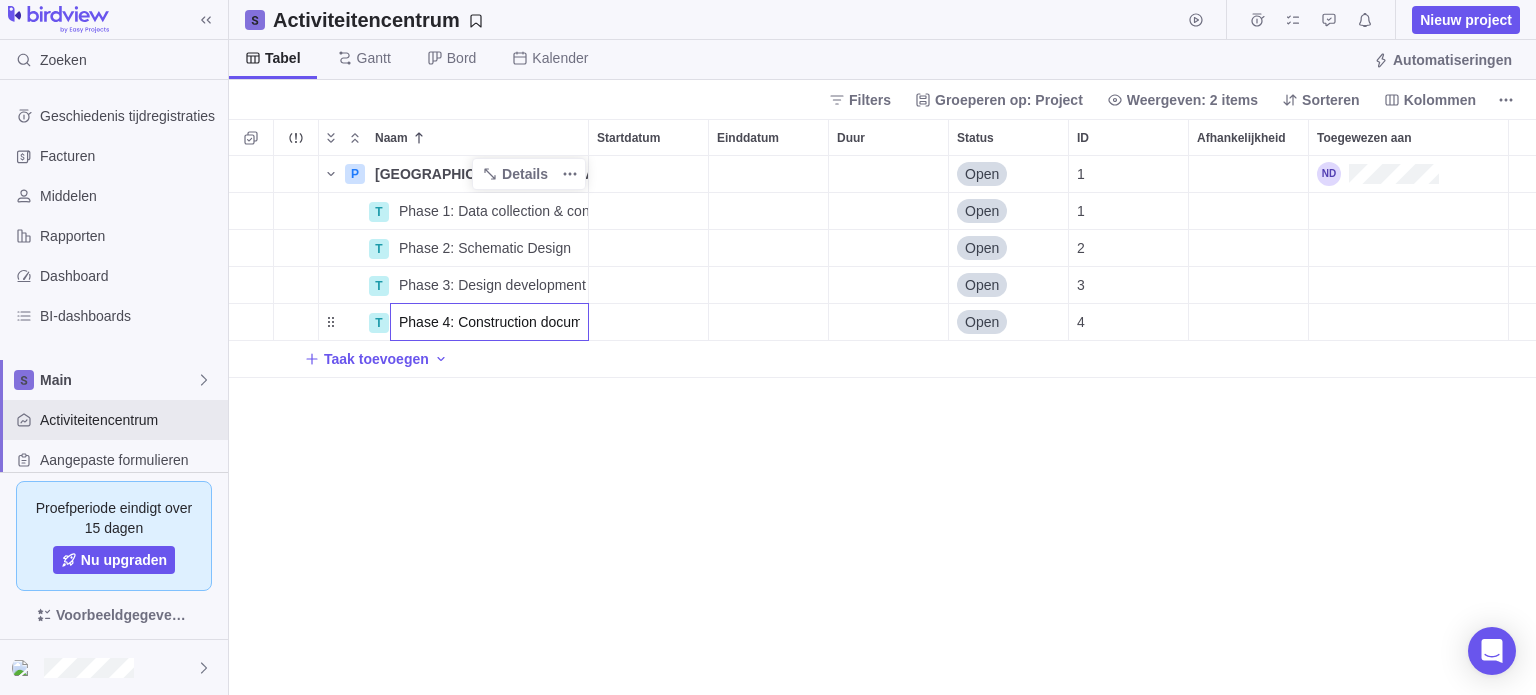 scroll, scrollTop: 0, scrollLeft: 92, axis: horizontal 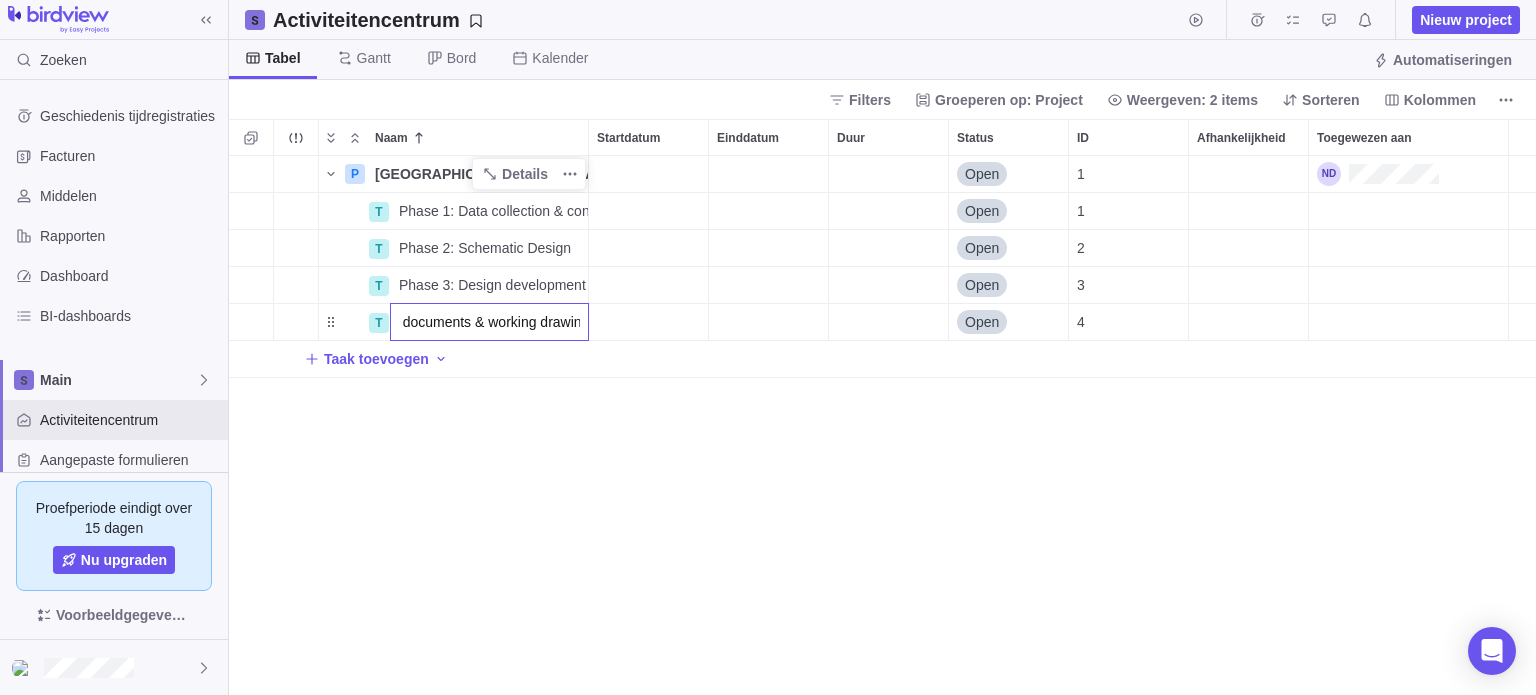 type on "Phase 4: Construction documents & working drawings" 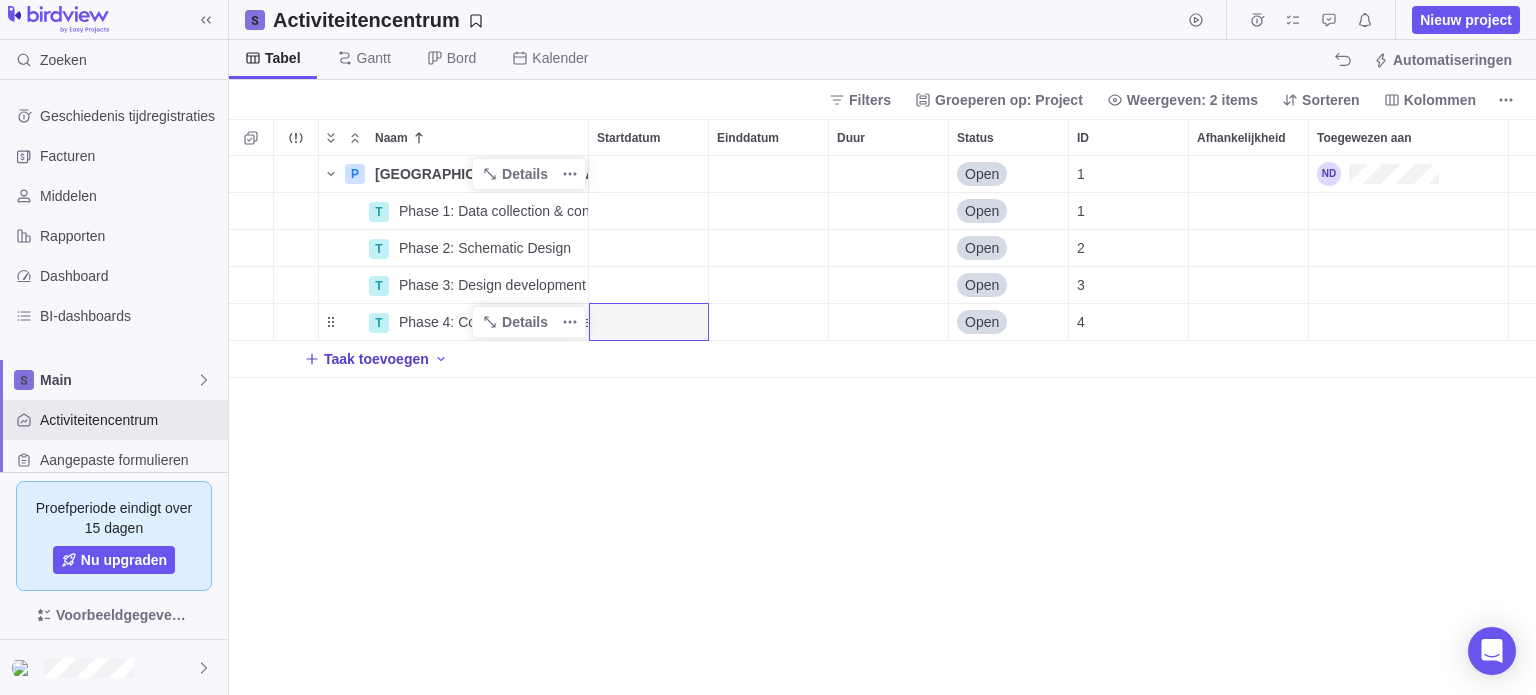 click on "Taak toevoegen" at bounding box center (376, 359) 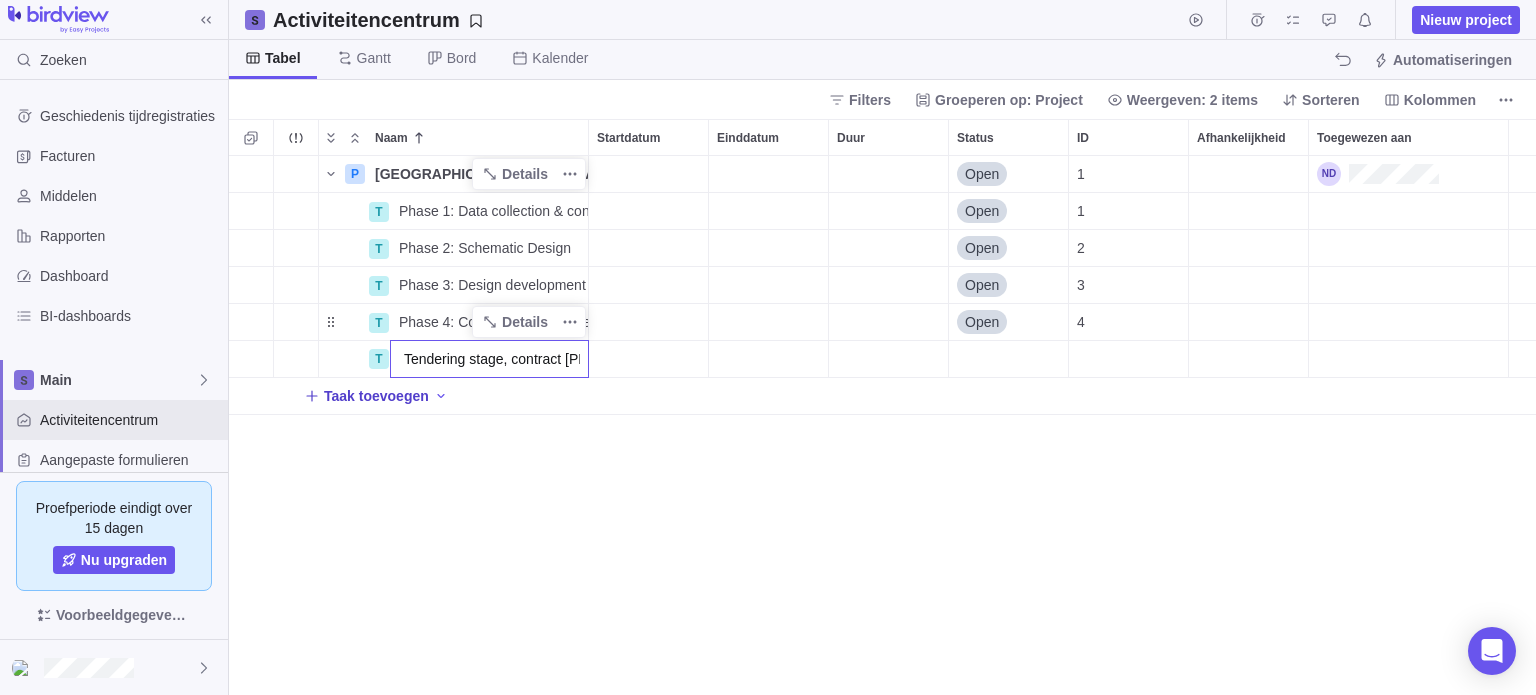 scroll, scrollTop: 0, scrollLeft: 63, axis: horizontal 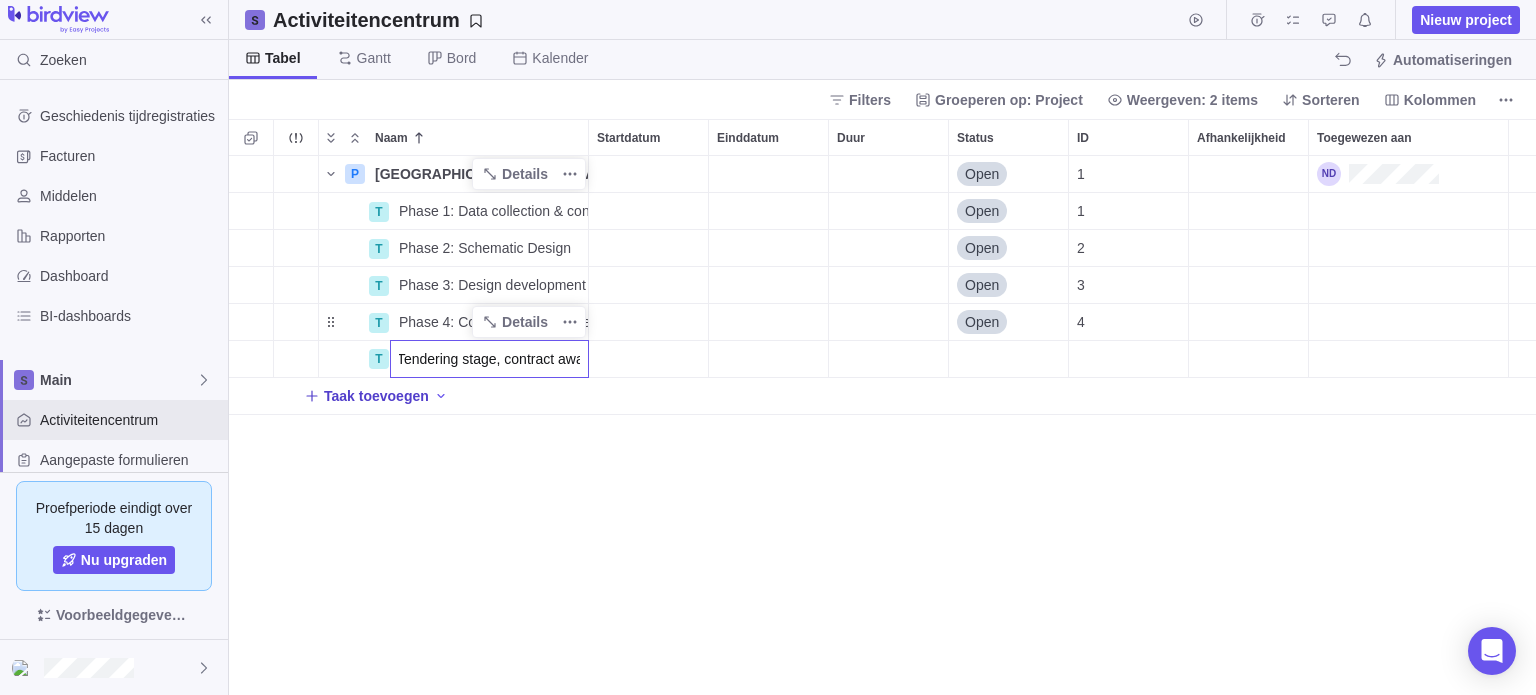type on "Phase 5: Tendering stage, contract award" 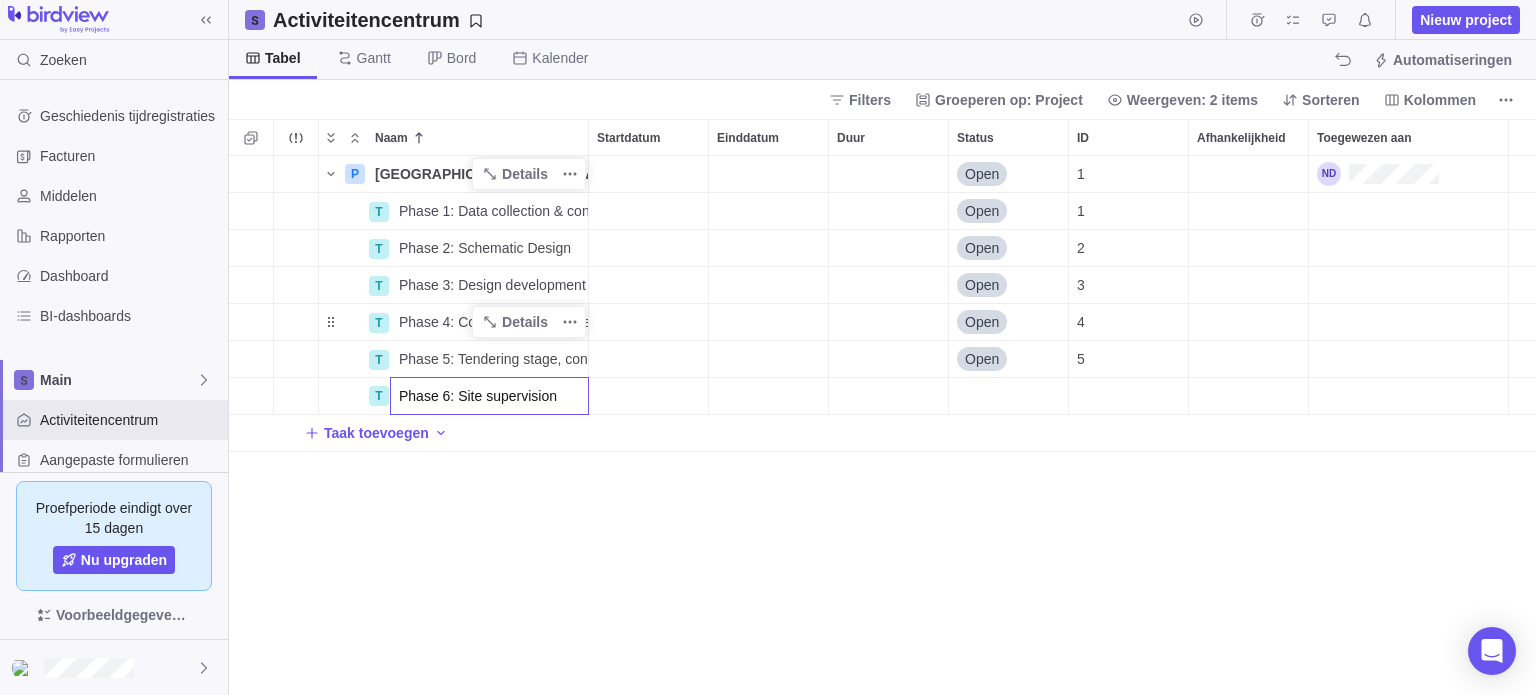 type on "Phase 6: Site supervision" 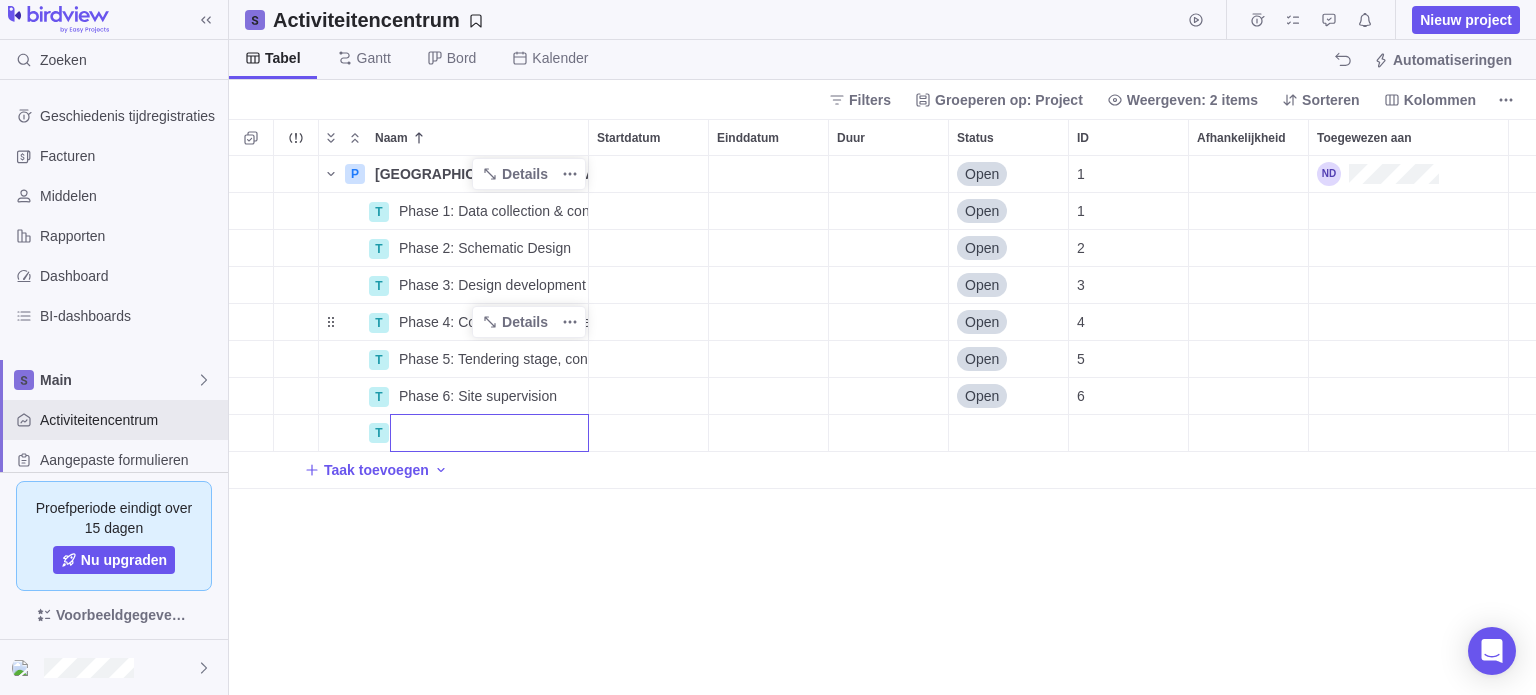 click on "Naam Startdatum Einddatum Duur Status ID Afhankelijkheid Toegewezen aan P New Embassy Building [GEOGRAPHIC_DATA] [GEOGRAPHIC_DATA] Details Open 1 T Phase 1: Data collection & concept refinement Details Open 1 T Phase 2: Schematic Design Details Open 2 T Phase 3: Design development Details Open 3 T Phase 4: Construction documents & working drawings Details Open 4 T Phase 5: Tendering stage, contract award Details Open 5 T Phase 6: Site supervision Details Open 6 T Taak toevoegen" at bounding box center [882, 407] 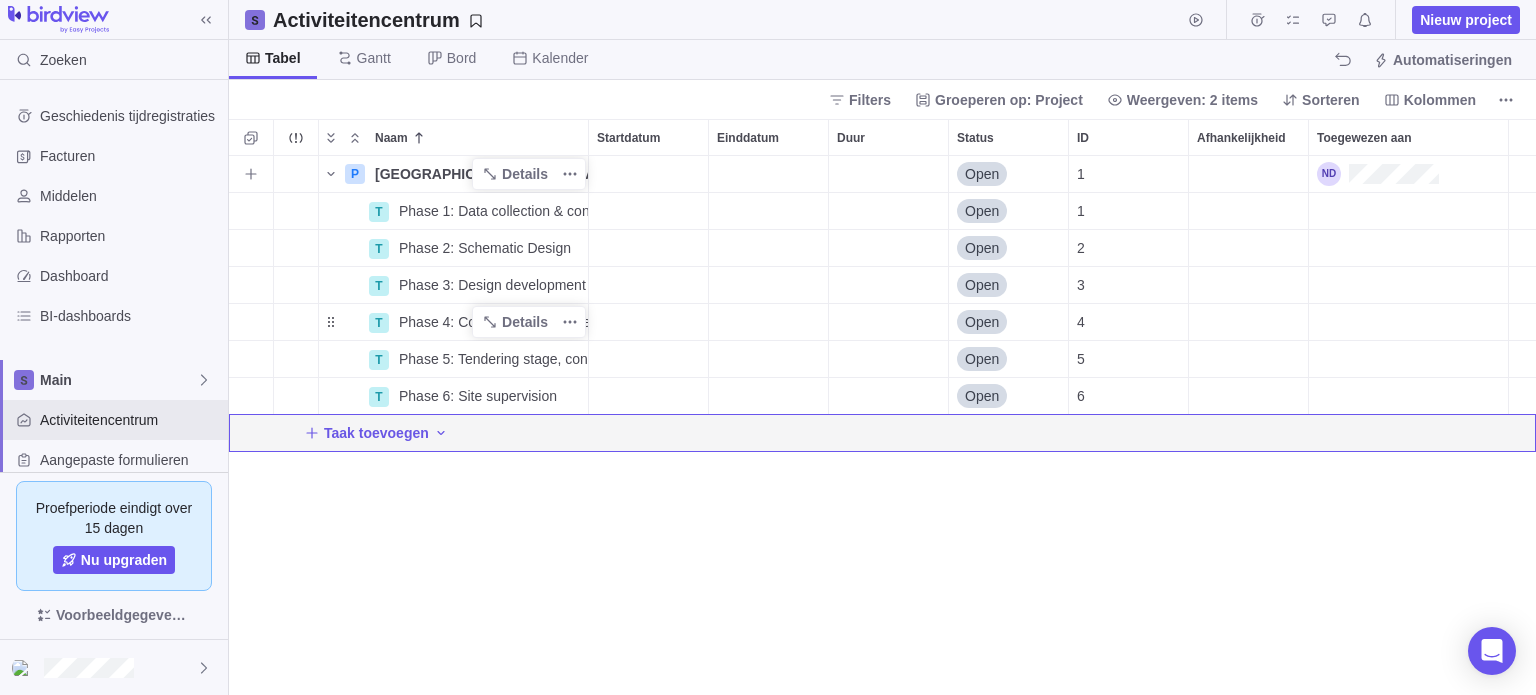click at bounding box center (648, 174) 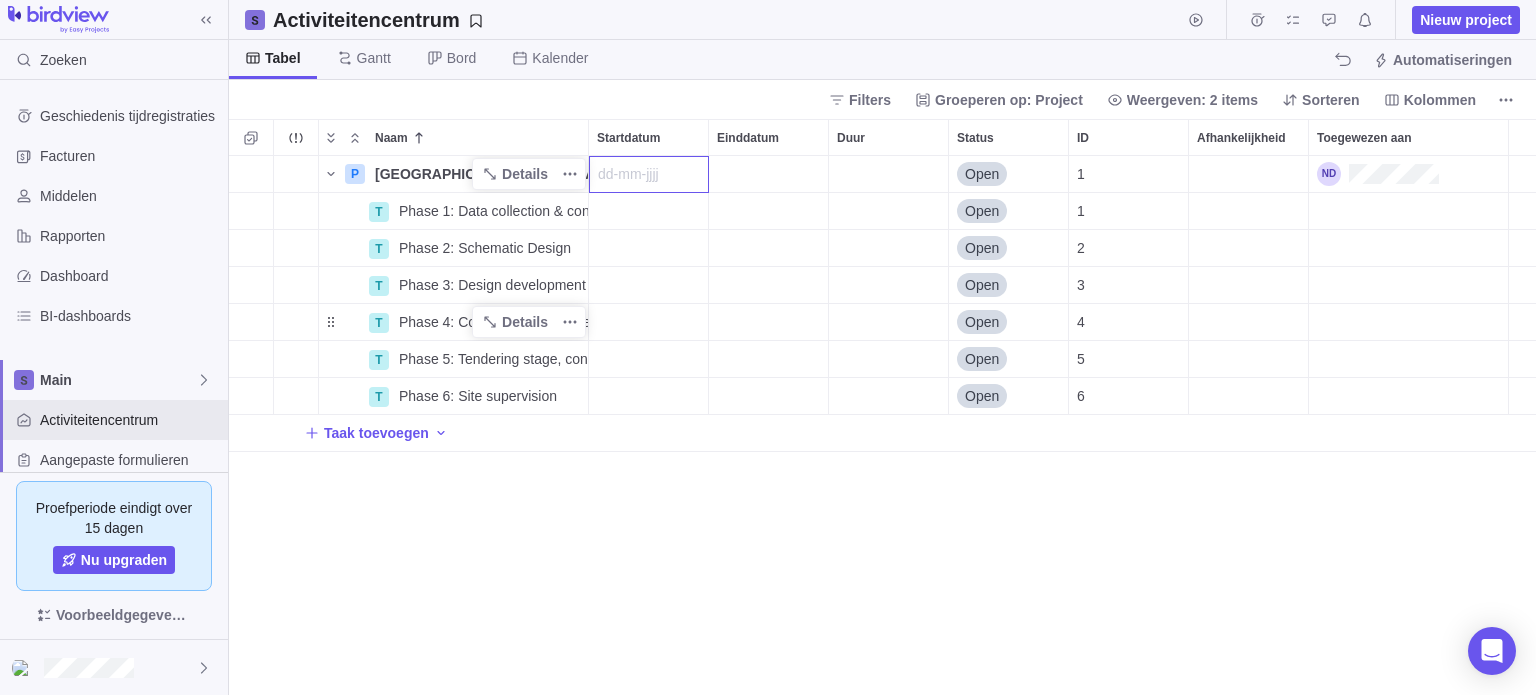 click on "Zoeken Geschiedenis tijdregistraties Facturen Middelen Rapporten Dashboard BI-dashboards Main Activiteitencentrum Aangepaste formulieren Opgeslagen weergaven Get Started Project Financials Flat Fee Project Financials T&M Upcoming Milestones Proefperiode eindigt over 15 dagen Nu upgraden Voorbeeldgegevens toevoegen Activiteitencentrum Nieuw project Tabel Gantt Bord Kalender Automatiseringen Filters Groeperen op: Project Weergeven: 2 items Sorteren Kolommen Naam Startdatum Einddatum Duur Status ID Afhankelijkheid Toegewezen aan P New Embassy Building Kuwait Brussels Details Open 1 T Phase 1: Data collection & concept refinement Details Open 1 T Phase 2: Schematic Design Details Open 2 T Phase 3: Design development Details Open 3 T Phase 4: Construction documents & working drawings Details Open 4 T Phase 5: Tendering stage, contract award Details Open 5 T Phase 6: Site supervision Details Open 6 Taak toevoegen Filters Activiteit status Default Workflow Projectstatus Default Workflow Vorig jaar" at bounding box center [768, 347] 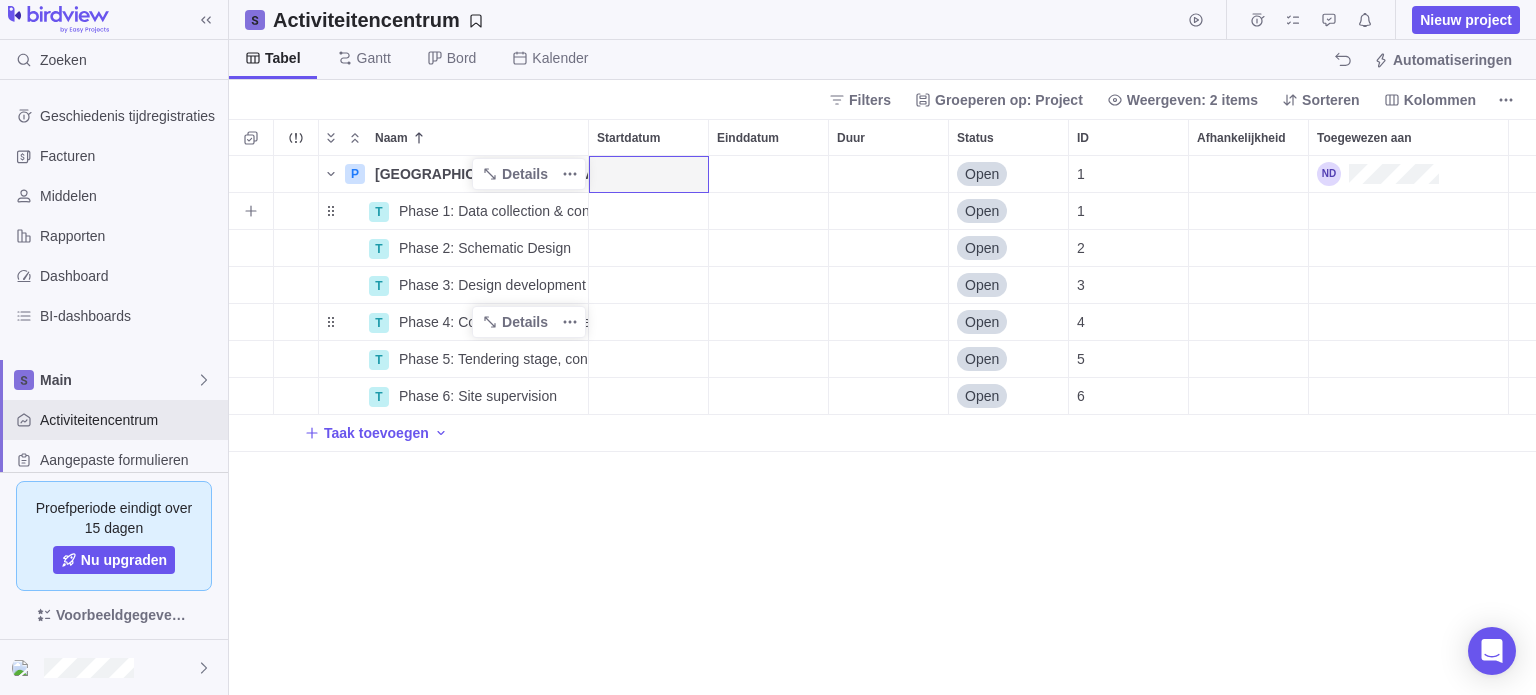 click at bounding box center [648, 211] 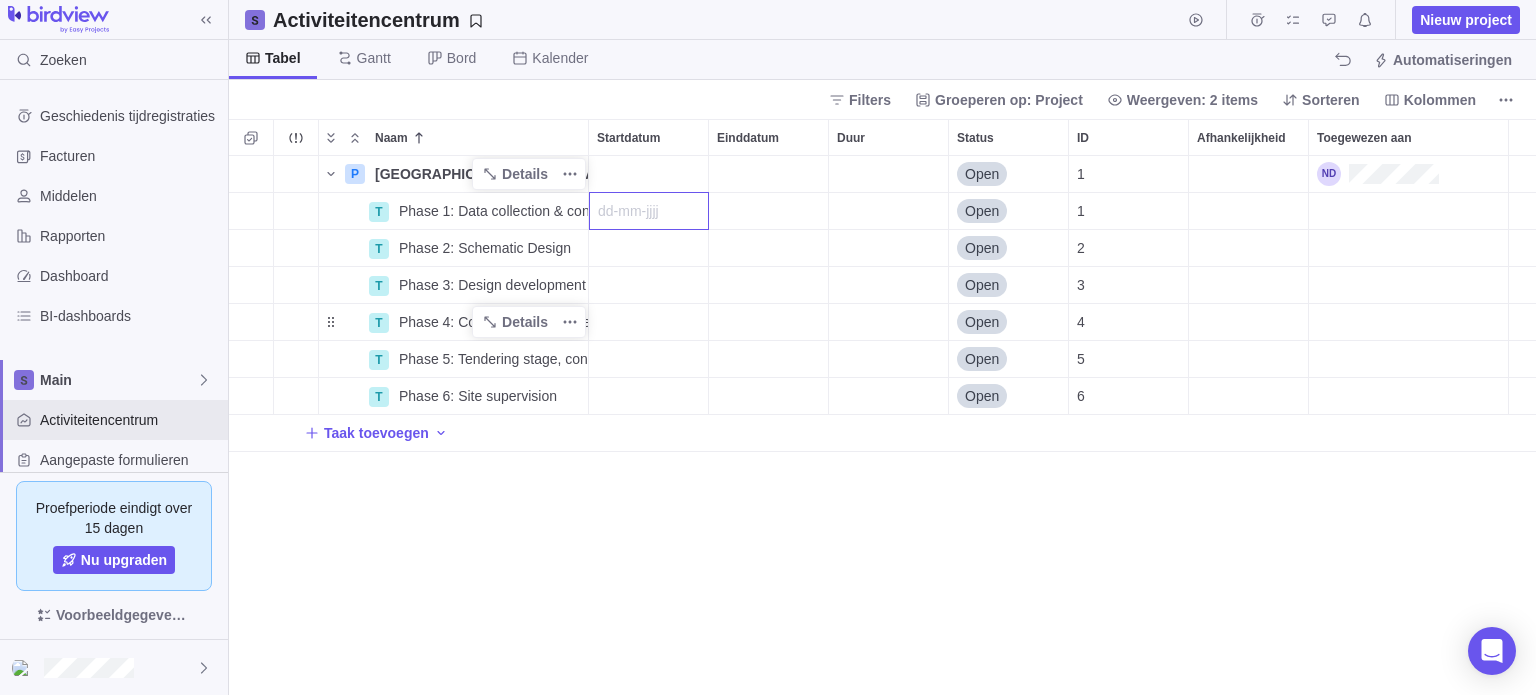 click on "Naam Startdatum Einddatum Duur Status ID Afhankelijkheid Toegewezen aan P New Embassy Building Kuwait Brussels Details Open 1 T Phase 1: Data collection & concept refinement Details Open 1 T Phase 2: Schematic Design Details Open 2 T Phase 3: Design development Details Open 3 T Phase 4: Construction documents & working drawings Details Open 4 T Phase 5: Tendering stage, contract award Details Open 5 T Phase 6: Site supervision Details Open 6 Taak toevoegen" at bounding box center [882, 407] 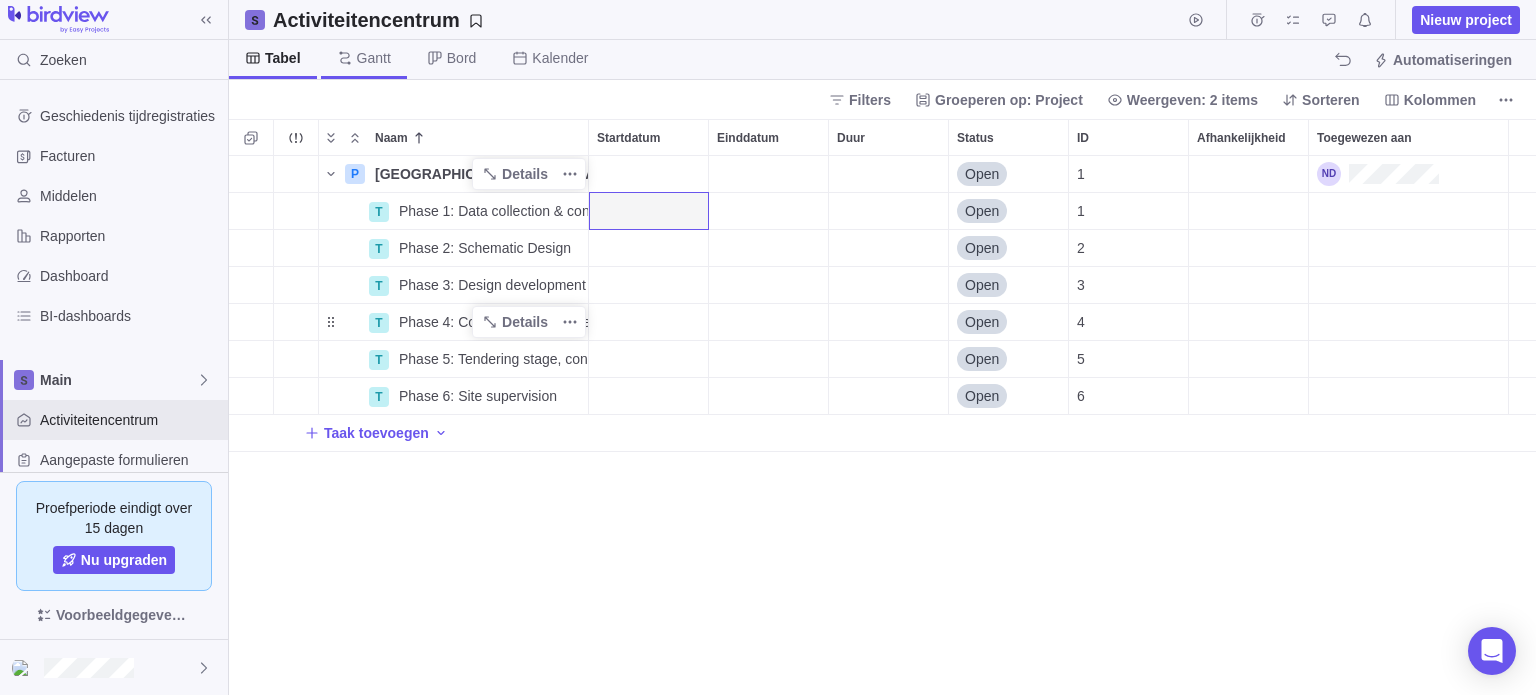click on "Gantt" at bounding box center (364, 59) 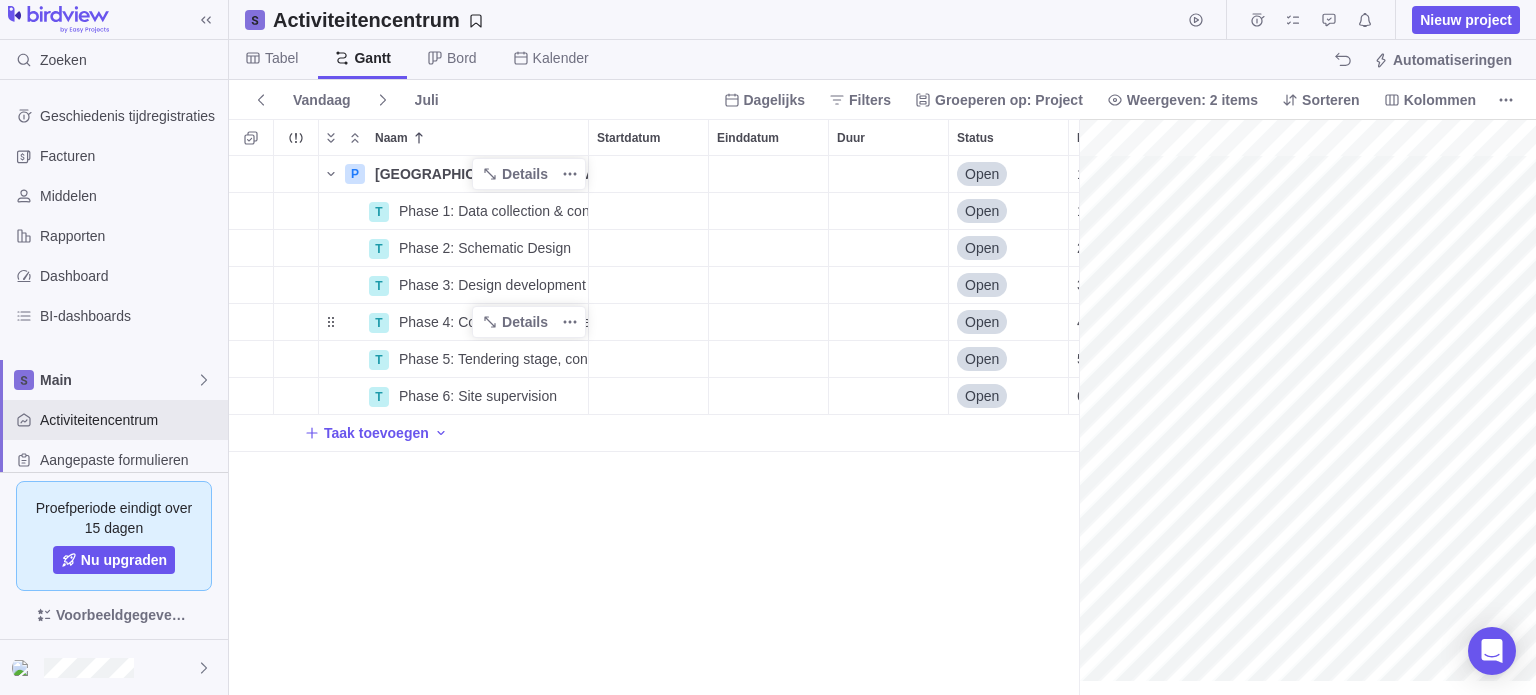 scroll, scrollTop: 524, scrollLeft: 834, axis: both 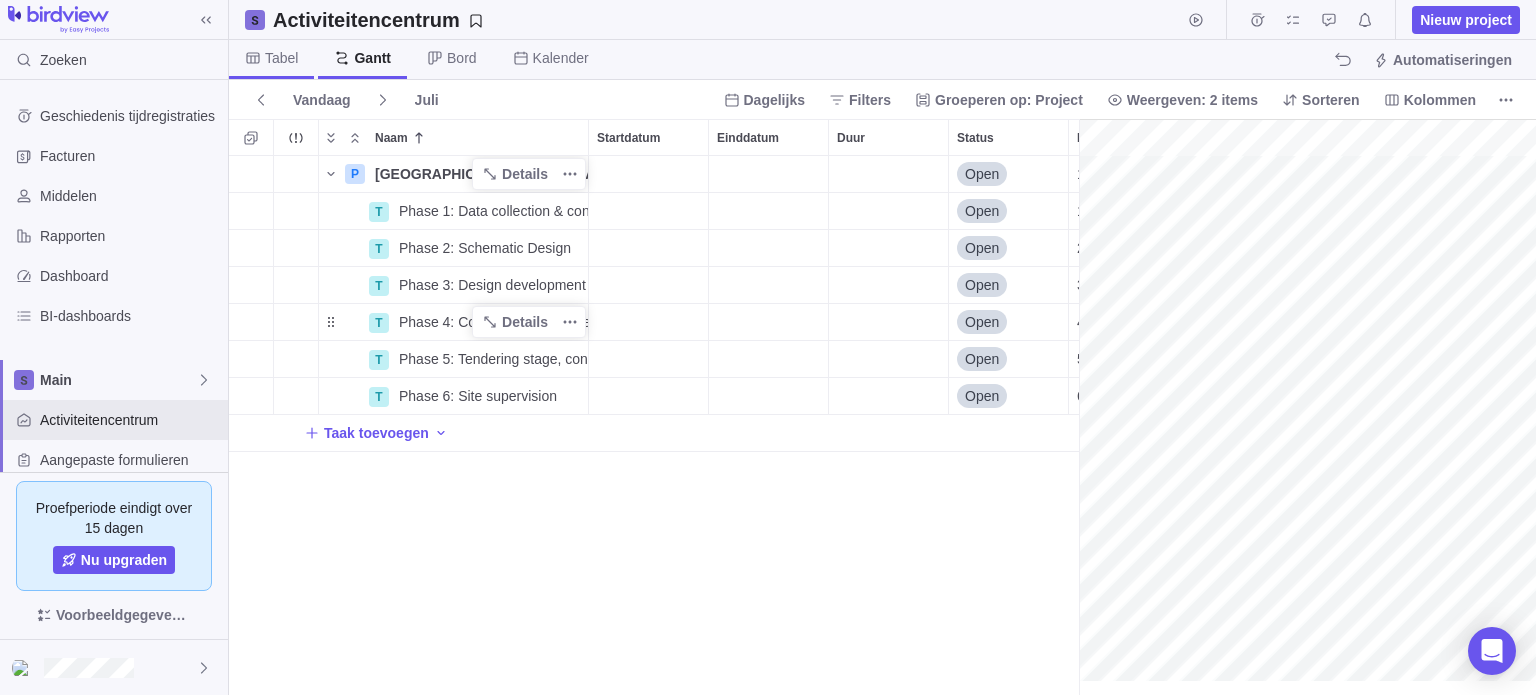click on "Tabel" at bounding box center [271, 59] 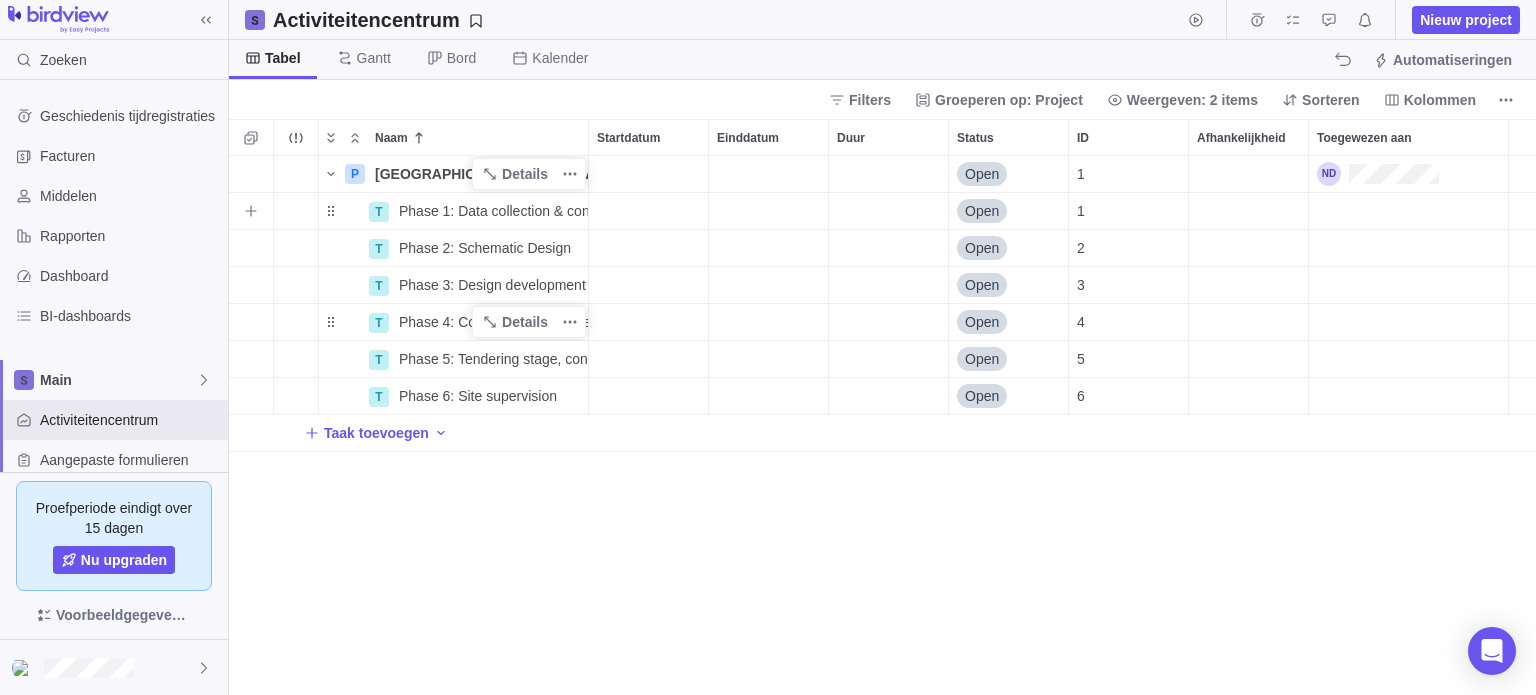 click at bounding box center (648, 211) 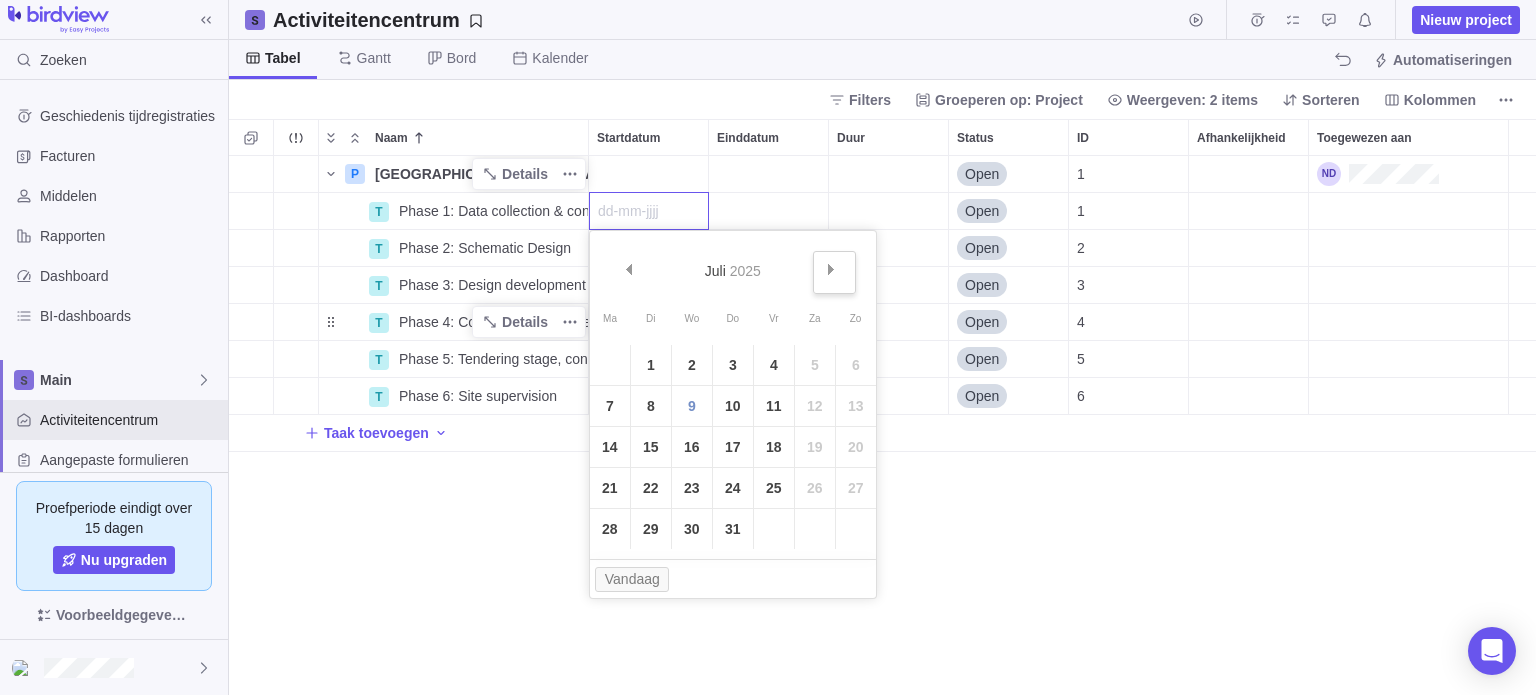 click on "Volgende" at bounding box center [834, 272] 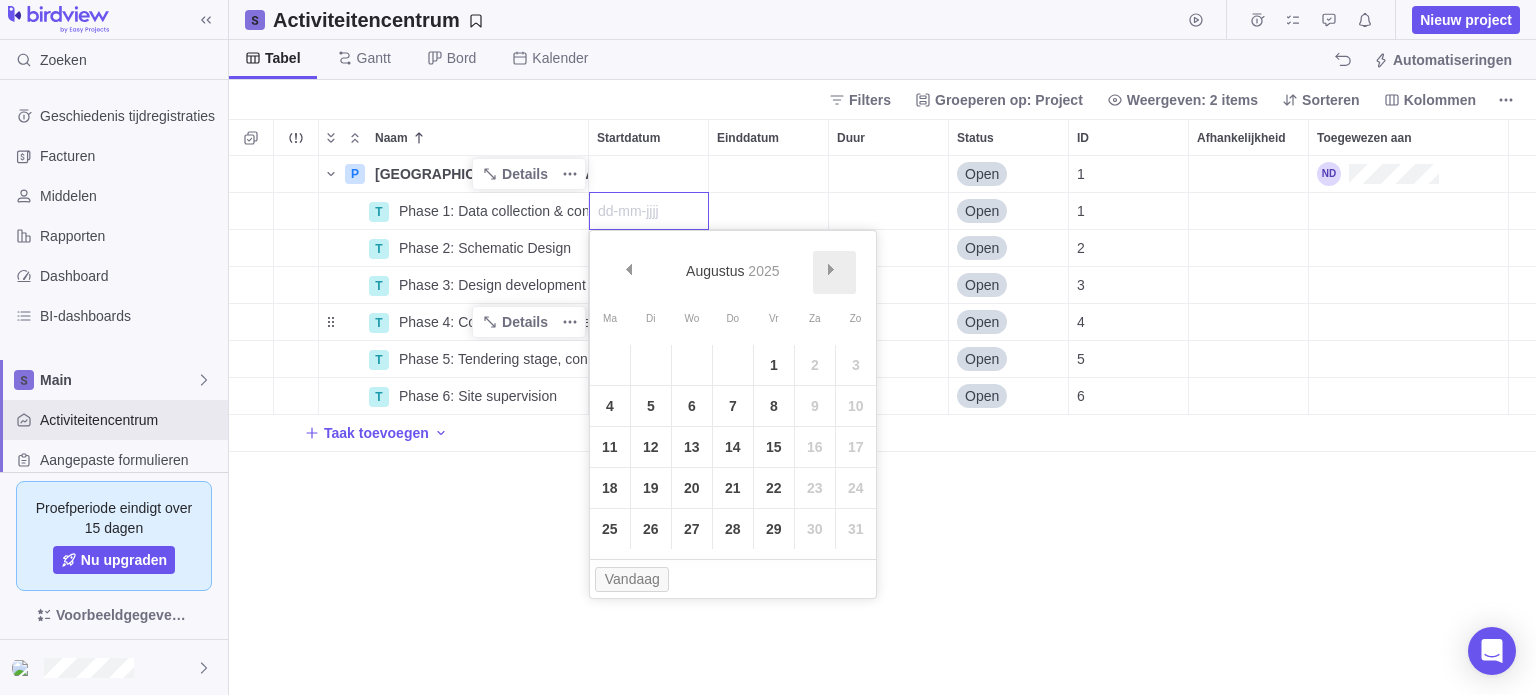 click on "Volgende" at bounding box center [834, 272] 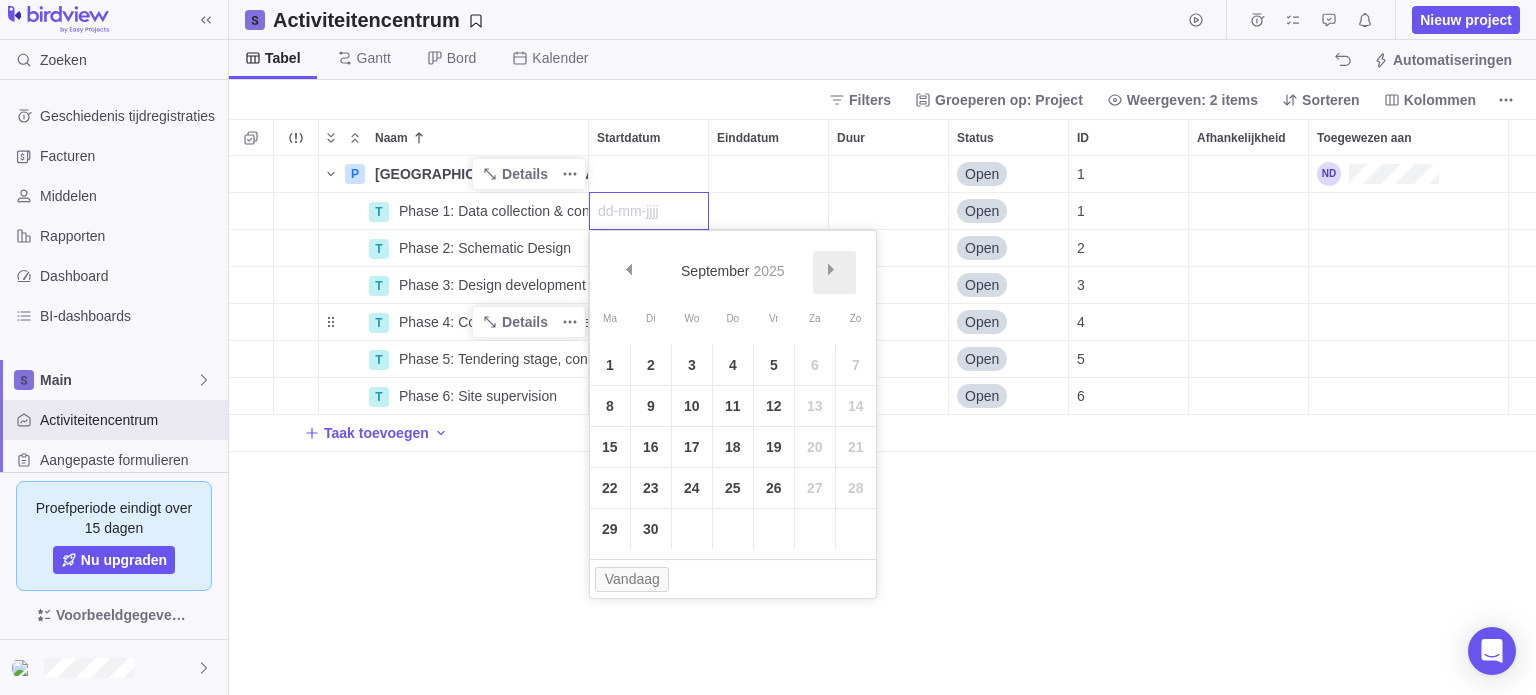 click on "Volgende" at bounding box center [834, 272] 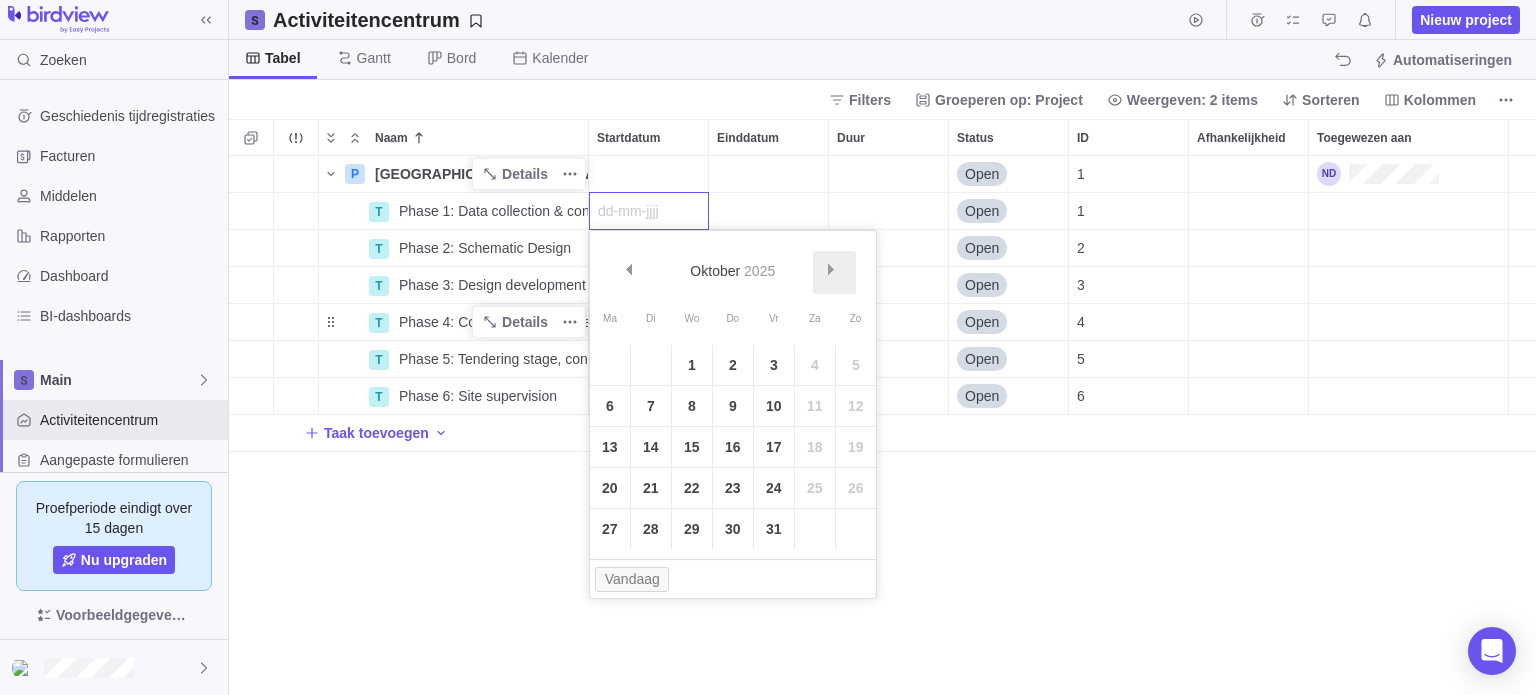 click on "Volgende" at bounding box center [834, 272] 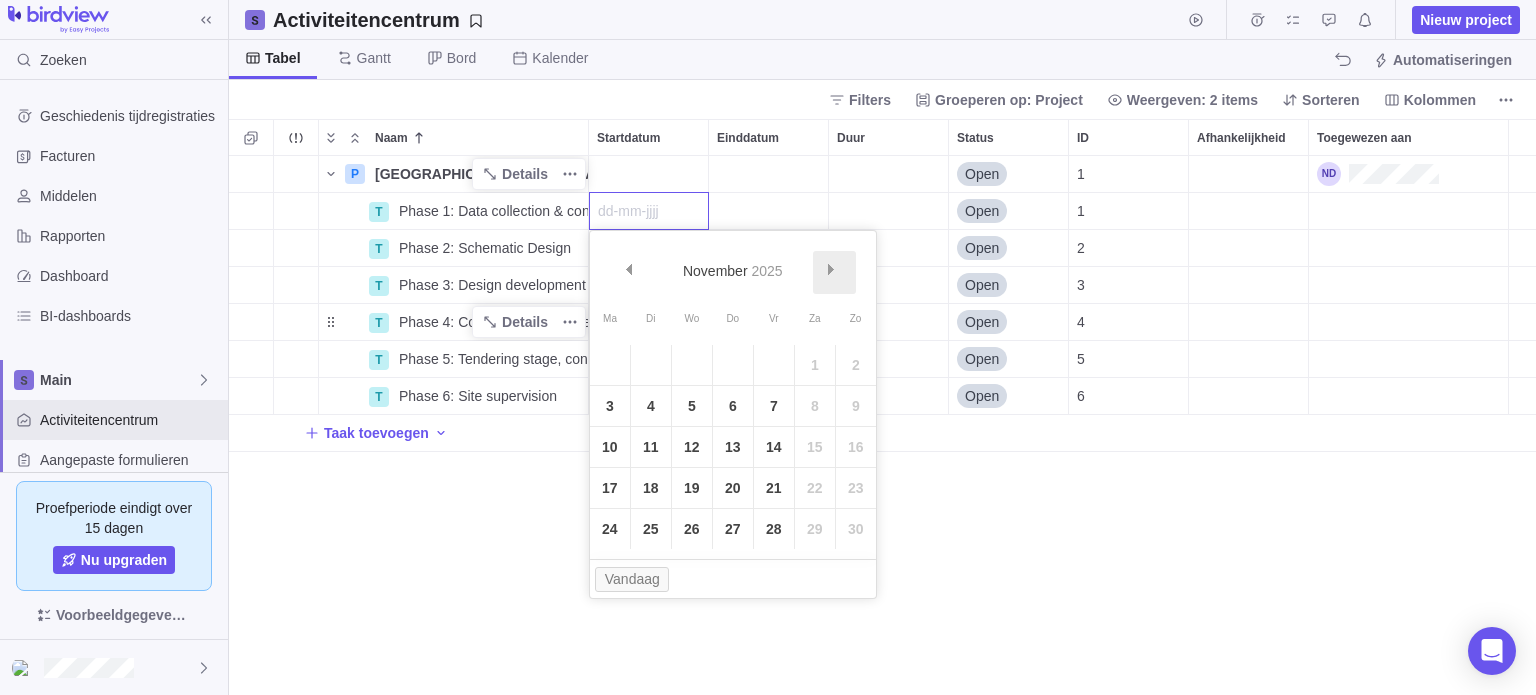 click on "Volgende" at bounding box center (834, 272) 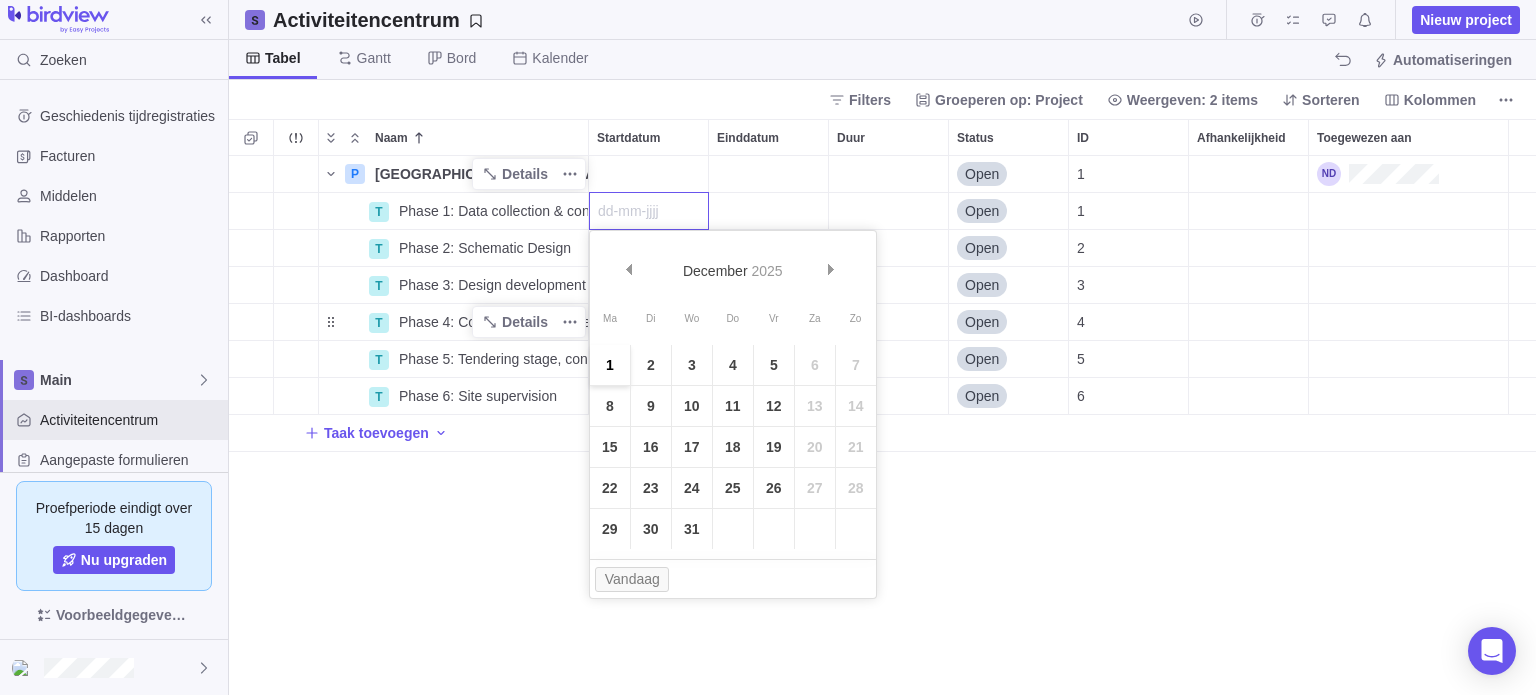 click on "1" at bounding box center [610, 365] 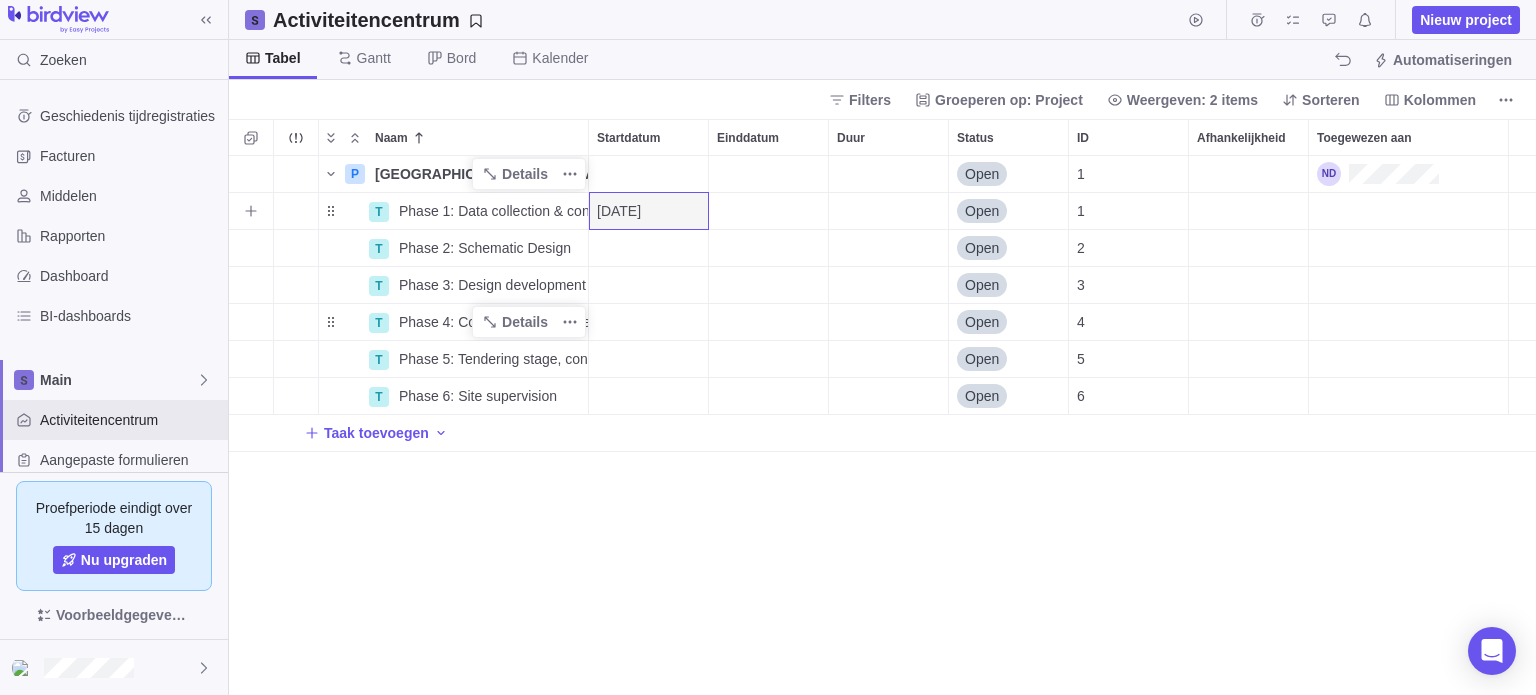 click at bounding box center [768, 211] 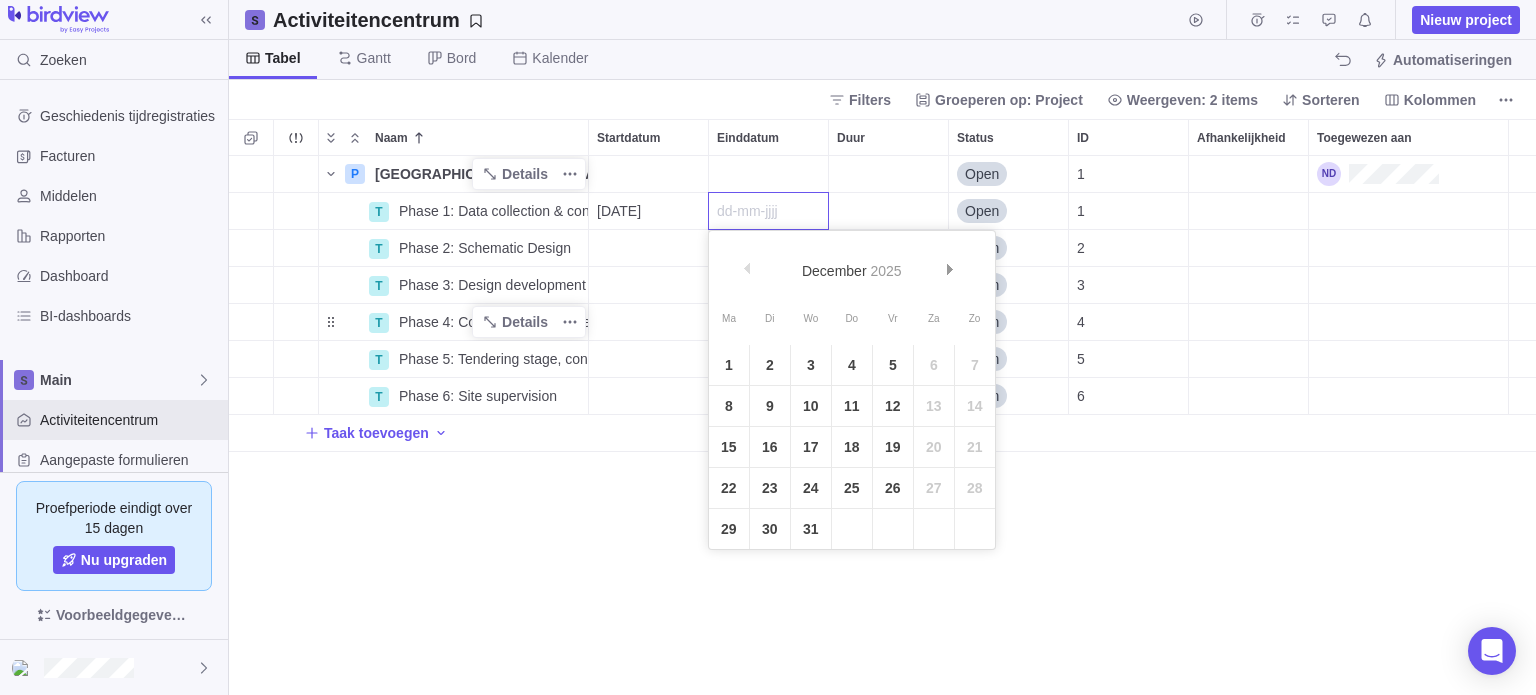 drag, startPoint x: 953, startPoint y: 253, endPoint x: 742, endPoint y: 527, distance: 345.828 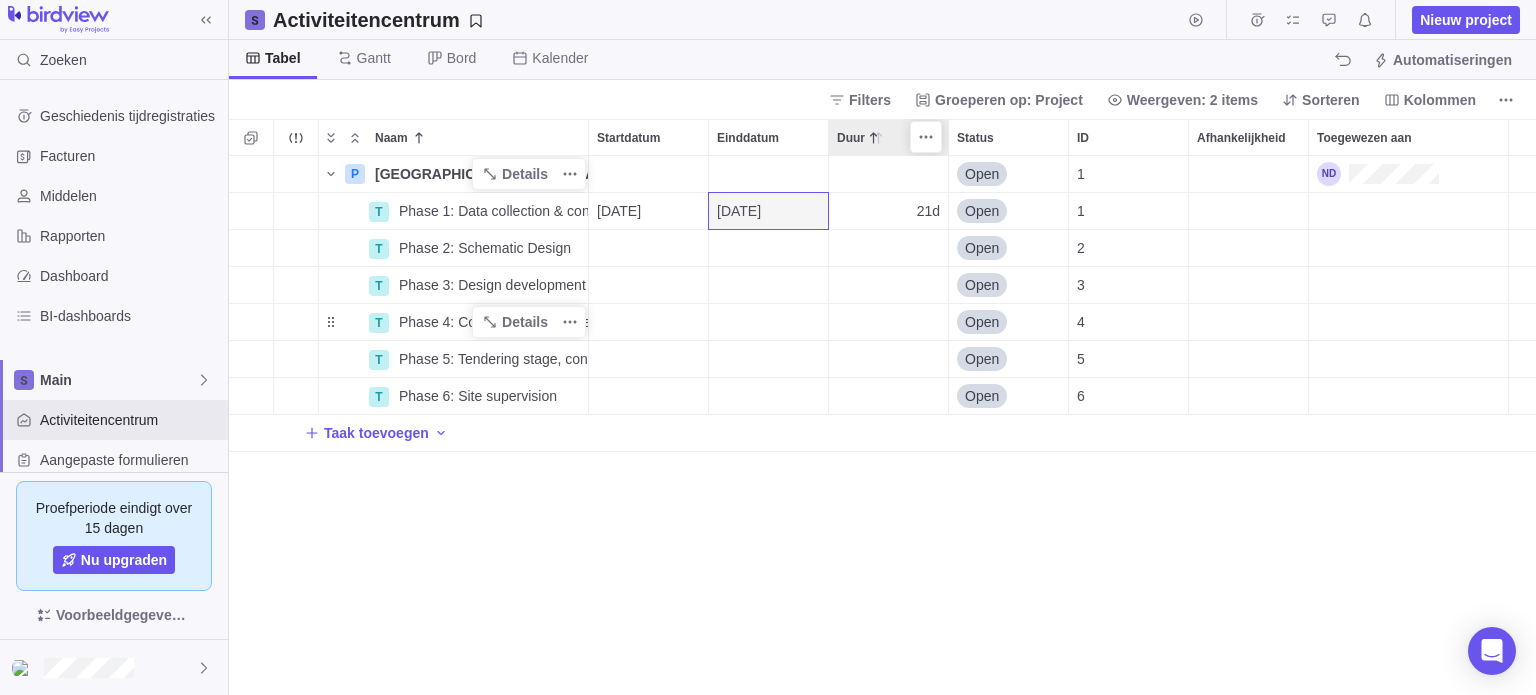 click on "Duur" at bounding box center (888, 137) 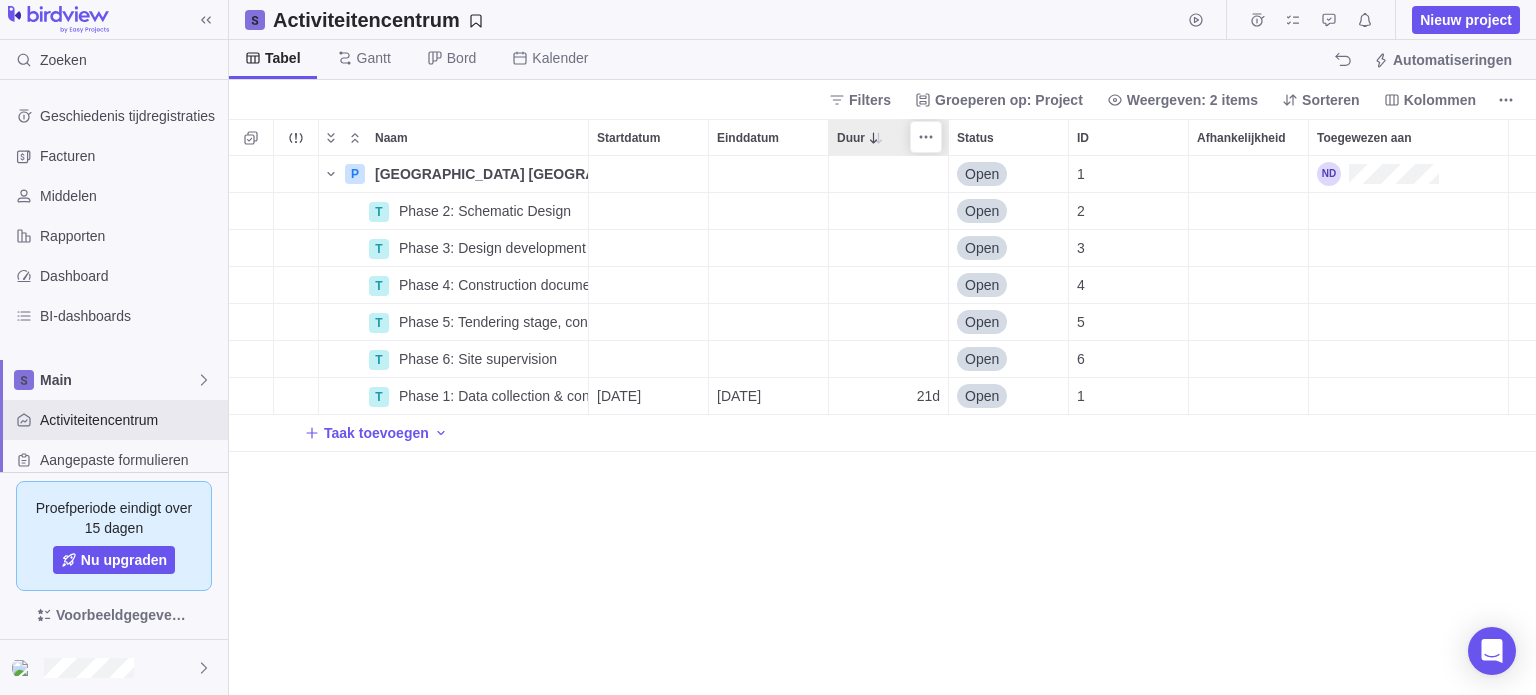 scroll, scrollTop: 16, scrollLeft: 16, axis: both 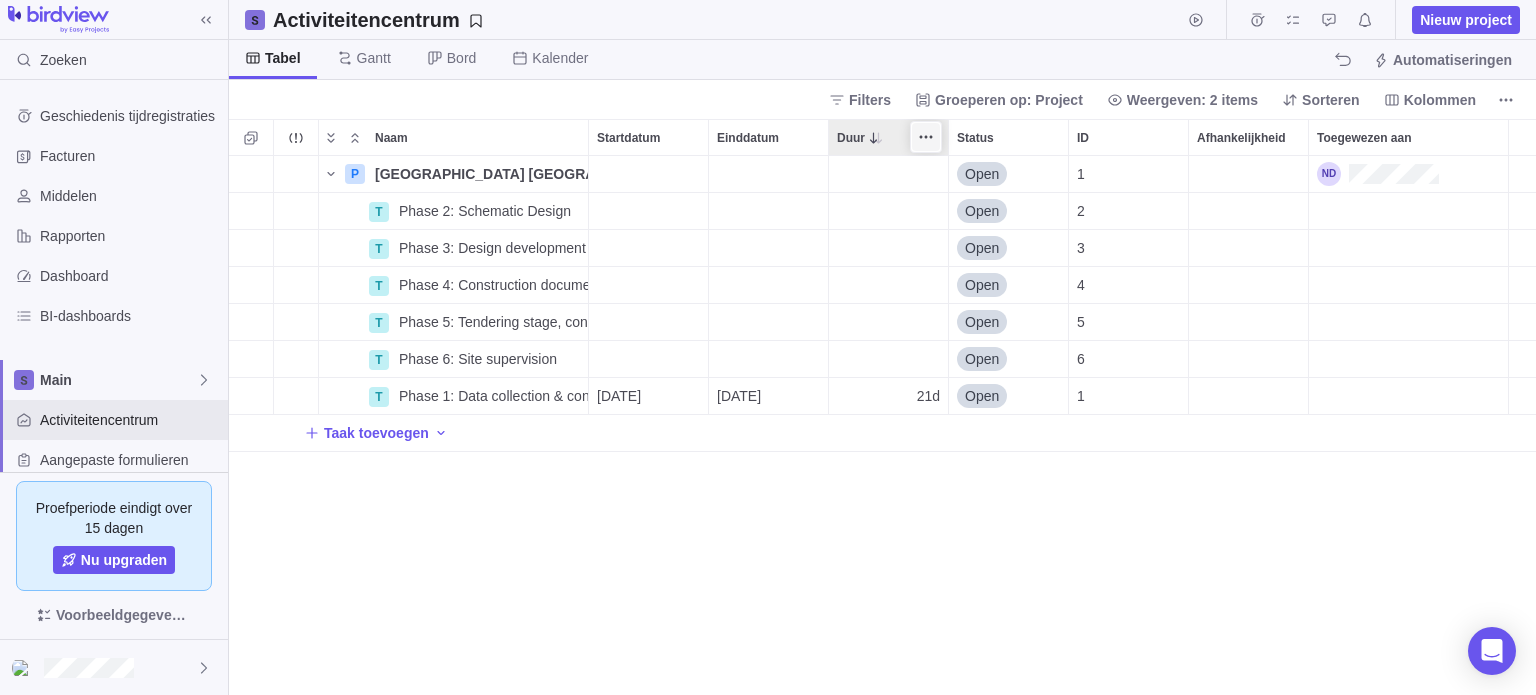 click at bounding box center (926, 137) 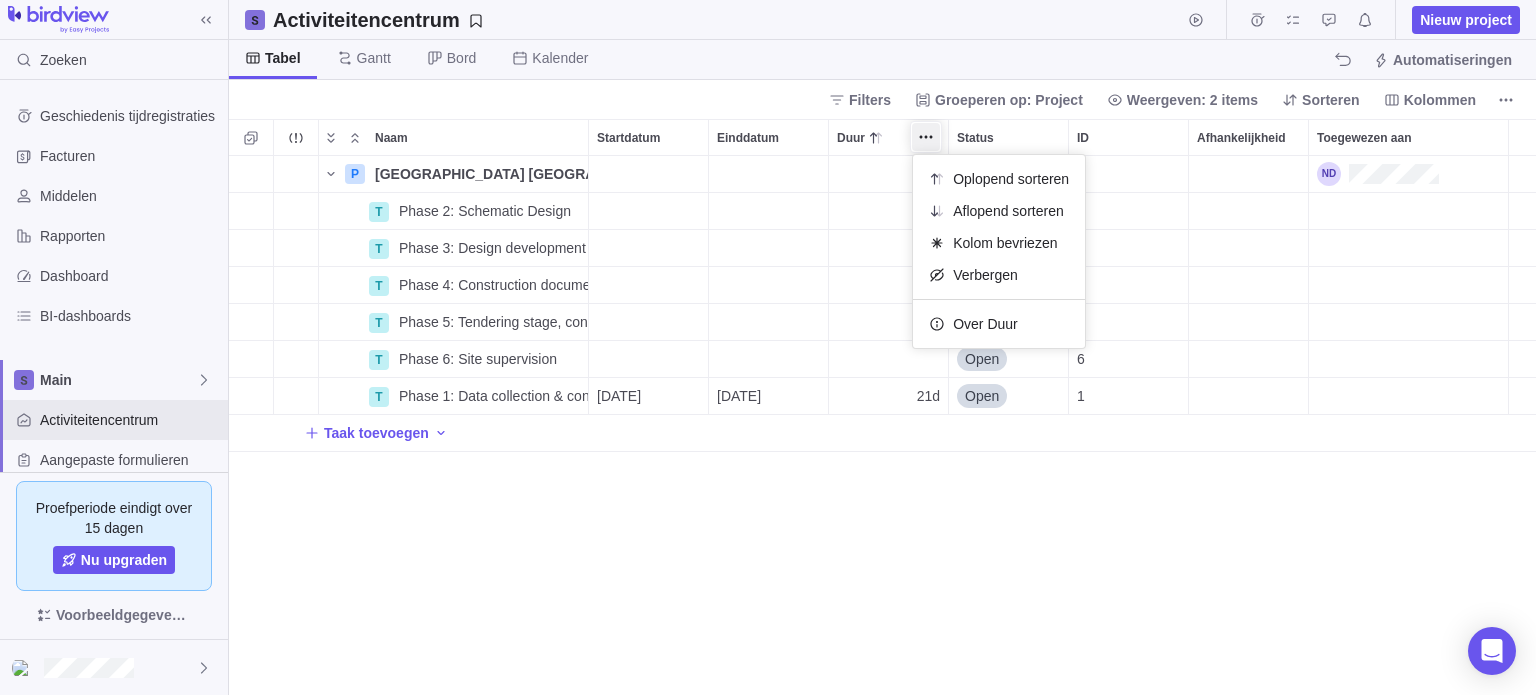 click on "Naam Startdatum Einddatum Duur Status ID Afhankelijkheid Toegewezen aan P New Embassy Building Kuwait Brussels Details Open 1 T Phase 2: Schematic Design Details Open 2 T Phase 3: Design development Details Open 3 T Phase 4: Construction documents & working drawings Details Open 4 T Phase 5: Tendering stage, contract award Details Open 5 T Phase 6: Site supervision Details Open 6 T Phase 1: Data collection & concept refinement Details 01-12-2025 29-12-2025 21d Open 1 Taak toevoegen" at bounding box center [882, 407] 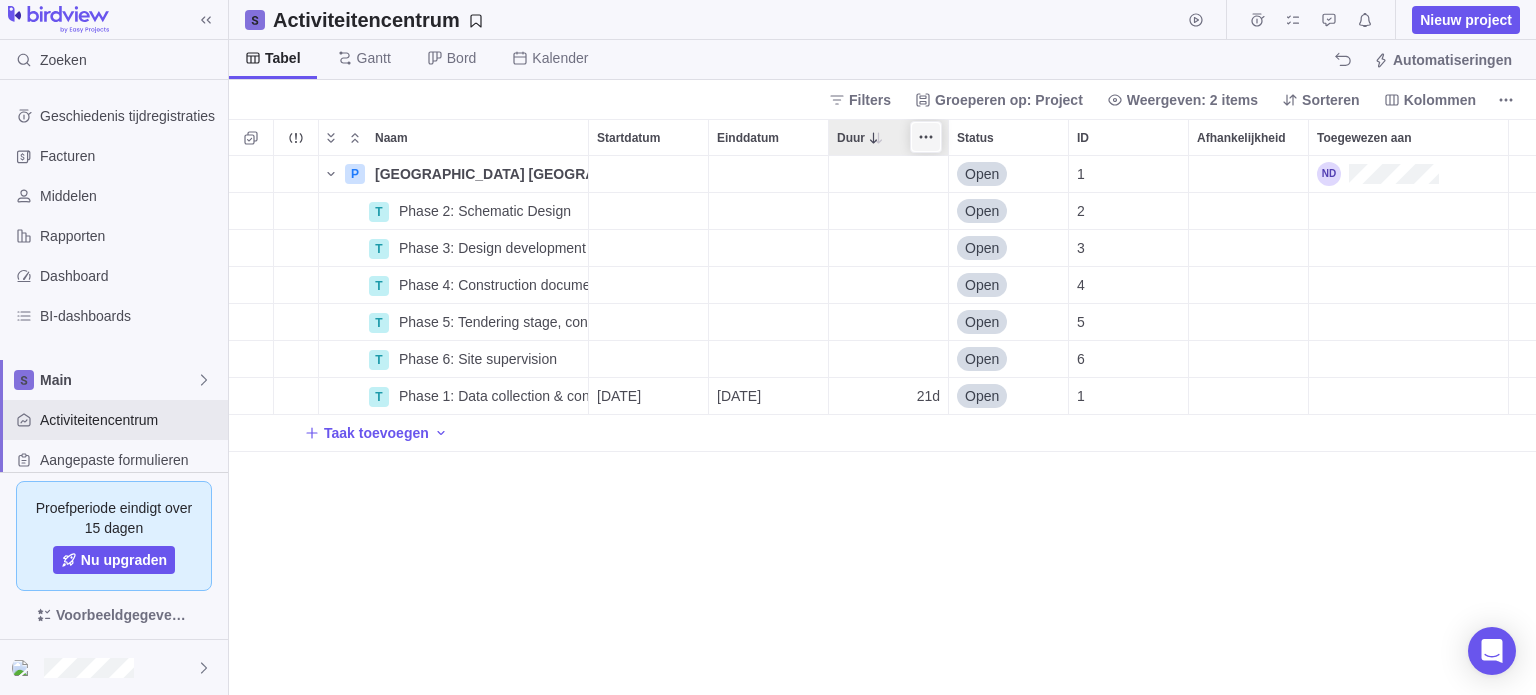 click 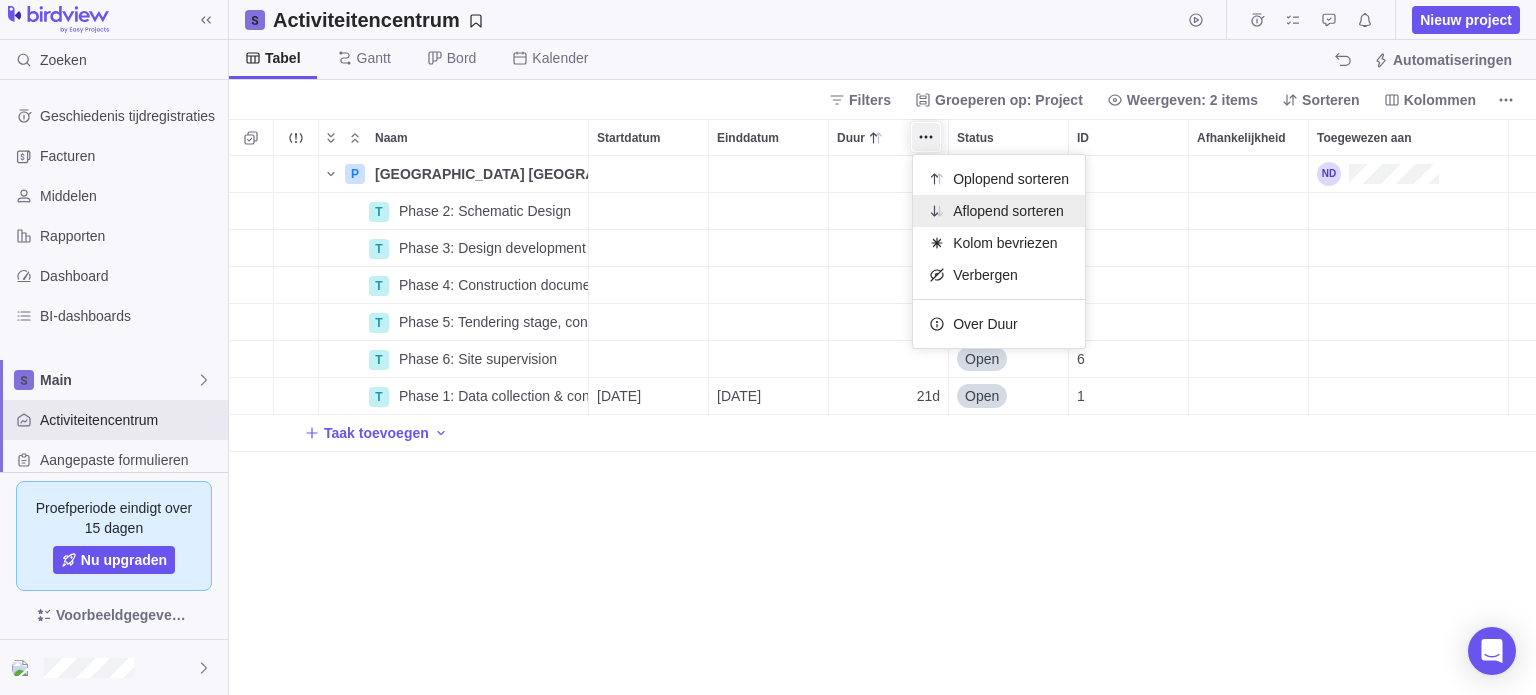 drag, startPoint x: 944, startPoint y: 183, endPoint x: 924, endPoint y: 200, distance: 26.24881 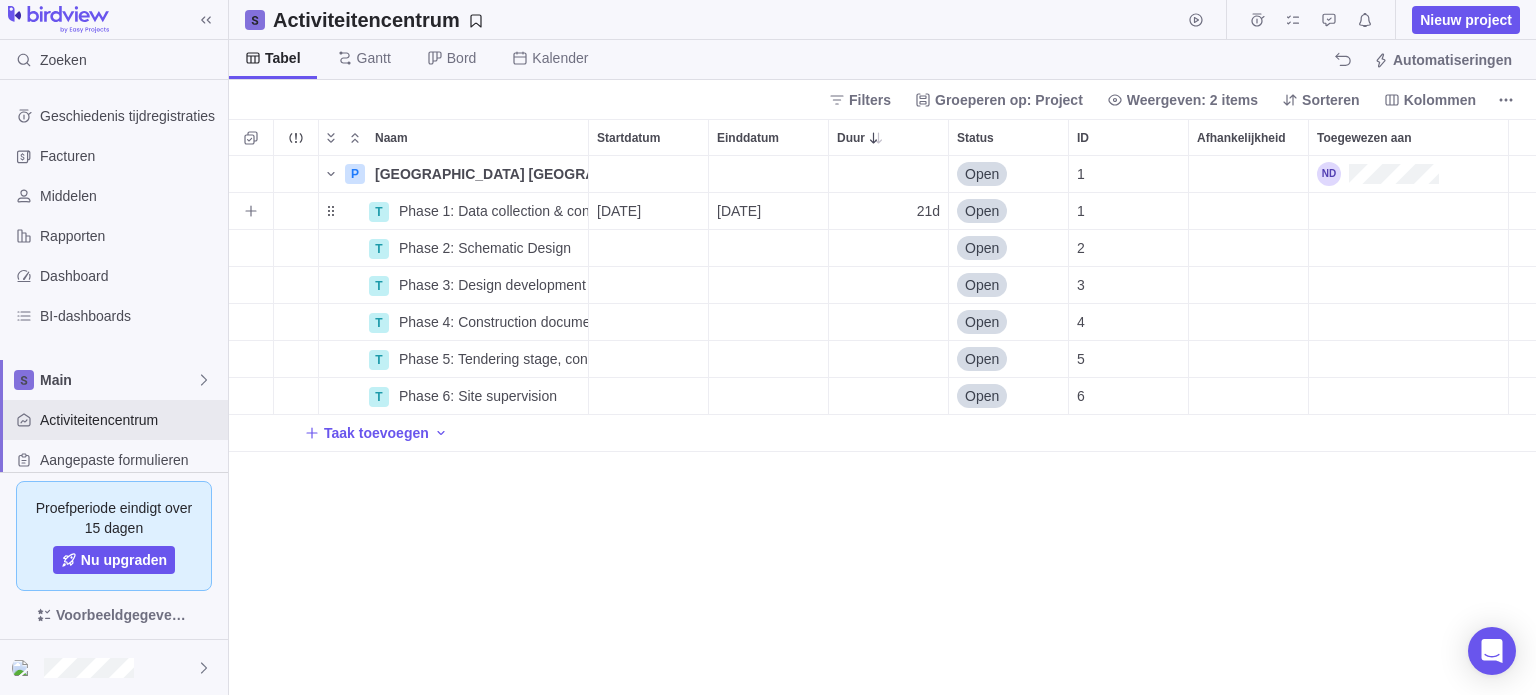 scroll, scrollTop: 16, scrollLeft: 16, axis: both 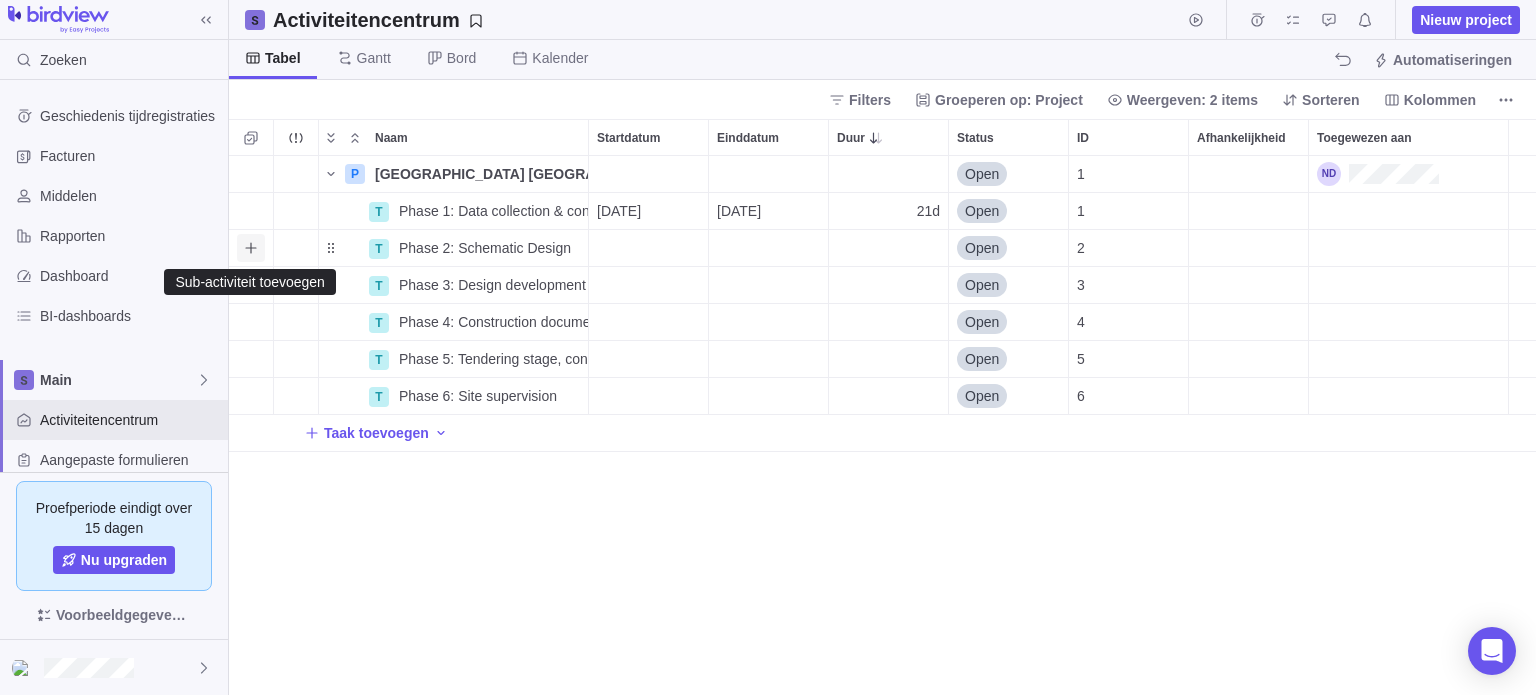 click 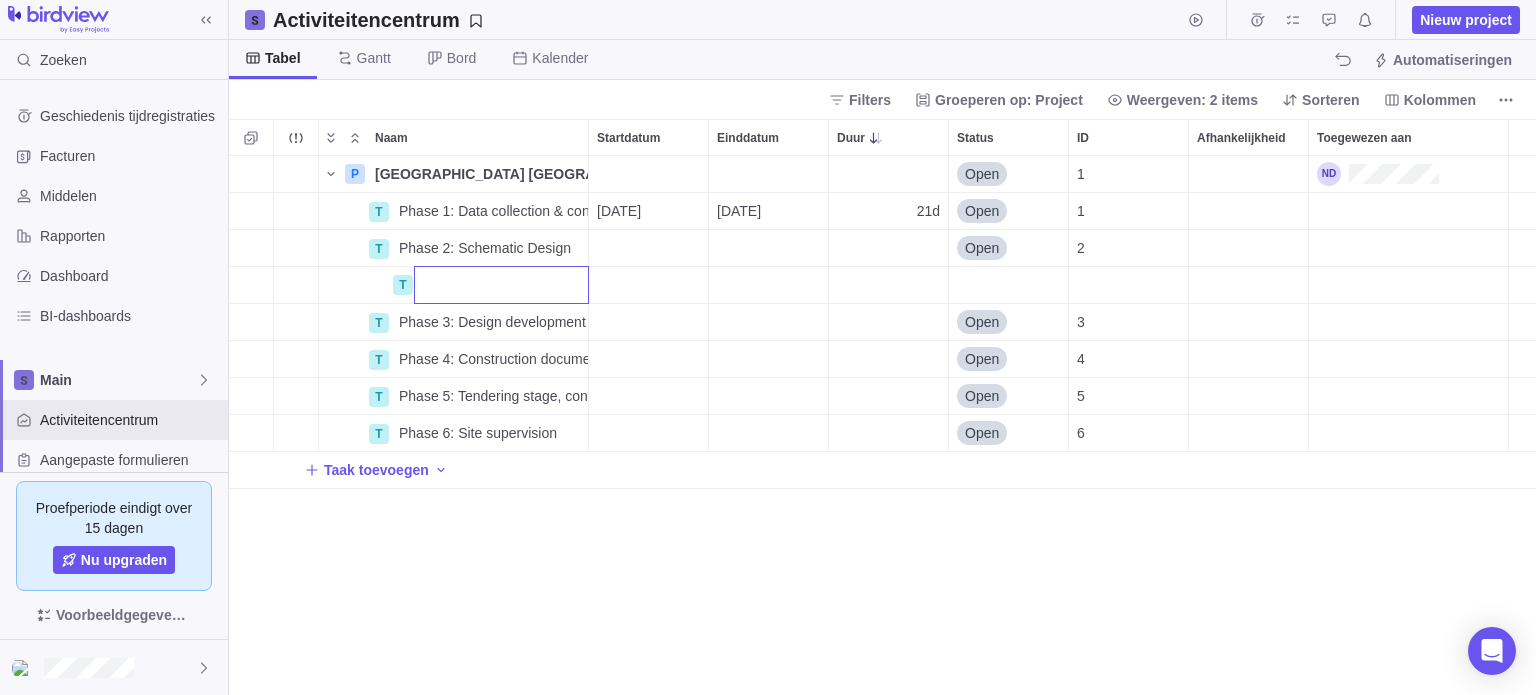 click on "Naam Startdatum Einddatum Duur Status ID Afhankelijkheid Toegewezen aan P New Embassy Building Kuwait Brussels Details Open 1 T Phase 1: Data collection & concept refinement Details 01-12-2025 29-12-2025 21d Open 1 T Phase 2: Schematic Design Details Open 2 T T Phase 3: Design development Details Open 3 T Phase 4: Construction documents & working drawings Details Open 4 T Phase 5: Tendering stage, contract award Details Open 5 T Phase 6: Site supervision Details Open 6 Taak toevoegen" at bounding box center (882, 407) 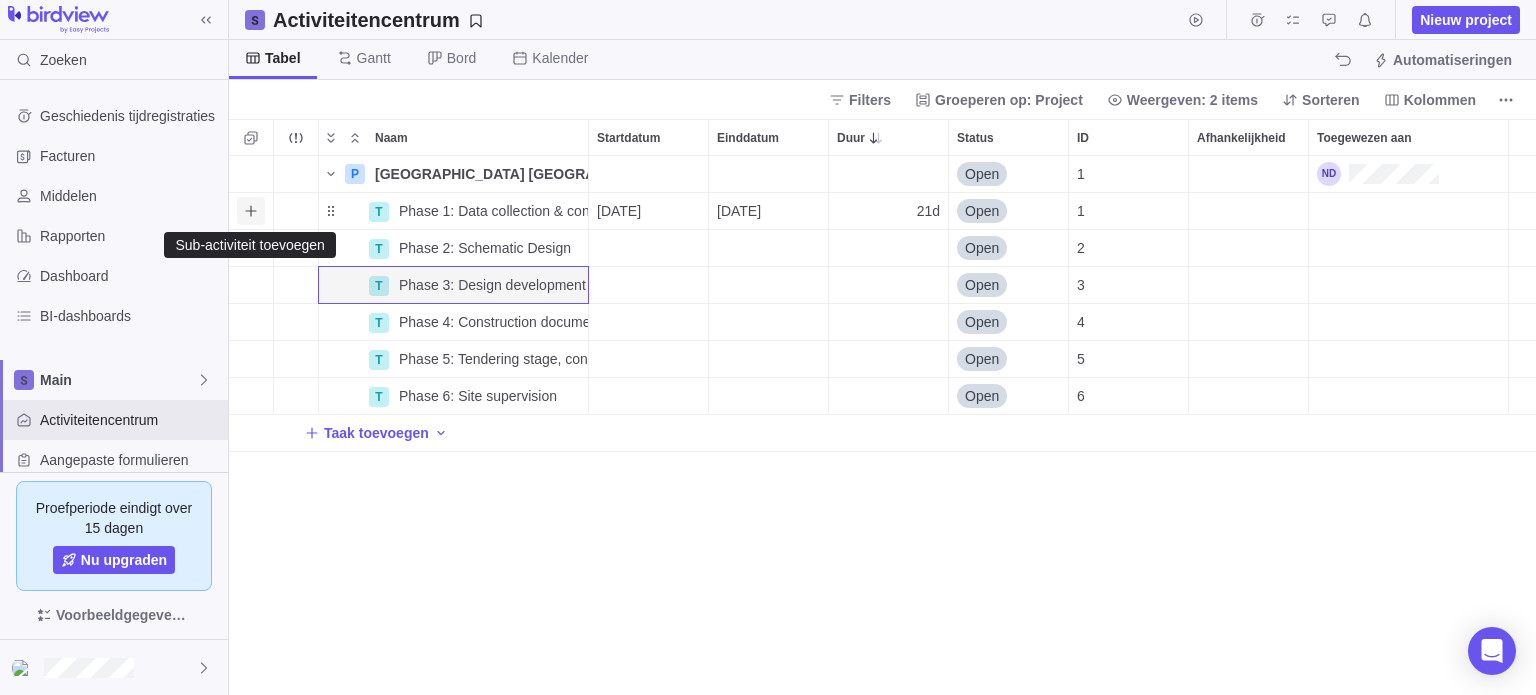 click 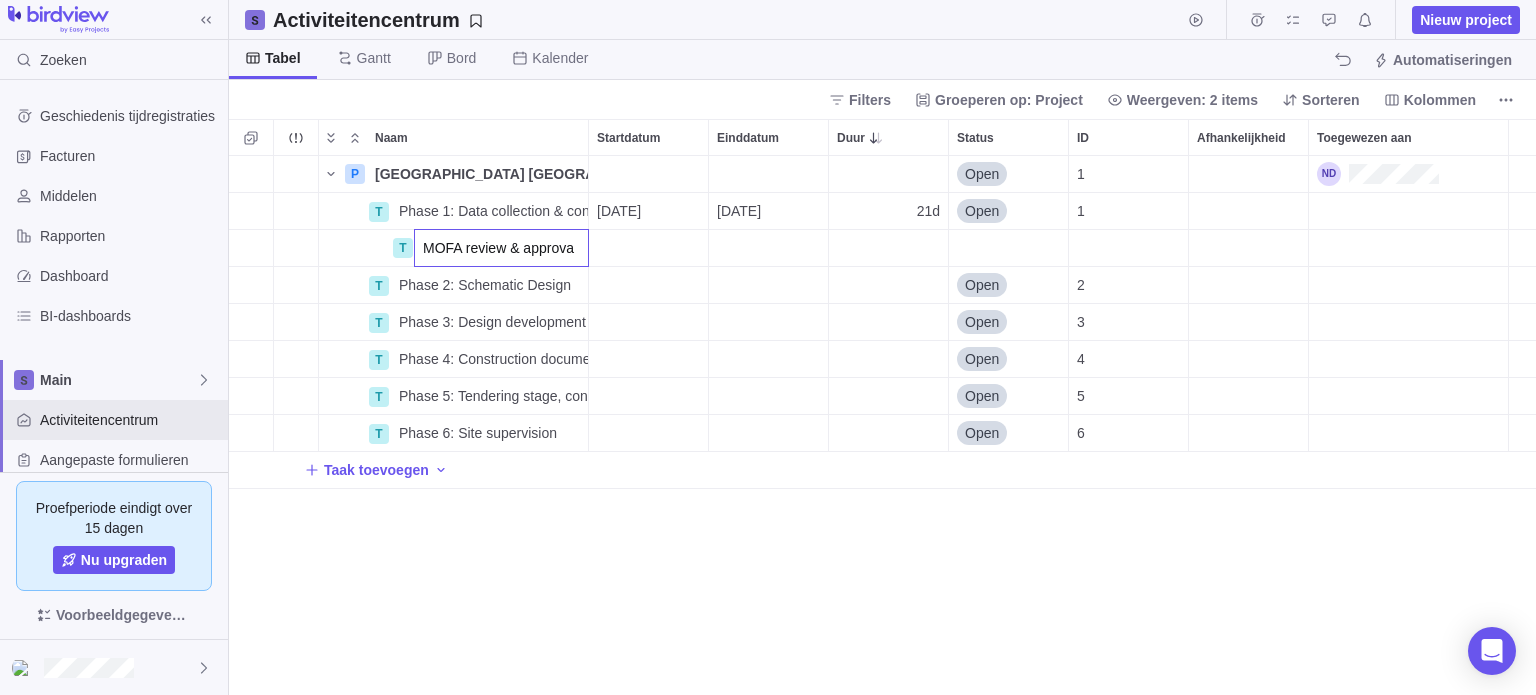 type on "MOFA review & approval" 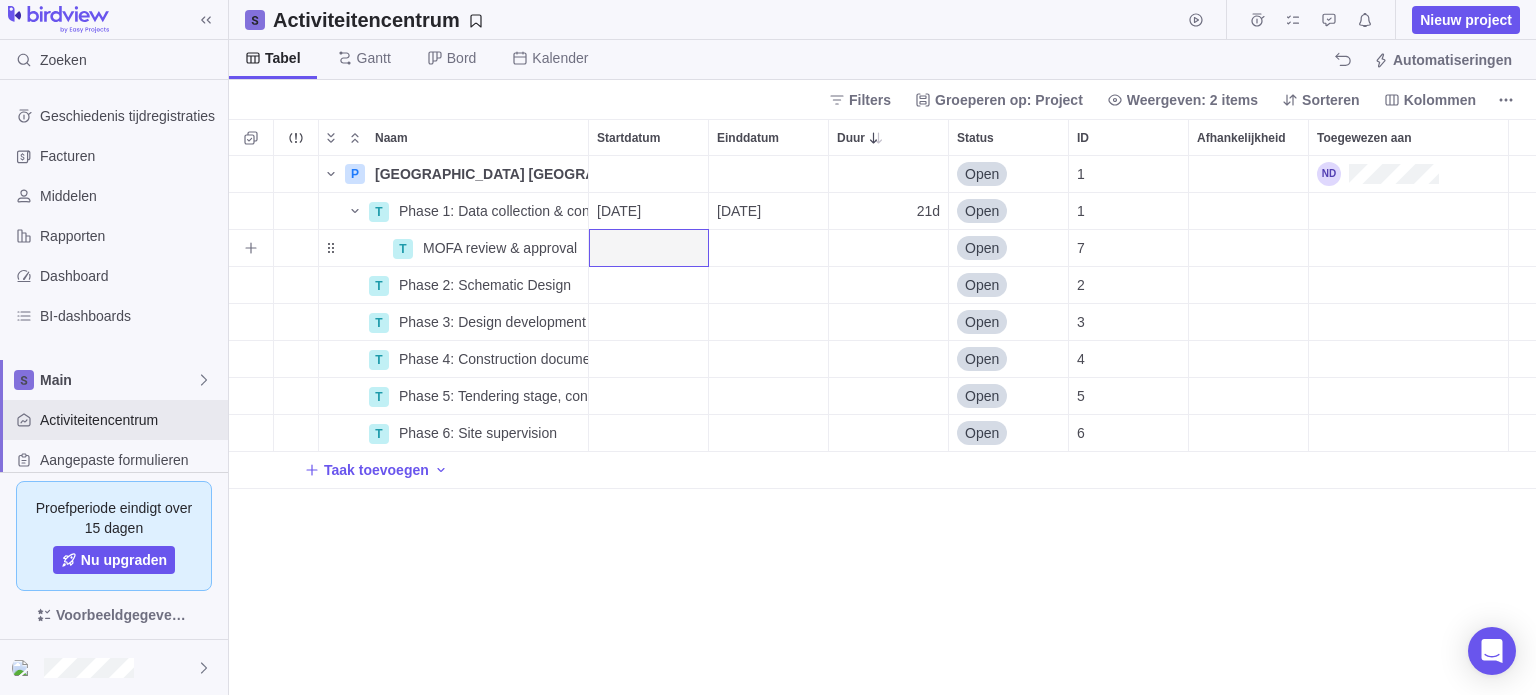 click at bounding box center (648, 248) 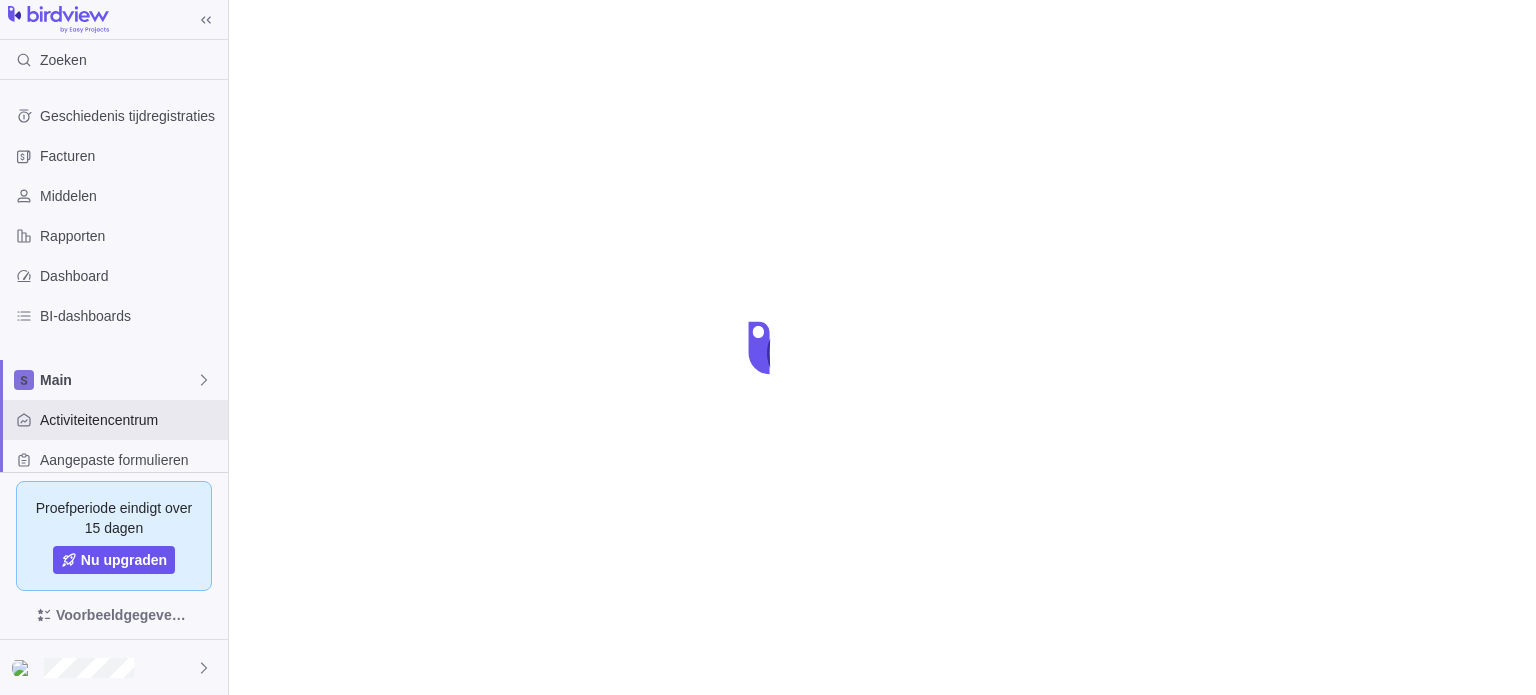 scroll, scrollTop: 0, scrollLeft: 0, axis: both 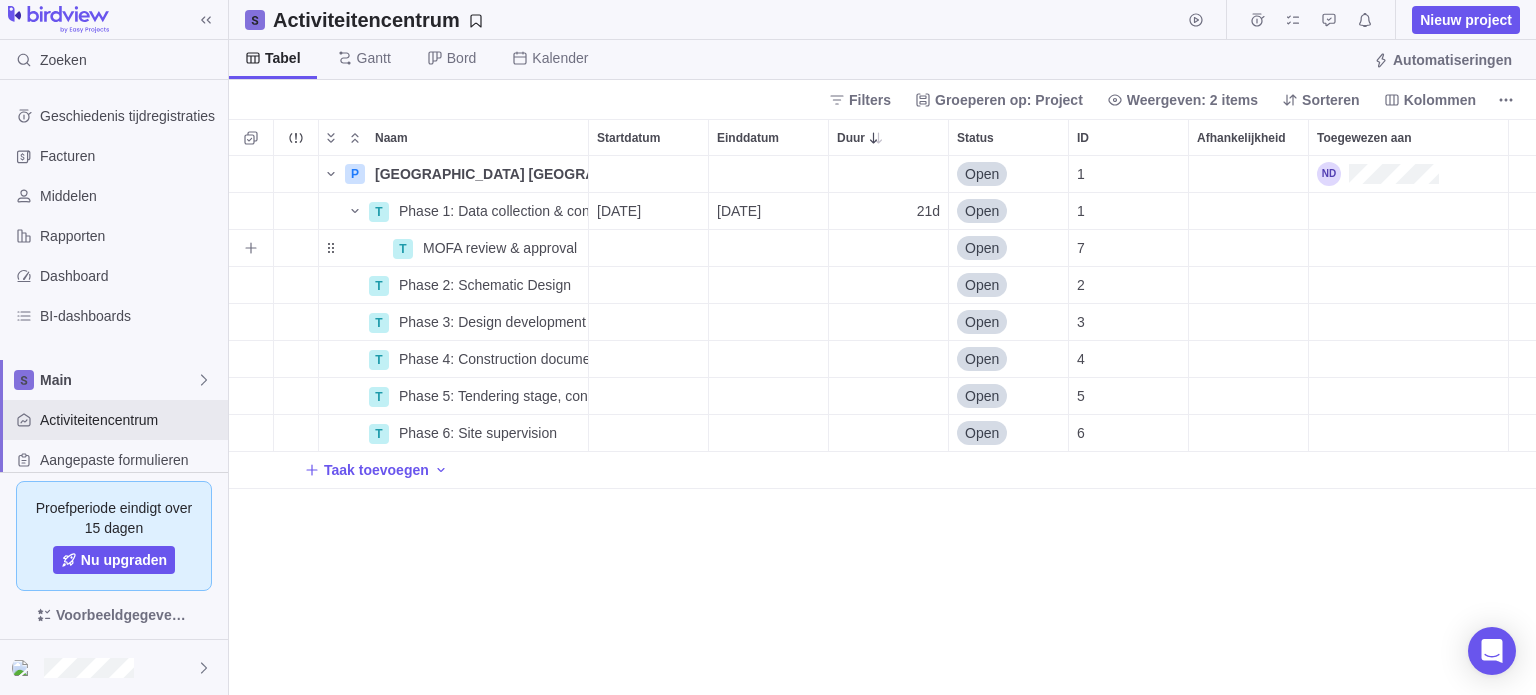 click at bounding box center (648, 248) 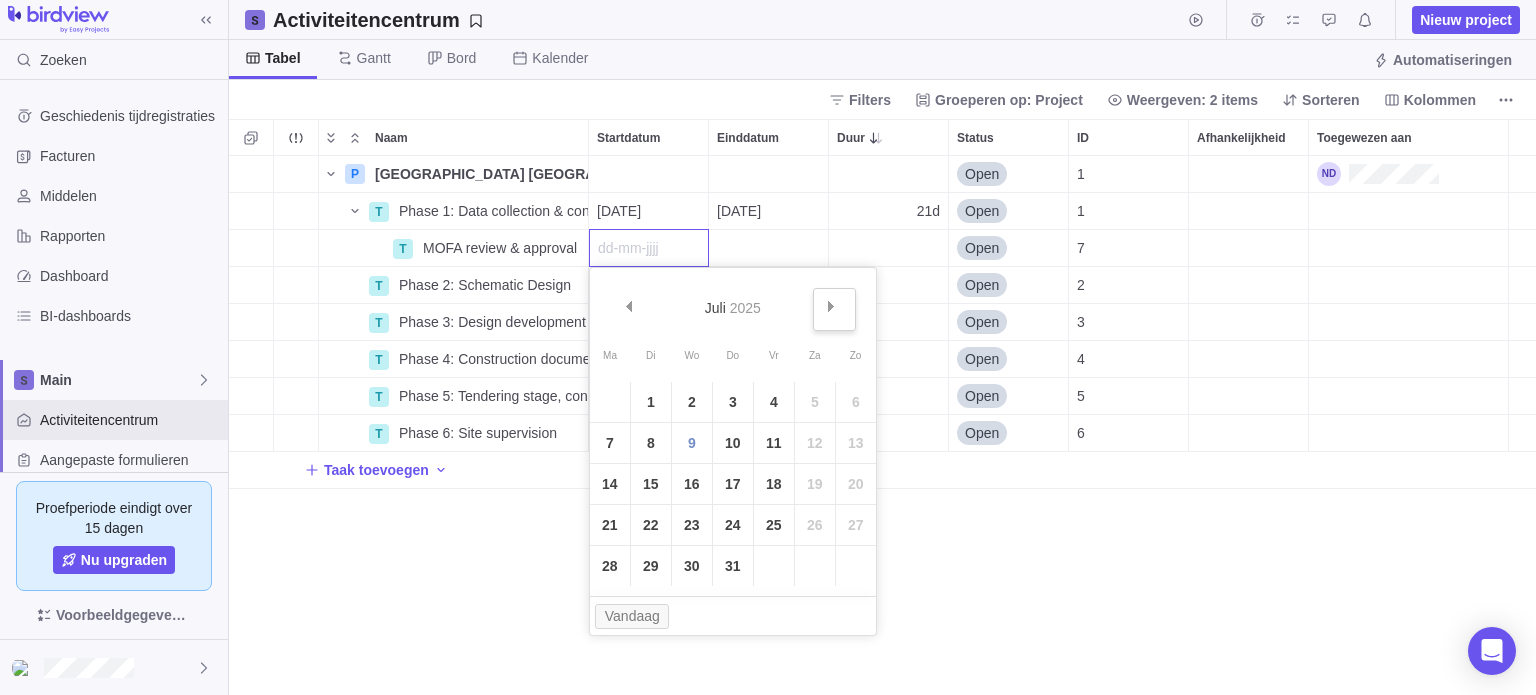 click on "Volgende" at bounding box center [831, 306] 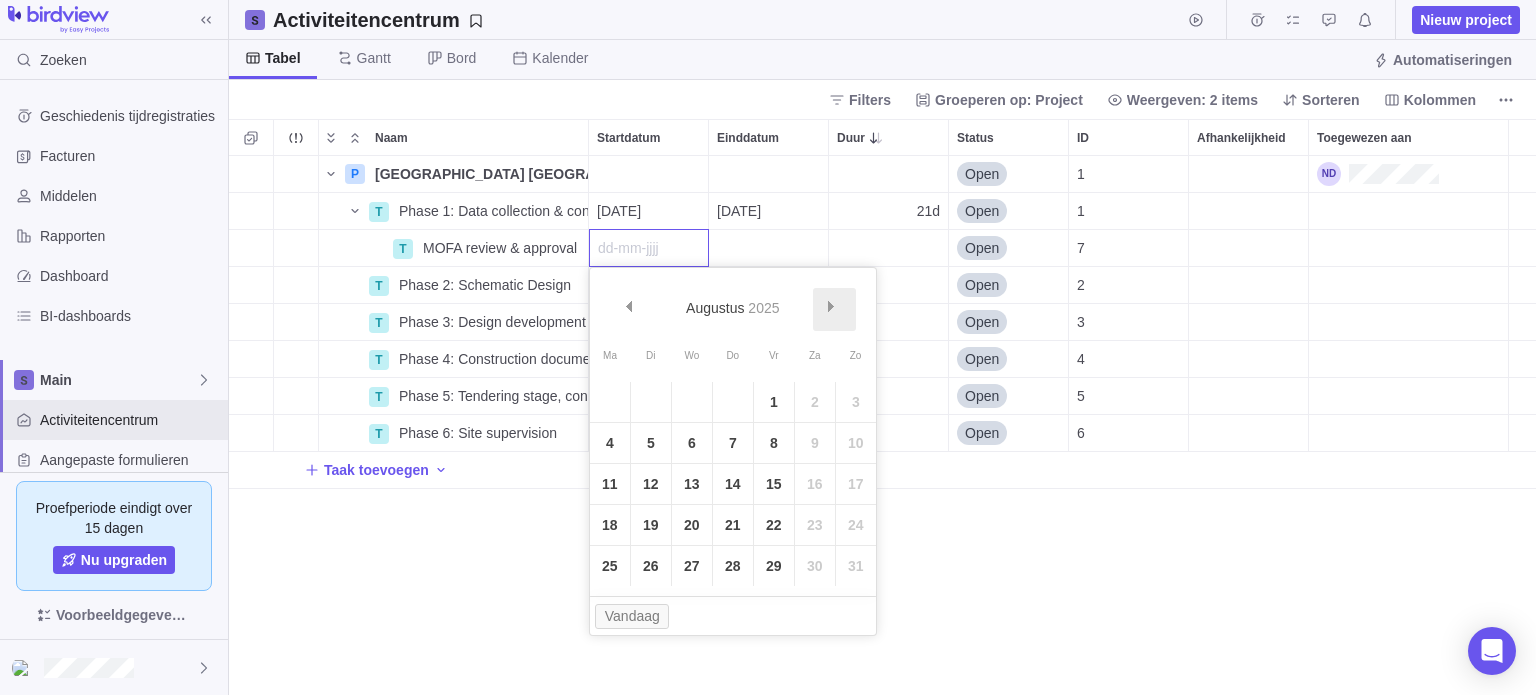 click on "Volgende" at bounding box center [831, 306] 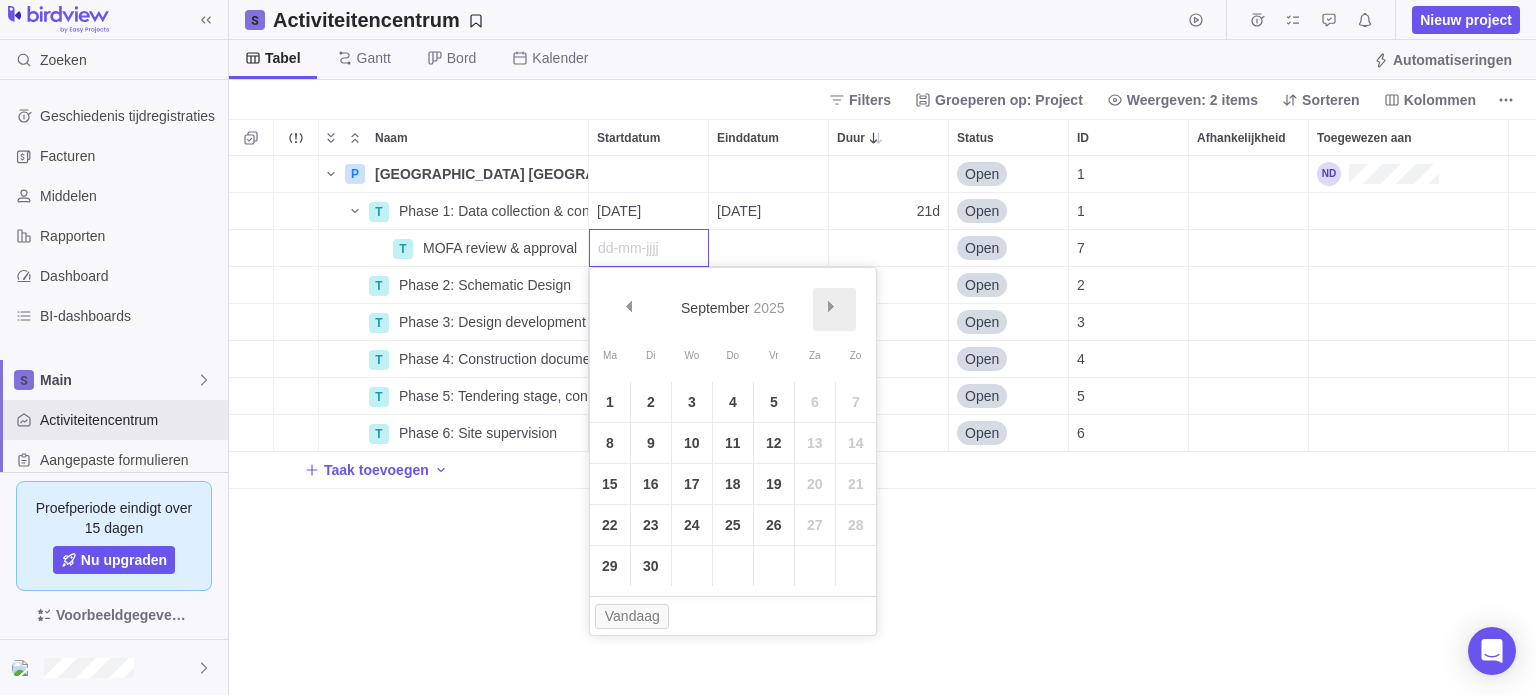 click on "Volgende" at bounding box center [831, 306] 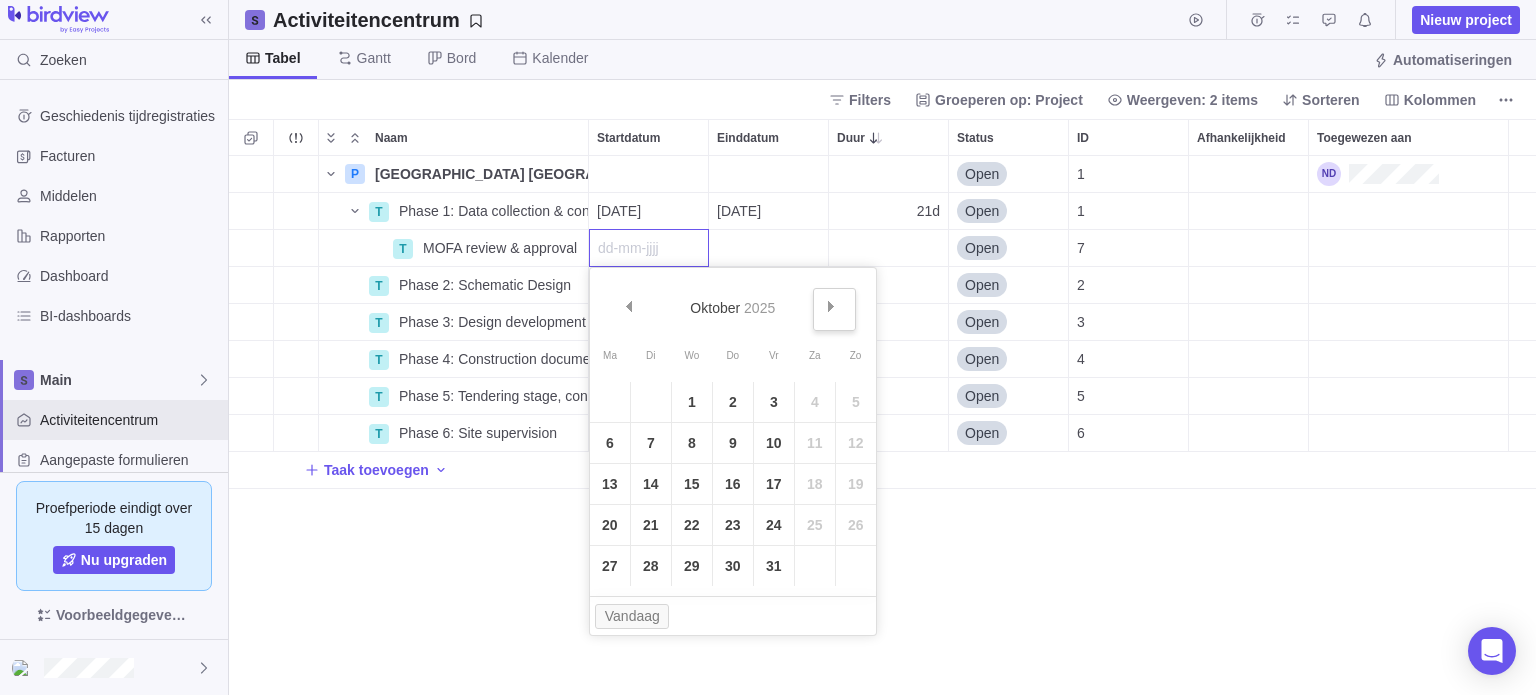 click on "Volgende" at bounding box center (834, 309) 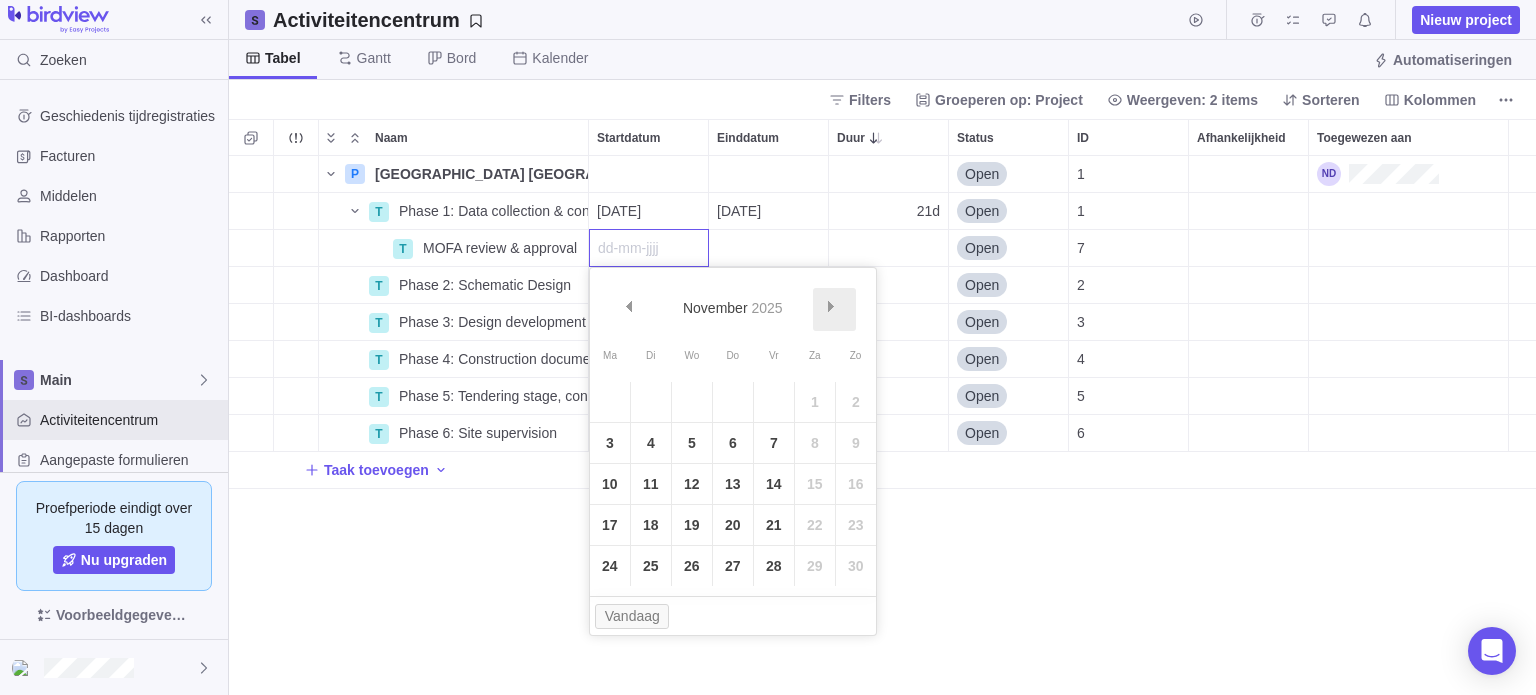 click on "Volgende" at bounding box center [834, 309] 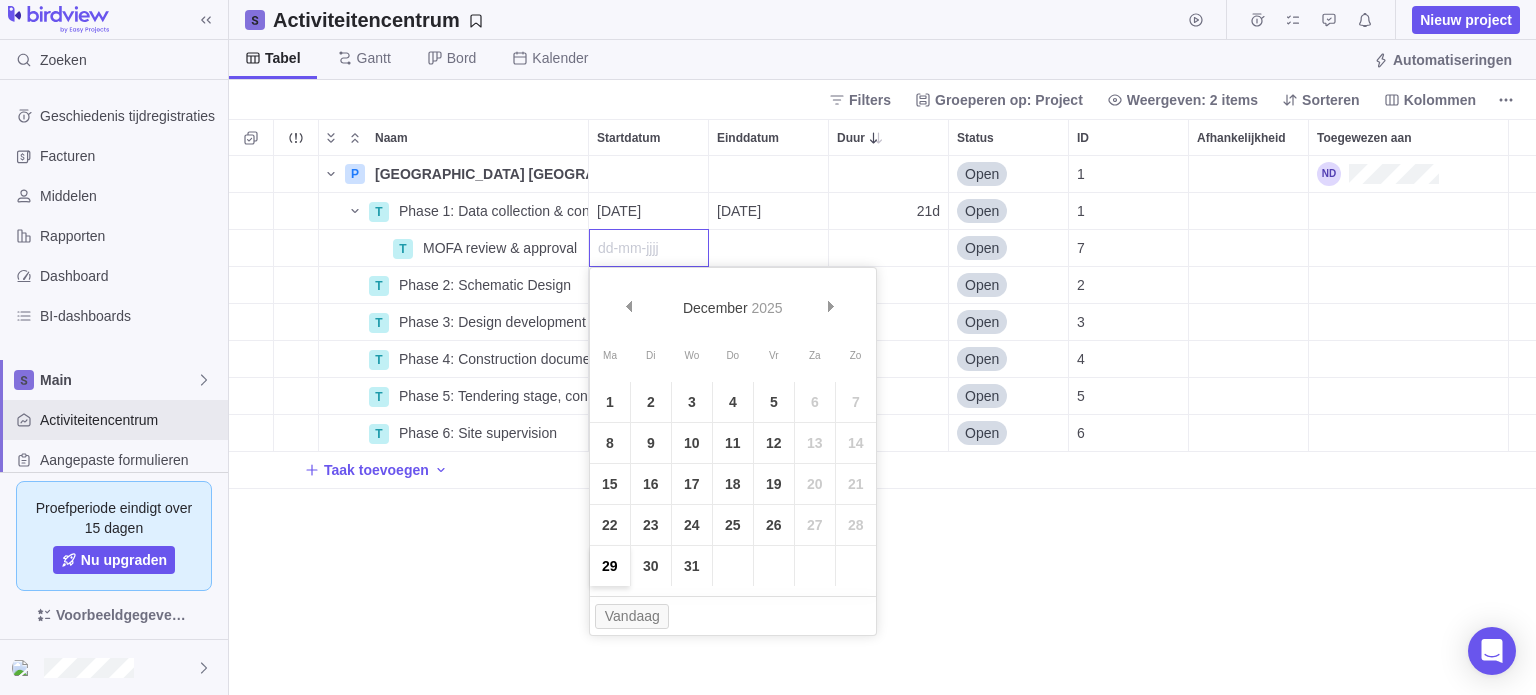 click on "29" at bounding box center [610, 566] 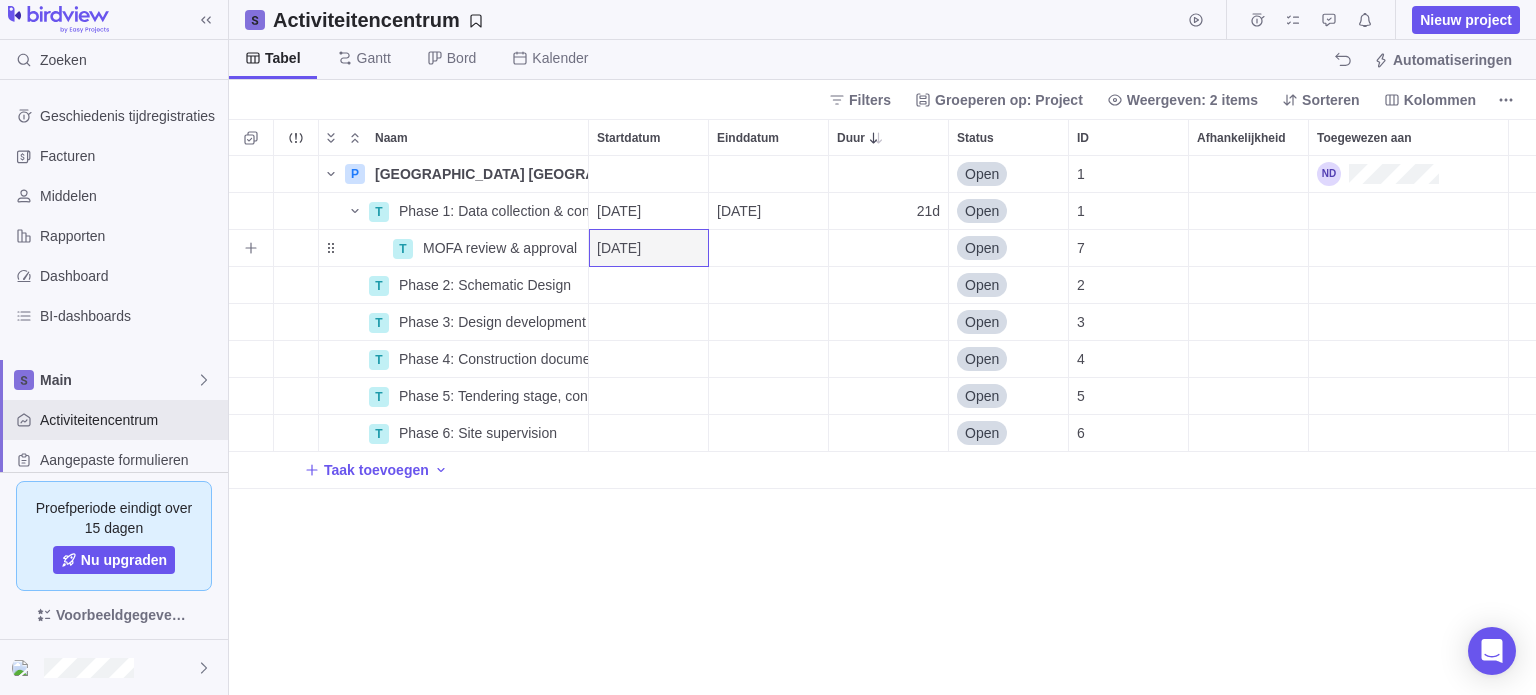 click at bounding box center [768, 248] 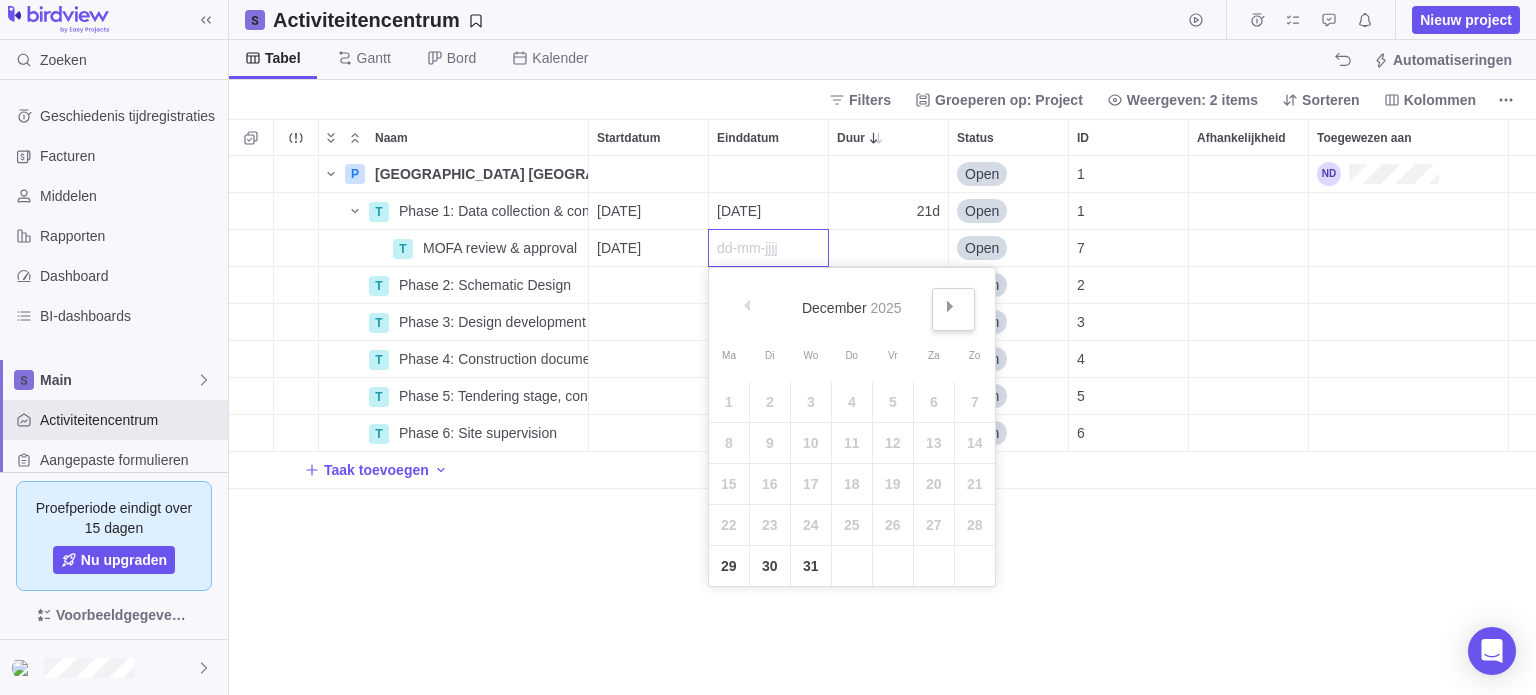 click on "Volgende" at bounding box center (953, 309) 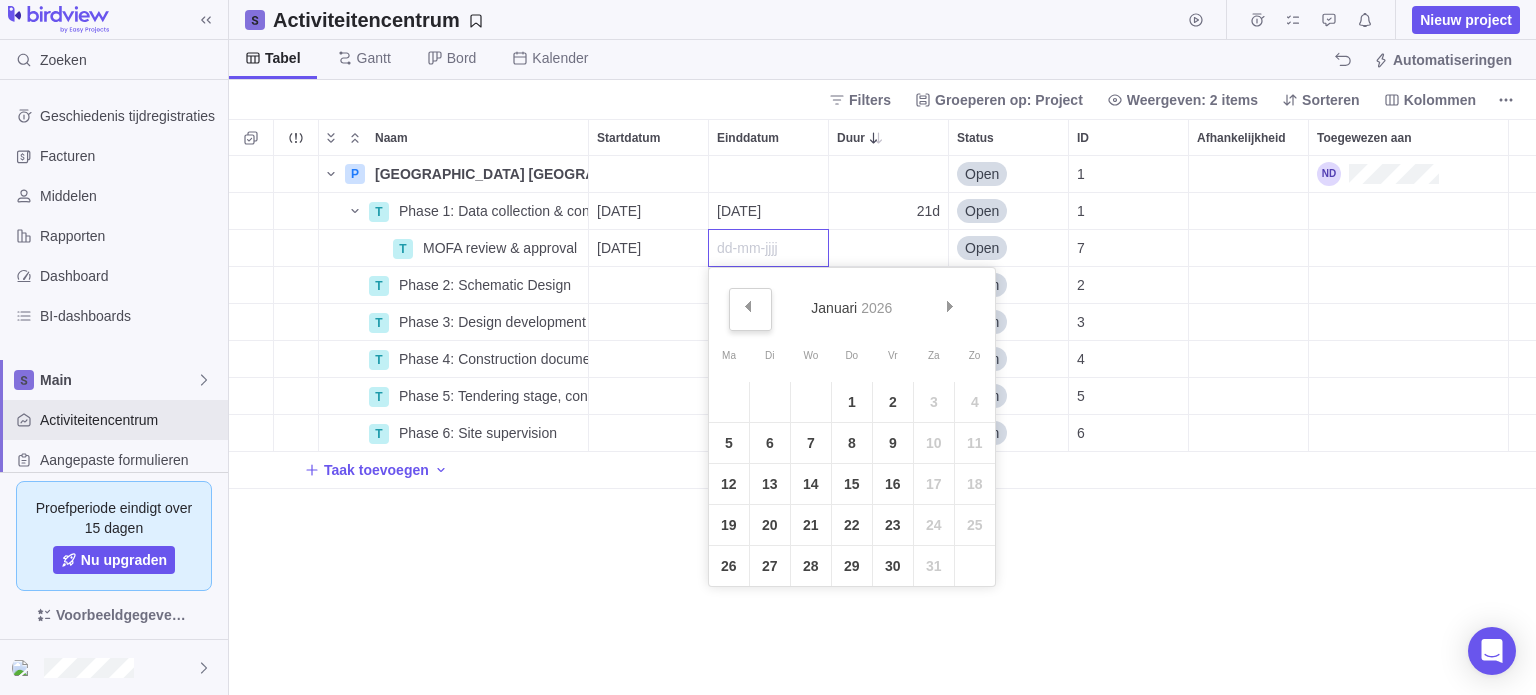 click on "Vorige" at bounding box center [750, 309] 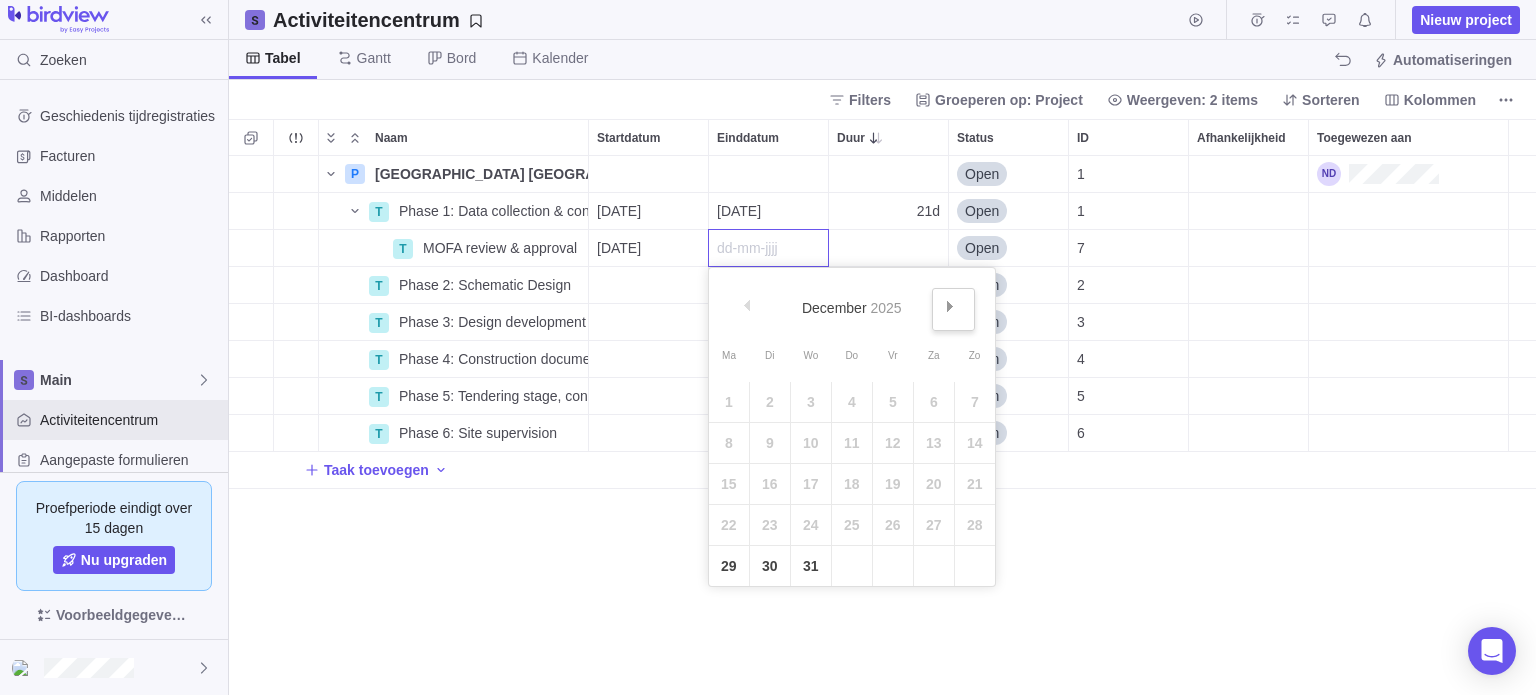 click on "Volgende" at bounding box center [953, 309] 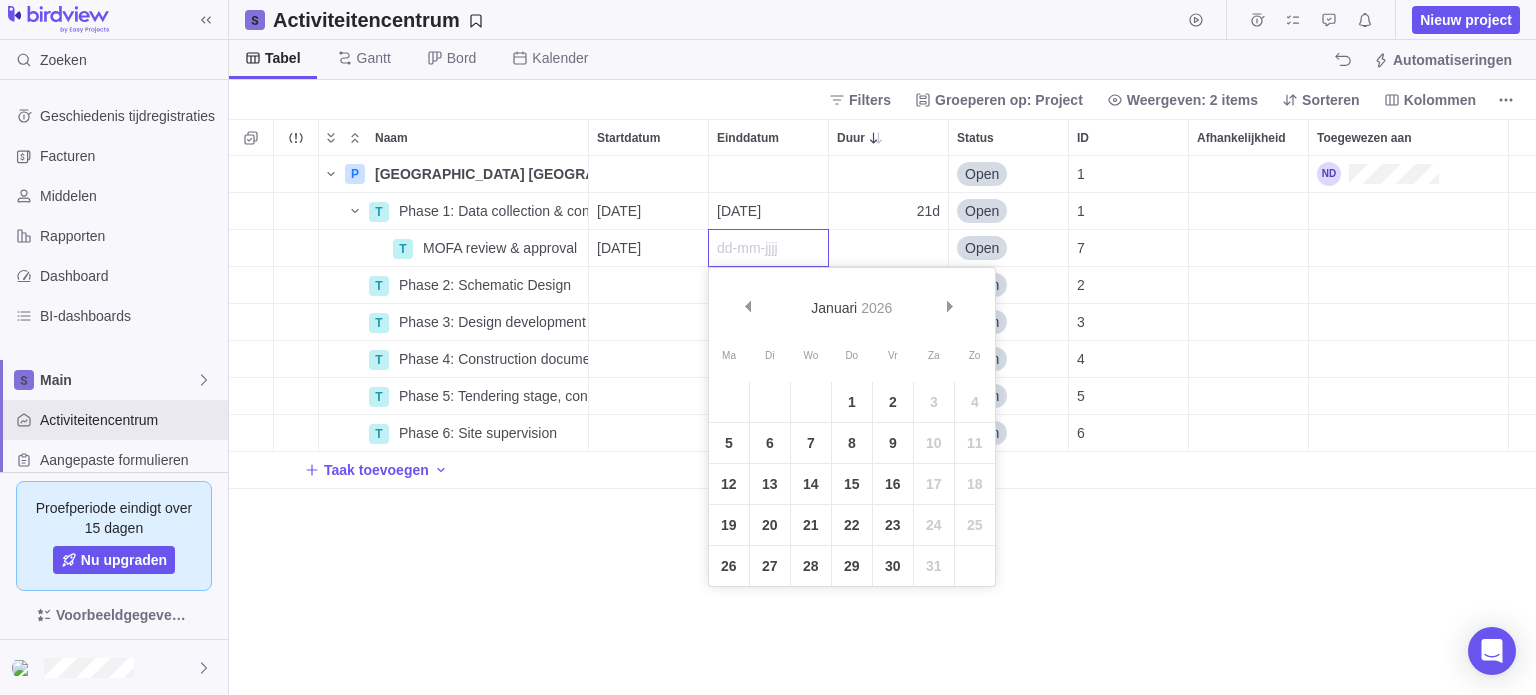 click at bounding box center (768, 248) 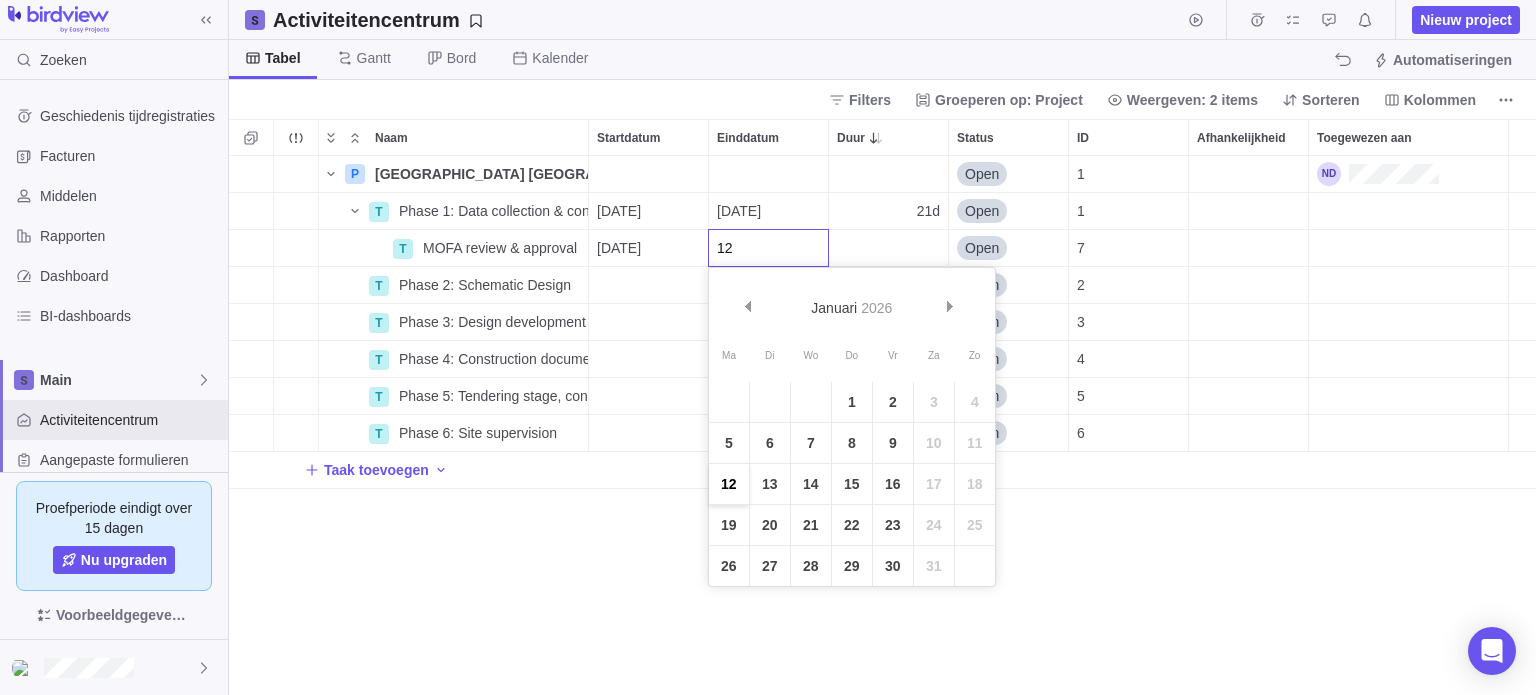 type on "12" 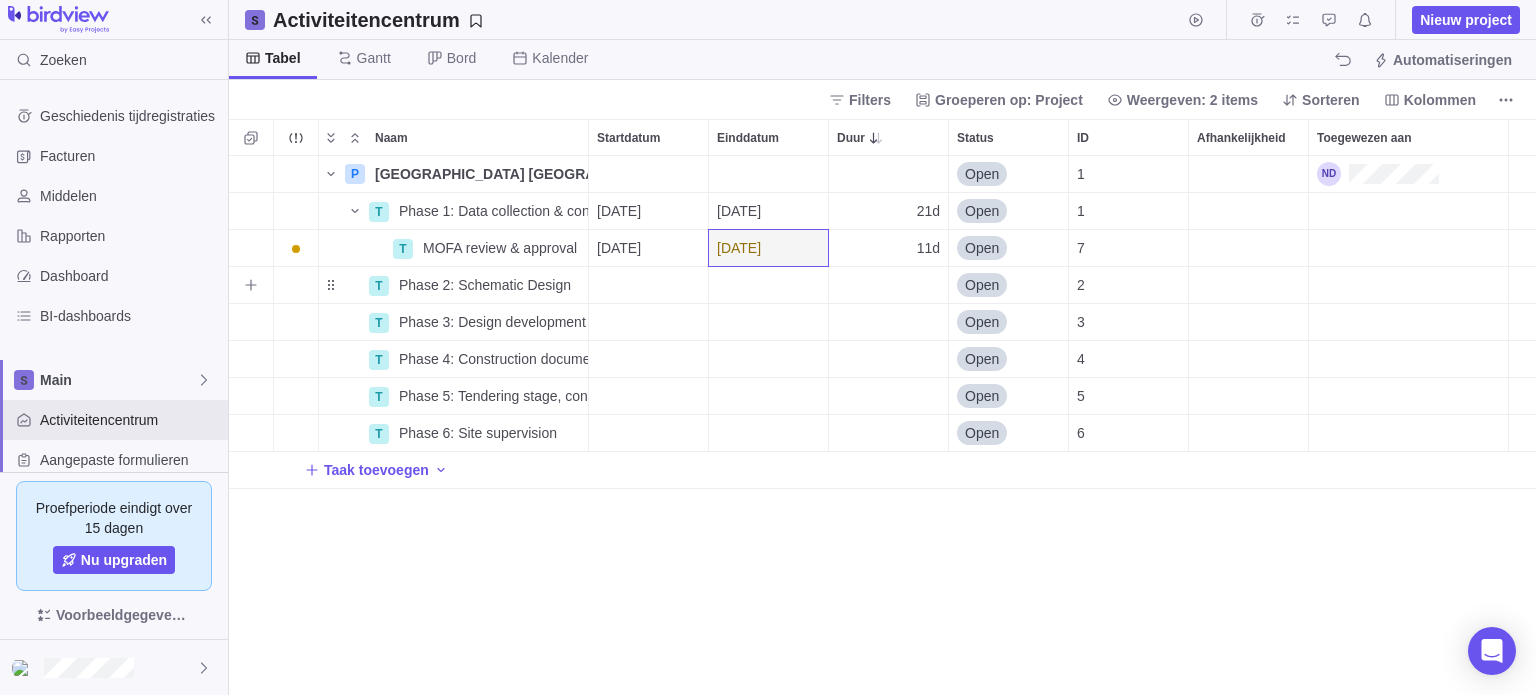 click at bounding box center (648, 285) 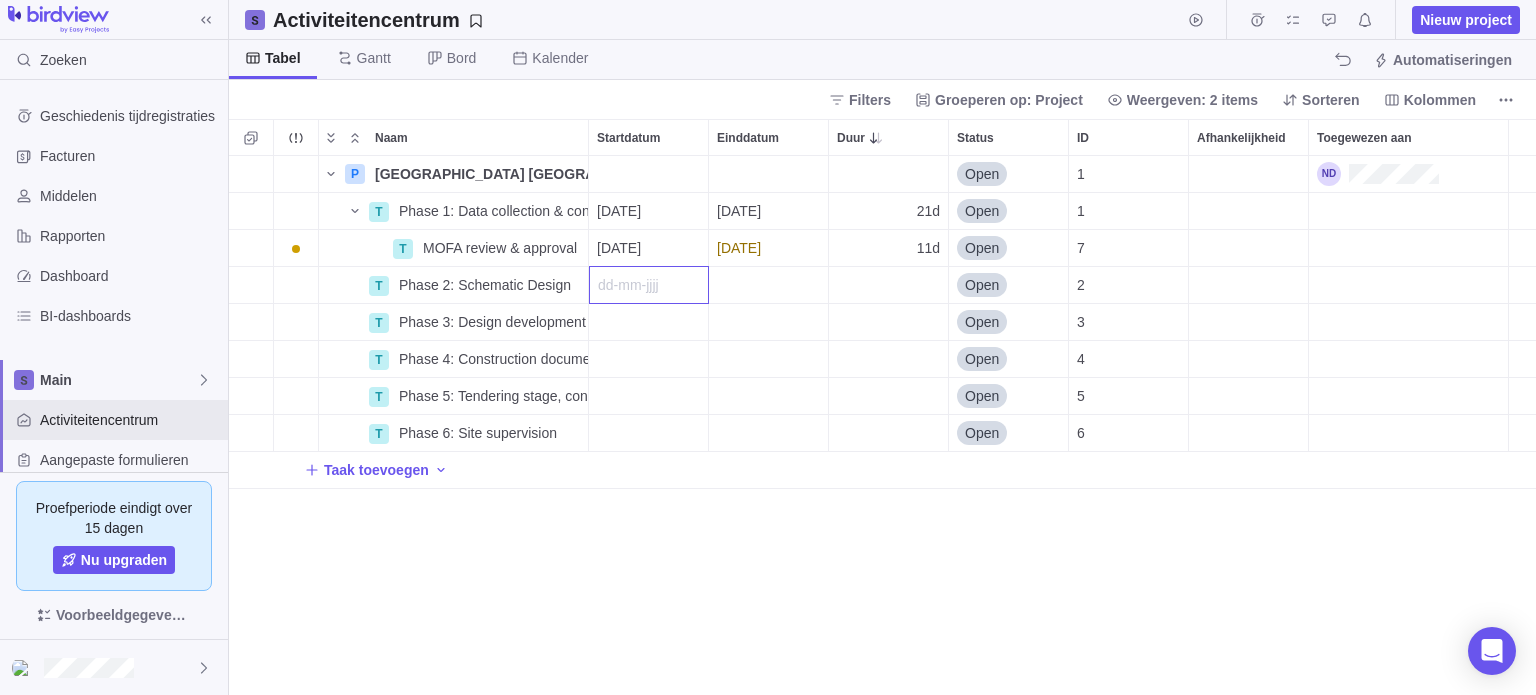 click on "Naam Startdatum Einddatum Duur Status ID Afhankelijkheid Toegewezen aan P New Embassy Building Kuwait Brussels Details Open 1 T Phase 1: Data collection & concept refinement Details 01-12-2025 29-12-2025 21d Open 1 T MOFA review & approval Details 29-12-2025 12-01-2026 11d Open 7 T Phase 2: Schematic Design Details Open 2 T Phase 3: Design development Details Open 3 T Phase 4: Construction documents & working drawings Details Open 4 T Phase 5: Tendering stage, contract award Details Open 5 T Phase 6: Site supervision Details Open 6 Taak toevoegen" at bounding box center [882, 407] 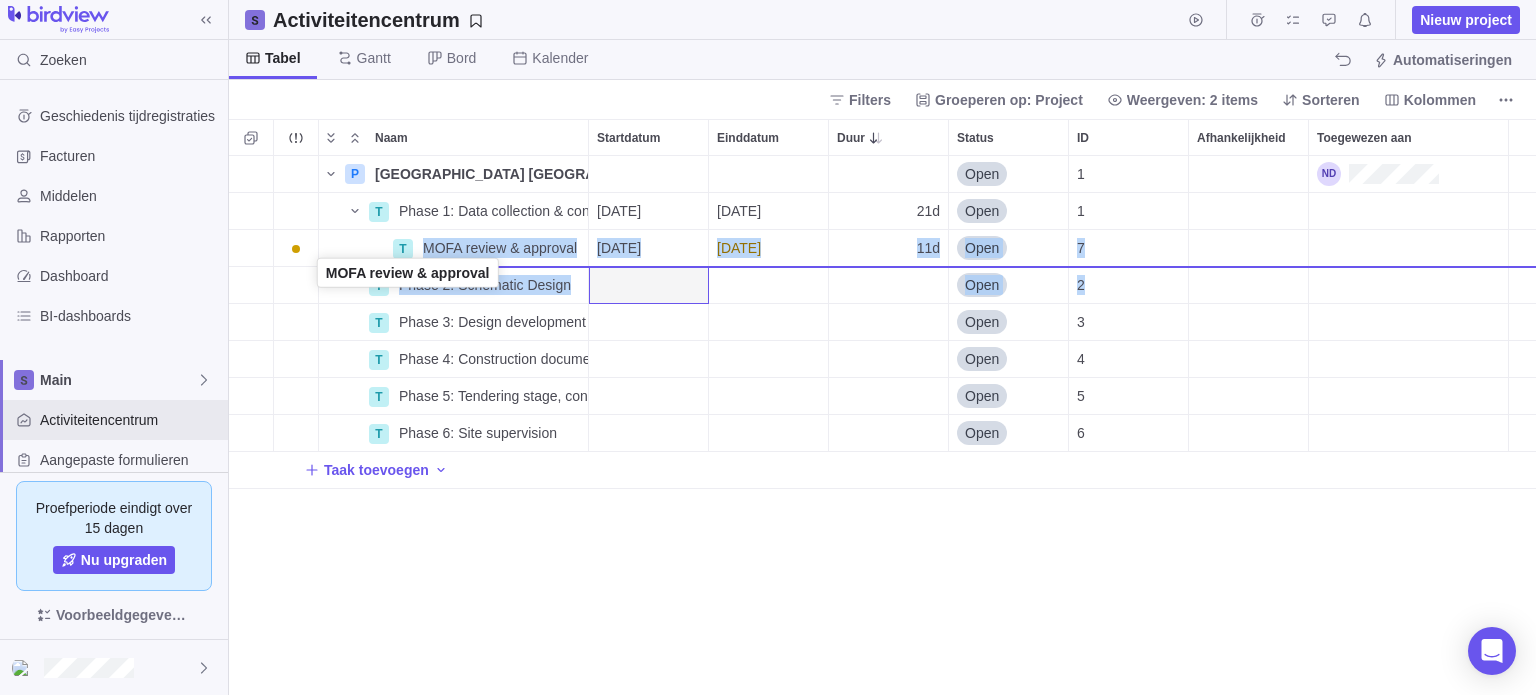 drag, startPoint x: 326, startPoint y: 244, endPoint x: 314, endPoint y: 271, distance: 29.546574 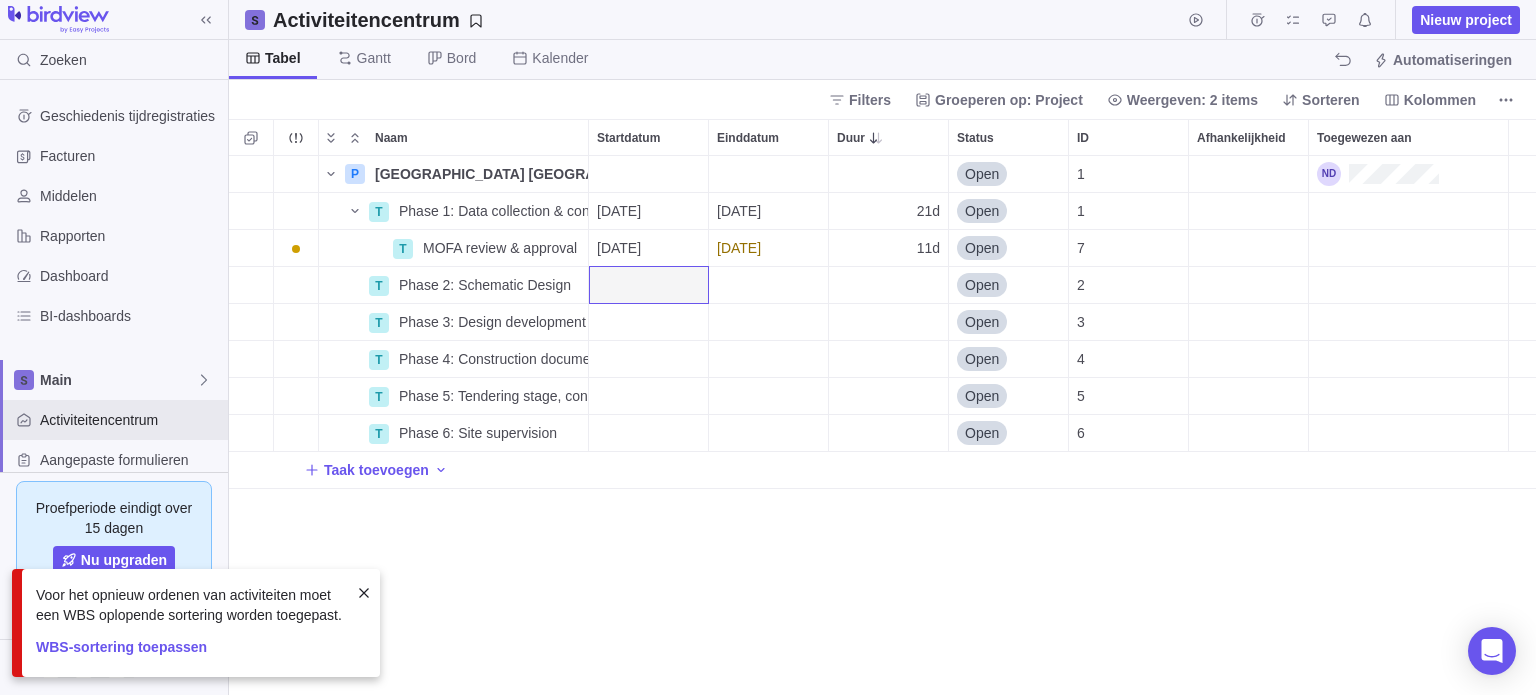 click at bounding box center [364, 593] 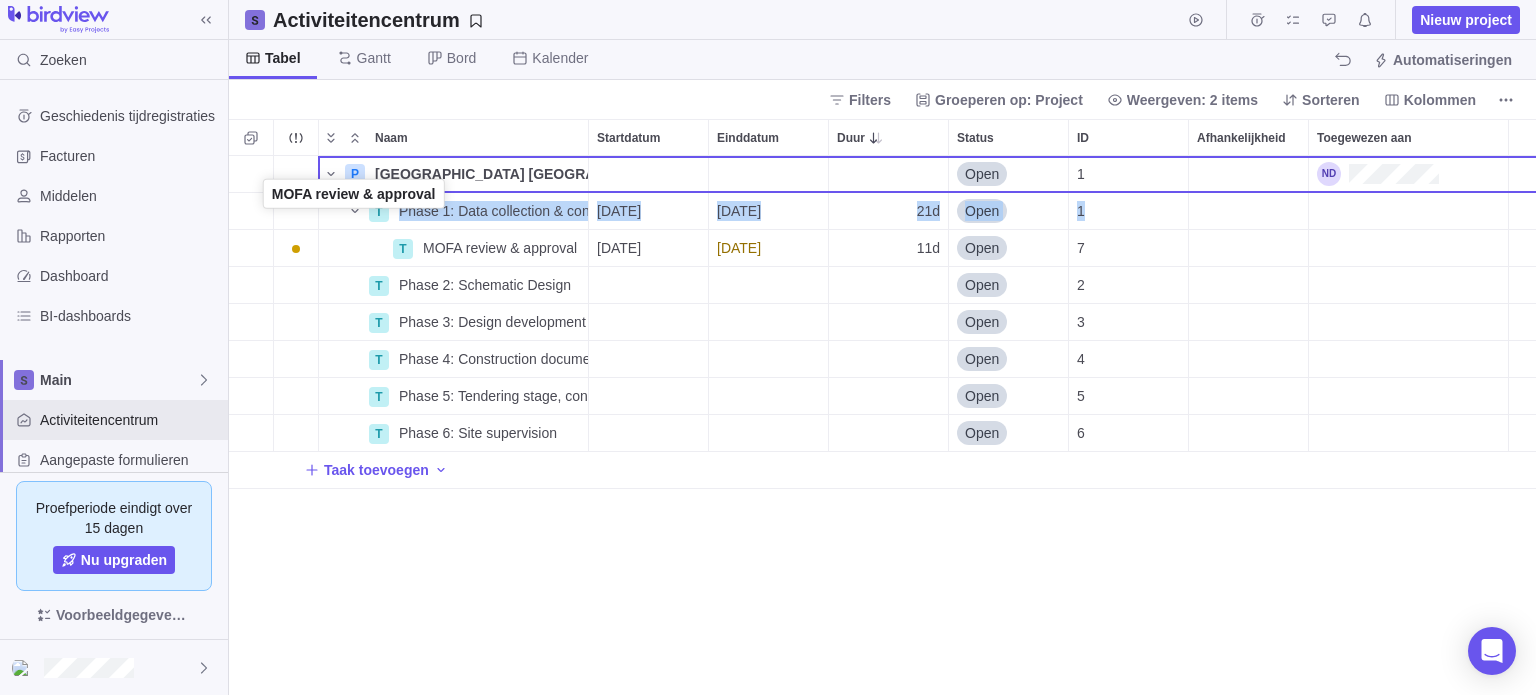 drag, startPoint x: 334, startPoint y: 242, endPoint x: 268, endPoint y: 191, distance: 83.40863 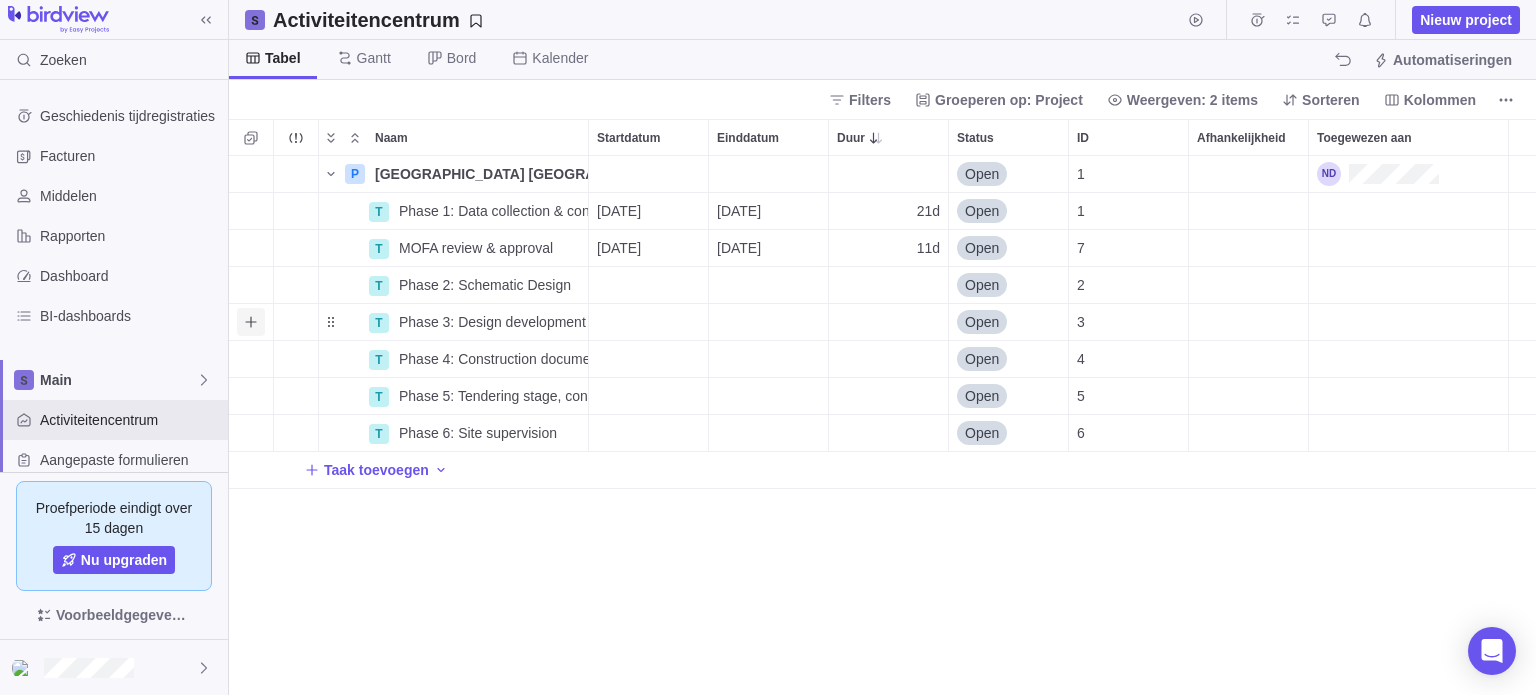 click 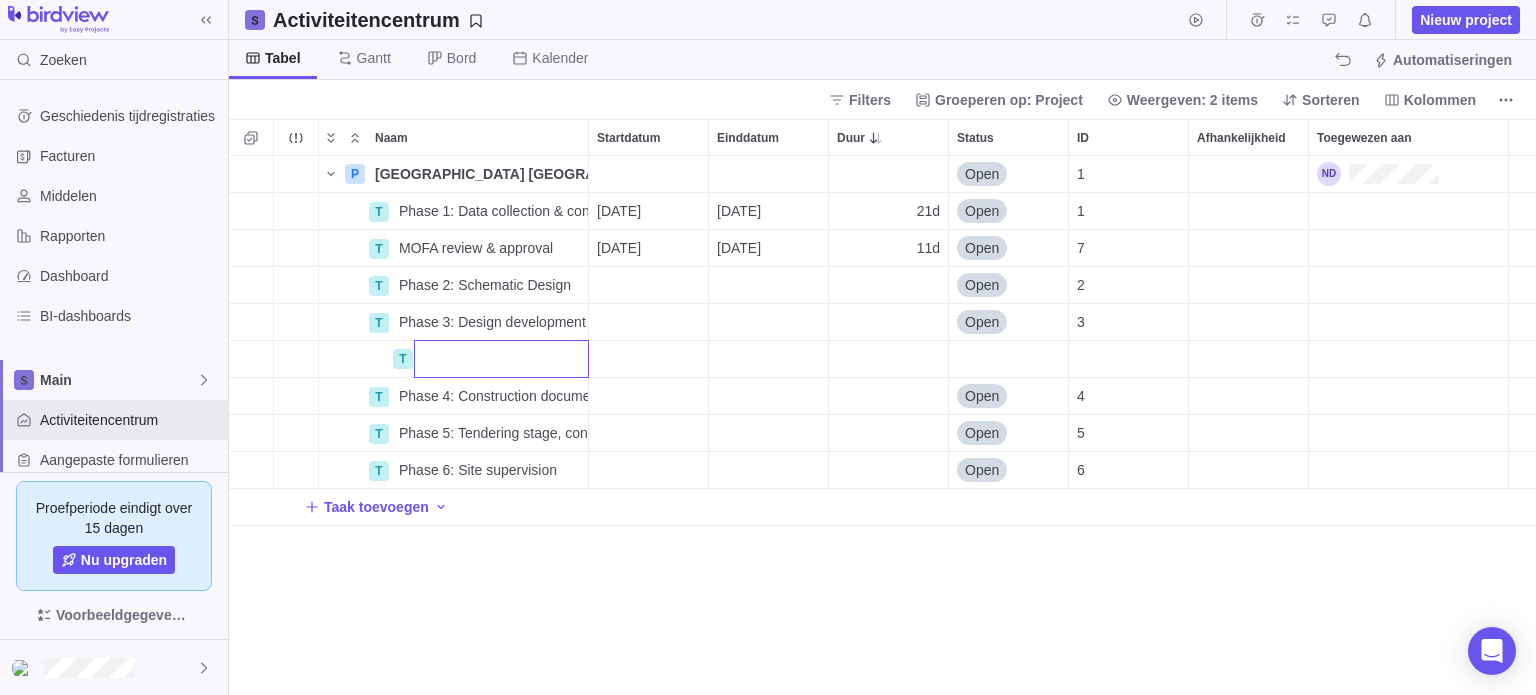 click on "Naam Startdatum Einddatum Duur Status ID Afhankelijkheid Toegewezen aan P New Embassy Building Kuwait Brussels Details Open 1 T Phase 1: Data collection & concept refinement Details 01-12-2025 29-12-2025 21d Open 1 T MOFA review & approval Details 29-12-2025 12-01-2026 11d Open 7 T Phase 2: Schematic Design Details Open 2 T Phase 3: Design development Details Open 3 T T Phase 4: Construction documents & working drawings Details Open 4 T Phase 5: Tendering stage, contract award Details Open 5 T Phase 6: Site supervision Details Open 6 Taak toevoegen" at bounding box center (882, 407) 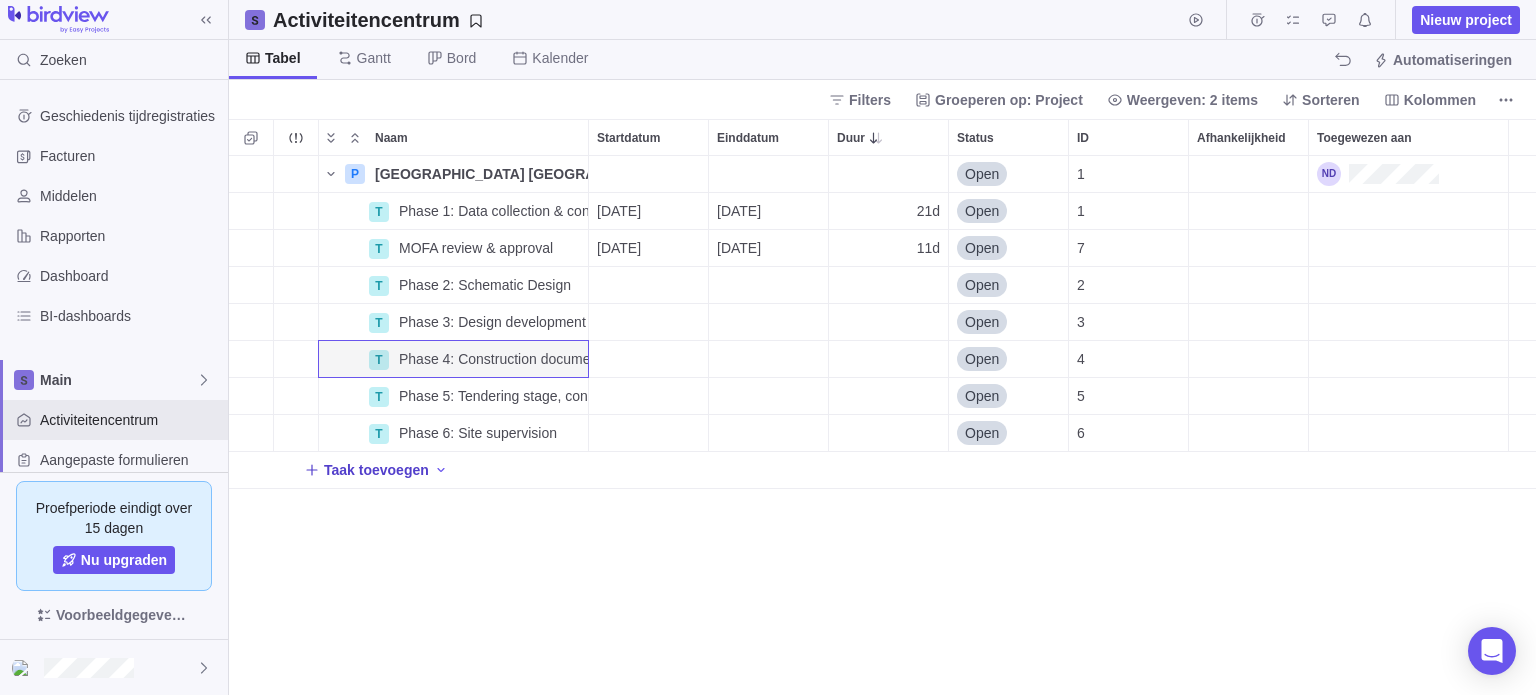 click on "Taak toevoegen" at bounding box center [376, 470] 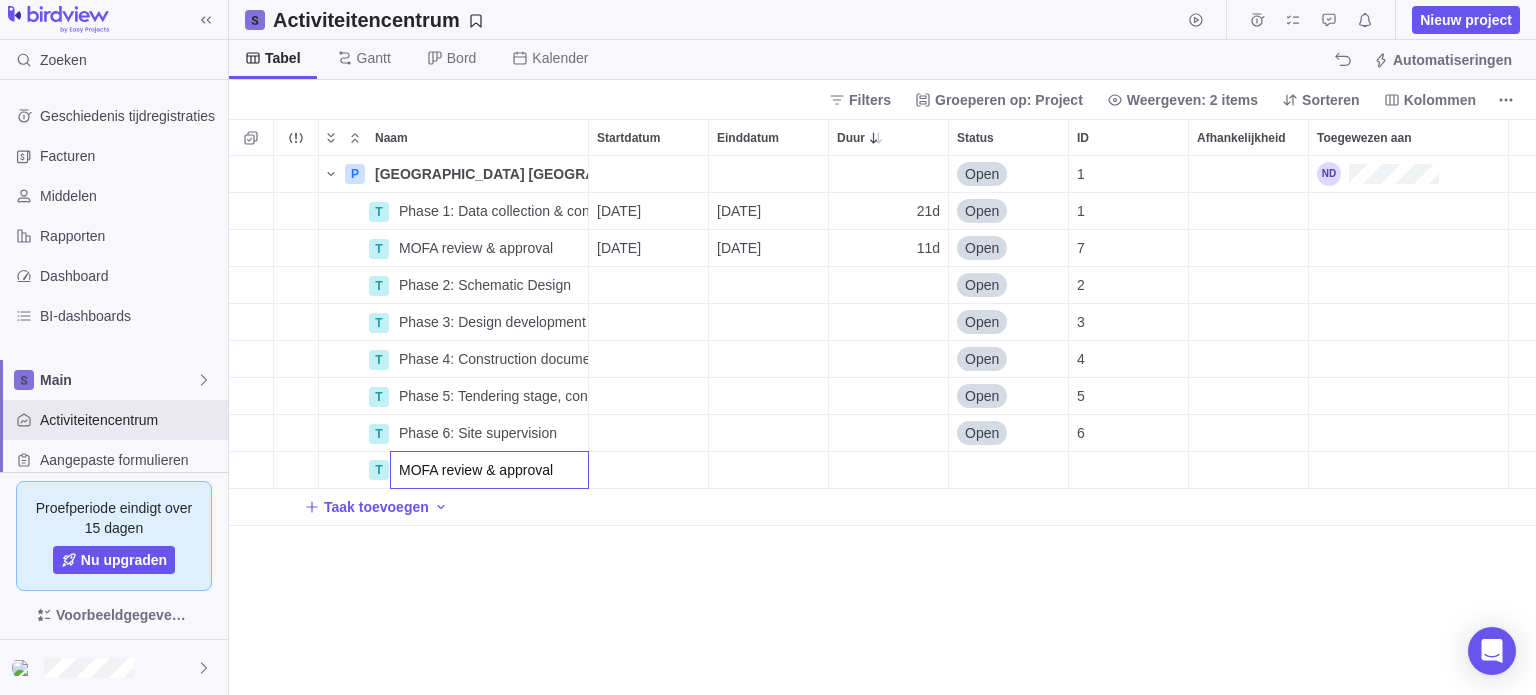 drag, startPoint x: 568, startPoint y: 467, endPoint x: 164, endPoint y: 463, distance: 404.0198 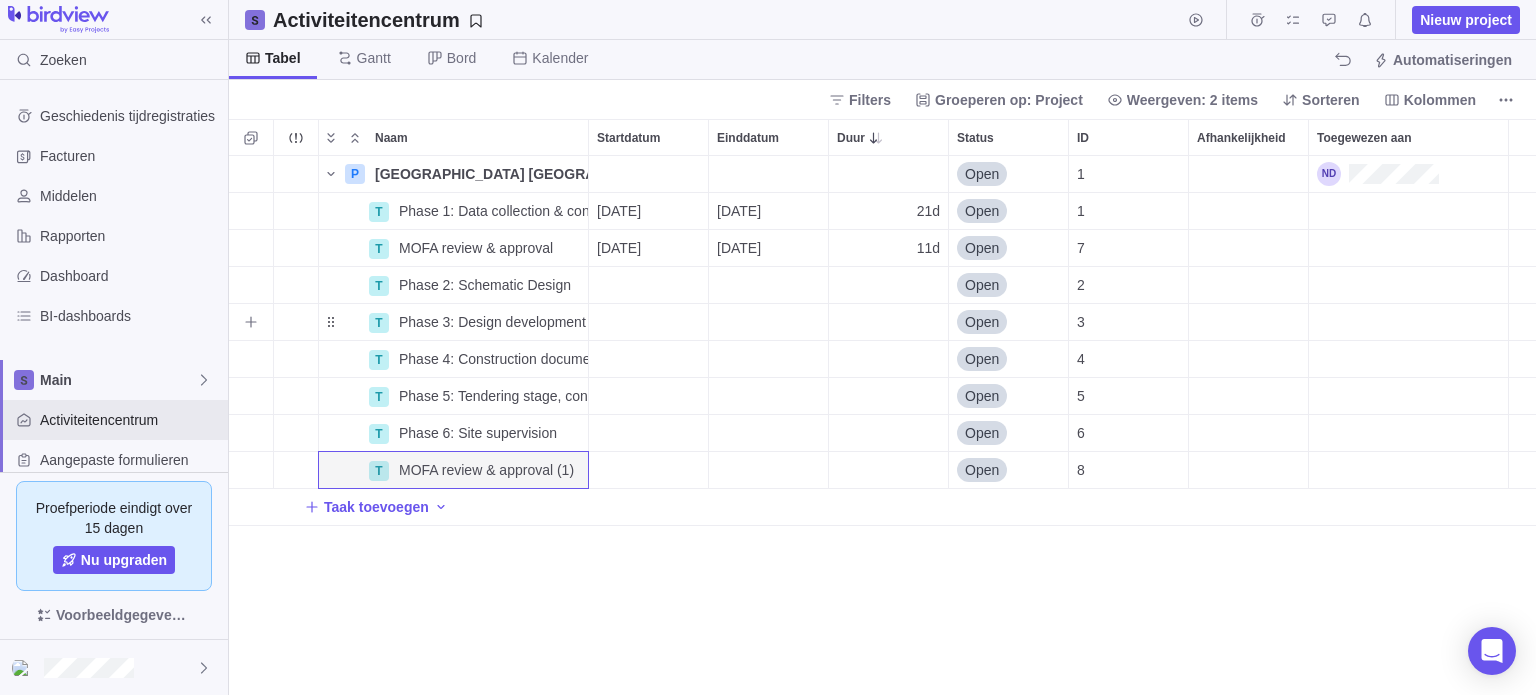 drag, startPoint x: 372, startPoint y: 470, endPoint x: 312, endPoint y: 303, distance: 177.4514 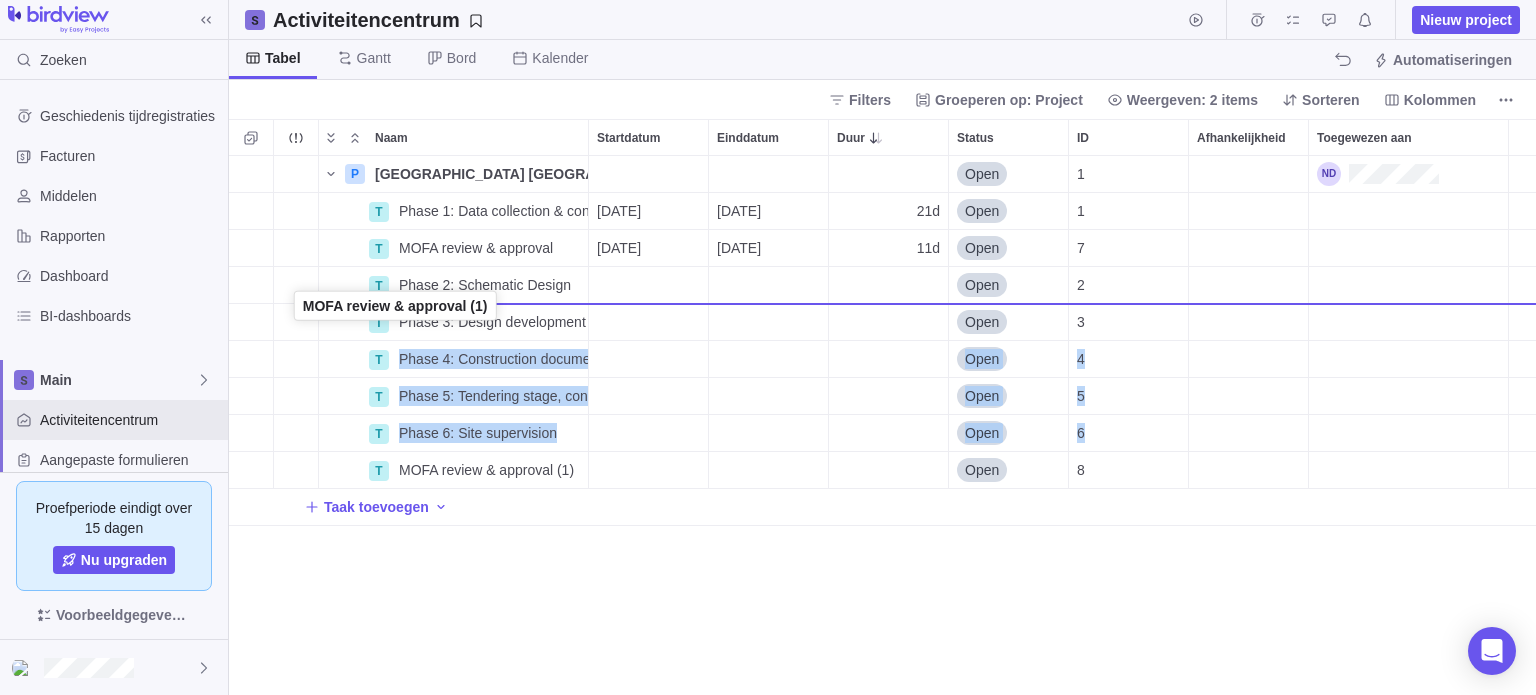drag, startPoint x: 327, startPoint y: 472, endPoint x: 292, endPoint y: 311, distance: 164.76044 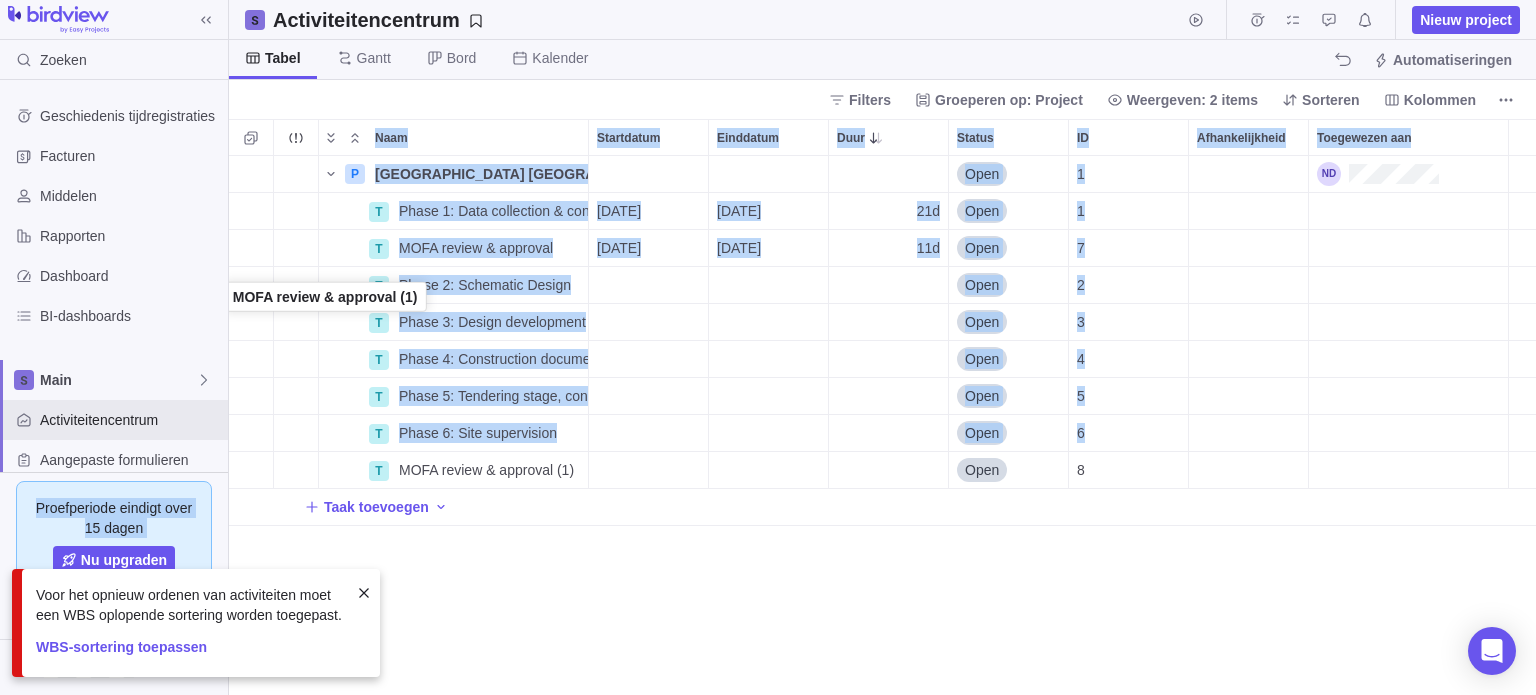 drag, startPoint x: 327, startPoint y: 470, endPoint x: 222, endPoint y: 300, distance: 199.81241 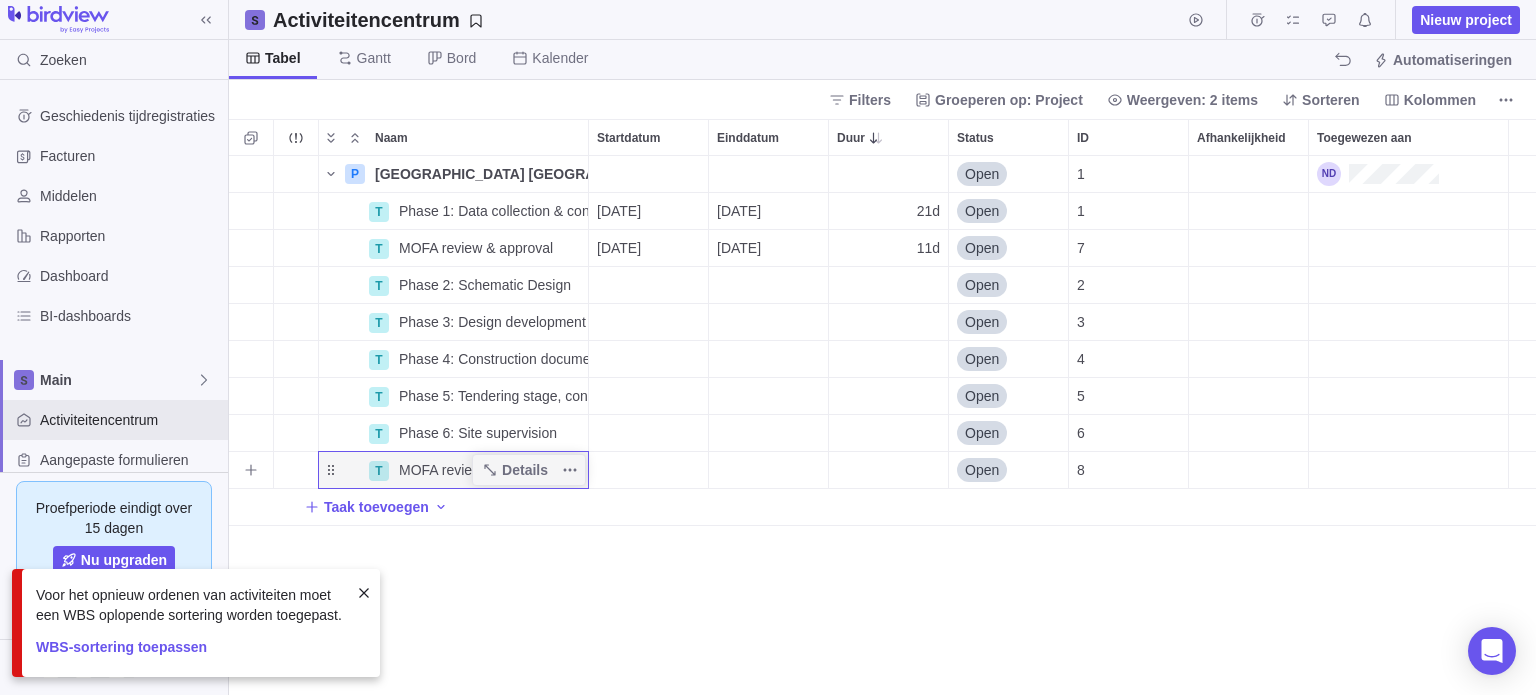 drag, startPoint x: 348, startPoint y: 480, endPoint x: 319, endPoint y: 454, distance: 38.948685 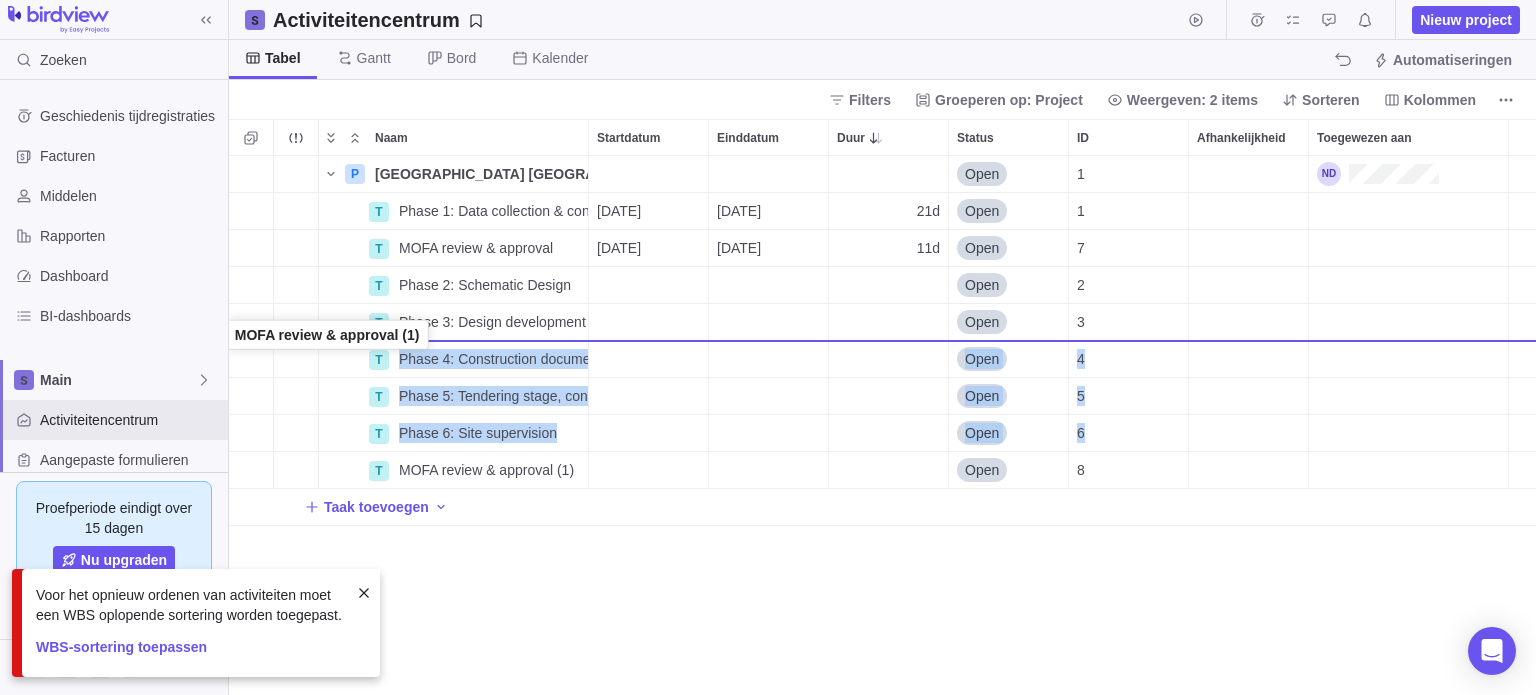 drag, startPoint x: 337, startPoint y: 470, endPoint x: 234, endPoint y: 338, distance: 167.43059 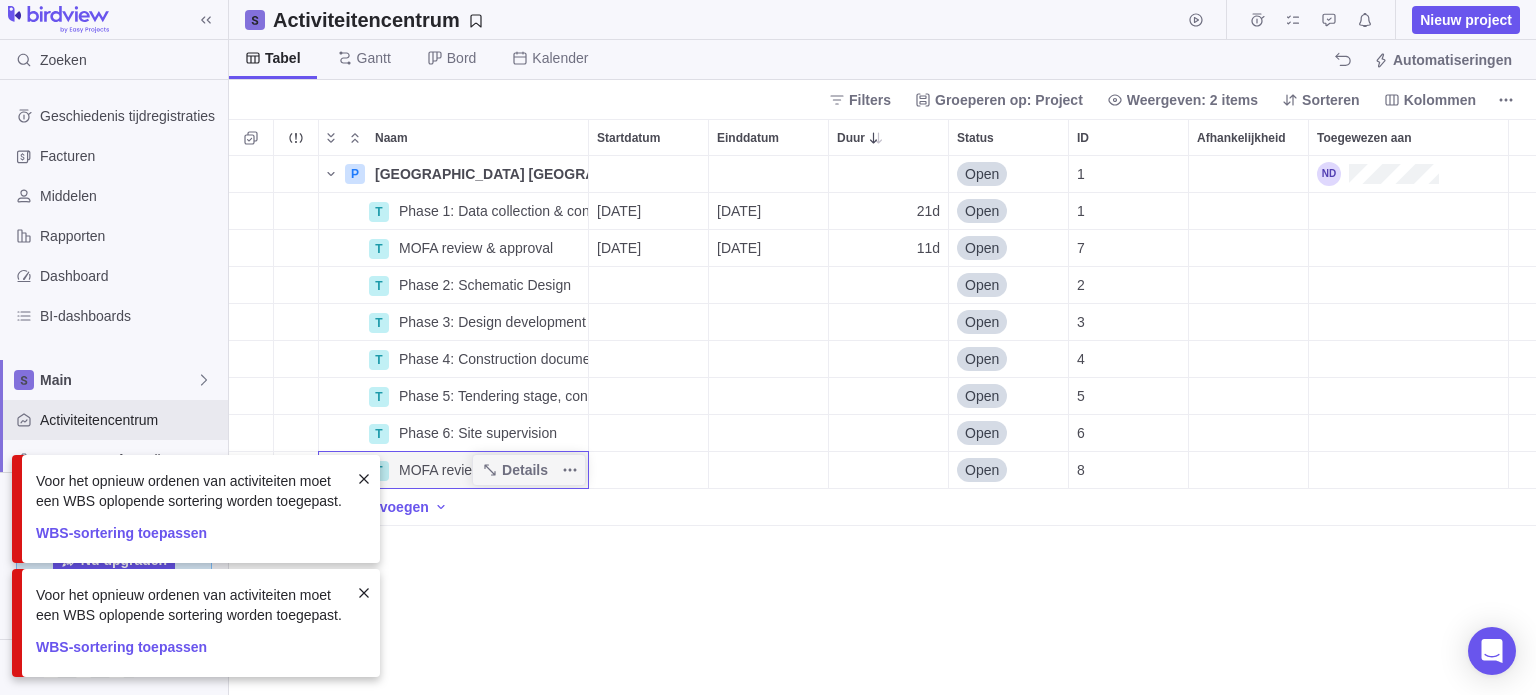 click on "MOFA review & approval (1)" at bounding box center [486, 470] 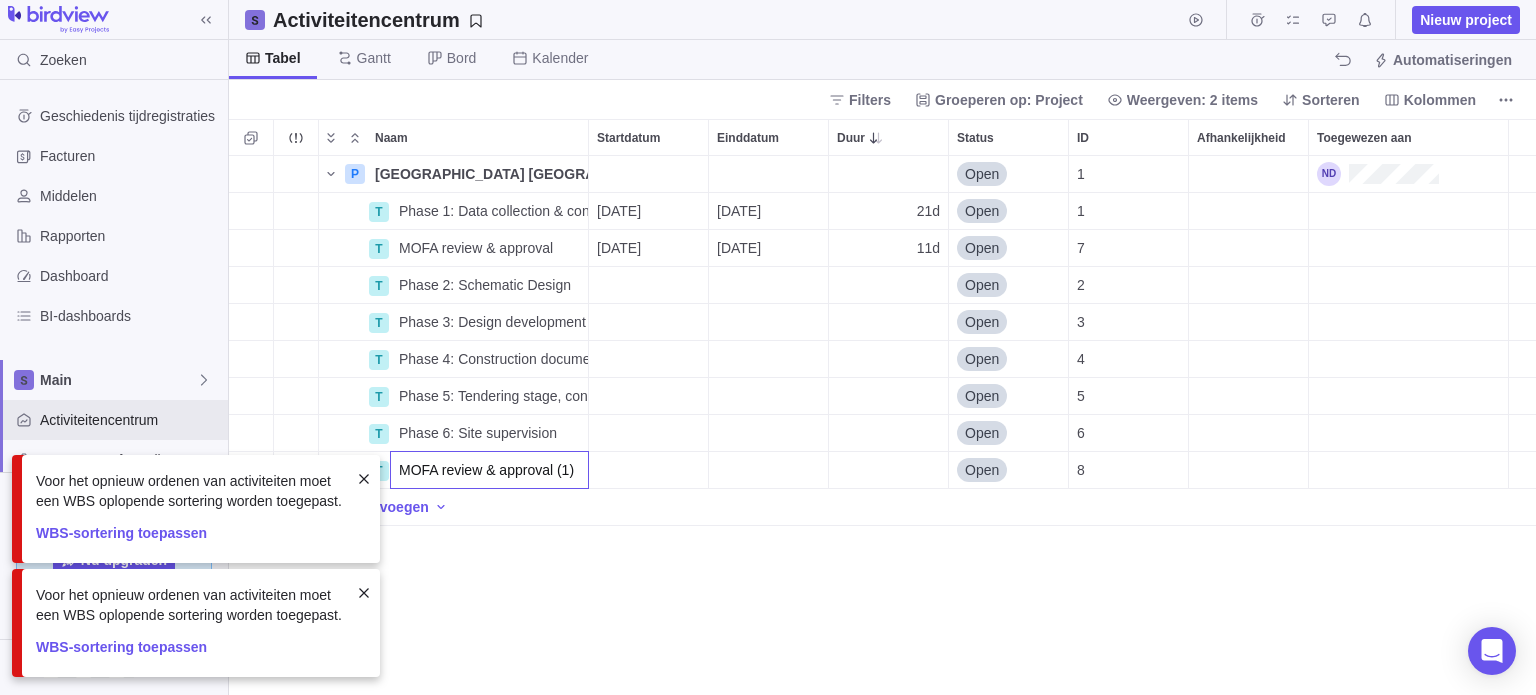 click on "MOFA review & approval (1)" at bounding box center (489, 470) 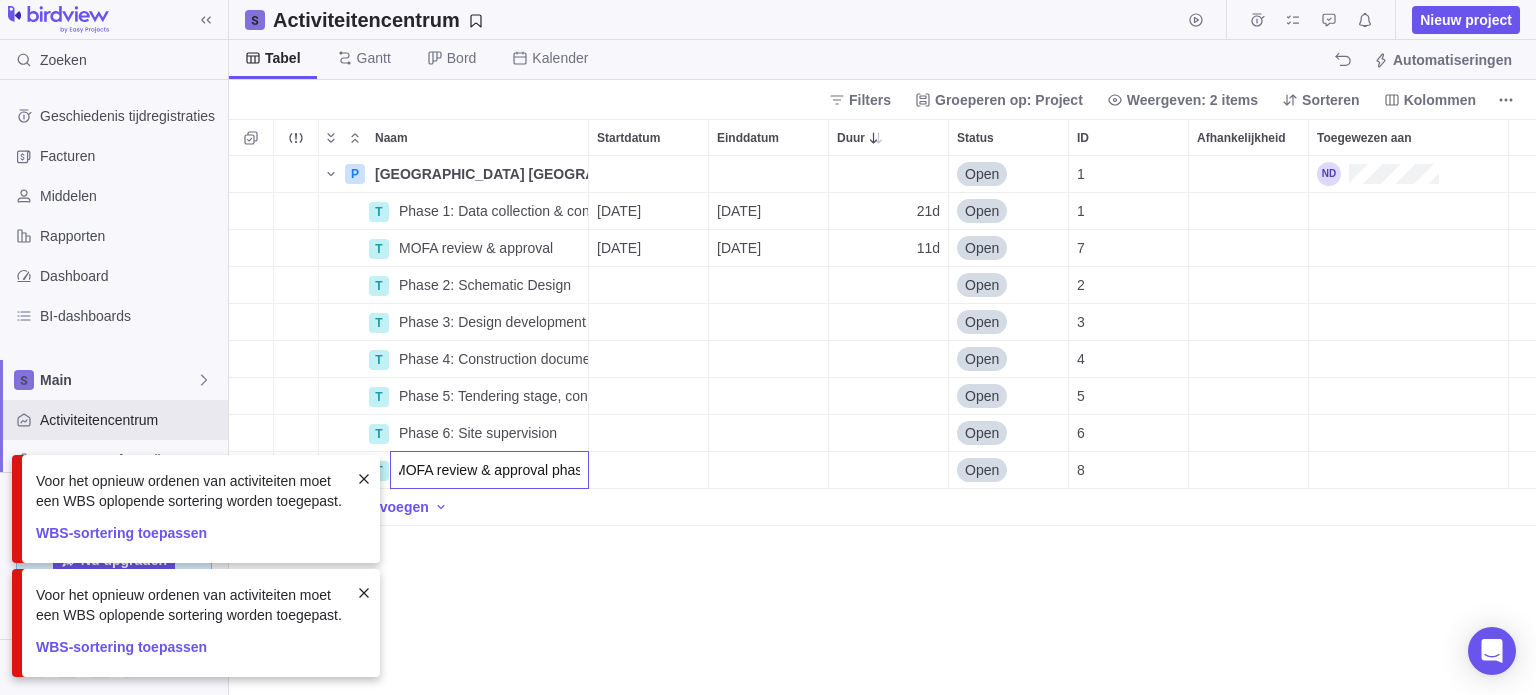 scroll, scrollTop: 0, scrollLeft: 16, axis: horizontal 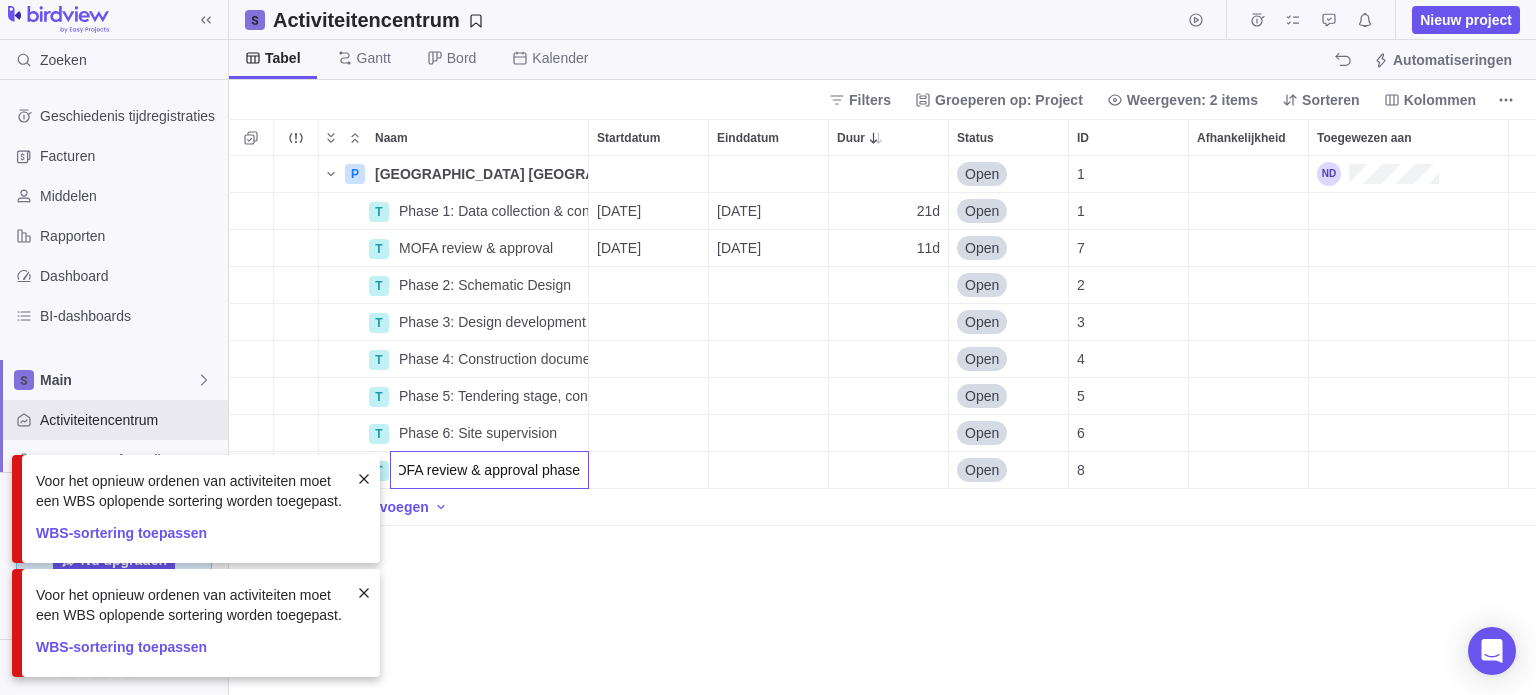 type on "MOFA review & approval phase 2" 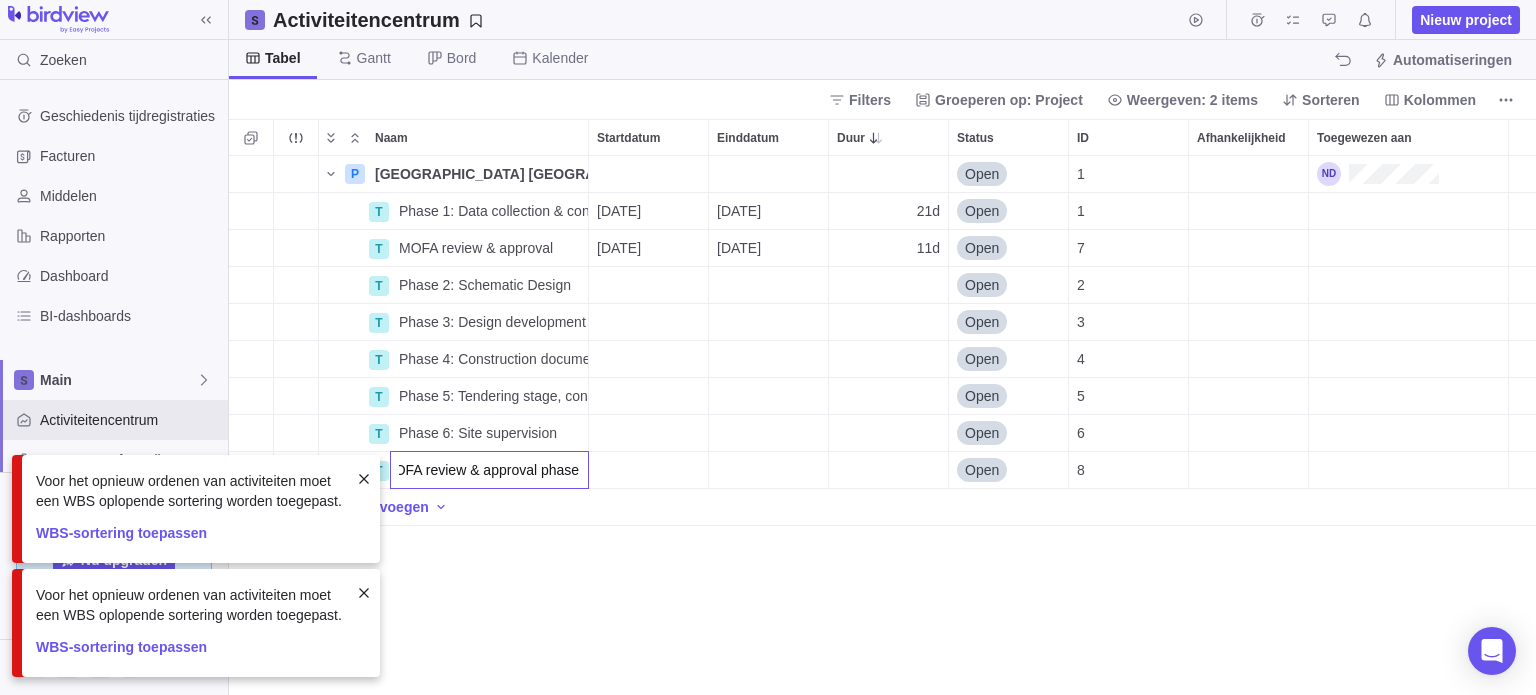 scroll, scrollTop: 0, scrollLeft: 24, axis: horizontal 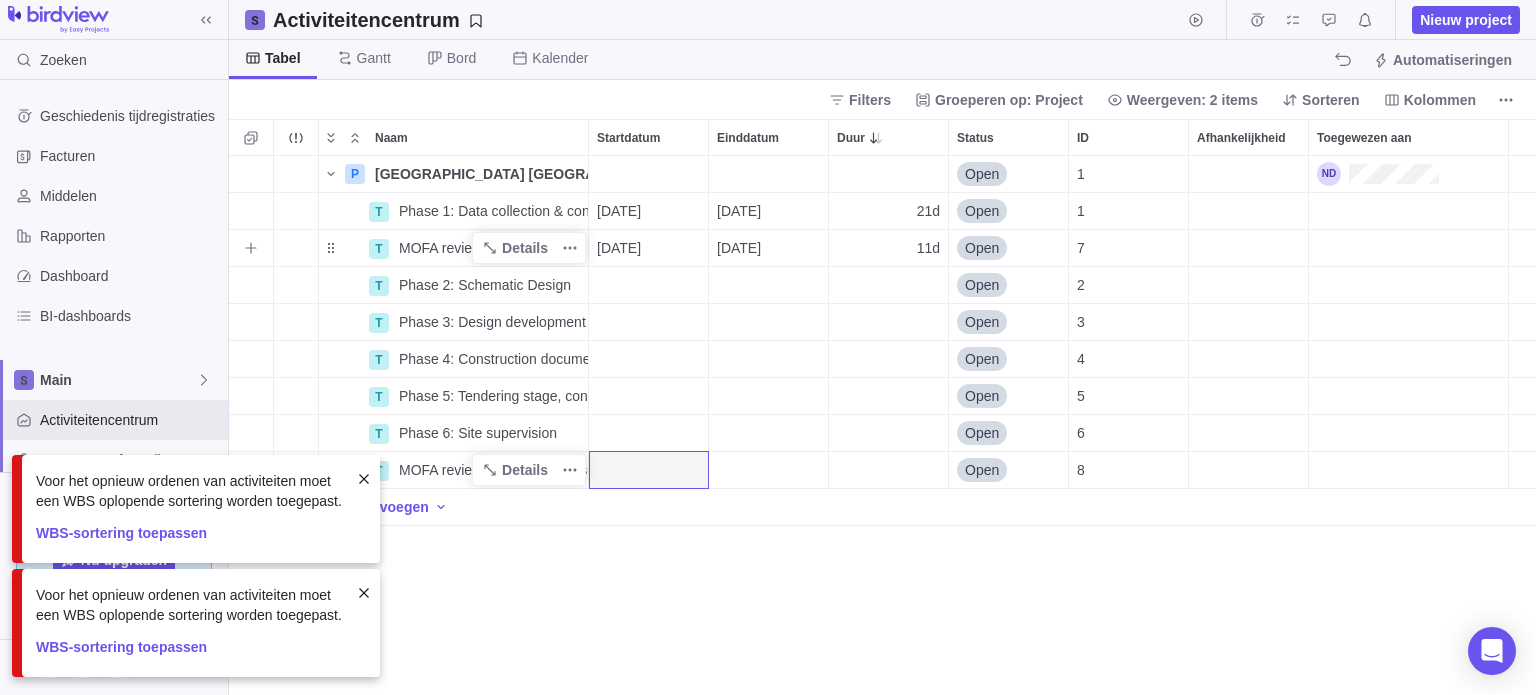 click on "MOFA review & approval" at bounding box center [476, 248] 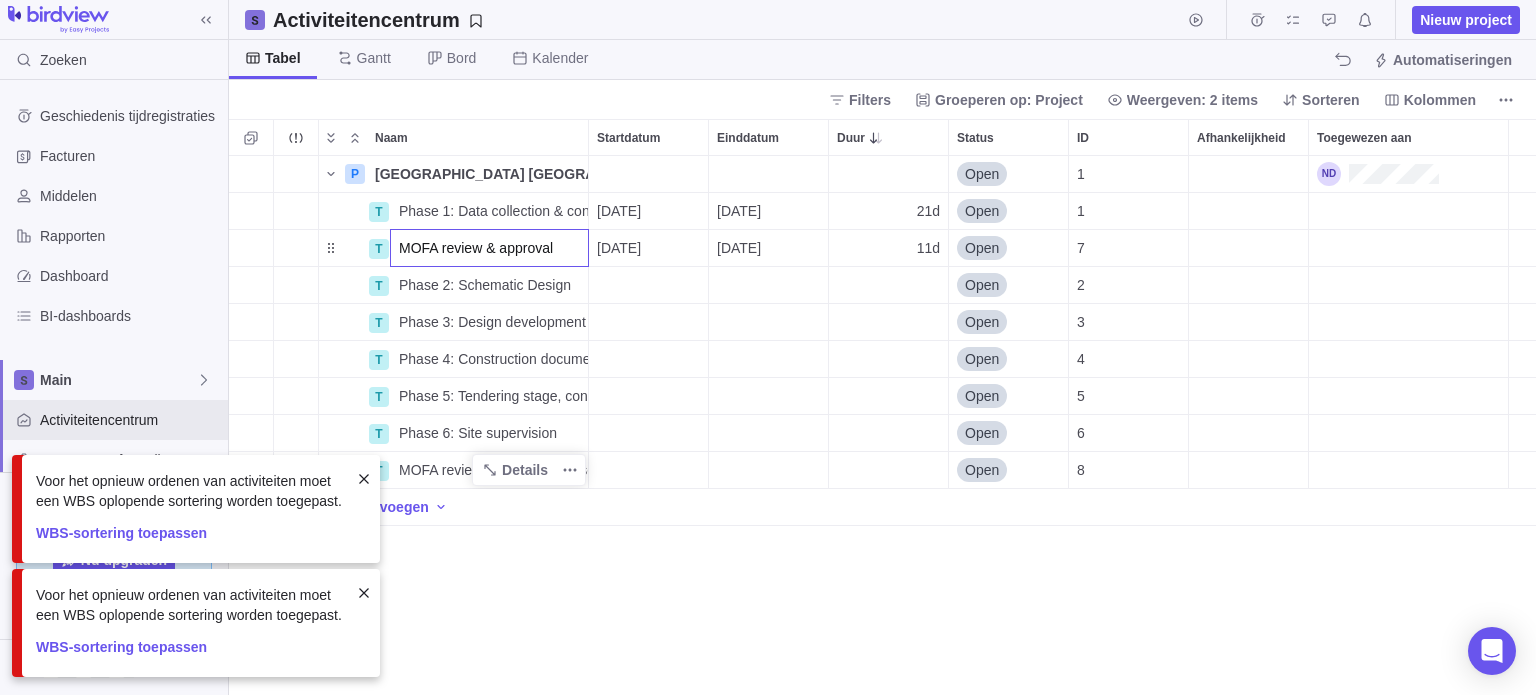 click on "MOFA review & approval" at bounding box center (489, 248) 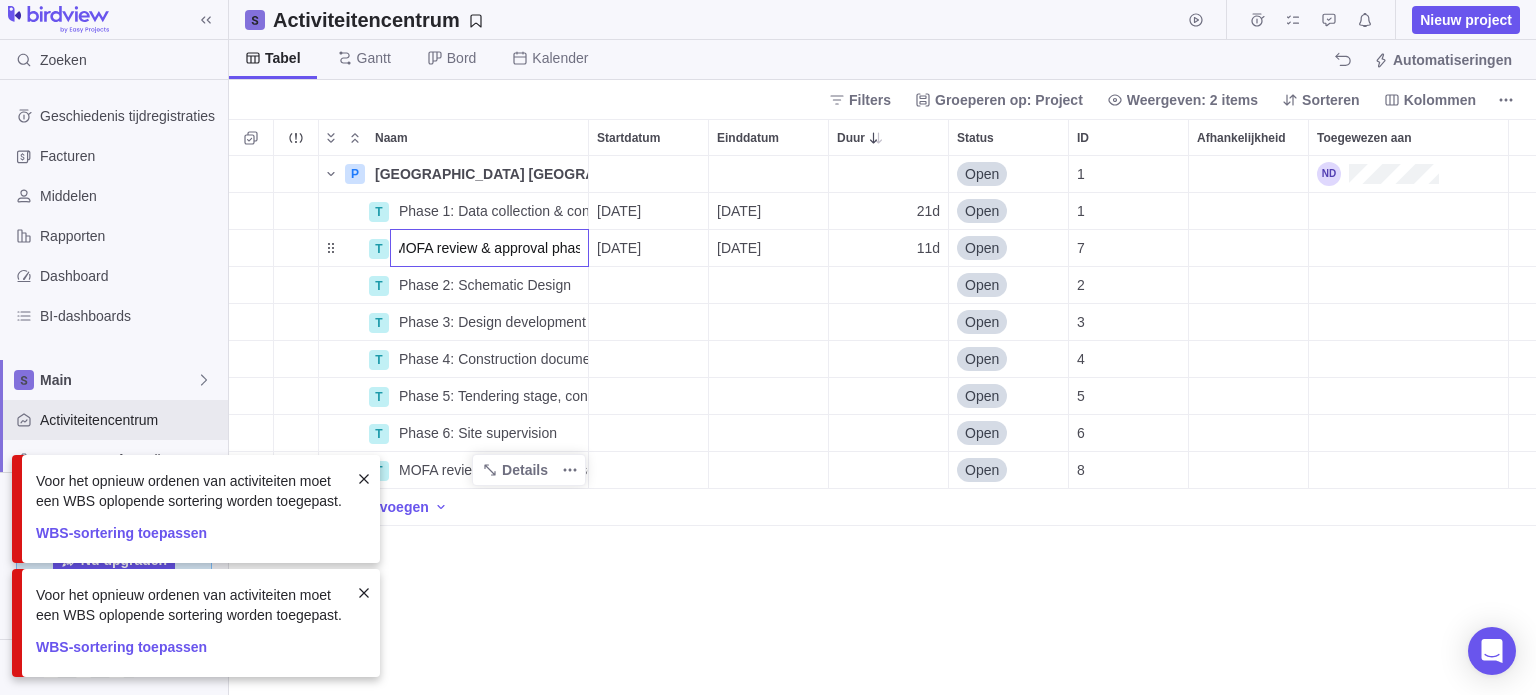 scroll, scrollTop: 0, scrollLeft: 16, axis: horizontal 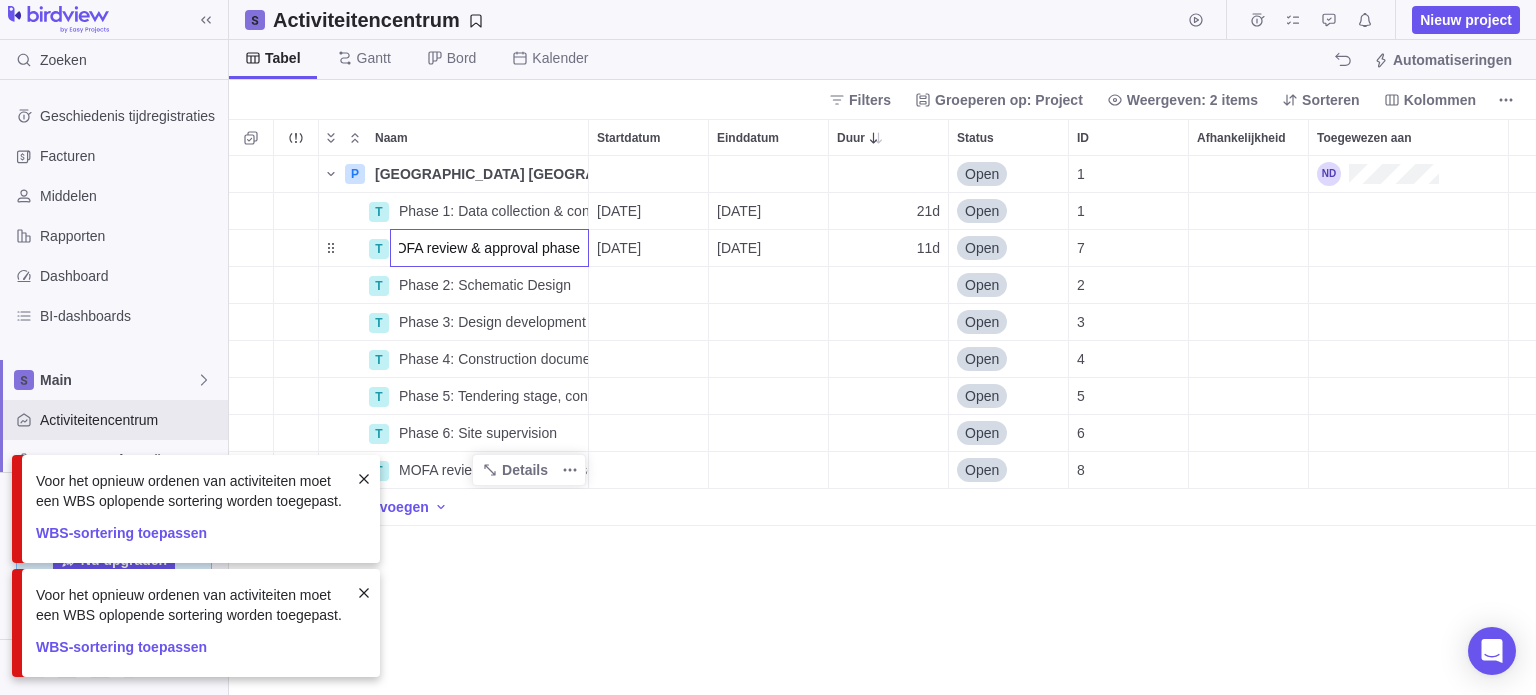 type on "MOFA review & approval phase 1" 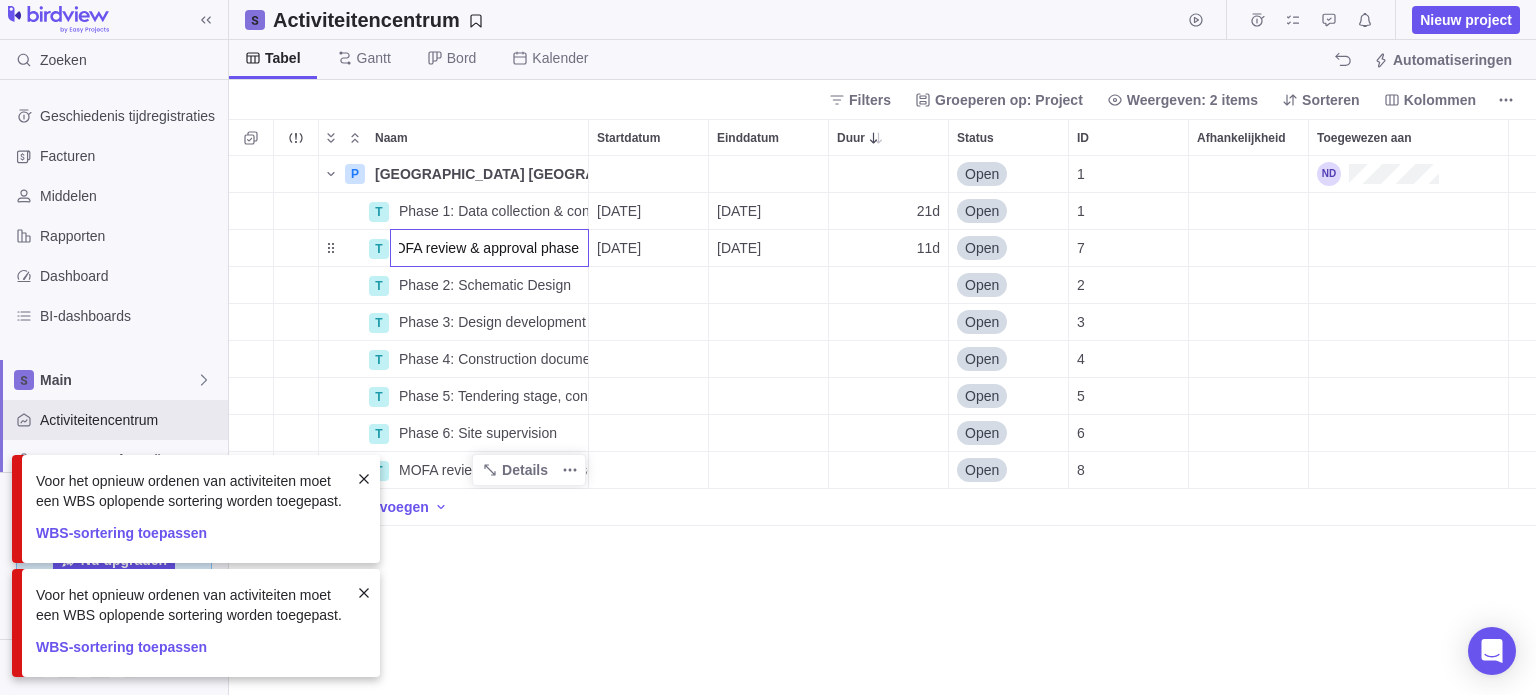 scroll, scrollTop: 0, scrollLeft: 24, axis: horizontal 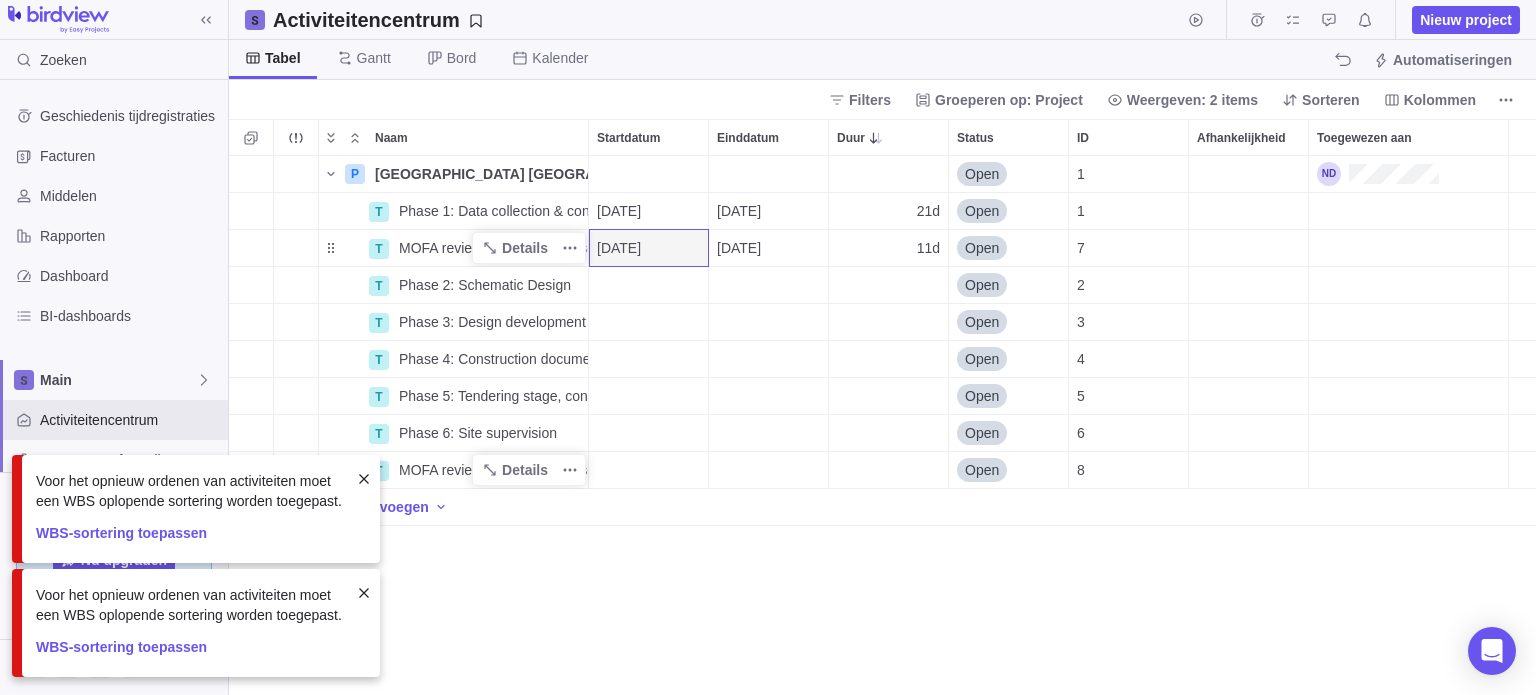 click on "P New Embassy Building Kuwait Brussels Details Open 1 T Phase 1: Data collection & concept refinement Details 01-12-2025 29-12-2025 21d Open 1 T MOFA review & approval phase 1 Details 29-12-2025 12-01-2026 11d Open 7 T Phase 2: Schematic Design Details Open 2 T Phase 3: Design development Details Open 3 T Phase 4: Construction documents & working drawings Details Open 4 T Phase 5: Tendering stage, contract award Details Open 5 T Phase 6: Site supervision Details Open 6 T MOFA review & approval phase 2 Details Open 8 Taak toevoegen" at bounding box center (882, 426) 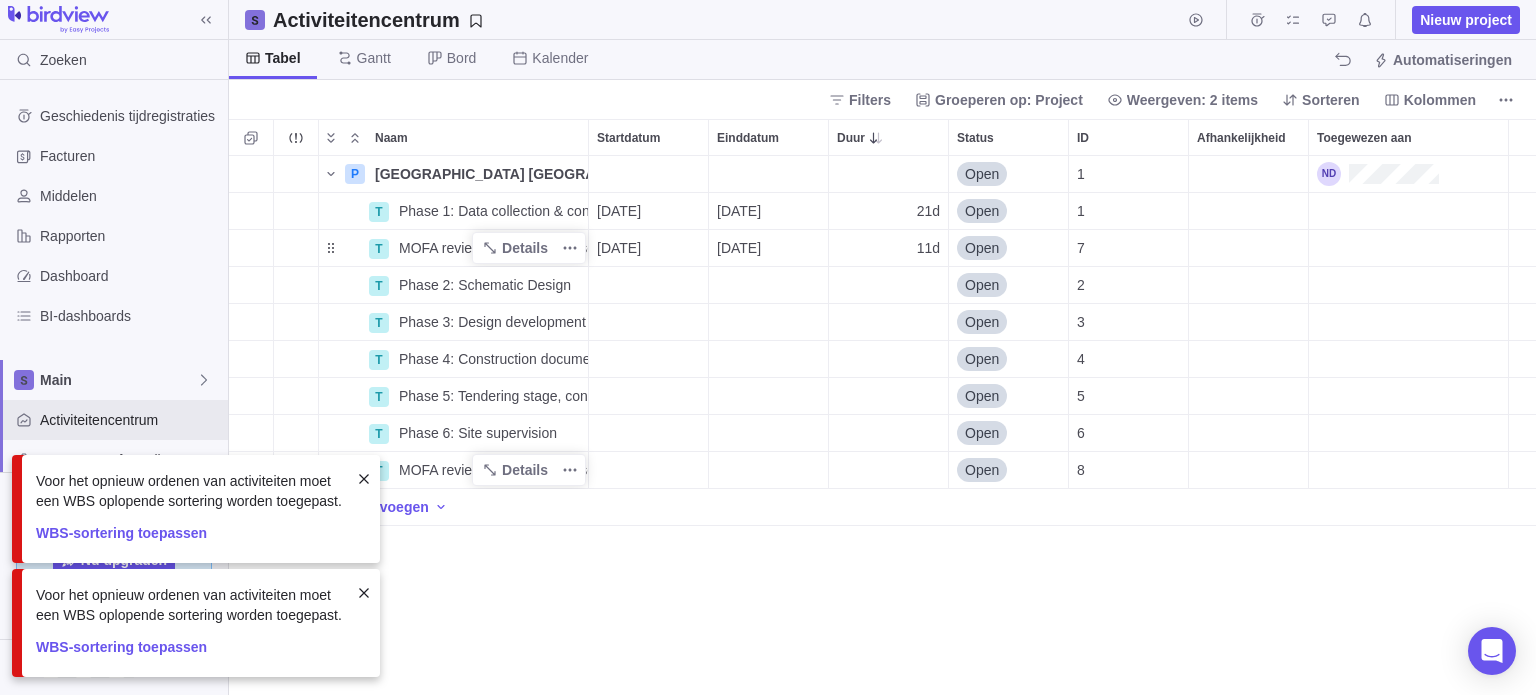 click on "P New Embassy Building Kuwait Brussels Details Open 1 T Phase 1: Data collection & concept refinement Details 01-12-2025 29-12-2025 21d Open 1 T MOFA review & approval phase 1 Details 29-12-2025 12-01-2026 11d Open 7 T Phase 2: Schematic Design Details Open 2 T Phase 3: Design development Details Open 3 T Phase 4: Construction documents & working drawings Details Open 4 T Phase 5: Tendering stage, contract award Details Open 5 T Phase 6: Site supervision Details Open 6 T MOFA review & approval phase 2 Details Open 8 Taak toevoegen" at bounding box center (882, 426) 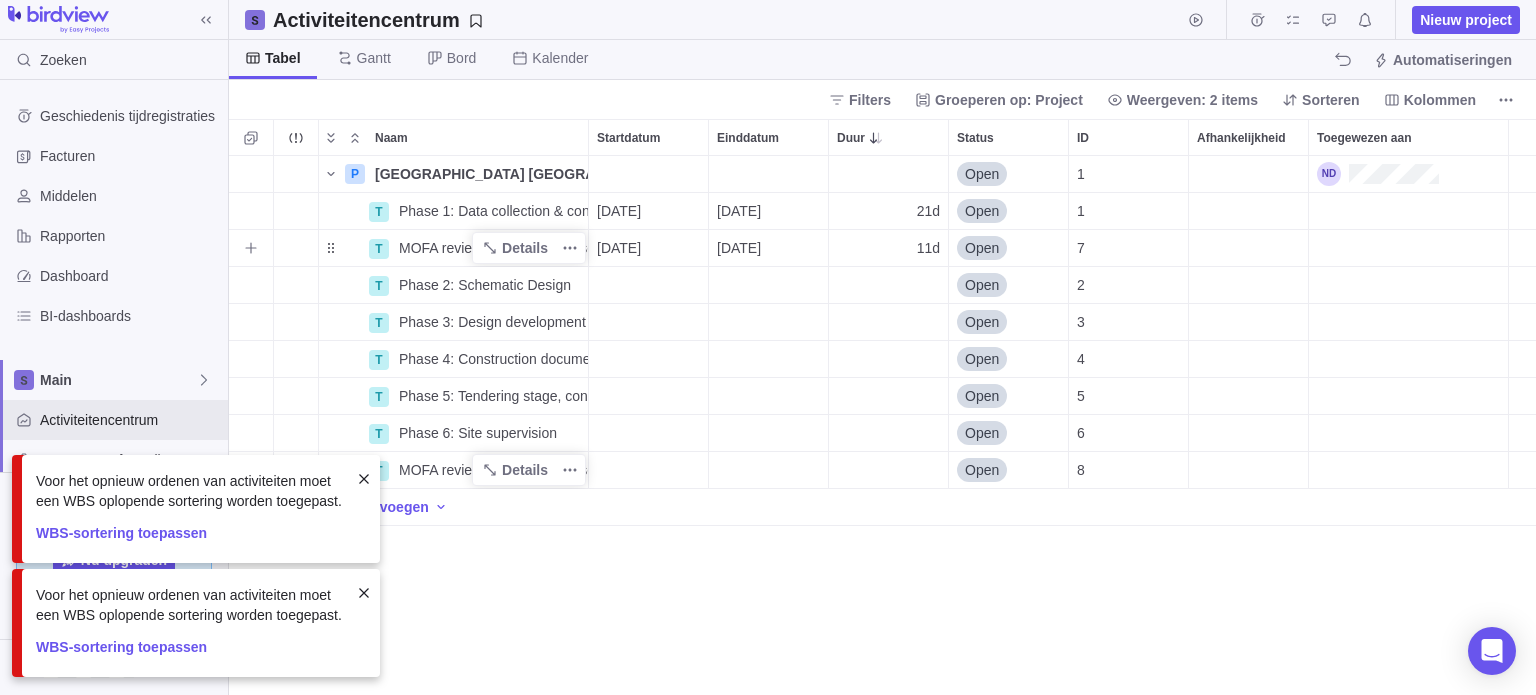 click on "MOFA review & approval phase 1" at bounding box center (493, 248) 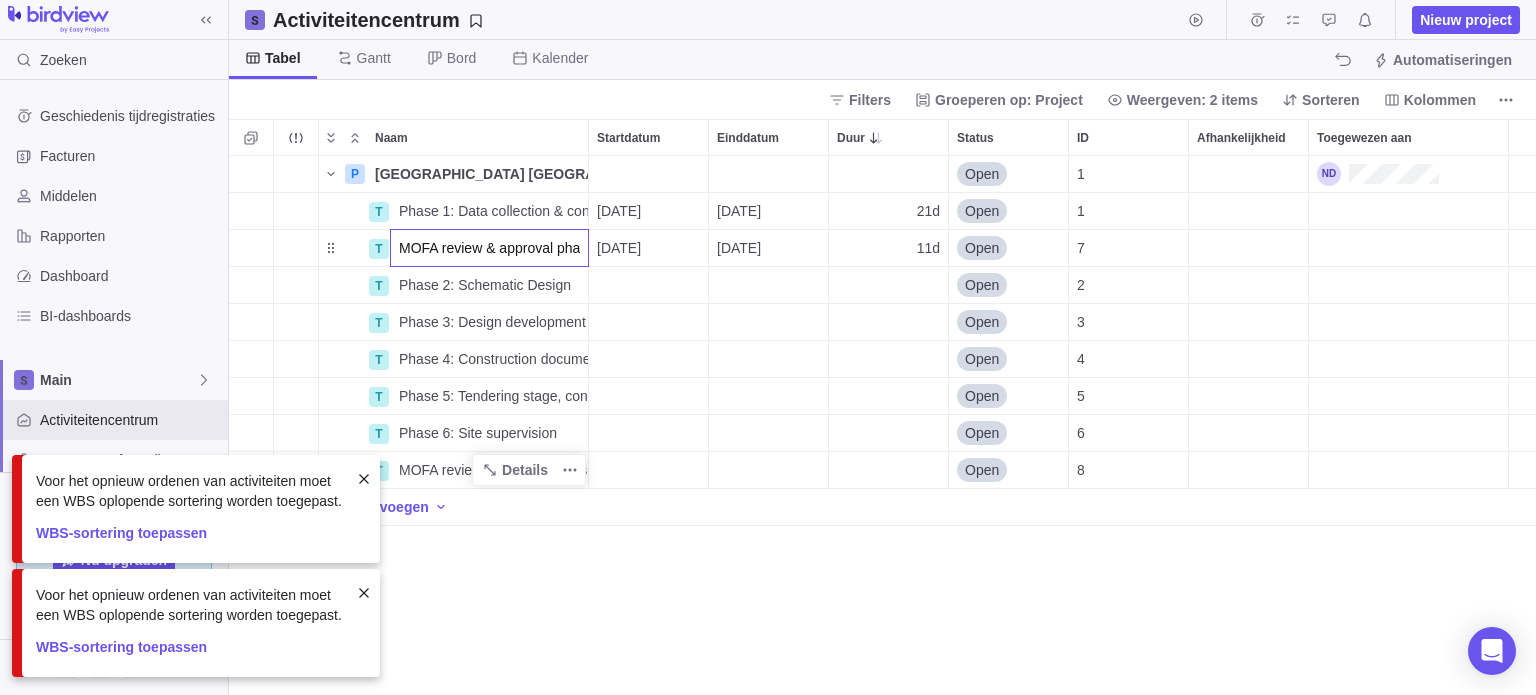 scroll, scrollTop: 0, scrollLeft: 24, axis: horizontal 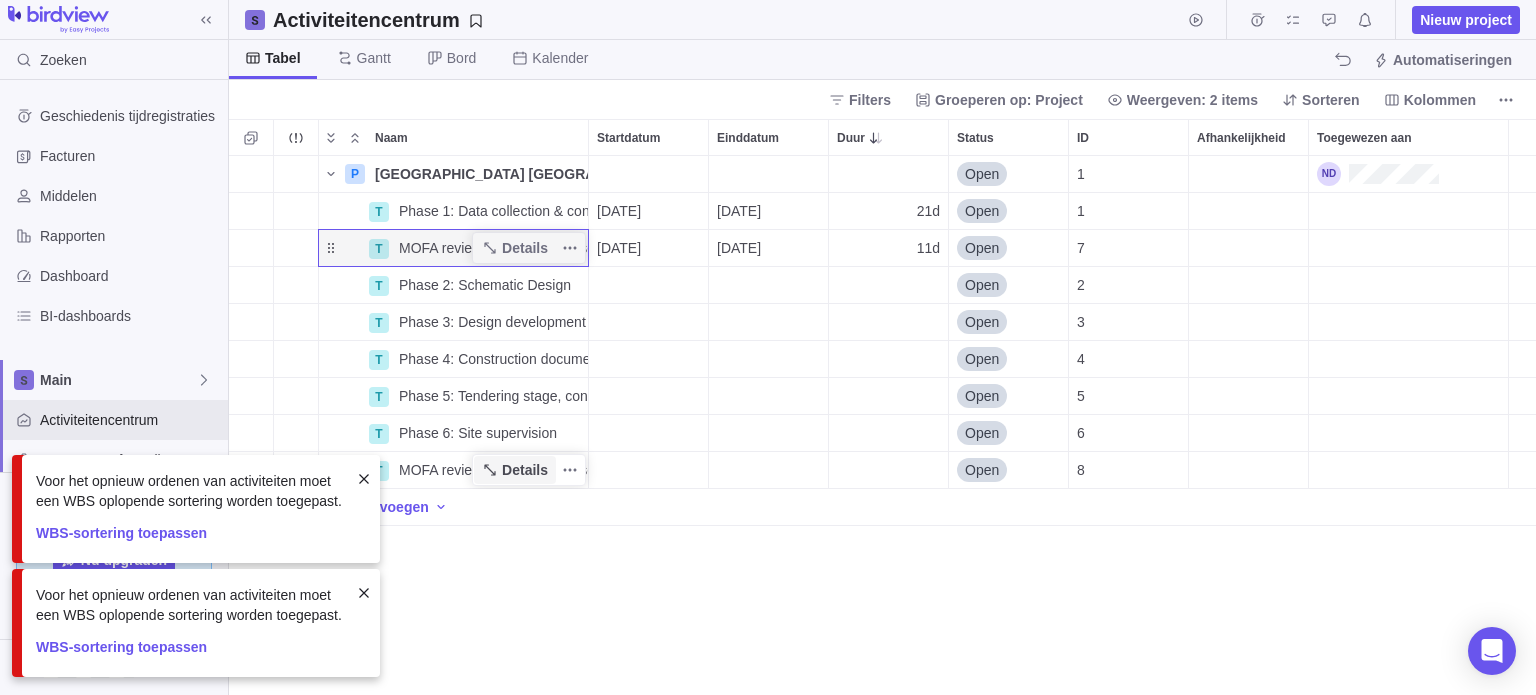 click on "Details" at bounding box center [525, 470] 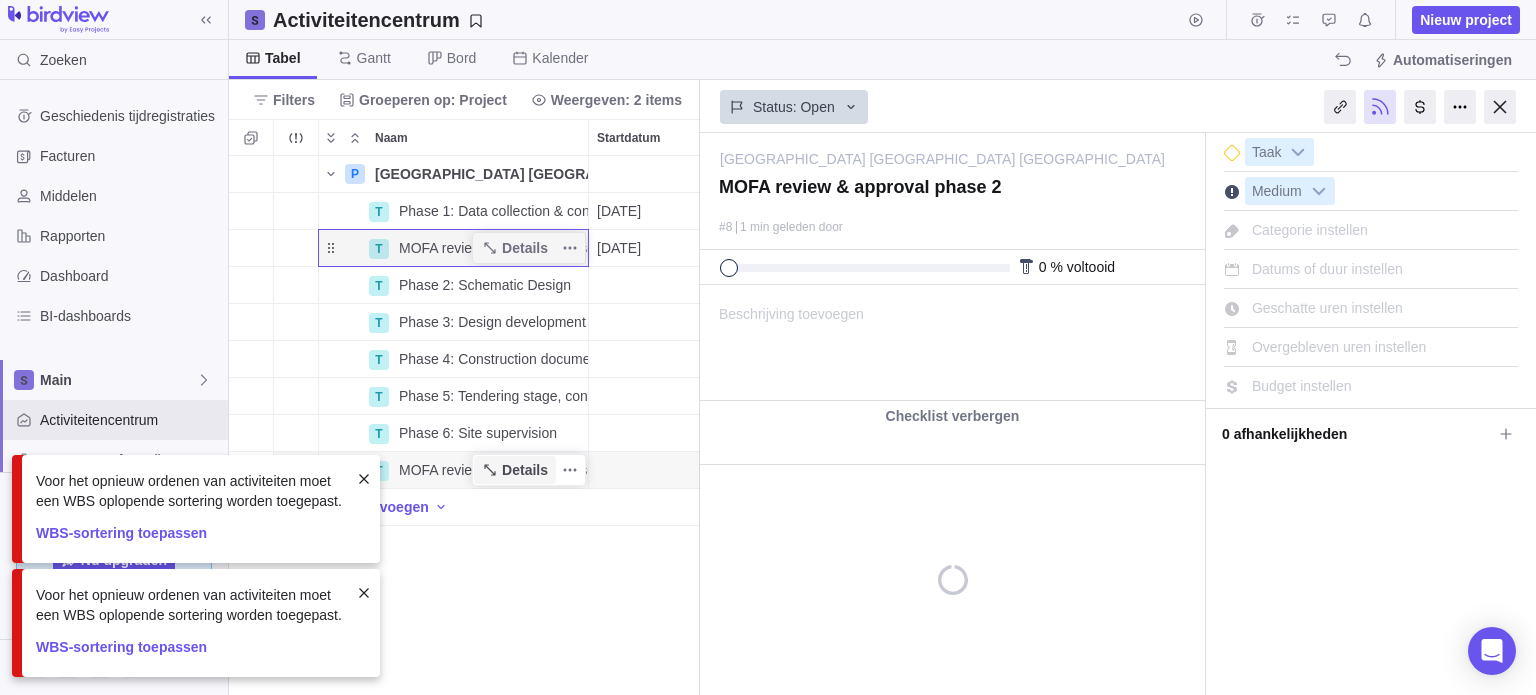 scroll, scrollTop: 0, scrollLeft: 0, axis: both 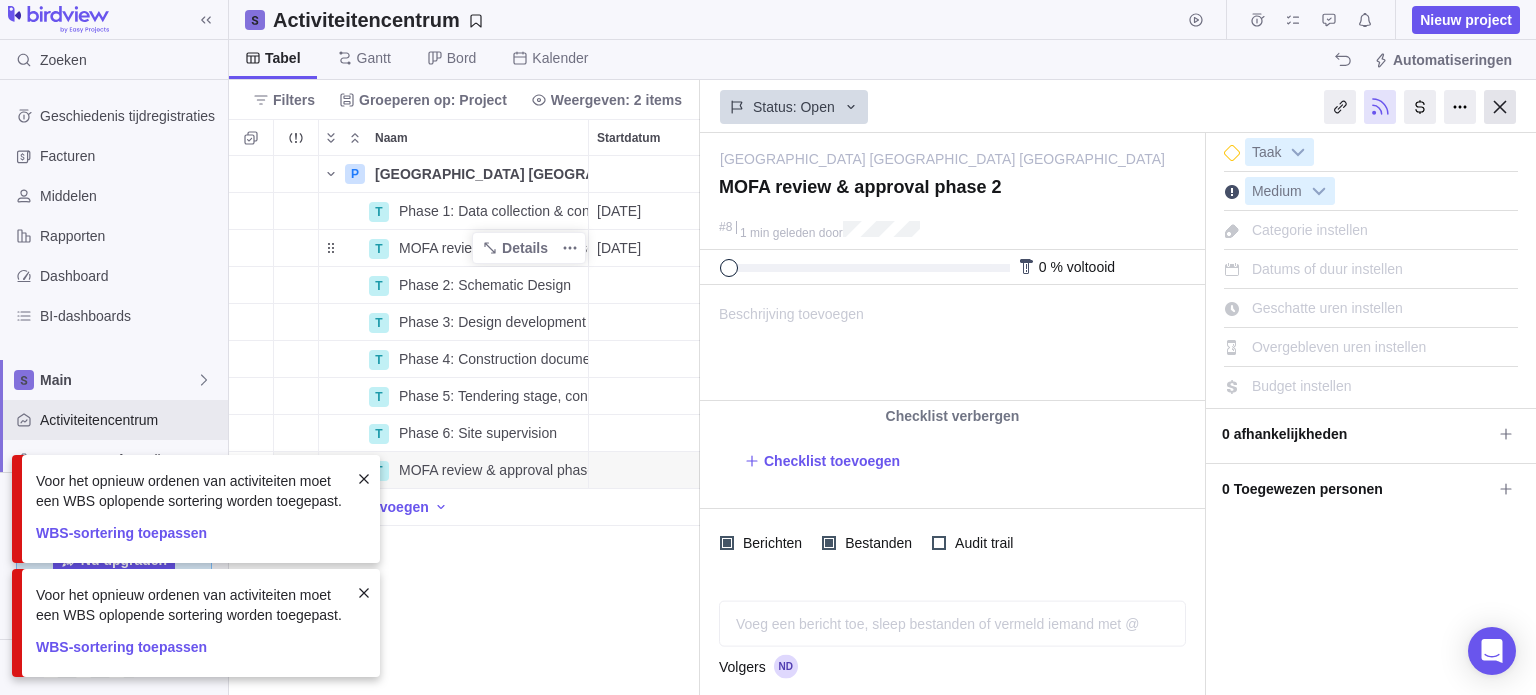 click at bounding box center (1500, 107) 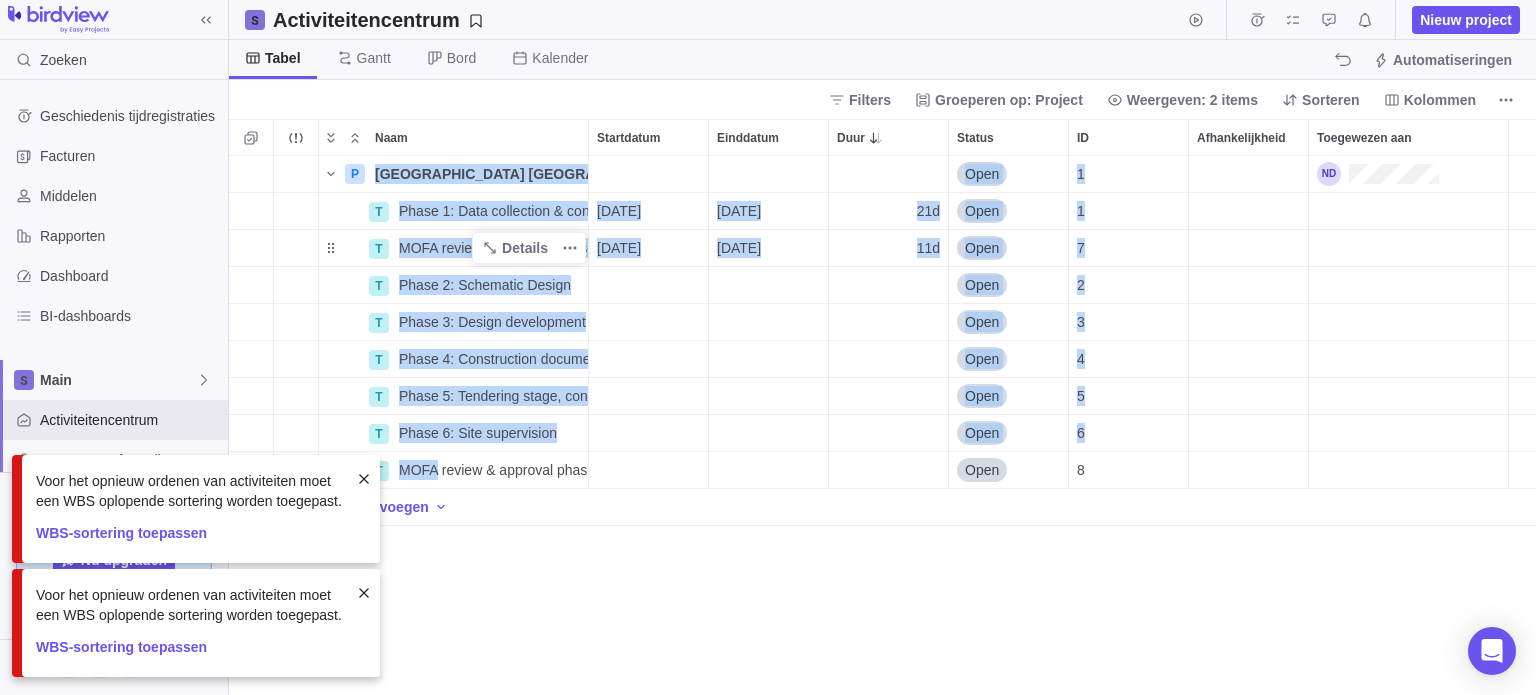 drag, startPoint x: 434, startPoint y: 473, endPoint x: 539, endPoint y: 541, distance: 125.09596 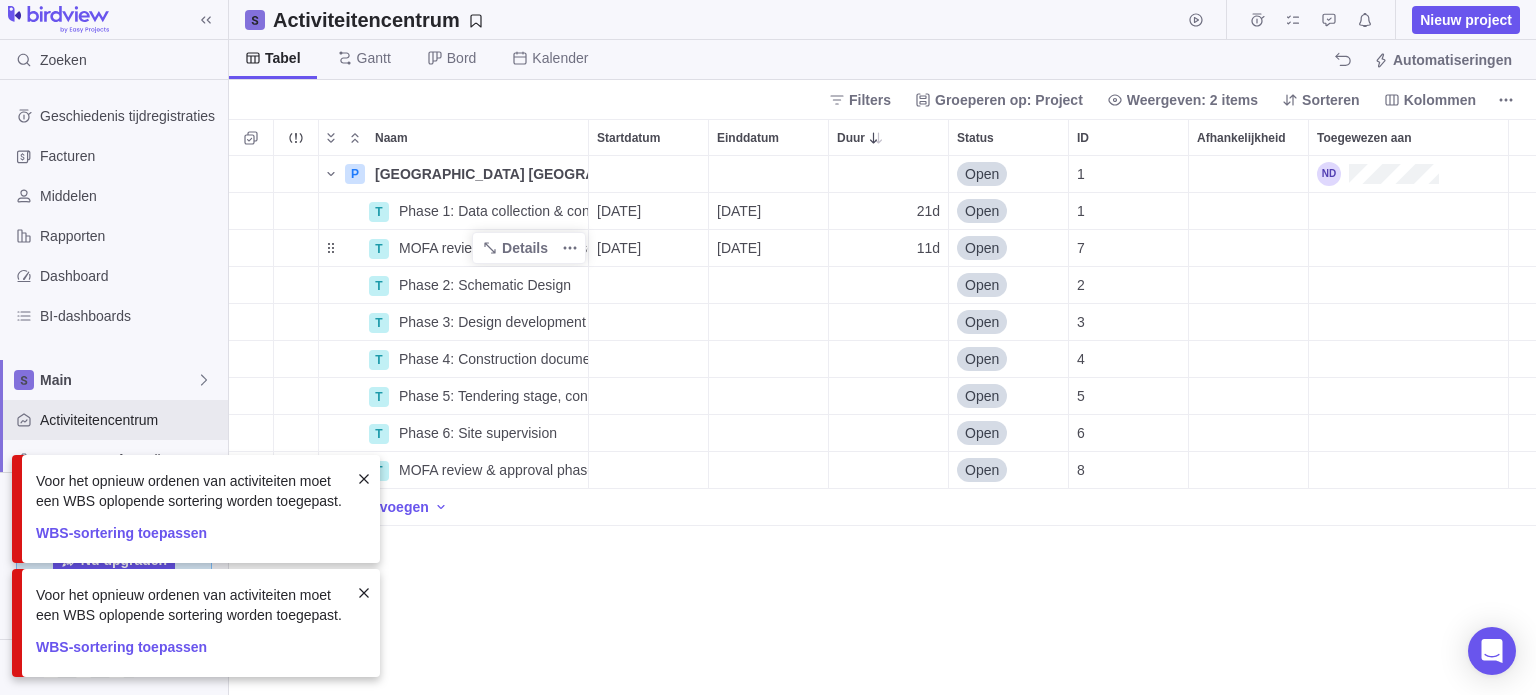 click at bounding box center [364, 479] 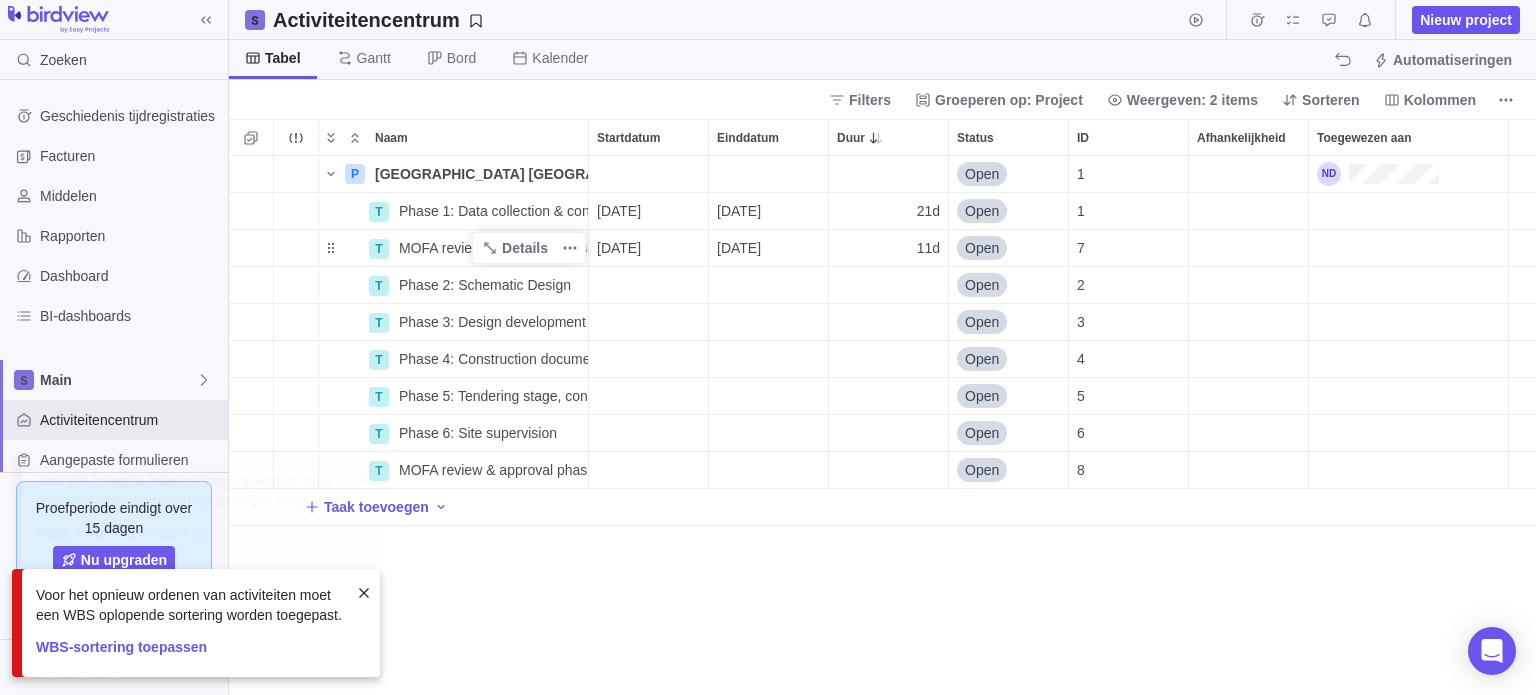 click at bounding box center [364, 593] 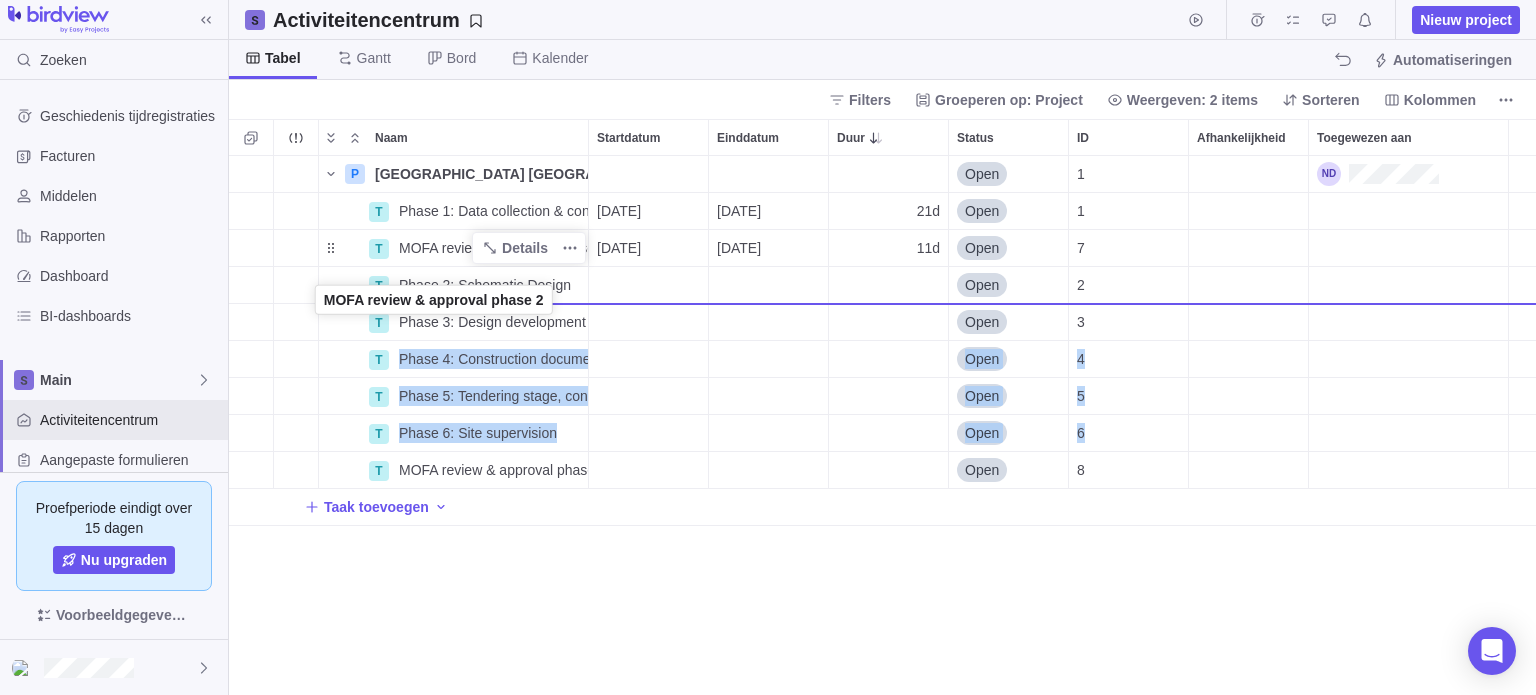 drag, startPoint x: 331, startPoint y: 470, endPoint x: 317, endPoint y: 303, distance: 167.5858 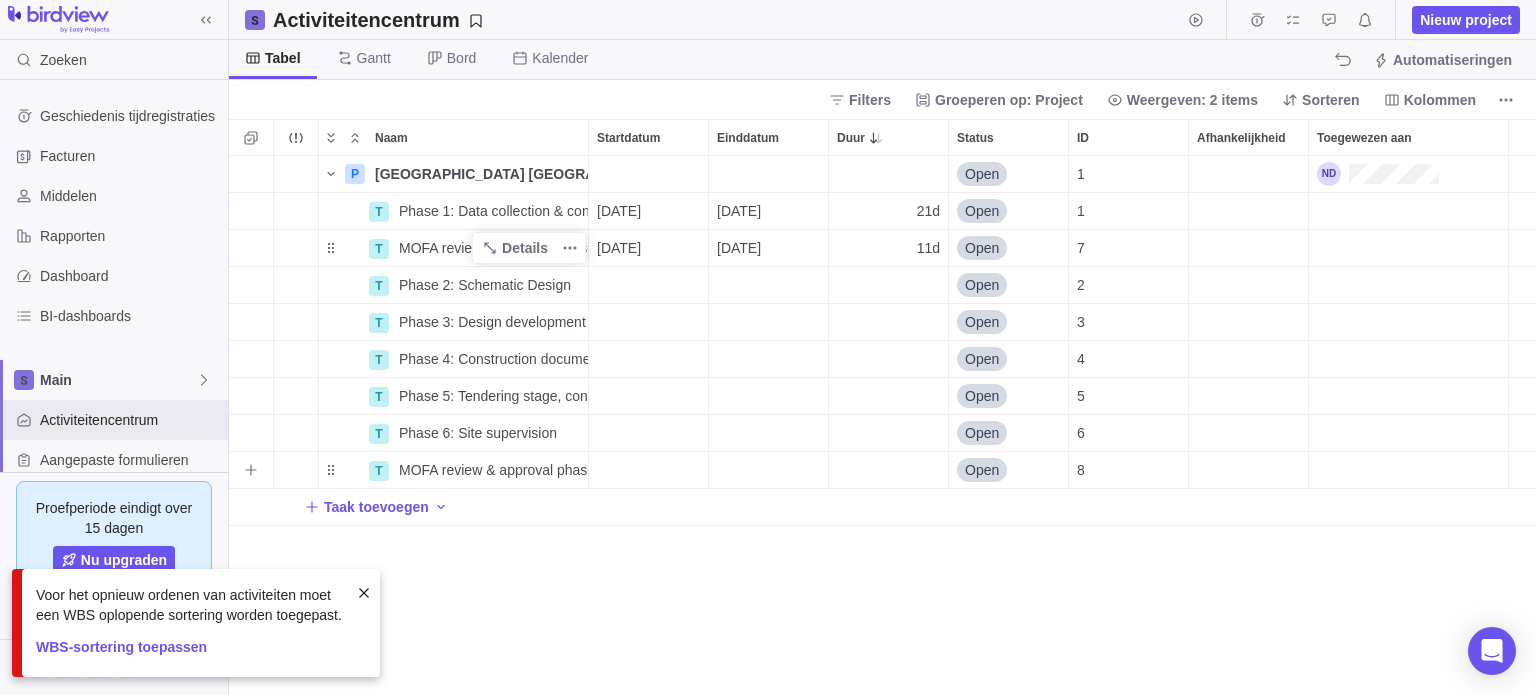 click at bounding box center (648, 470) 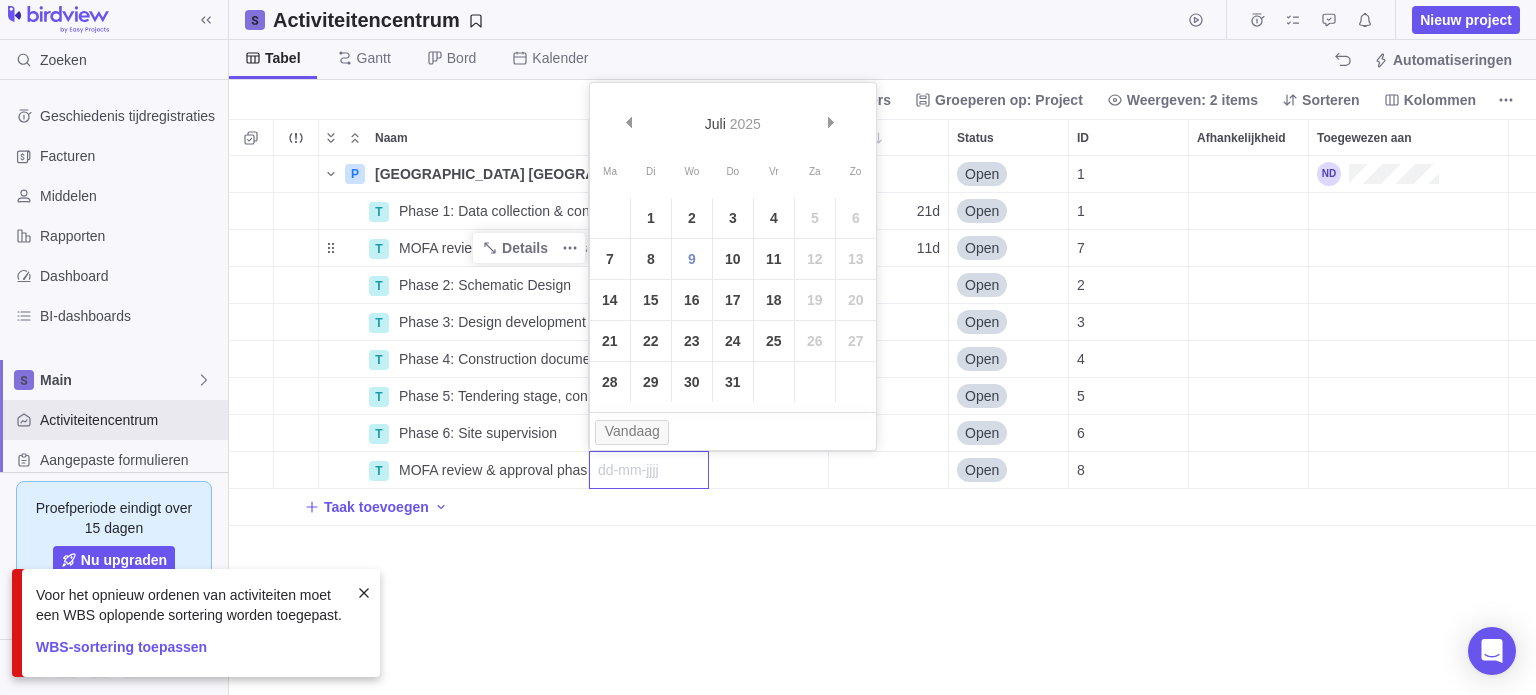 click on "Naam Startdatum Einddatum Duur Status ID Afhankelijkheid Toegewezen aan P New Embassy Building Kuwait Brussels Details Open 1 T Phase 1: Data collection & concept refinement Details 01-12-2025 29-12-2025 21d Open 1 T MOFA review & approval phase 1 Details 29-12-2025 12-01-2026 11d Open 7 T Phase 2: Schematic Design Details Open 2 T Phase 3: Design development Details Open 3 T Phase 4: Construction documents & working drawings Details Open 4 T Phase 5: Tendering stage, contract award Details Open 5 T Phase 6: Site supervision Details Open 6 T MOFA review & approval phase 2 Details Open 8 Taak toevoegen" at bounding box center (882, 407) 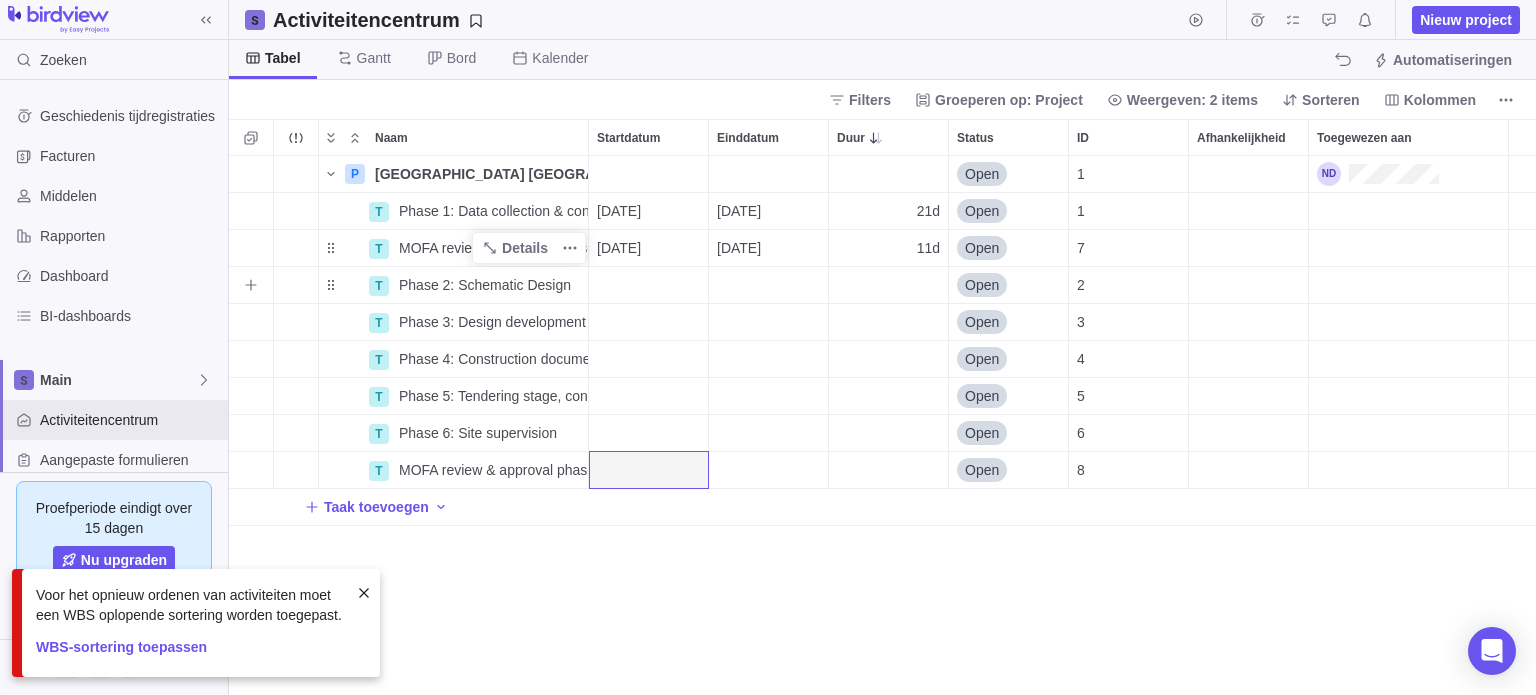 click at bounding box center (648, 285) 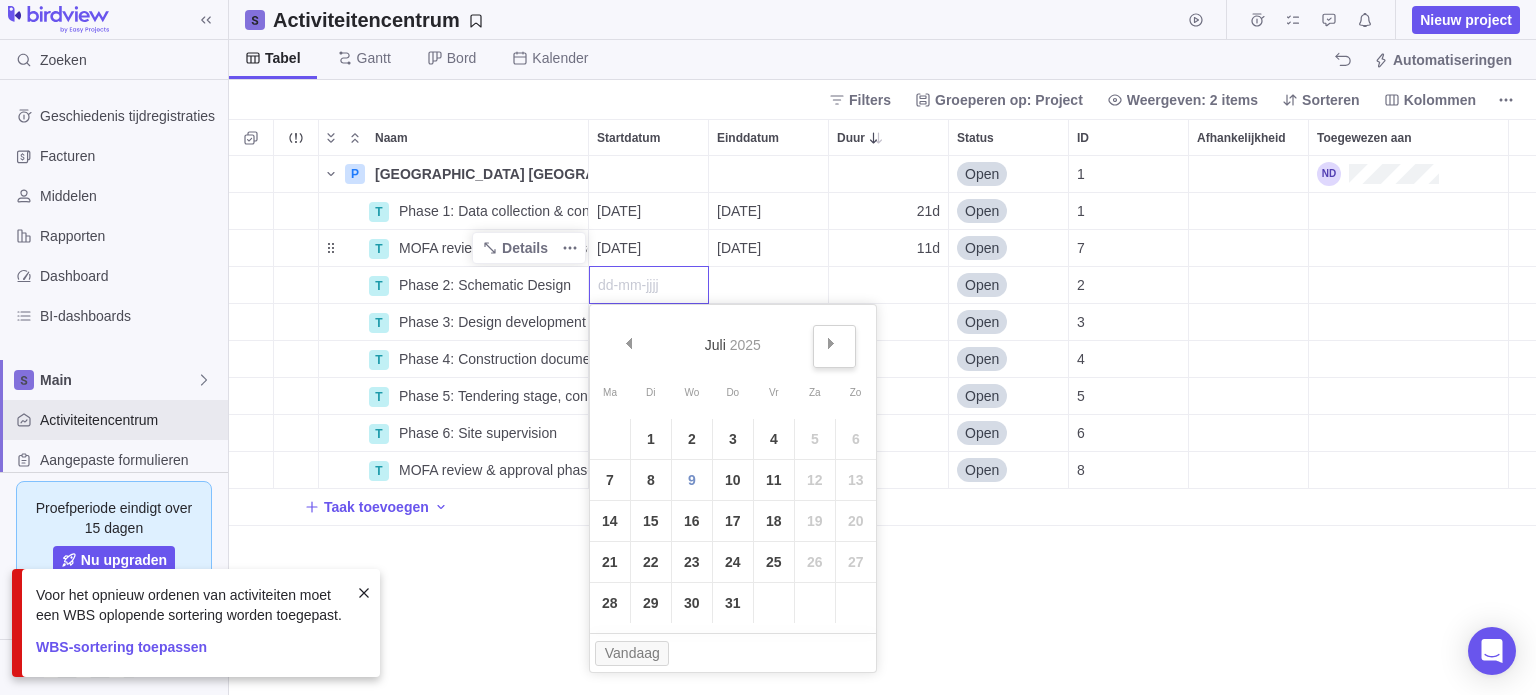 click on "Volgende" at bounding box center (831, 343) 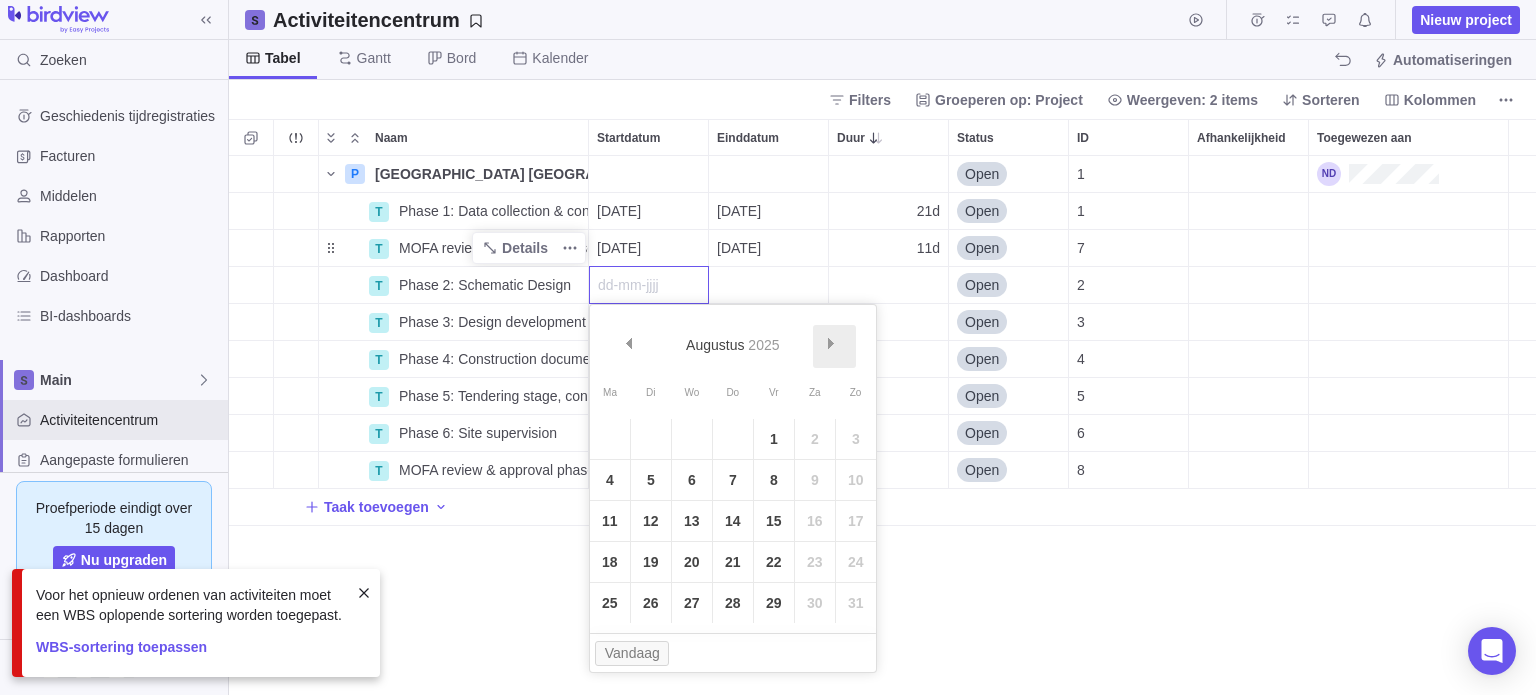 click on "Volgende" at bounding box center (831, 343) 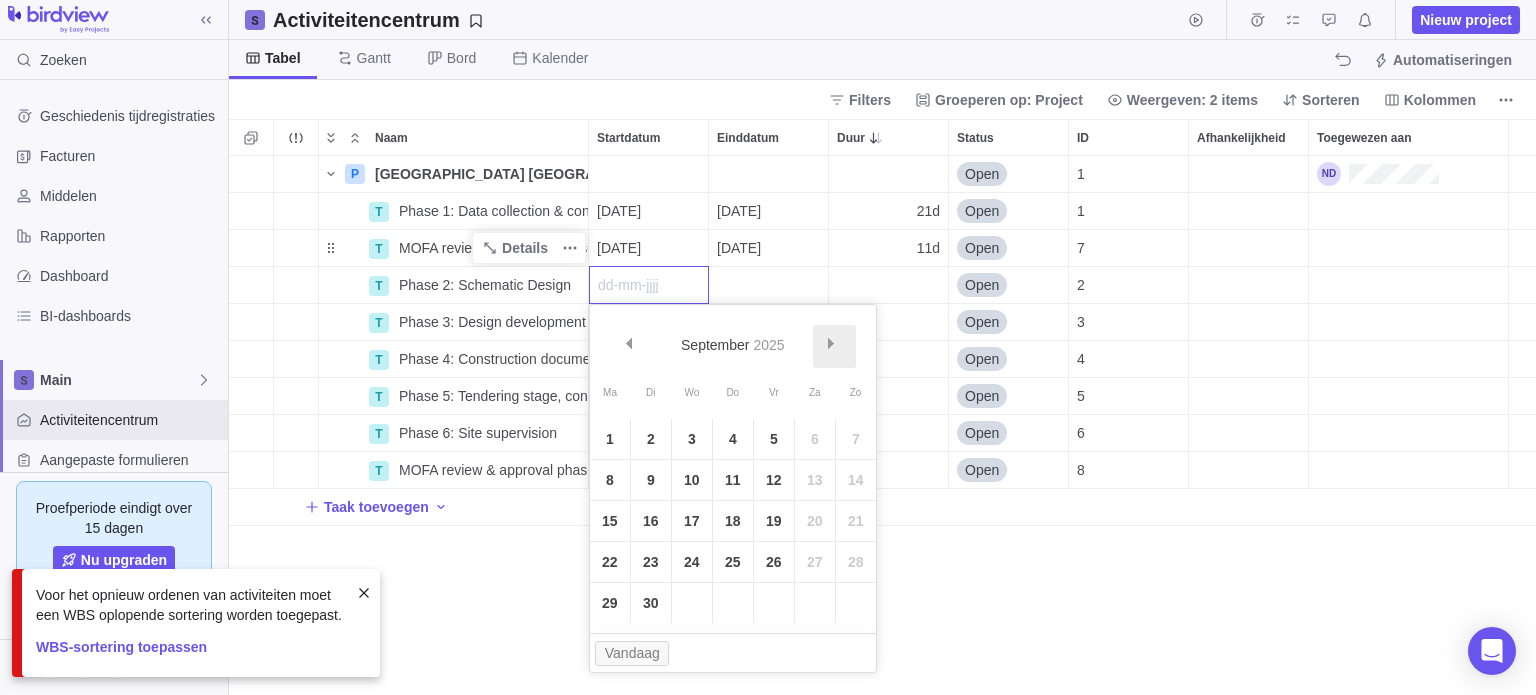 click on "Volgende" at bounding box center (831, 343) 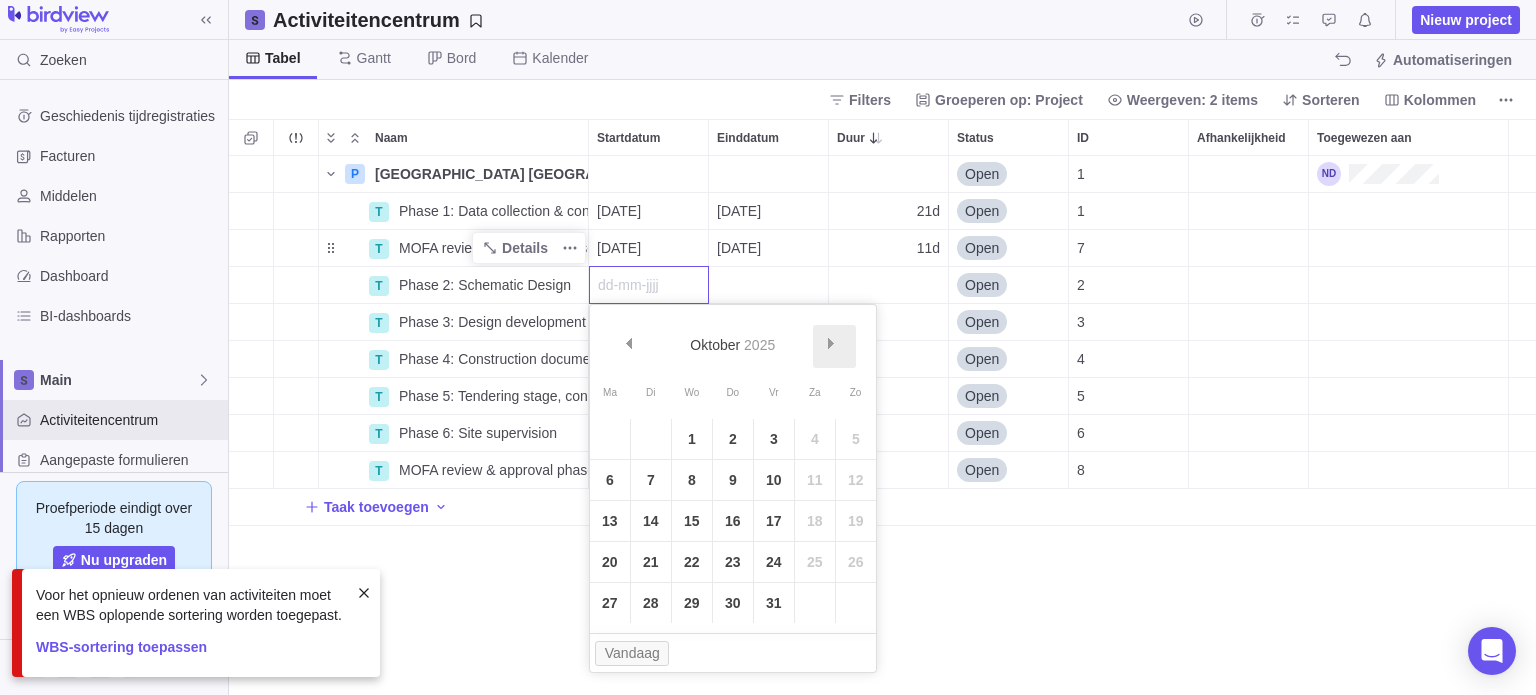 click on "Volgende" at bounding box center [831, 343] 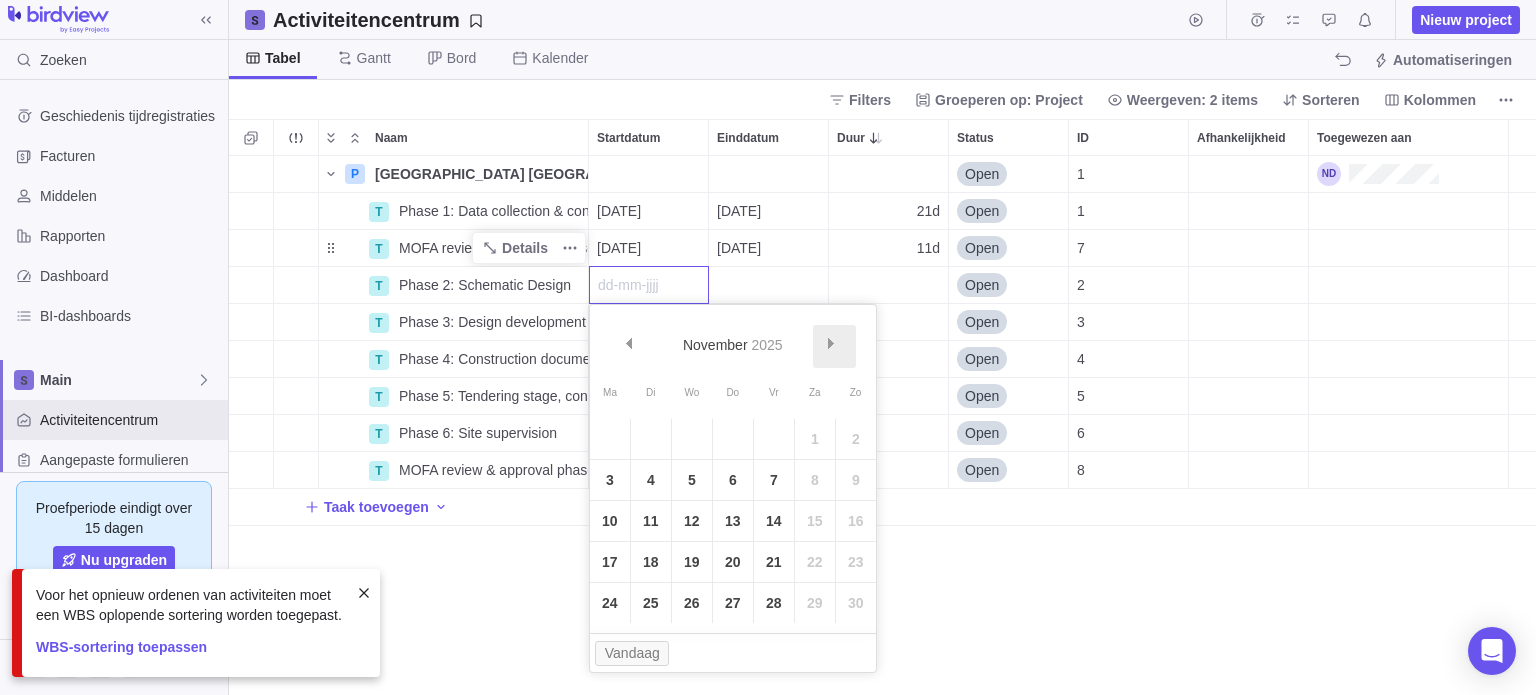click on "Volgende" at bounding box center [831, 343] 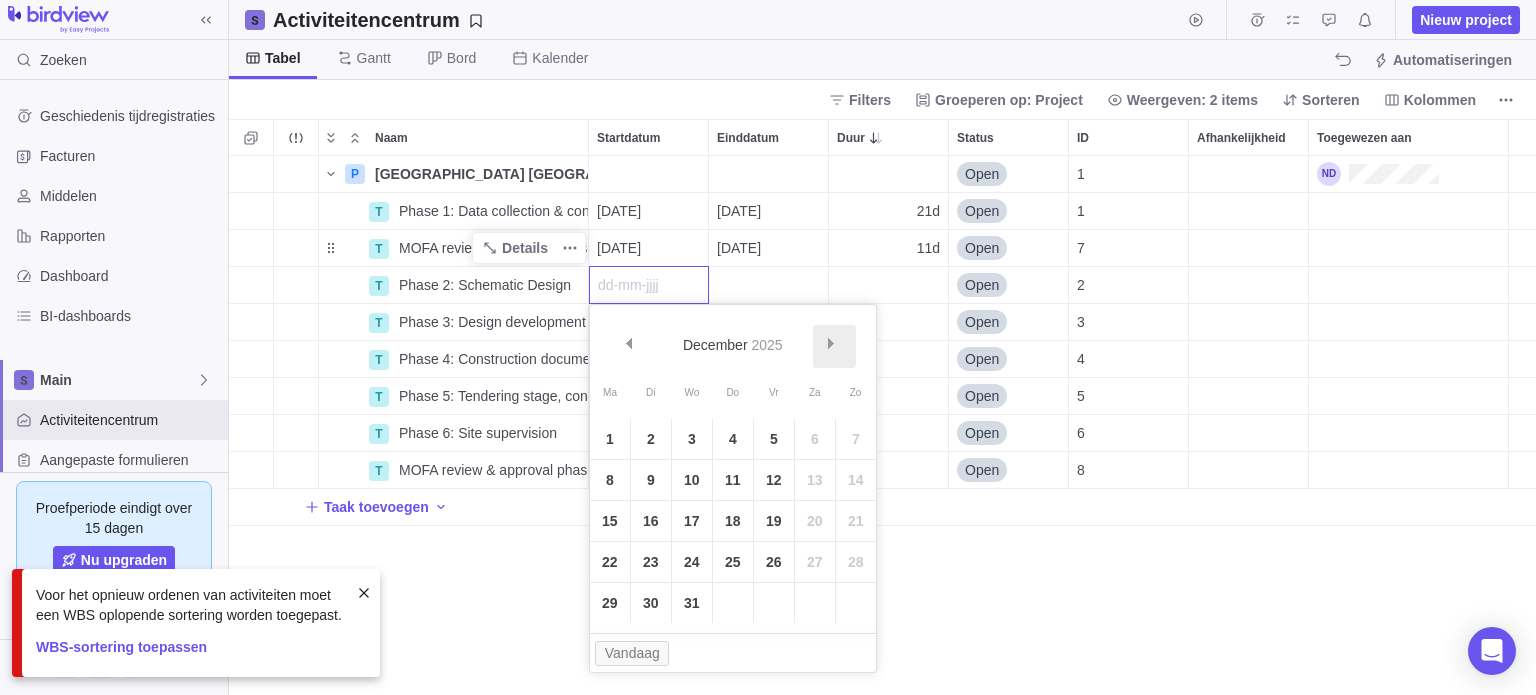 click on "Volgende" at bounding box center (831, 343) 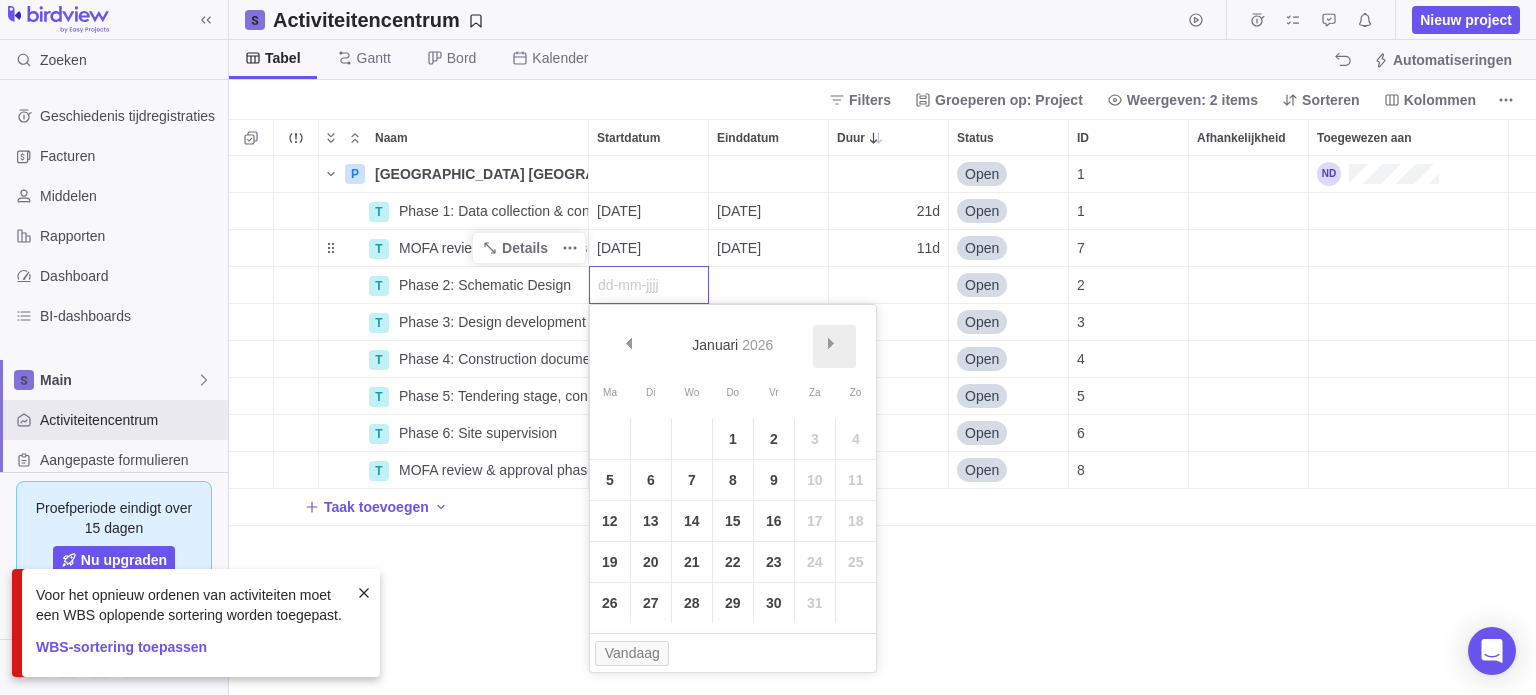click on "Volgende" at bounding box center [831, 343] 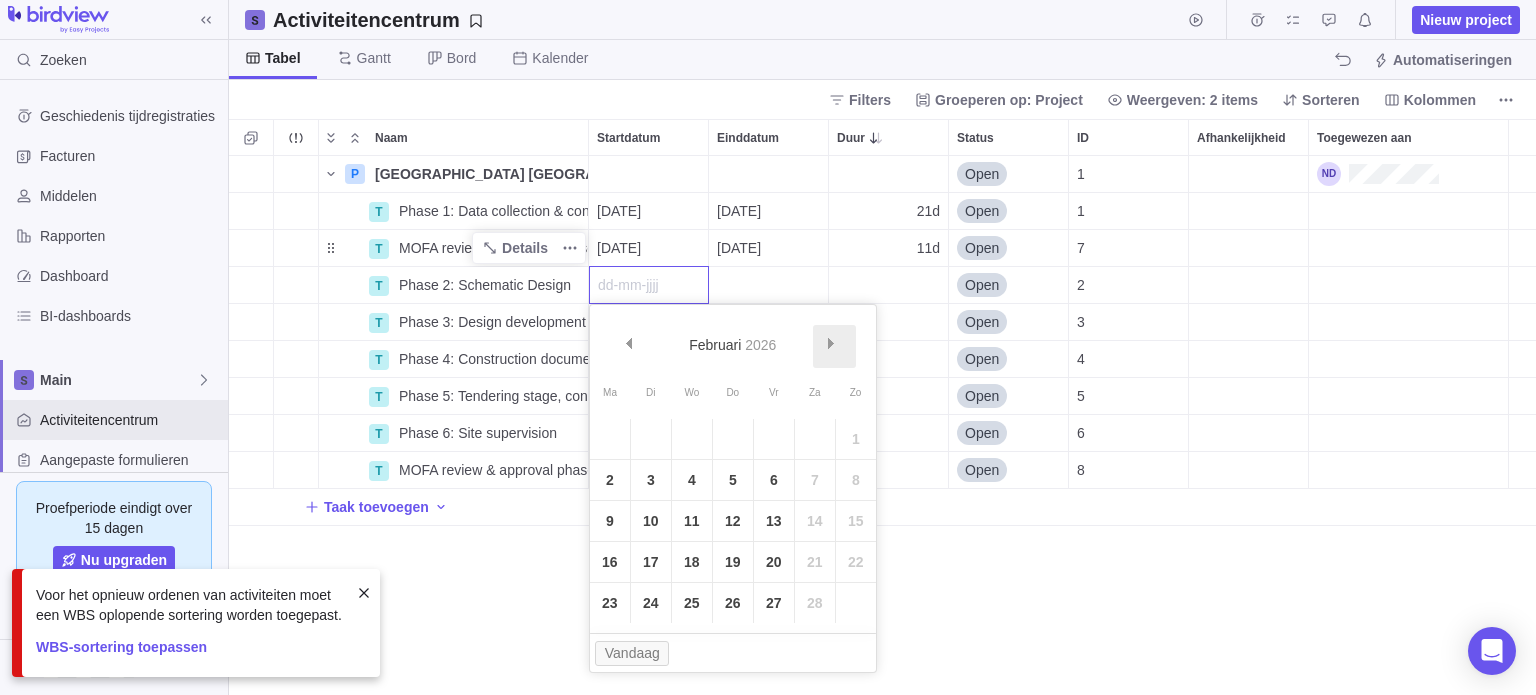 click on "Volgende" at bounding box center (831, 343) 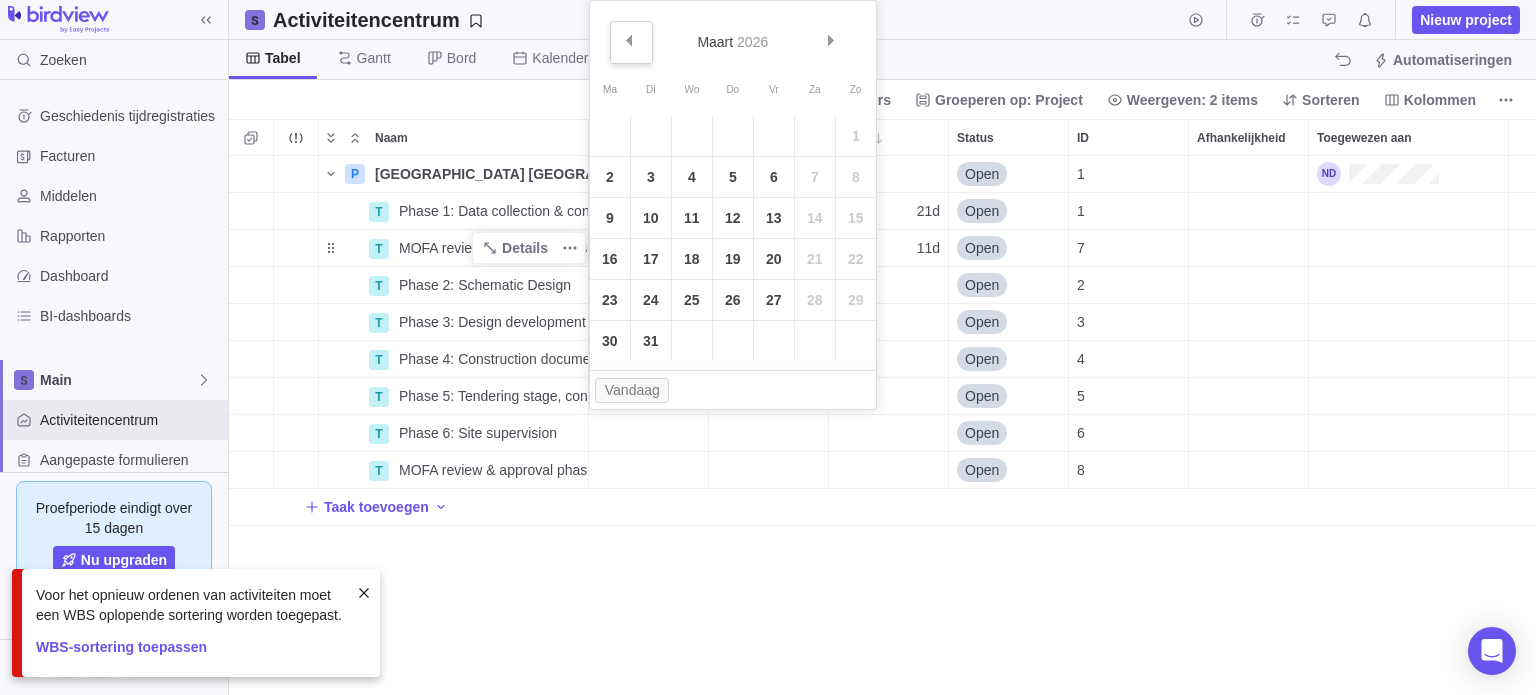 click on "Vorige" at bounding box center [631, 42] 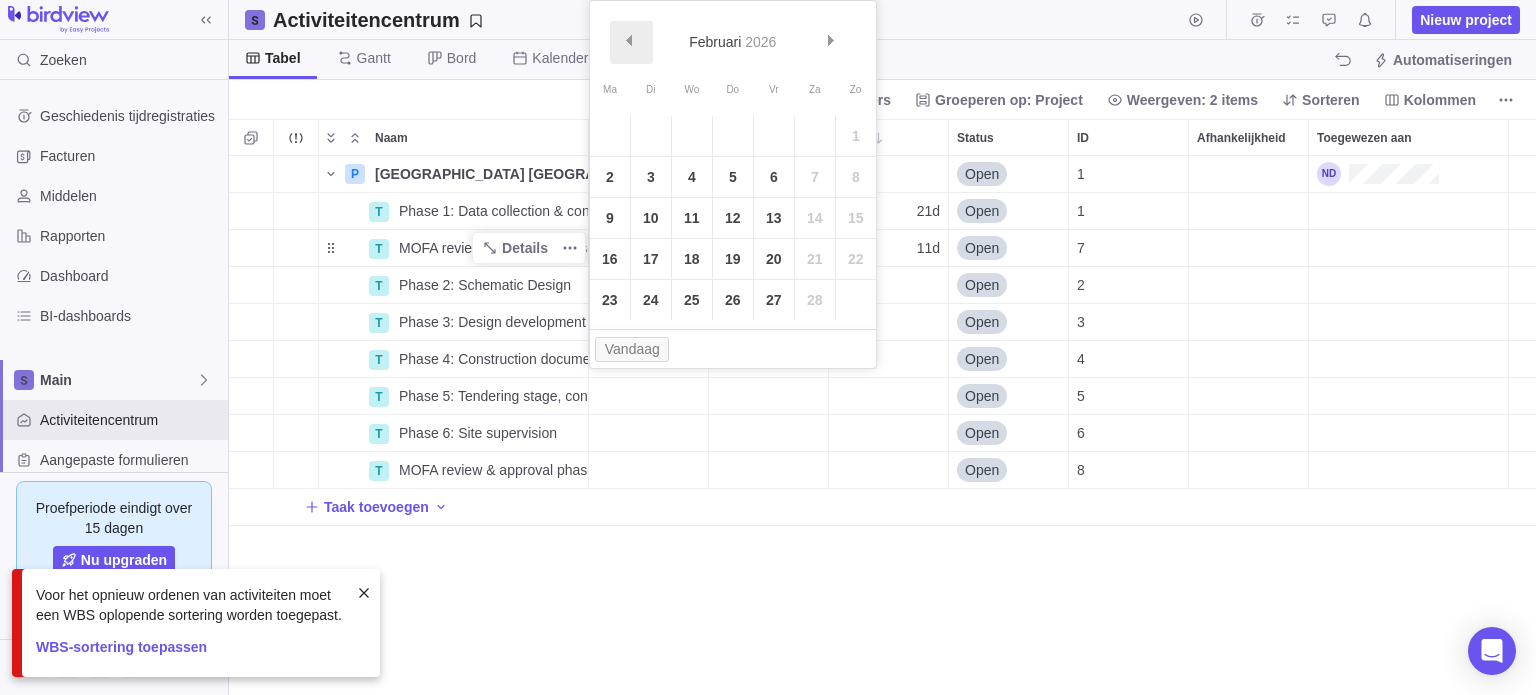 click on "Vorige" at bounding box center (631, 42) 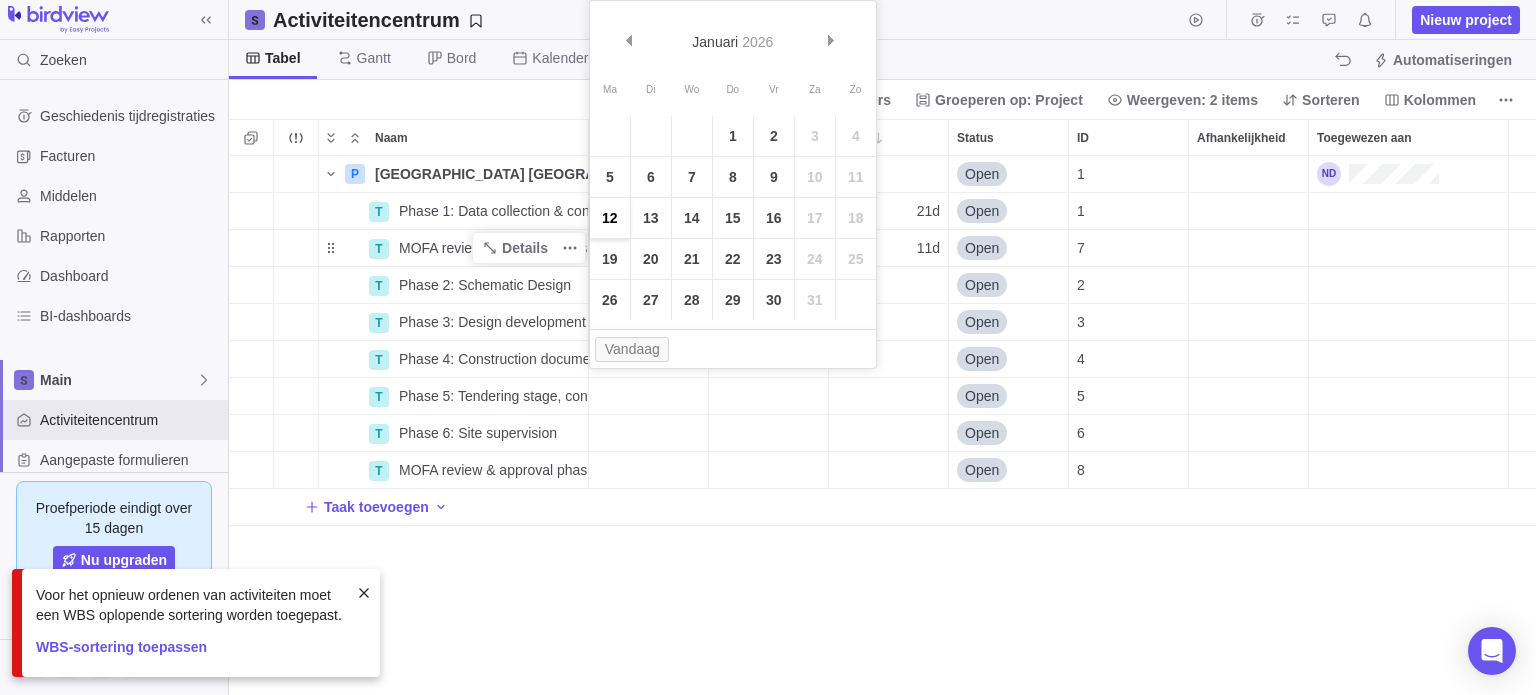 click on "12" at bounding box center [610, 218] 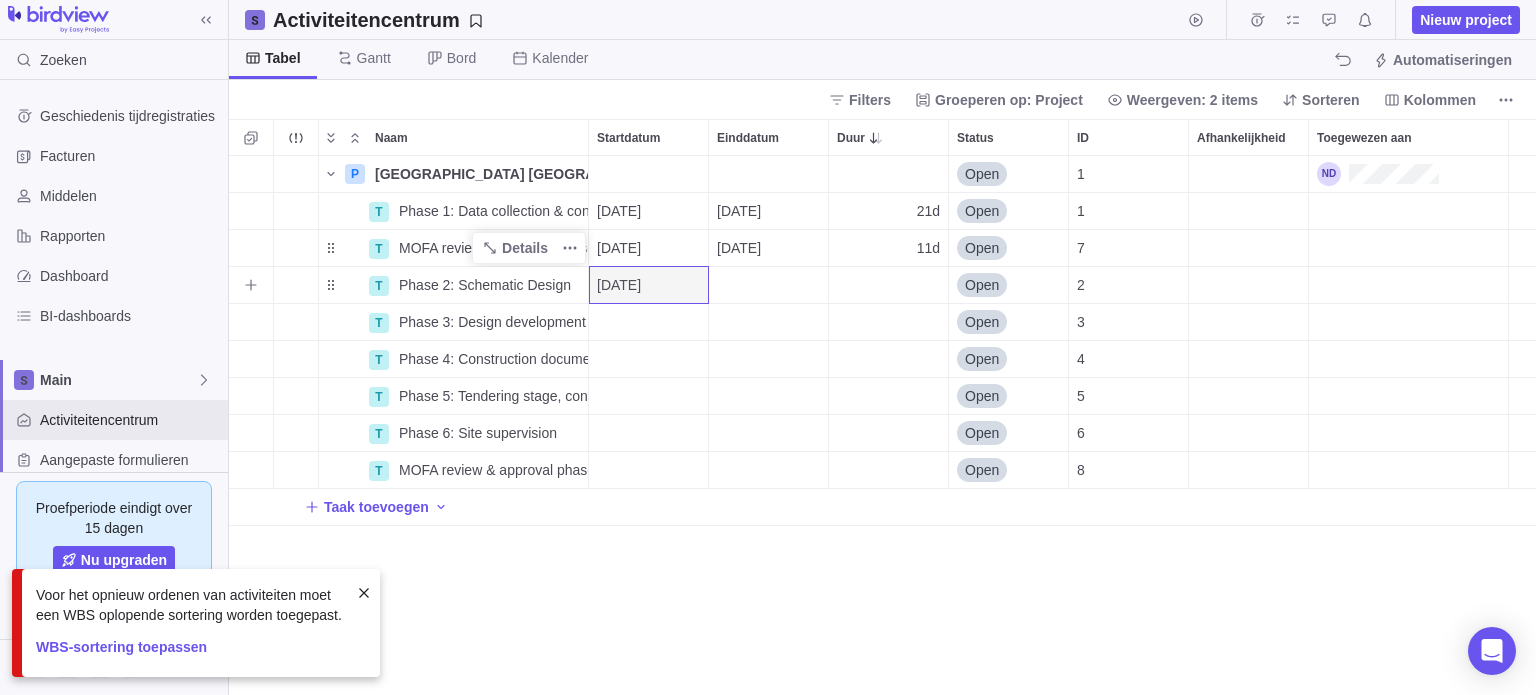 click at bounding box center (768, 285) 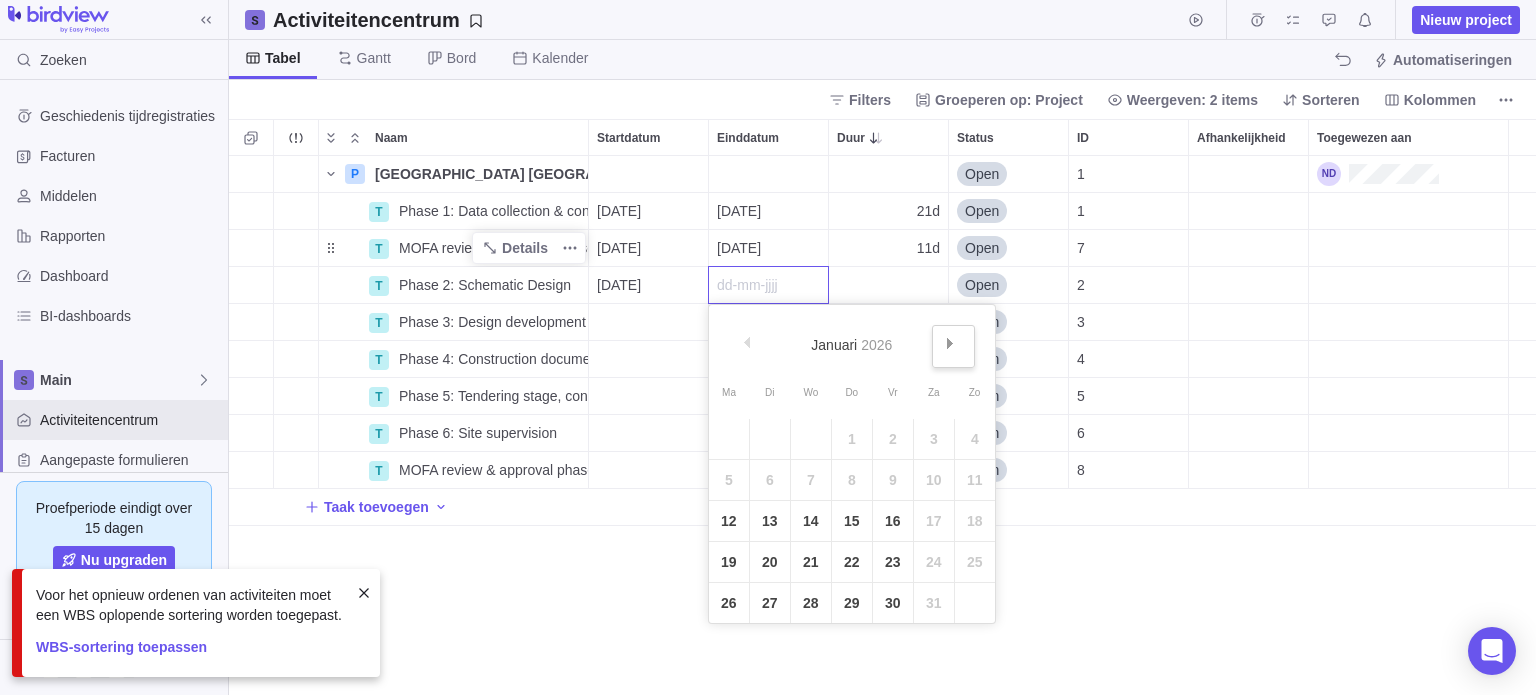 click on "Volgende" at bounding box center [950, 343] 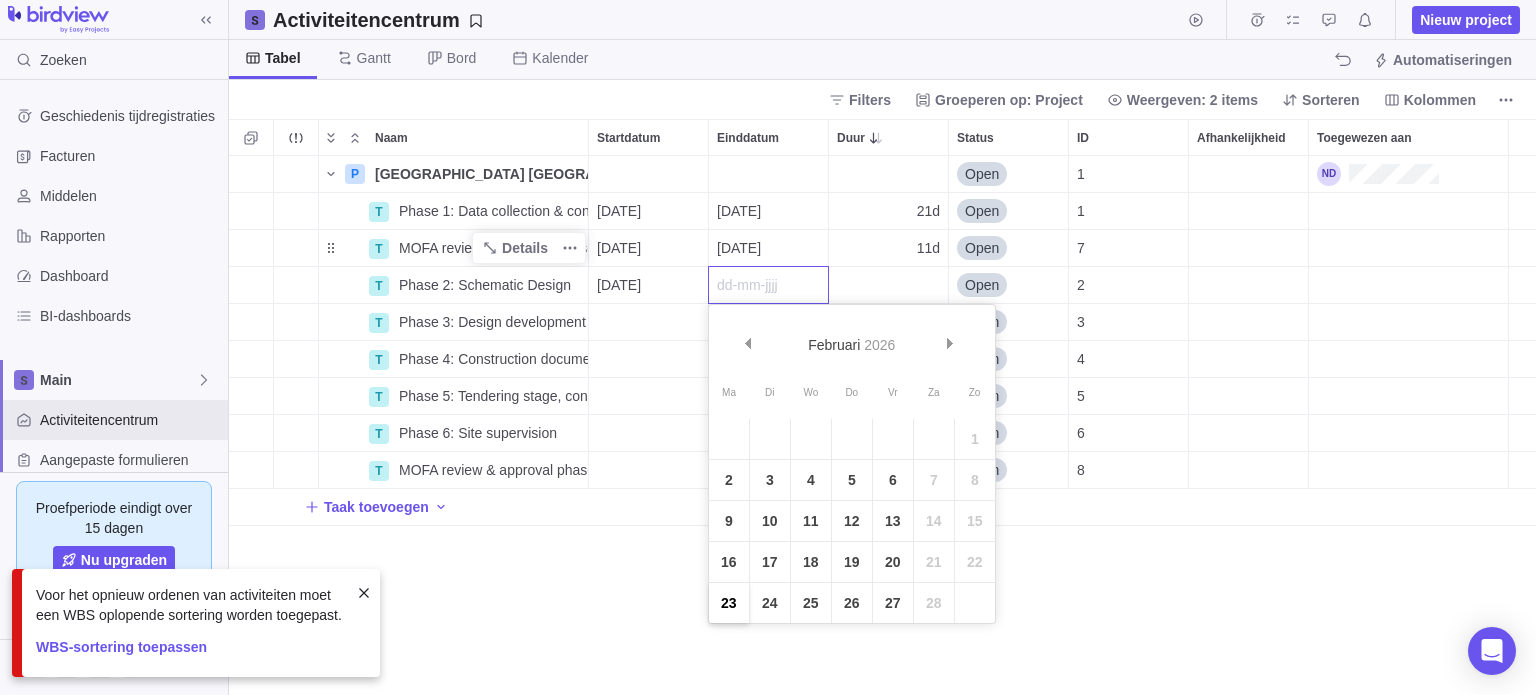 click on "23" at bounding box center (729, 603) 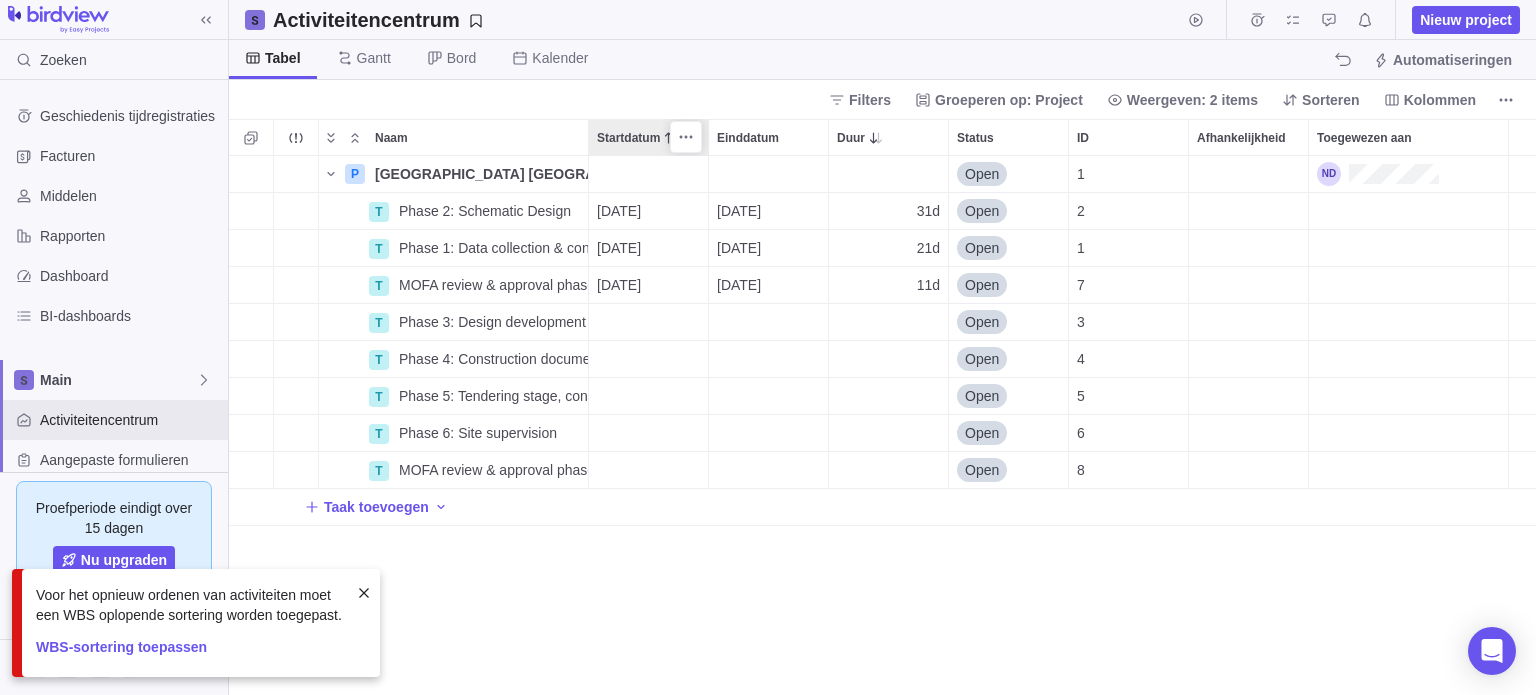 click on "Startdatum" at bounding box center [628, 138] 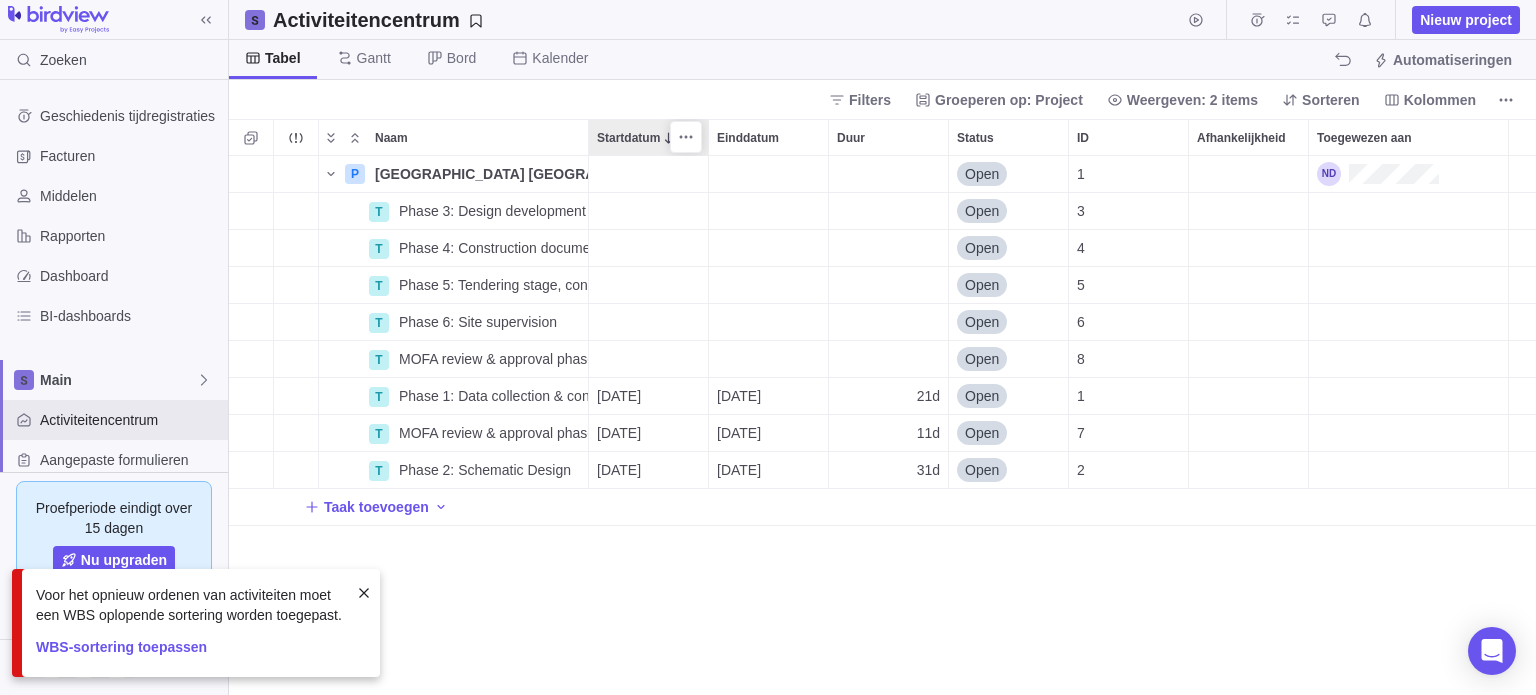 scroll, scrollTop: 16, scrollLeft: 16, axis: both 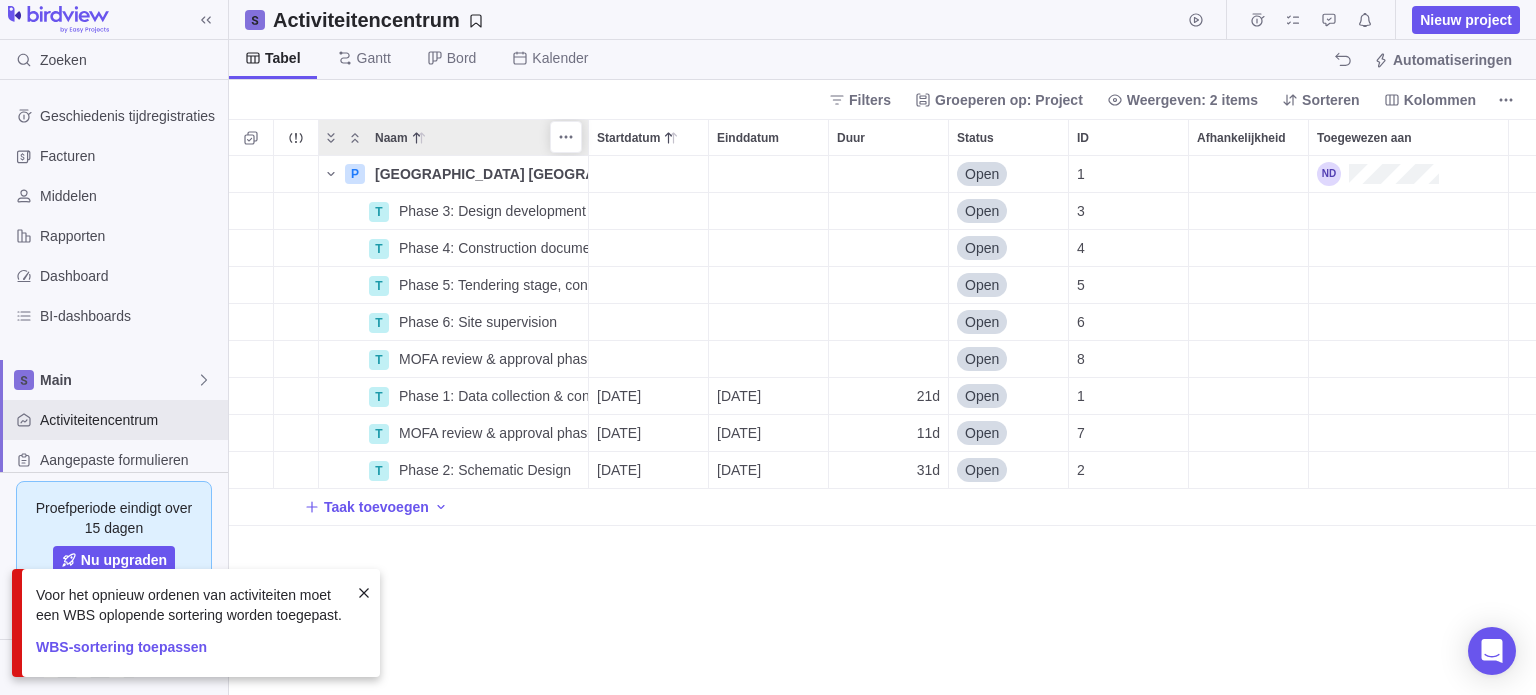 click on "Naam" at bounding box center (477, 137) 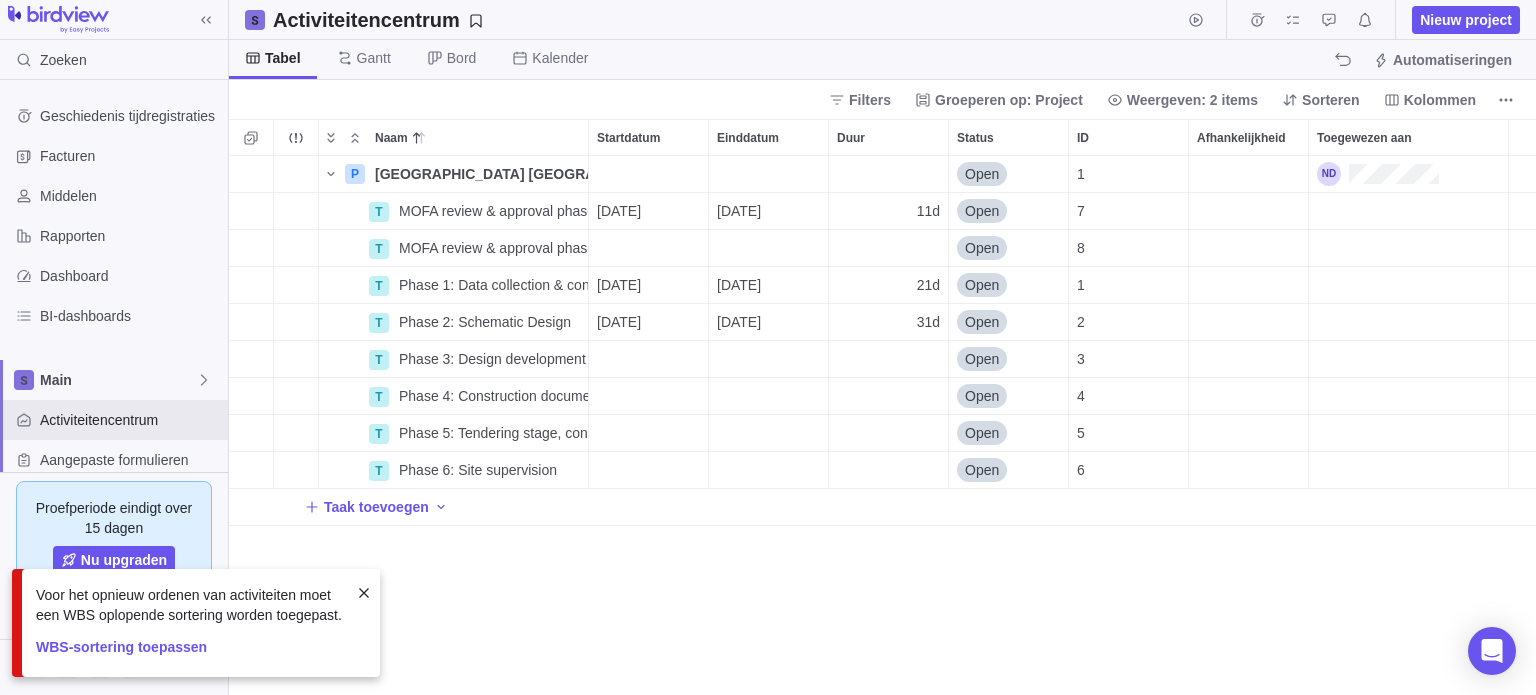 scroll, scrollTop: 16, scrollLeft: 16, axis: both 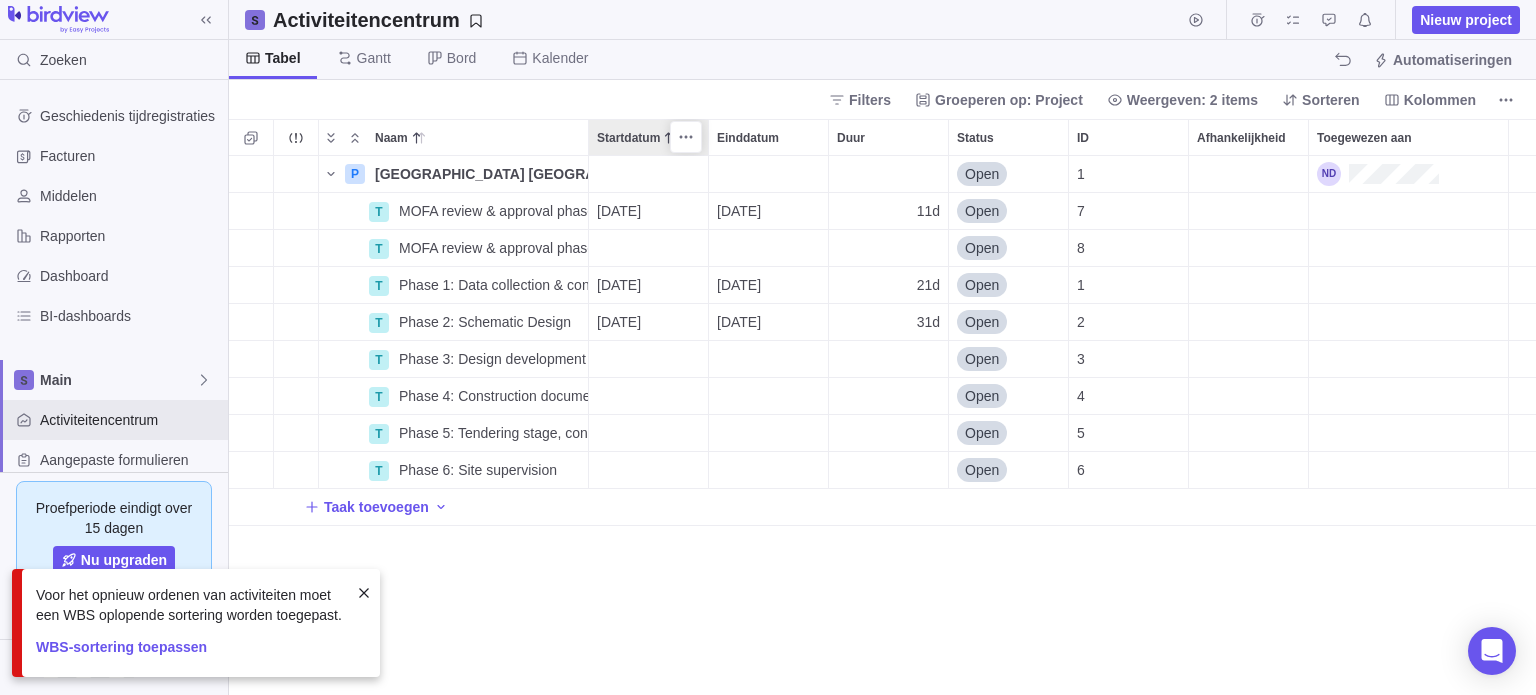 click on "Startdatum" at bounding box center [628, 138] 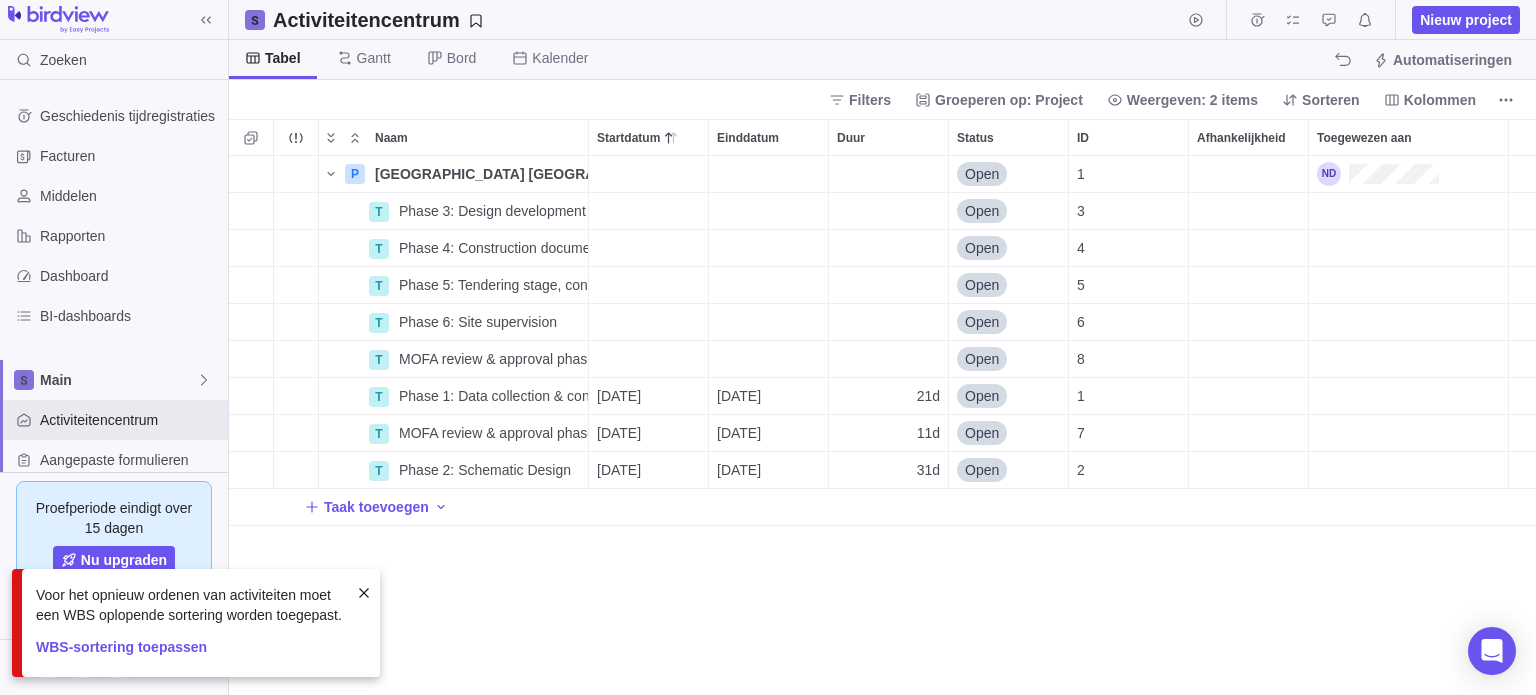 scroll, scrollTop: 16, scrollLeft: 16, axis: both 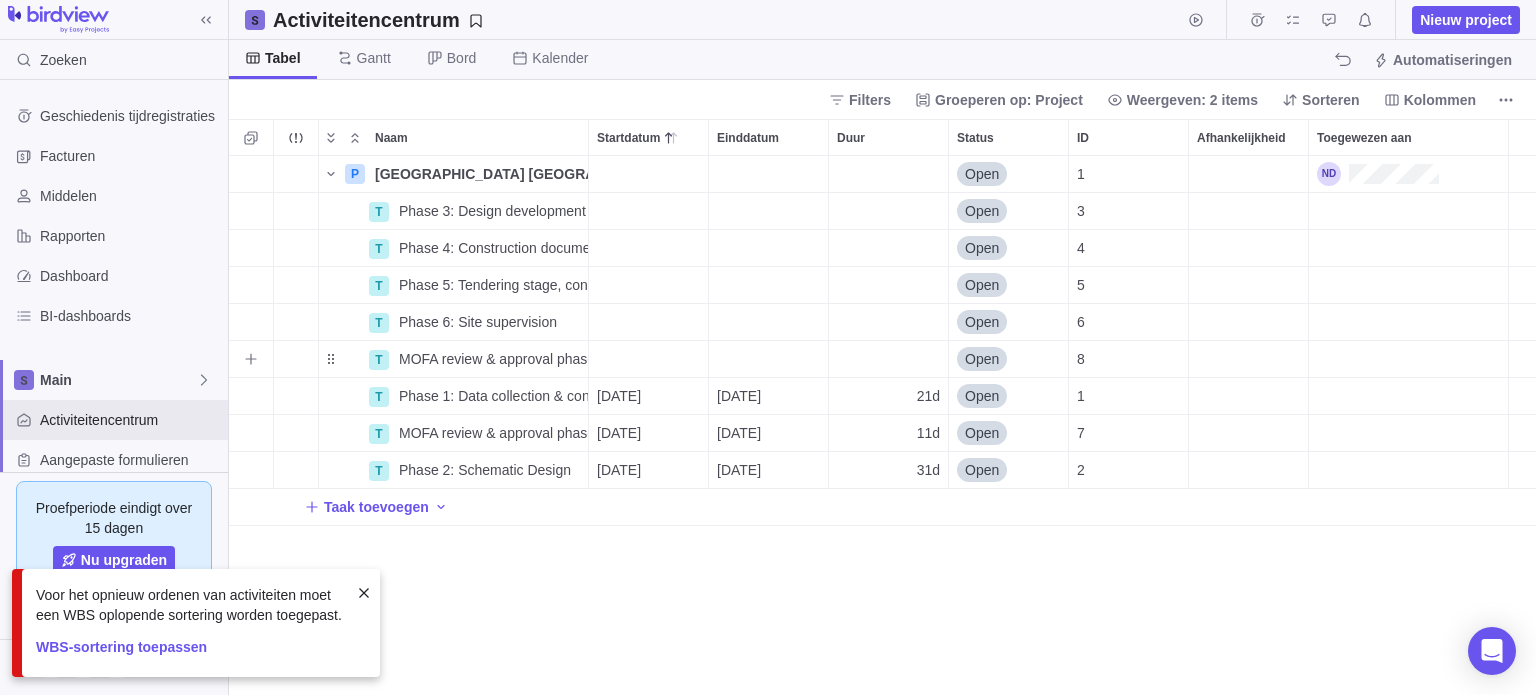 click at bounding box center (648, 359) 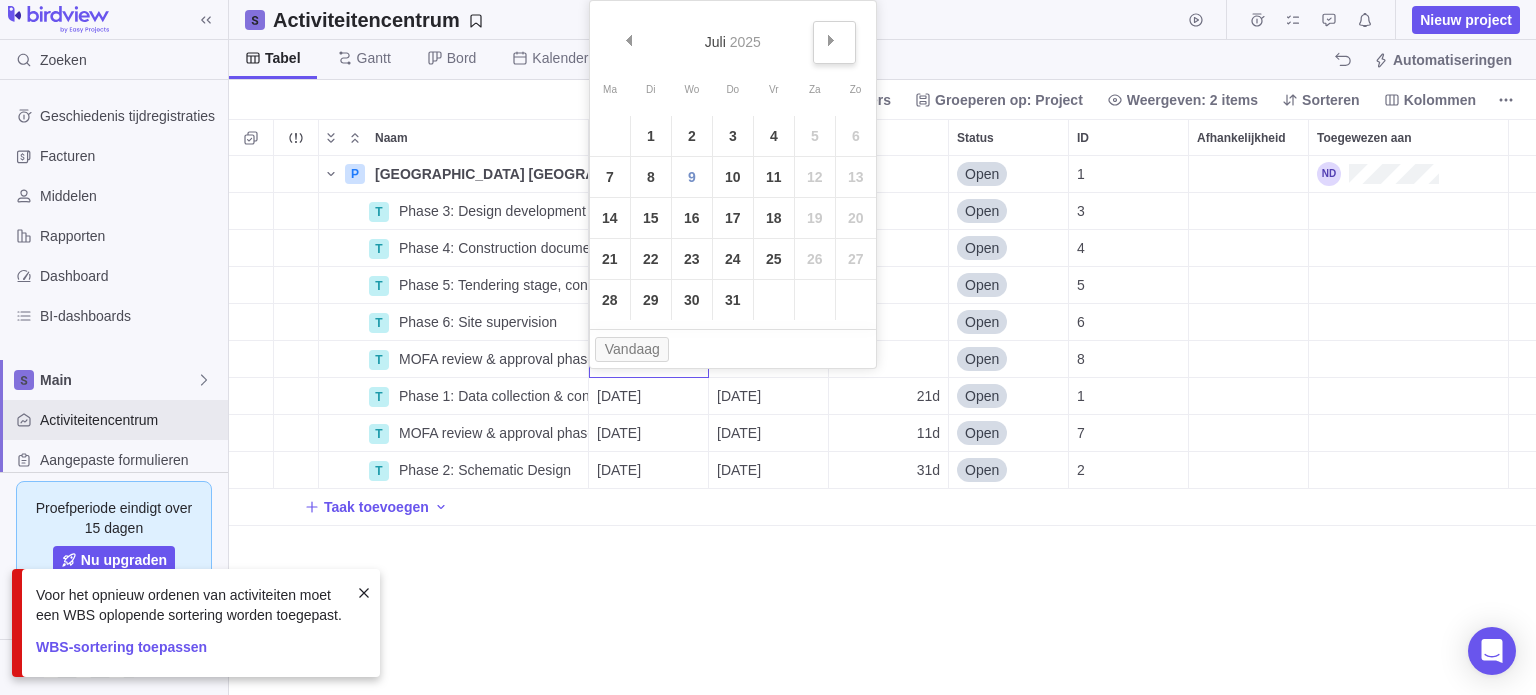 click on "Volgende" at bounding box center (834, 42) 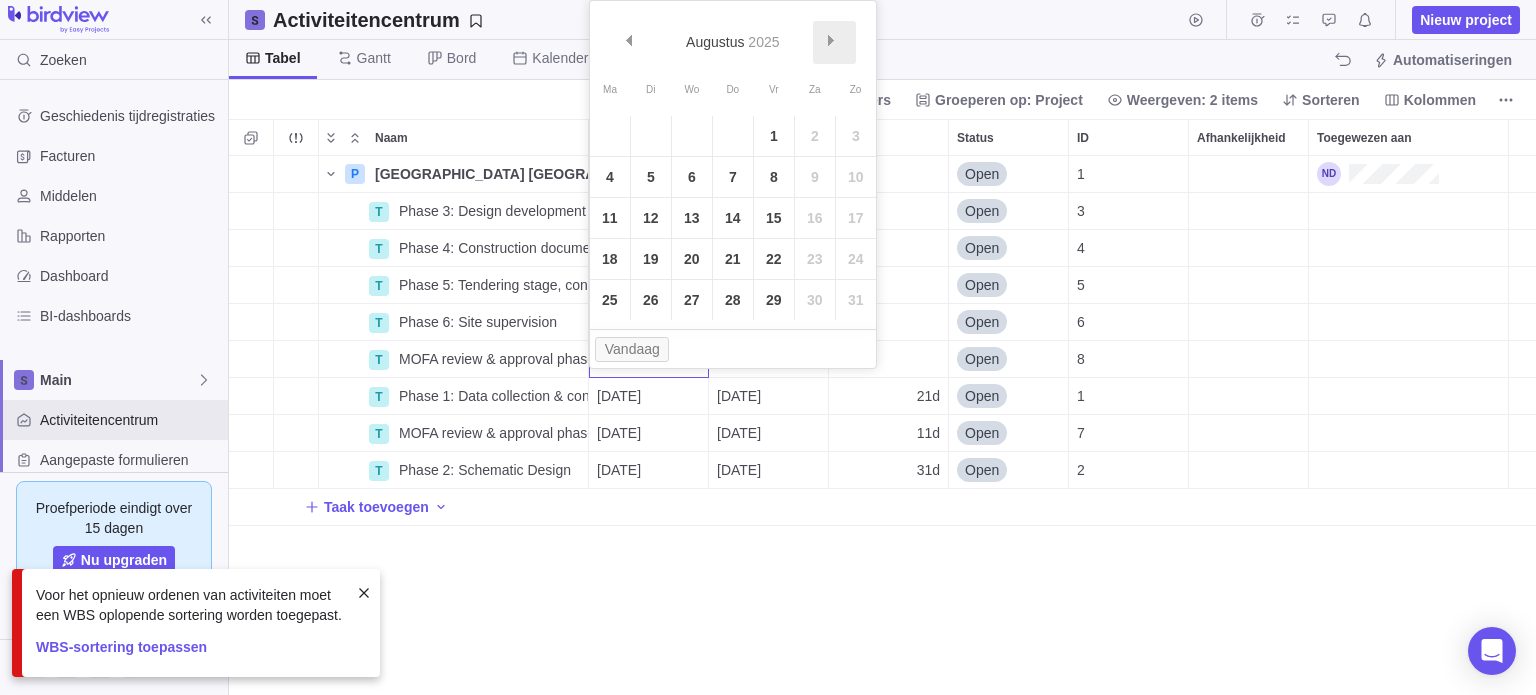 click on "Volgende" at bounding box center [834, 42] 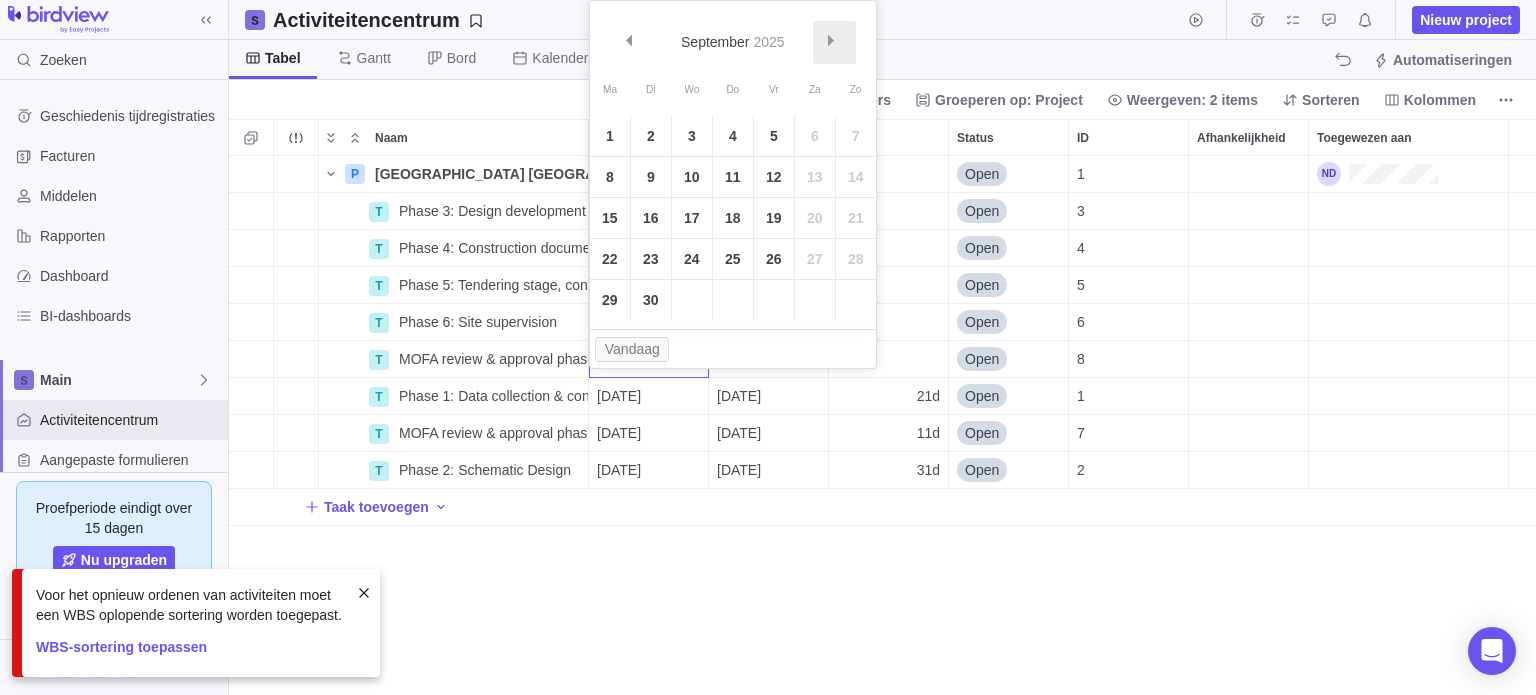 click on "Volgende" at bounding box center (834, 42) 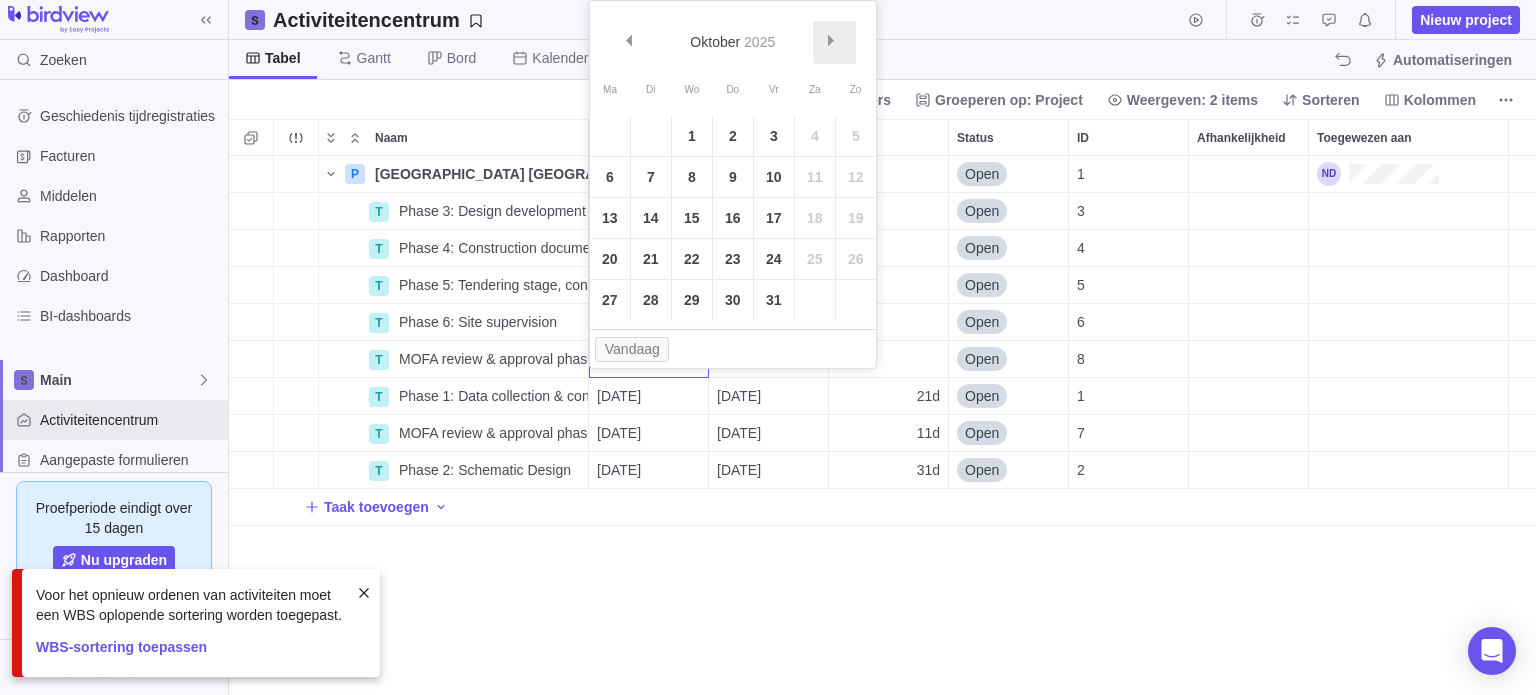 click on "Volgende" at bounding box center (834, 42) 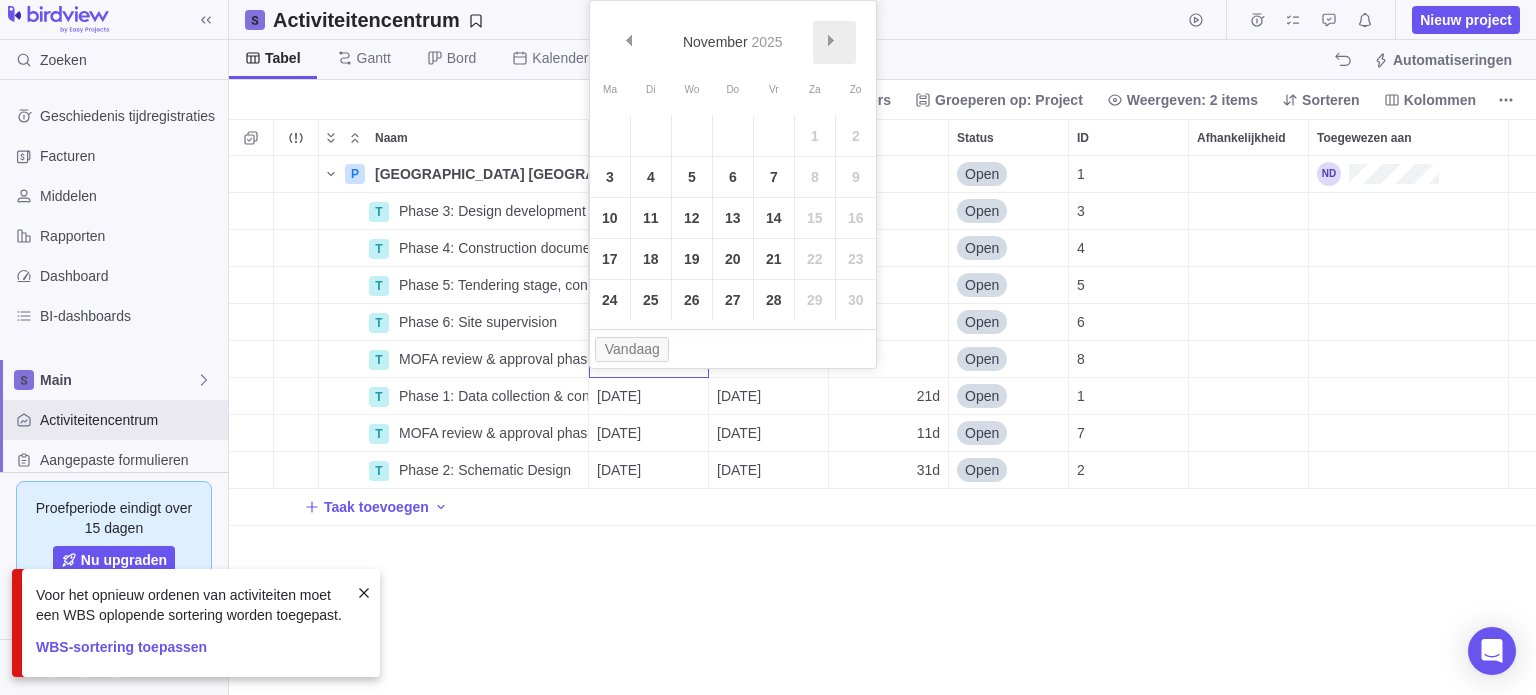 click on "Volgende" at bounding box center (834, 42) 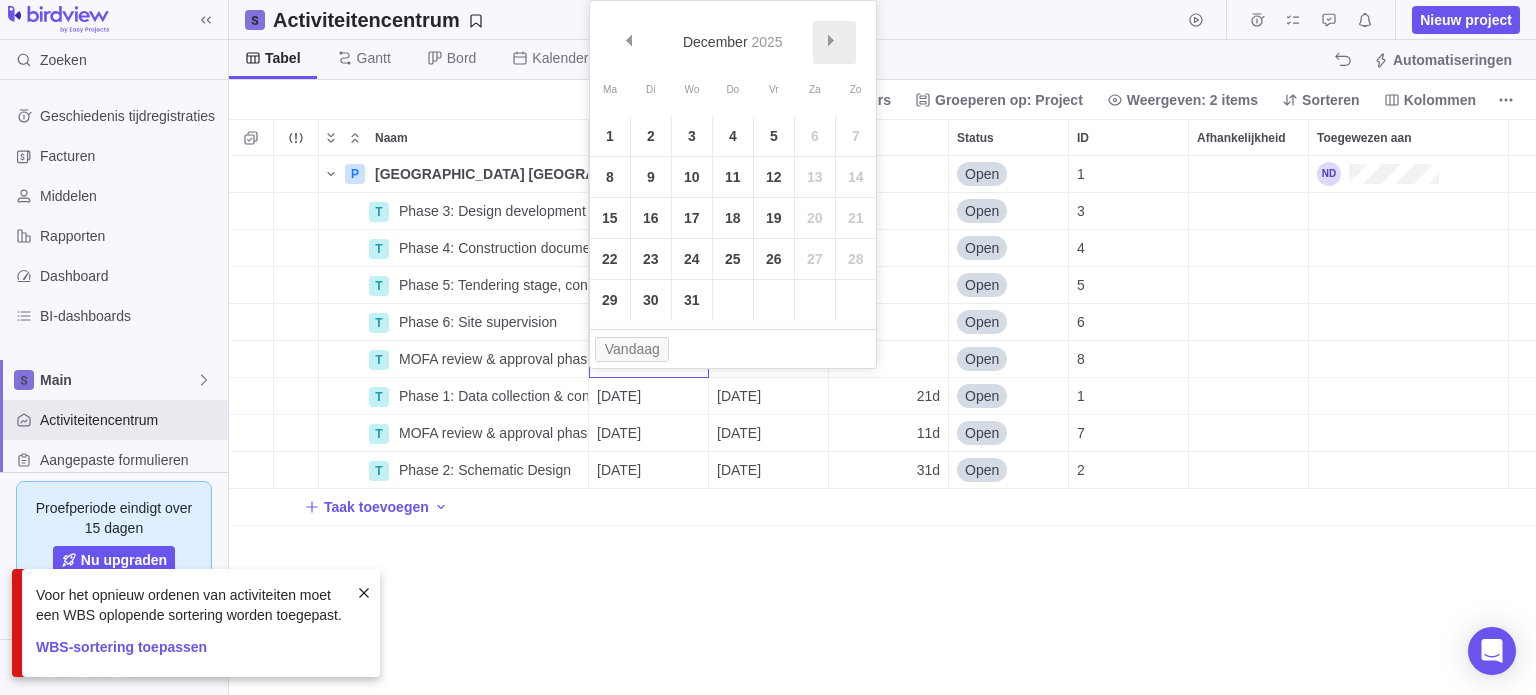 click on "Volgende" at bounding box center [834, 42] 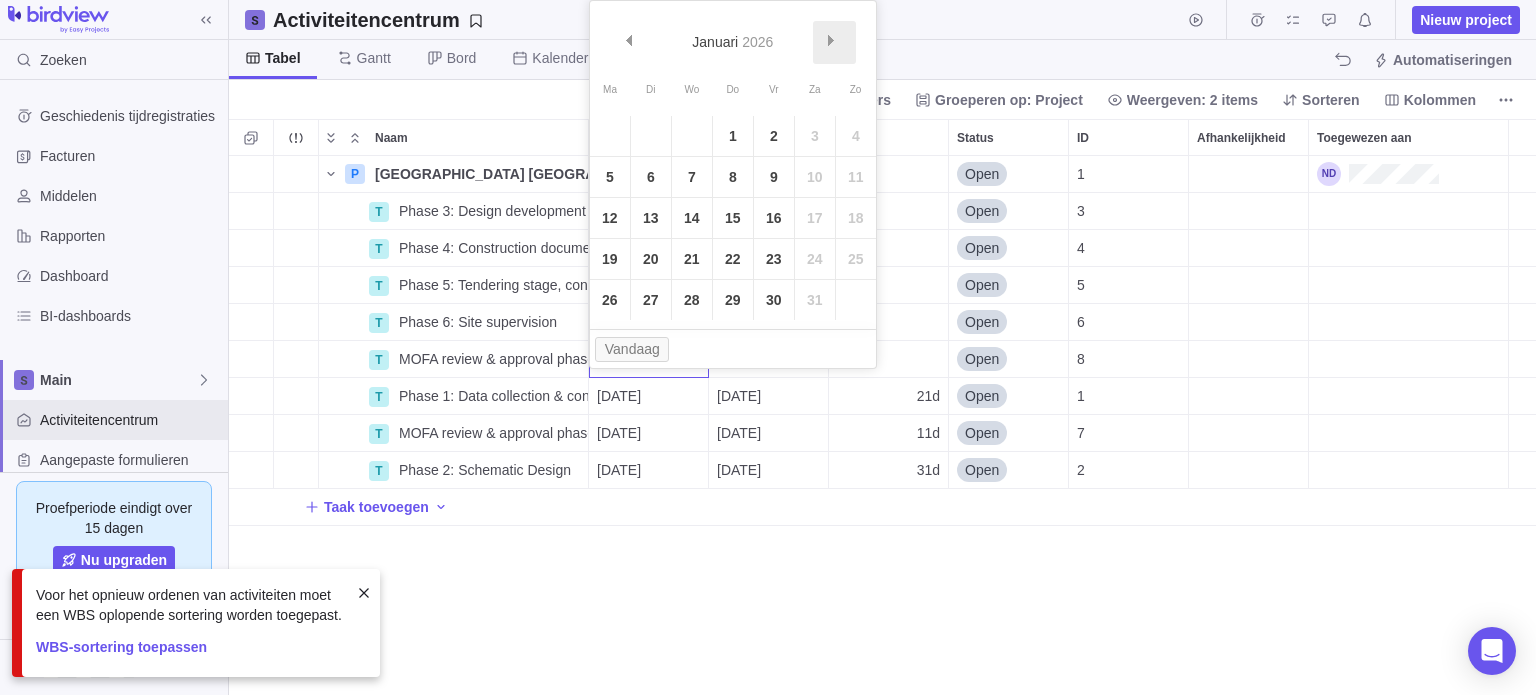 click on "Volgende" at bounding box center (834, 42) 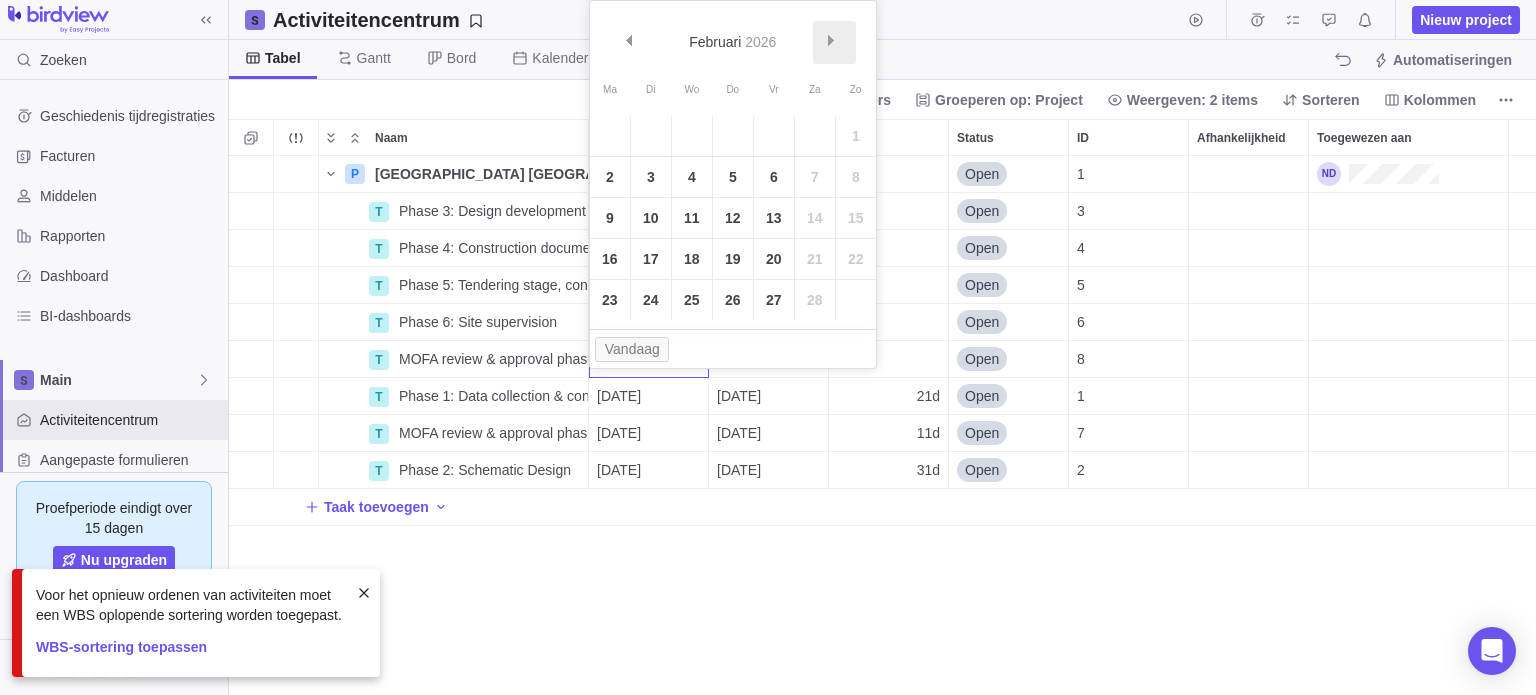 click on "Volgende" at bounding box center [834, 42] 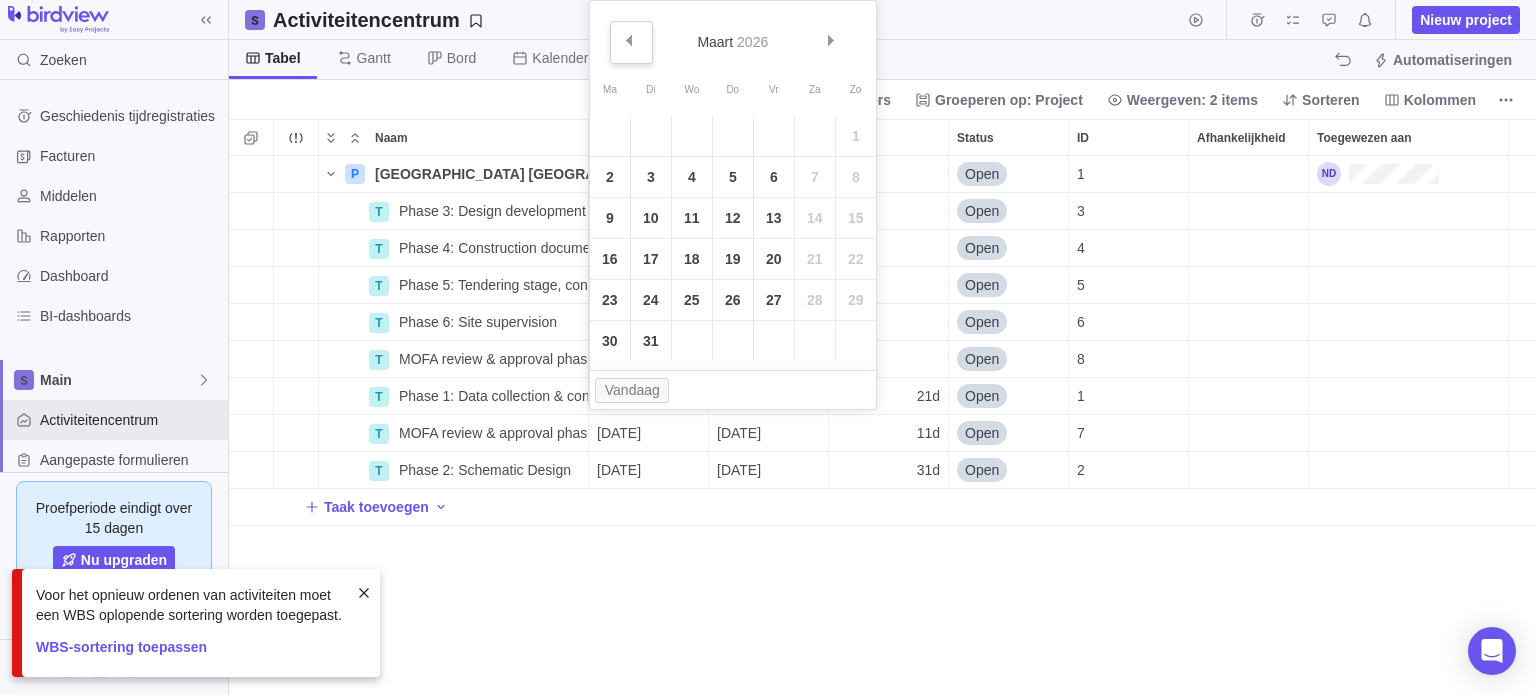 click on "Vorige" at bounding box center (631, 42) 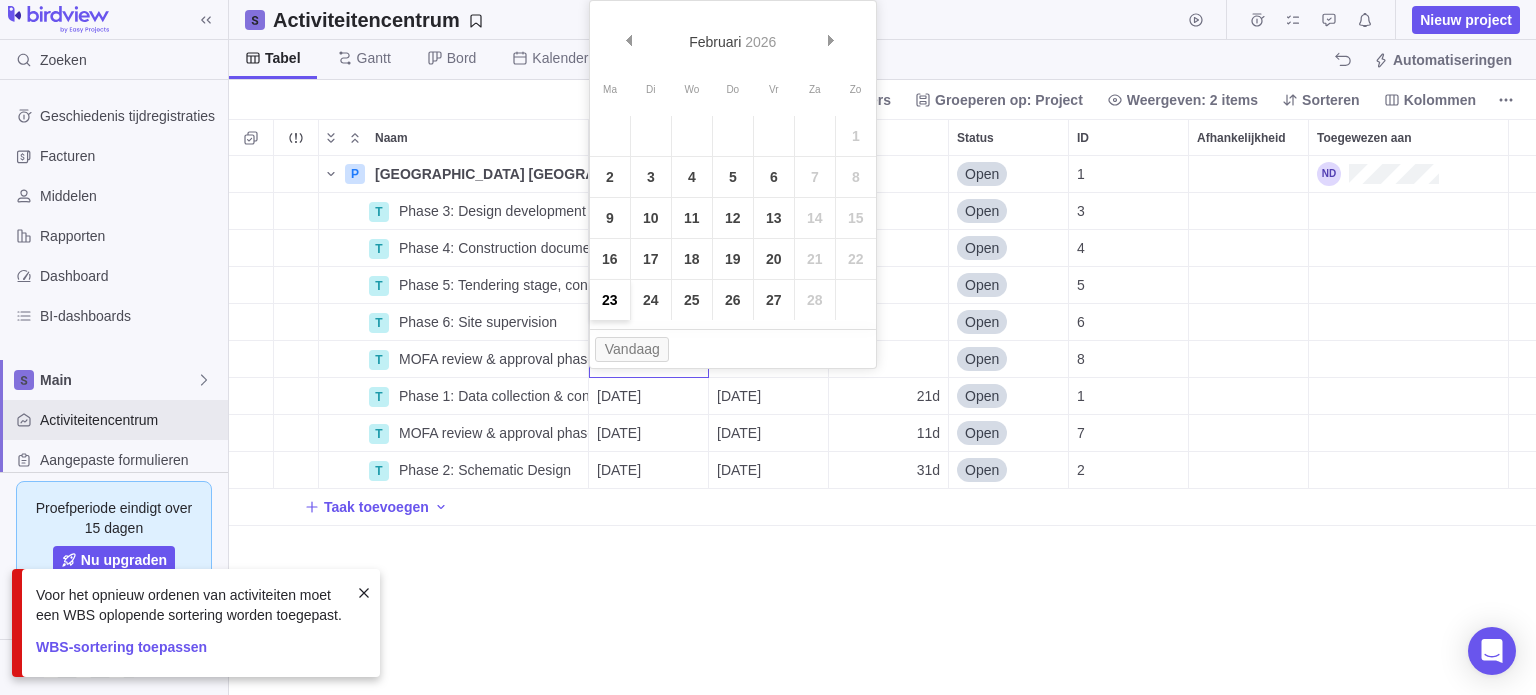 click on "23" at bounding box center (610, 300) 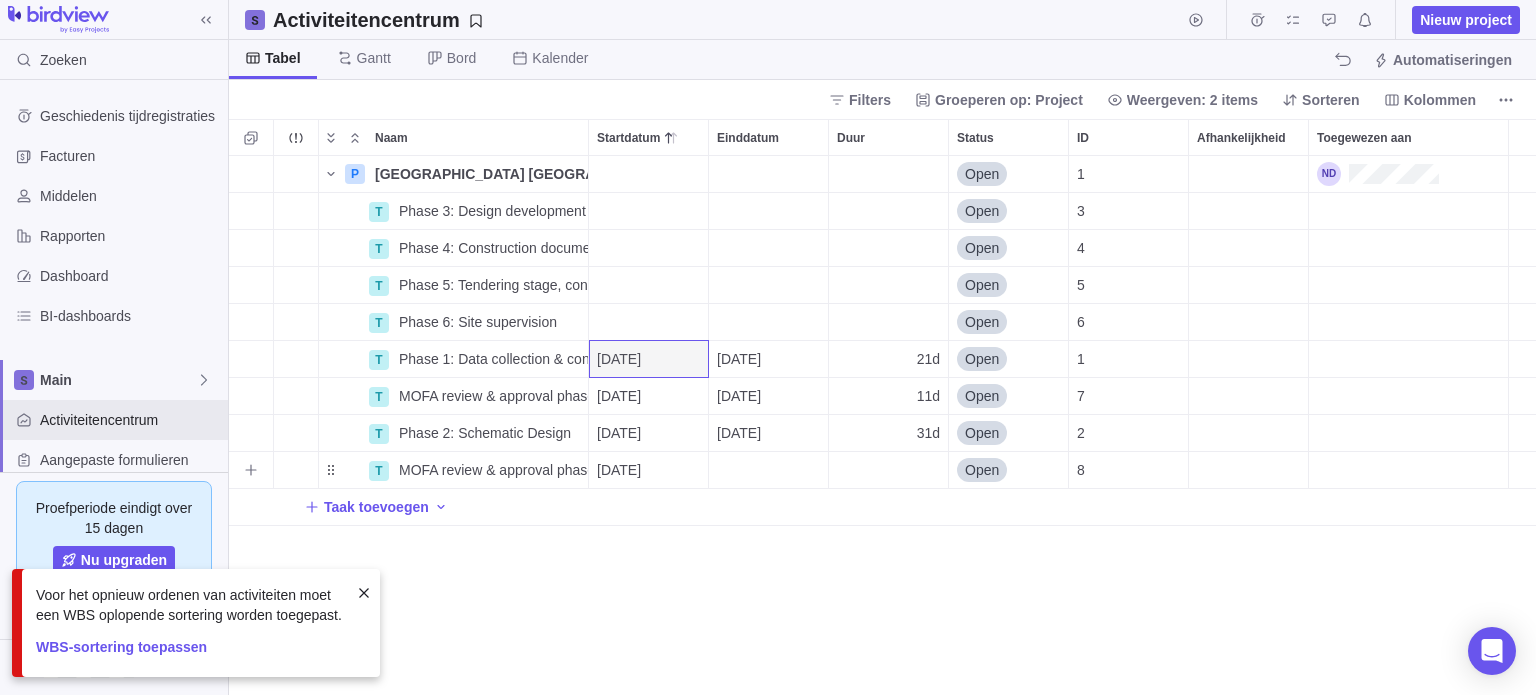 click at bounding box center (768, 470) 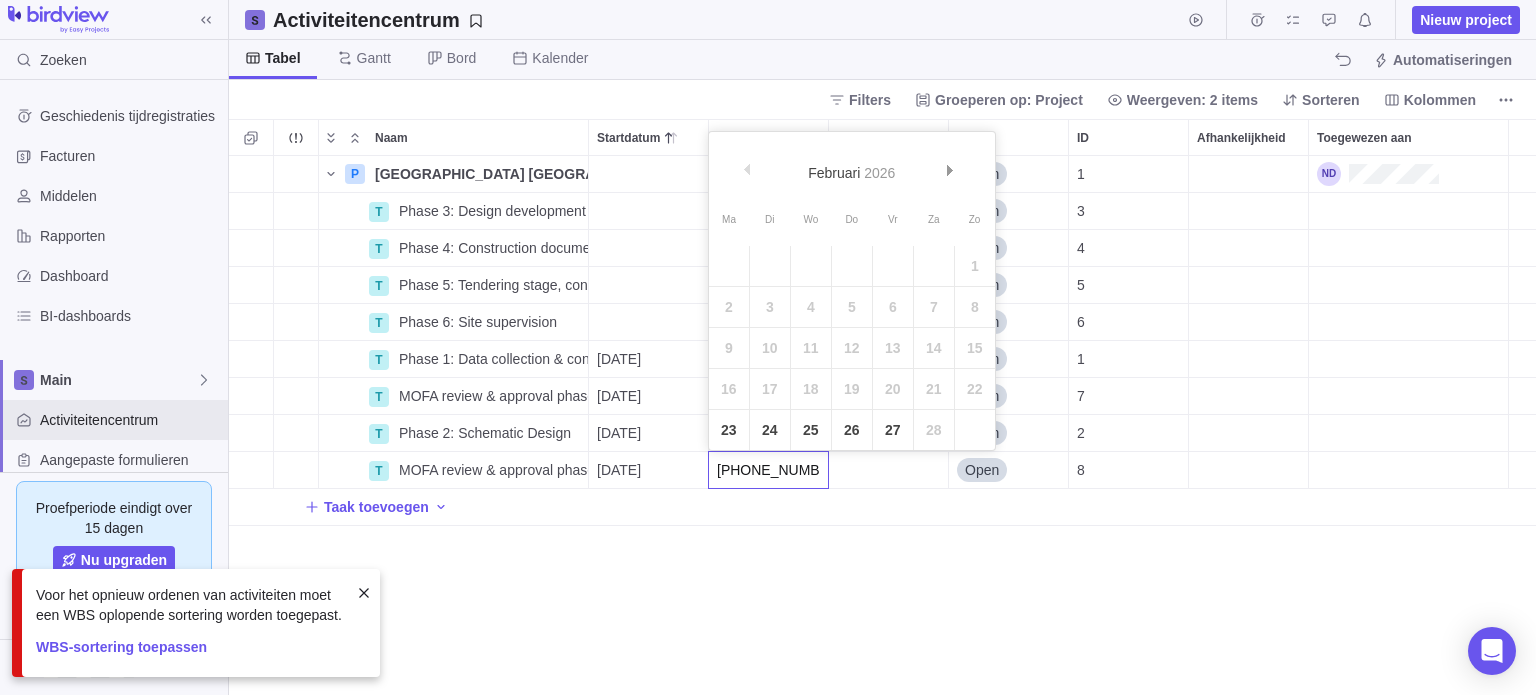 type on "[DATE]" 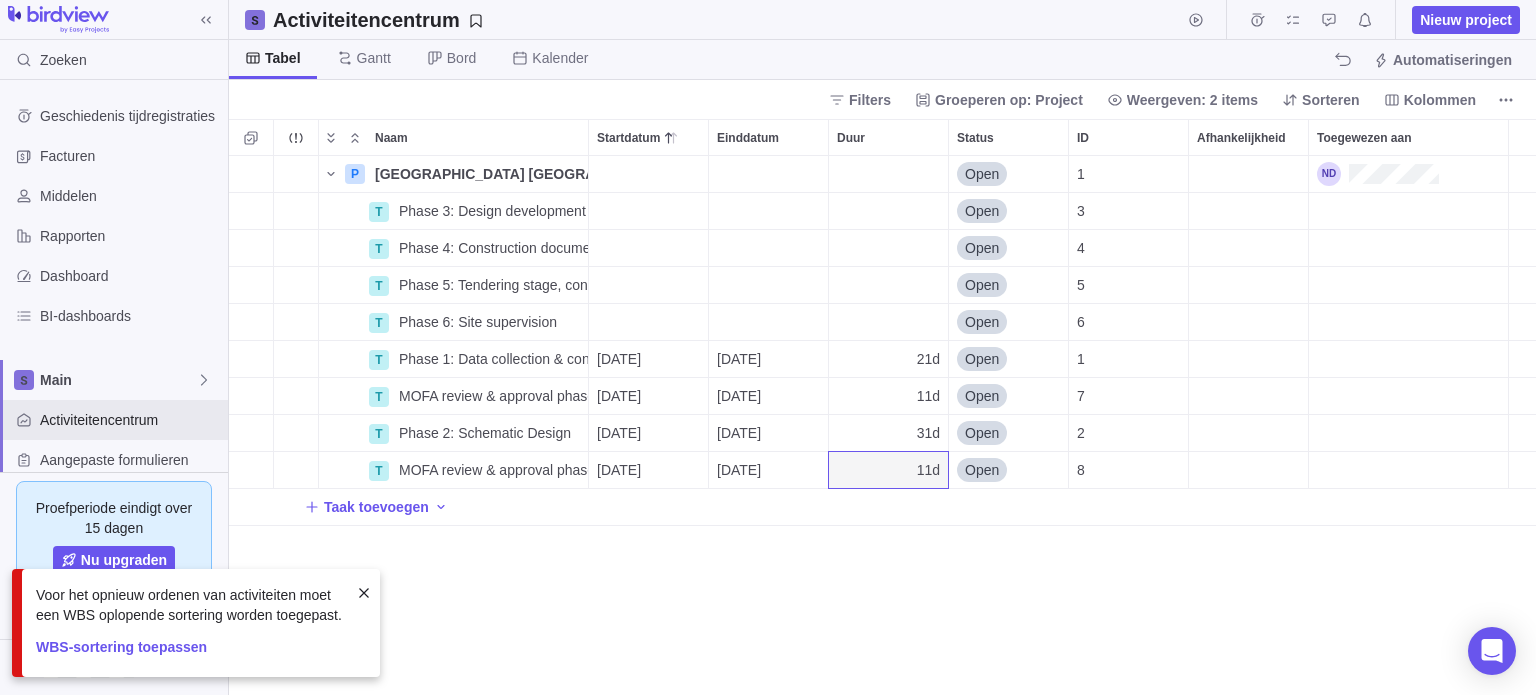 click on "P New Embassy Building Kuwait Brussels Details Open 1 T Phase 3: Design development Details Open 3 T Phase 4: Construction documents & working drawings Details Open 4 T Phase 5: Tendering stage, contract award Details Open 5 T Phase 6: Site supervision Details Open 6 T Phase 1: Data collection & concept refinement Details 01-12-2025 29-12-2025 21d Open 1 T MOFA review & approval phase 1 Details 29-12-2025 12-01-2026 11d Open 7 T Phase 2: Schematic Design Details 12-01-2026 23-02-2026 31d Open 2 T MOFA review & approval phase 2 Details 23-02-2026 09-03-2026 11d Open 8 Taak toevoegen" at bounding box center [882, 426] 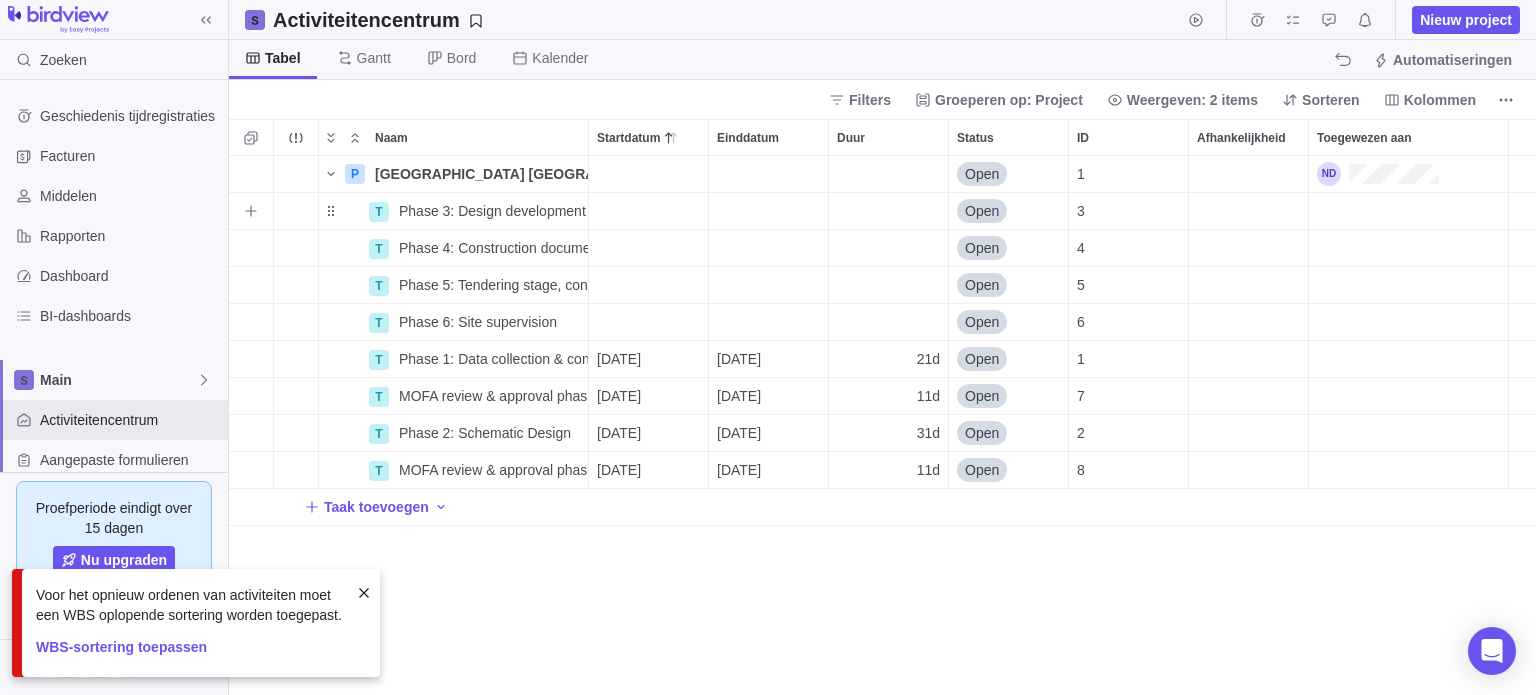 click at bounding box center (648, 211) 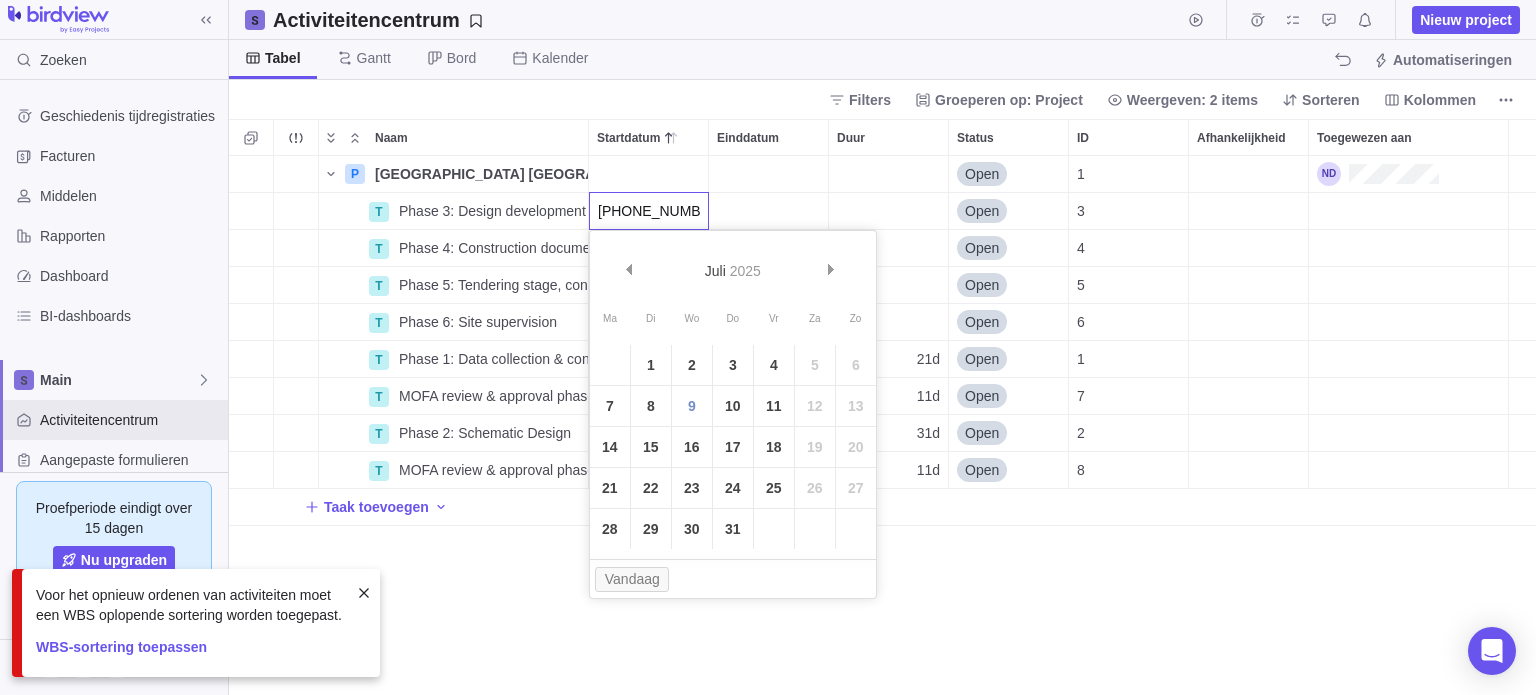 type on "[DATE]" 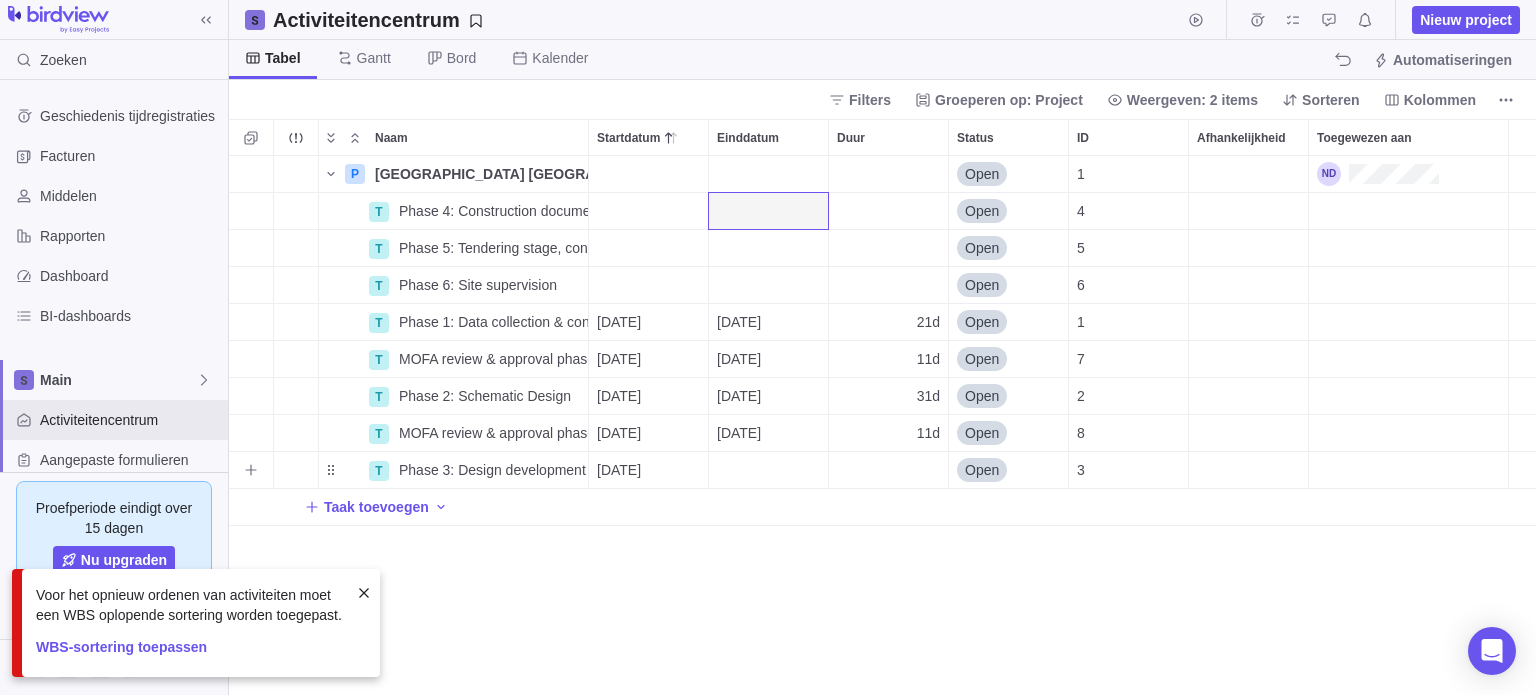 click at bounding box center (768, 470) 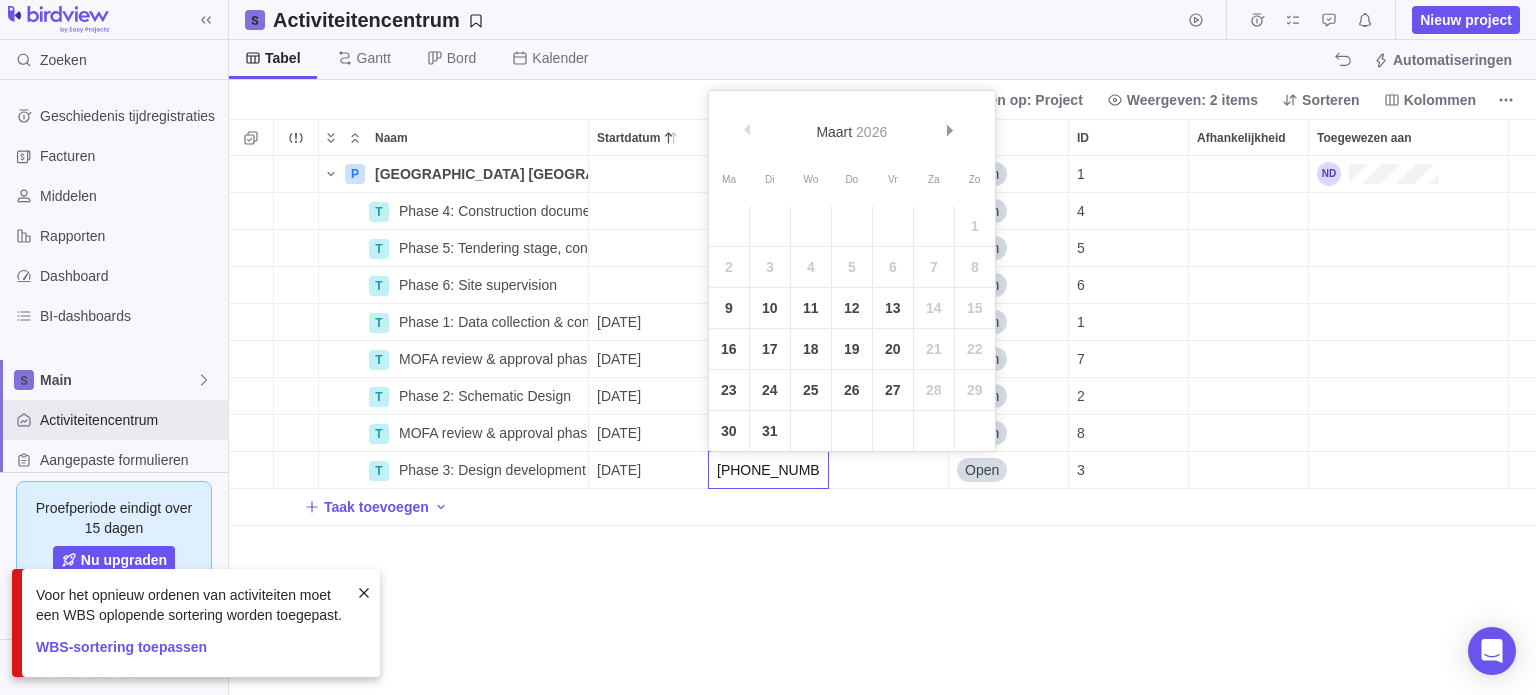 type on "[DATE]" 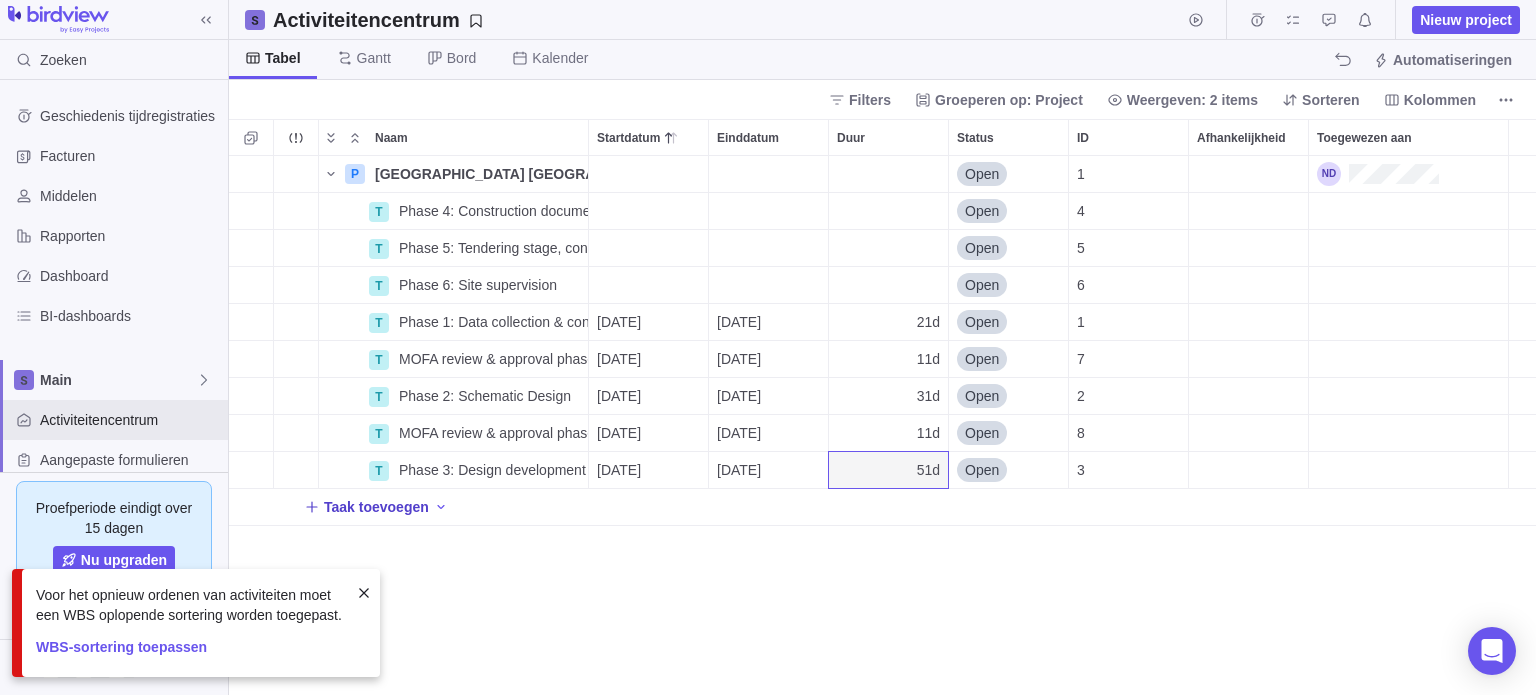 click on "Taak toevoegen" at bounding box center (376, 507) 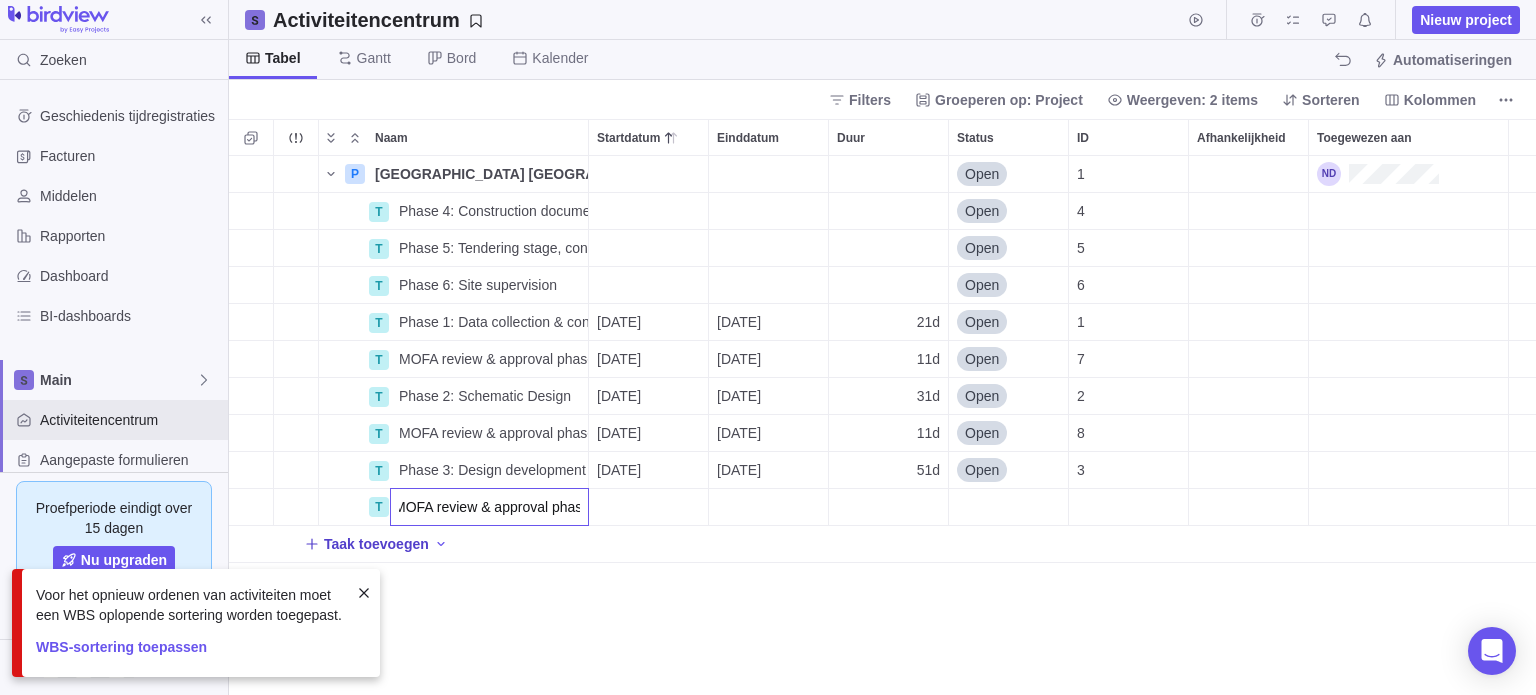 scroll, scrollTop: 0, scrollLeft: 16, axis: horizontal 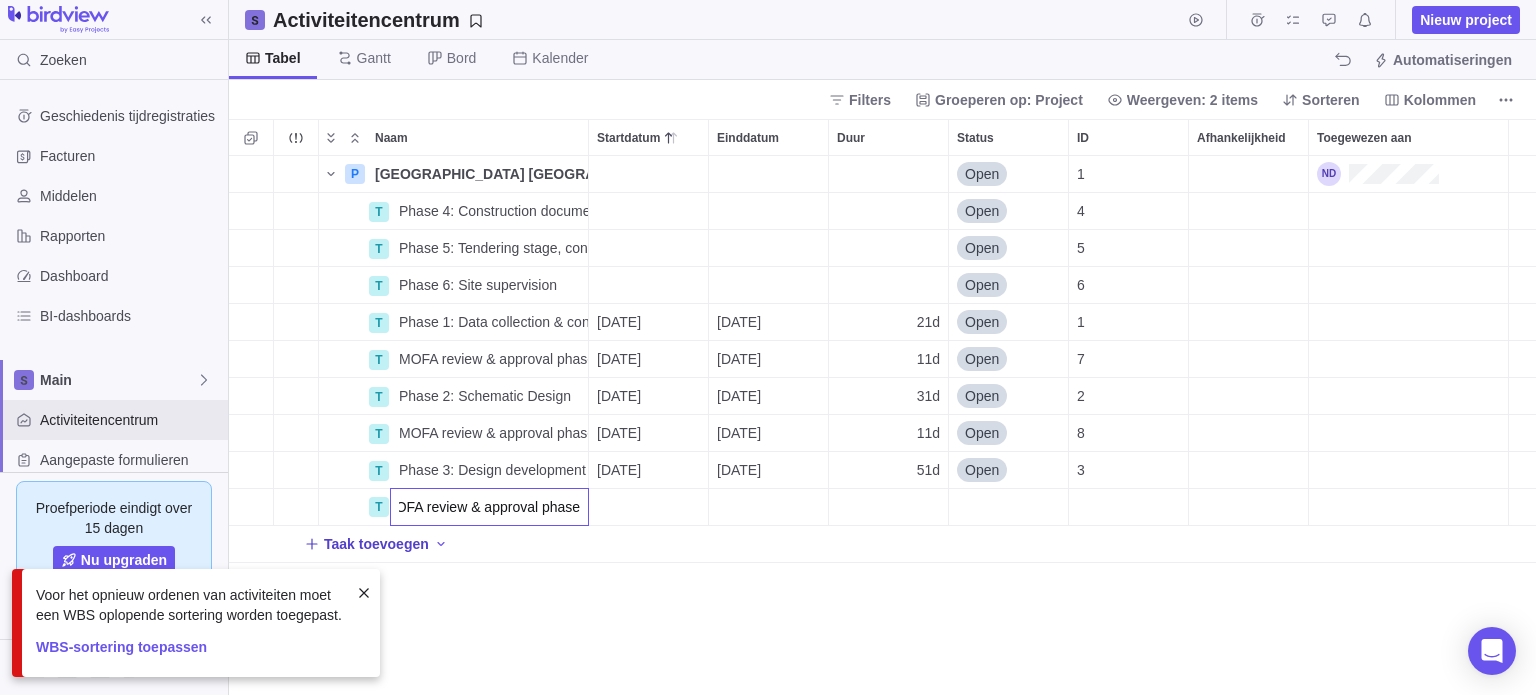 type on "MOFA review & approval phase 3" 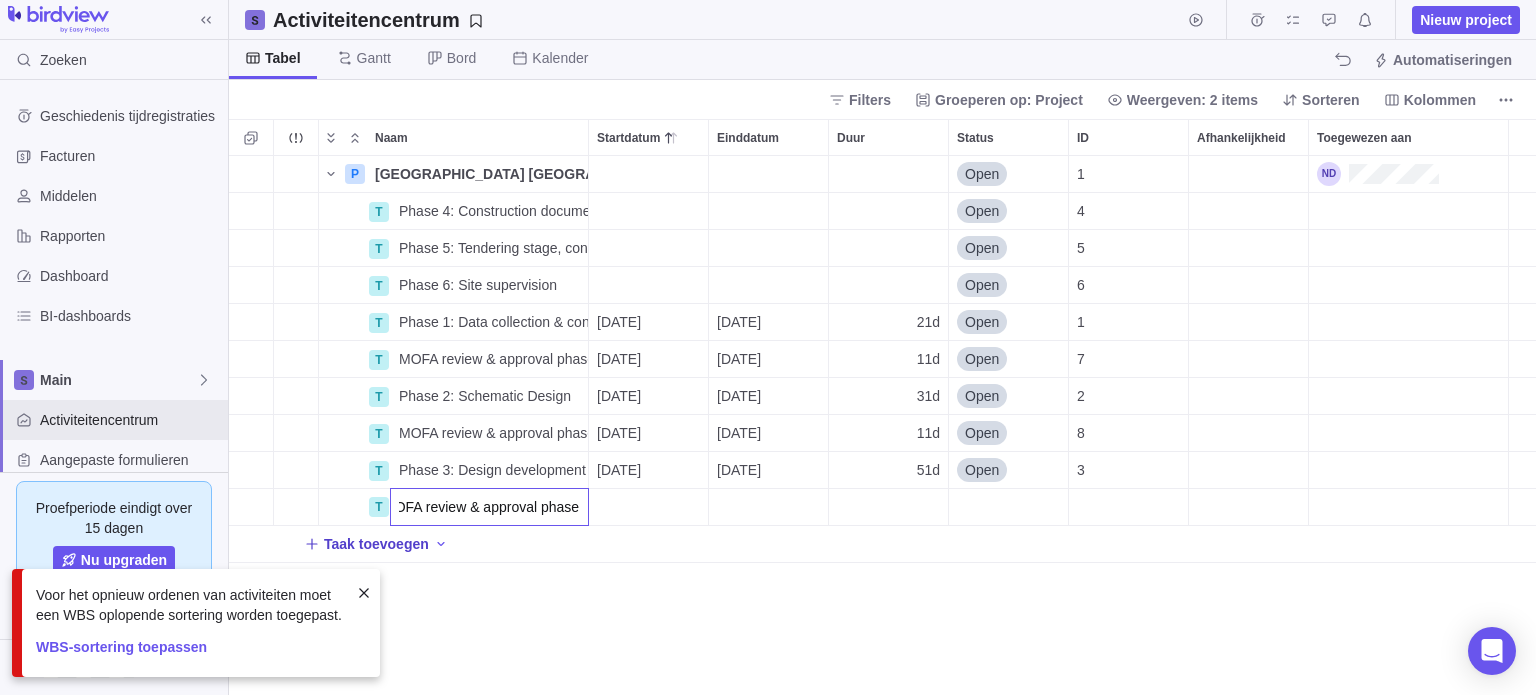 scroll, scrollTop: 0, scrollLeft: 24, axis: horizontal 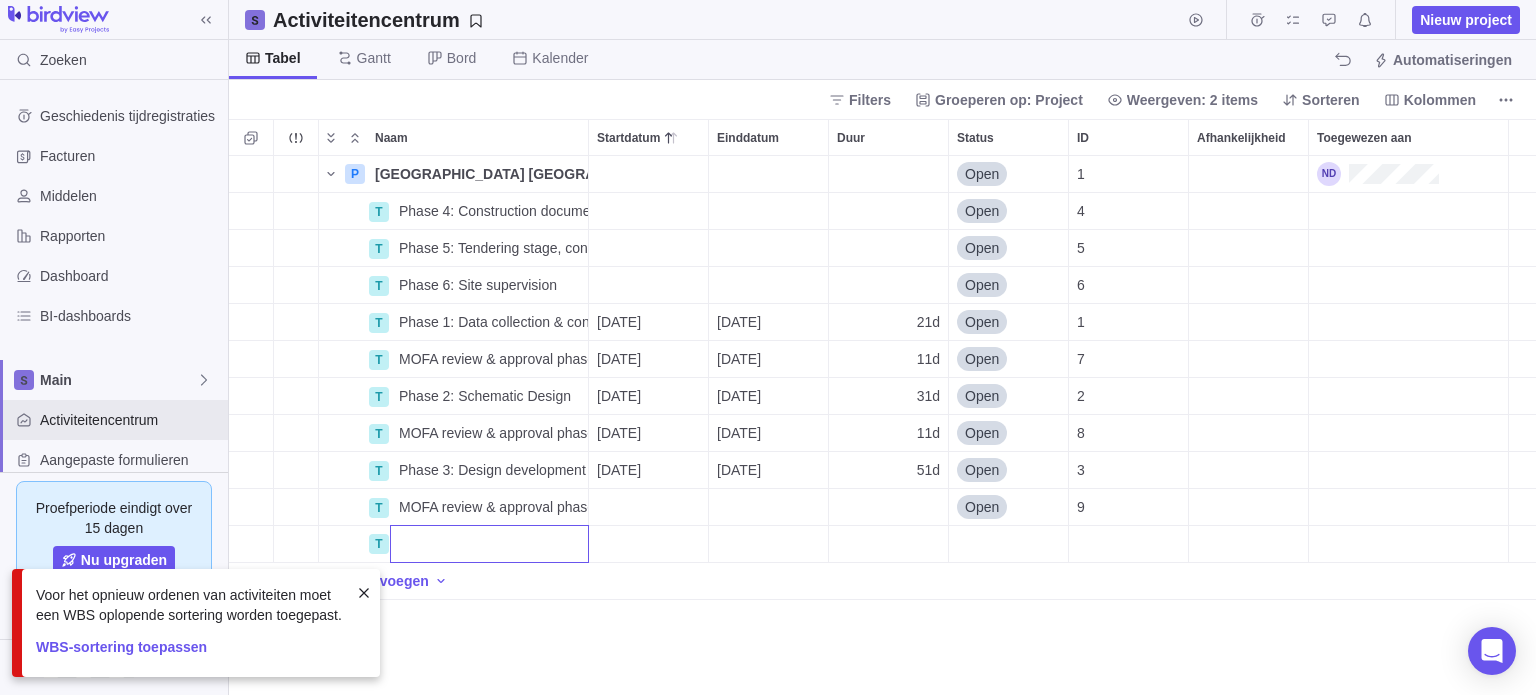 click on "Naam Startdatum Einddatum Duur Status ID Afhankelijkheid Toegewezen aan P New Embassy Building Kuwait Brussels Details Open 1 T Phase 4: Construction documents & working drawings Details Open 4 T Phase 5: Tendering stage, contract award Details Open 5 T Phase 6: Site supervision Details Open 6 T Phase 1: Data collection & concept refinement Details 01-12-2025 29-12-2025 21d Open 1 T MOFA review & approval phase 1 Details 29-12-2025 12-01-2026 11d Open 7 T Phase 2: Schematic Design Details 12-01-2026 23-02-2026 31d Open 2 T MOFA review & approval phase 2 Details 23-02-2026 09-03-2026 11d Open 8 T Phase 3: Design development Details 09-03-2026 18-05-2026 51d Open 3 T MOFA review & approval phase 3 Details Open 9 T Taak toevoegen" at bounding box center (882, 407) 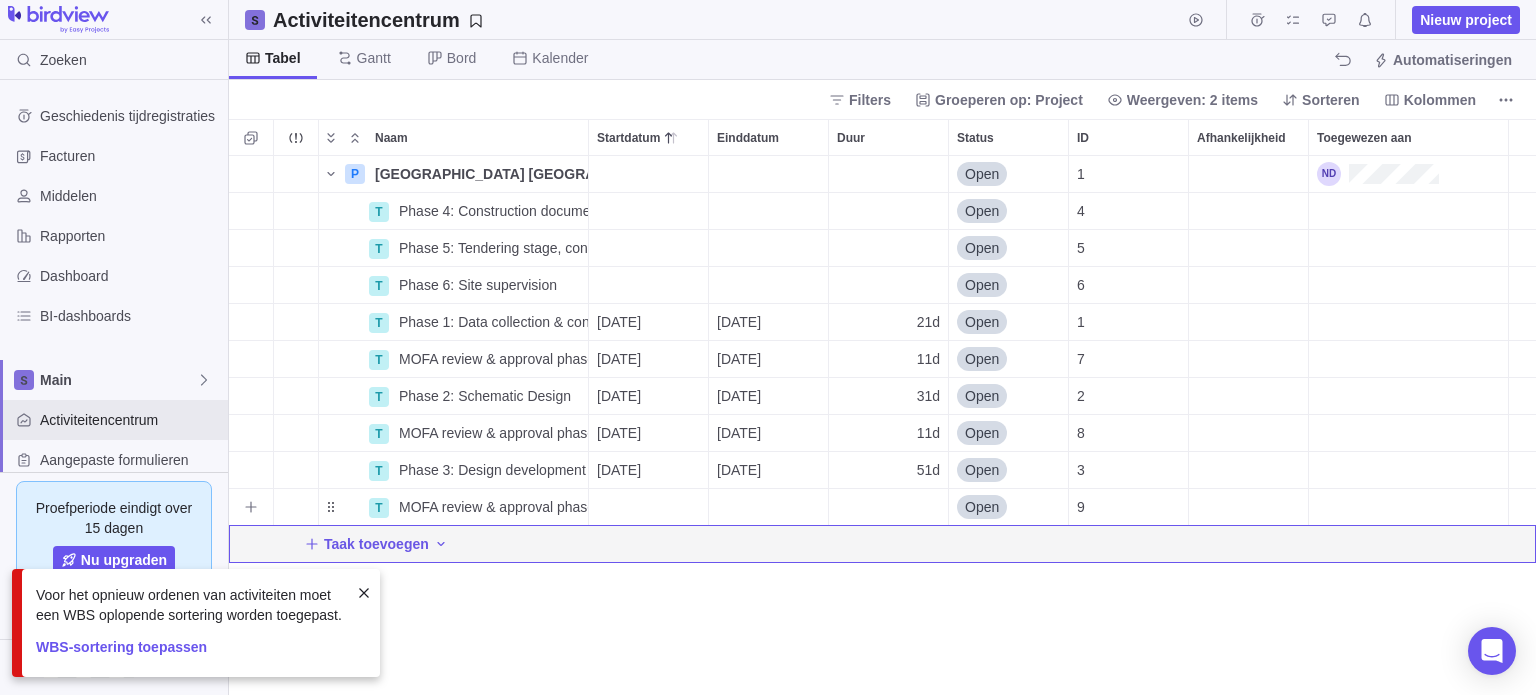 click at bounding box center (648, 507) 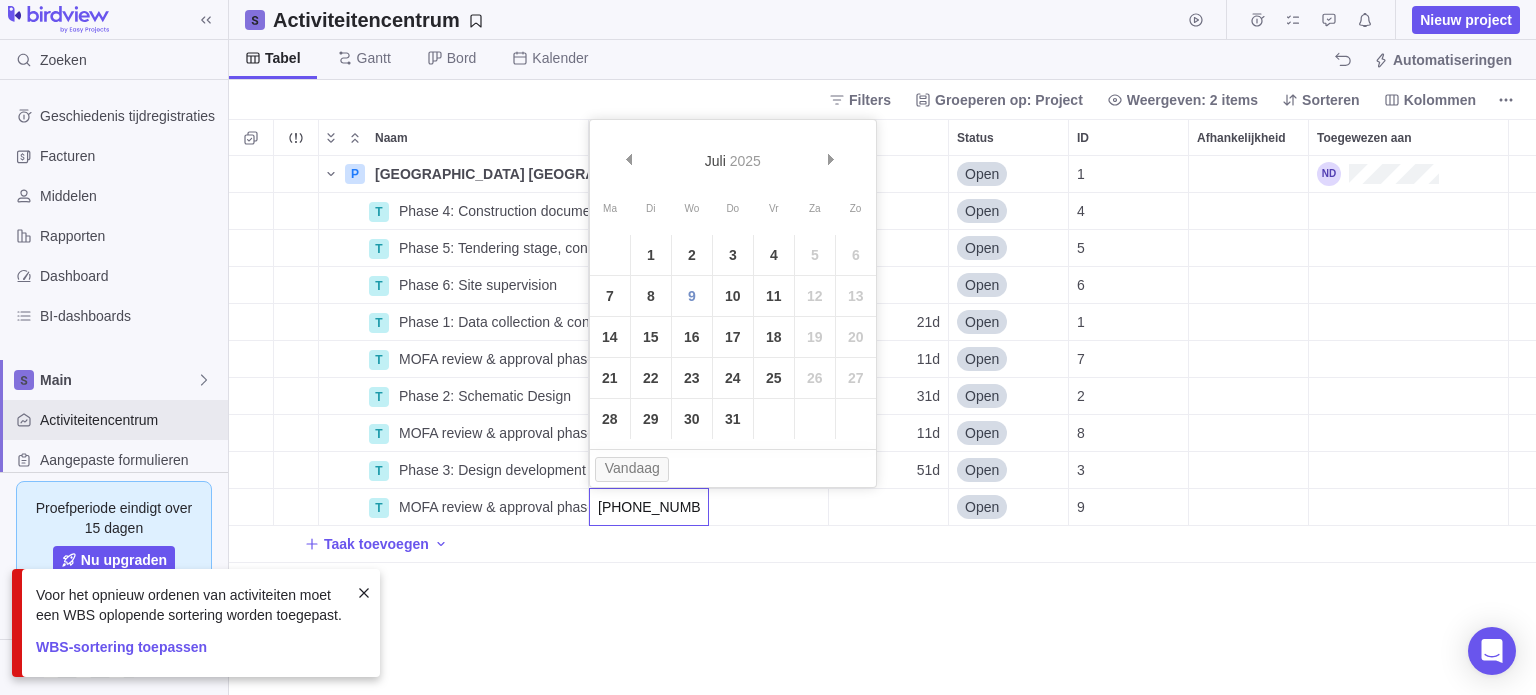type on "[DATE]" 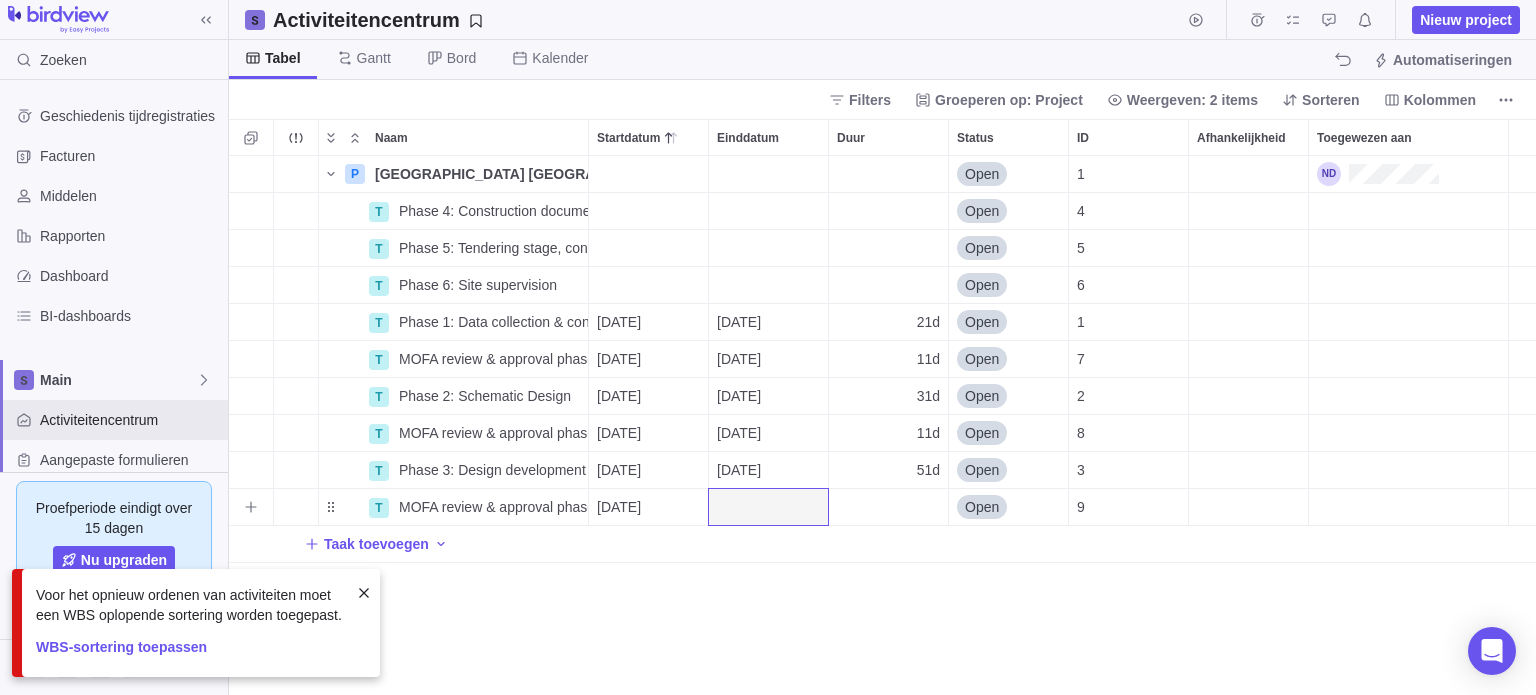 click at bounding box center [768, 507] 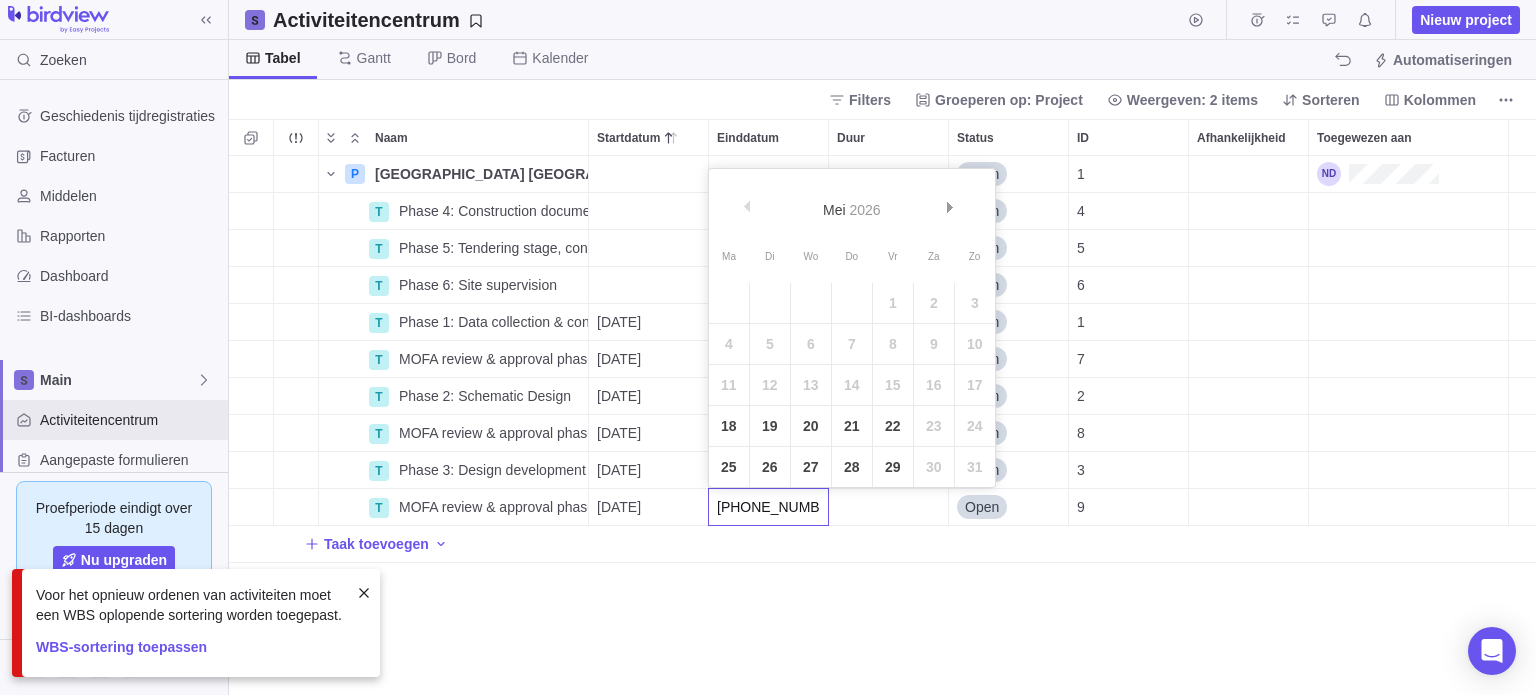 type on "[DATE]" 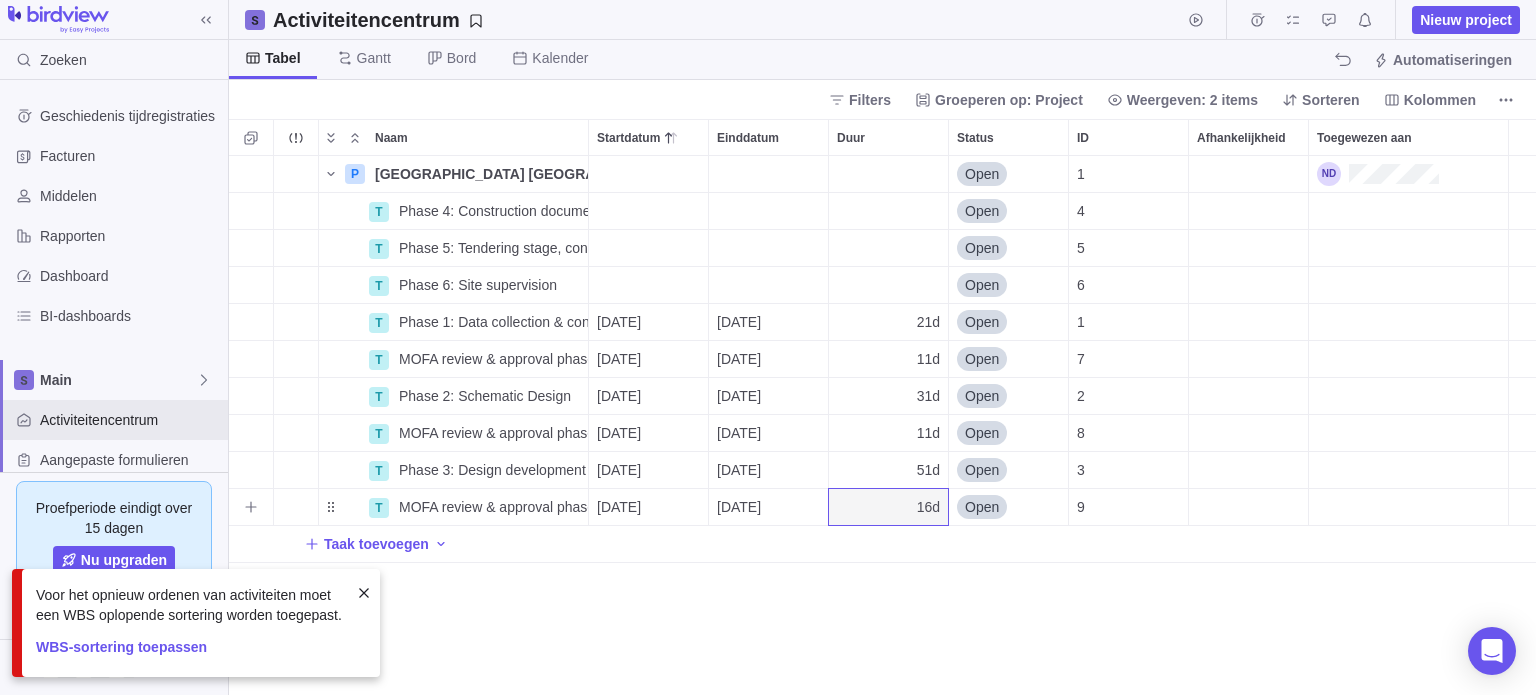 click on "16d" at bounding box center (928, 507) 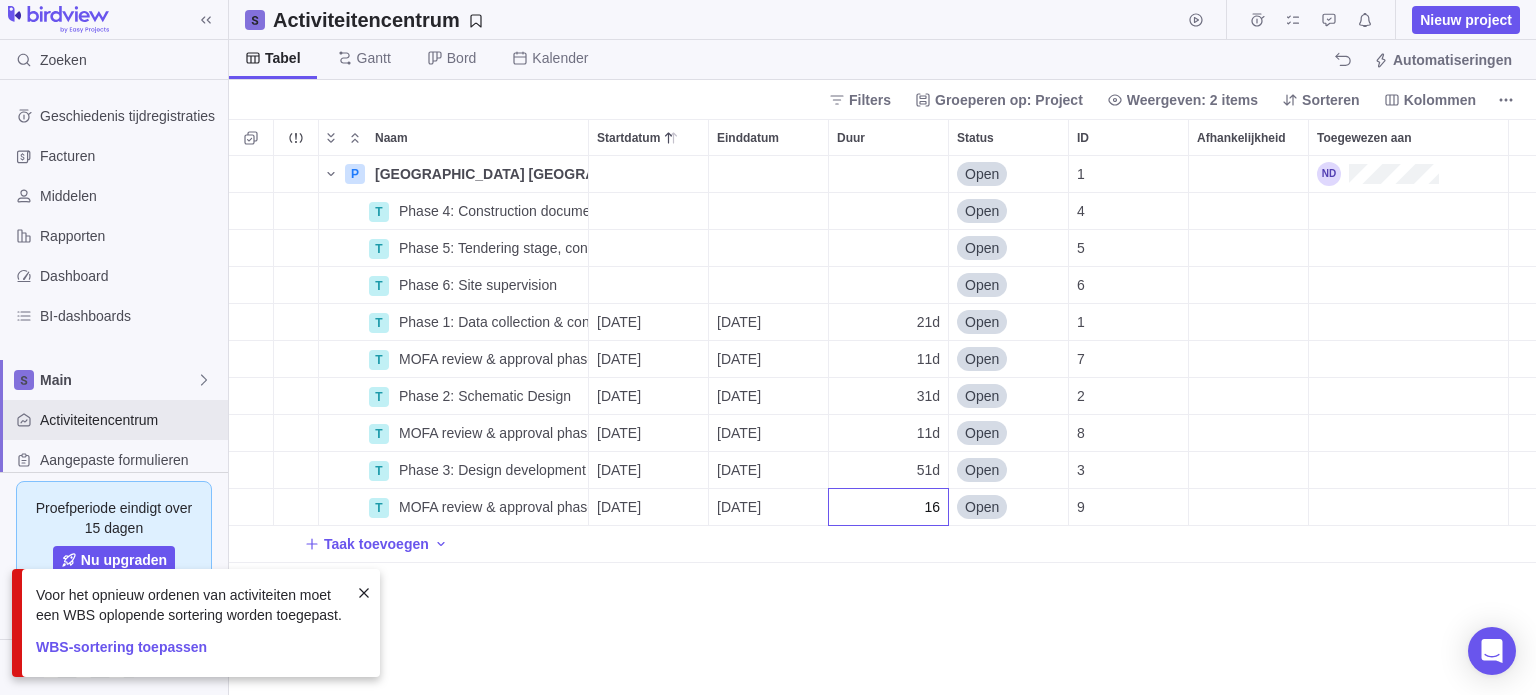 click on "16" at bounding box center [888, 507] 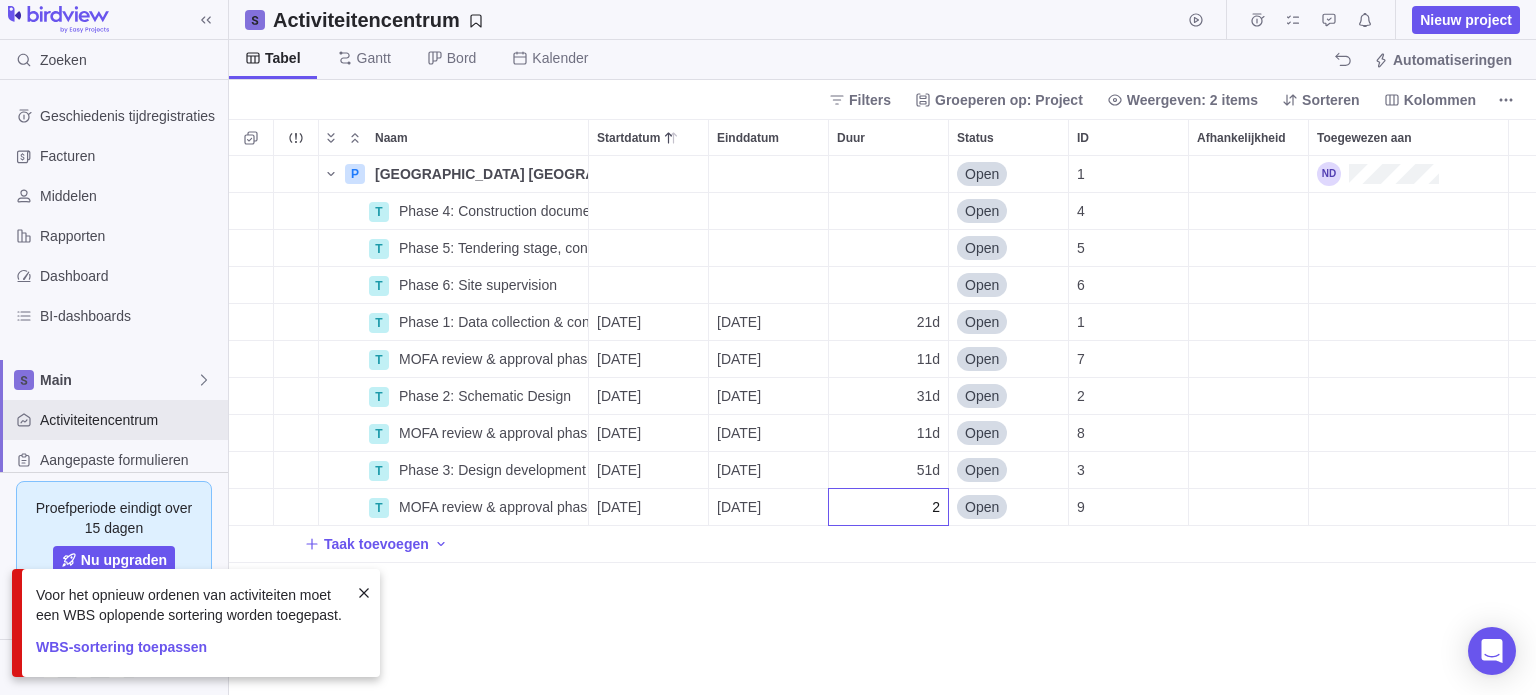 type on "21" 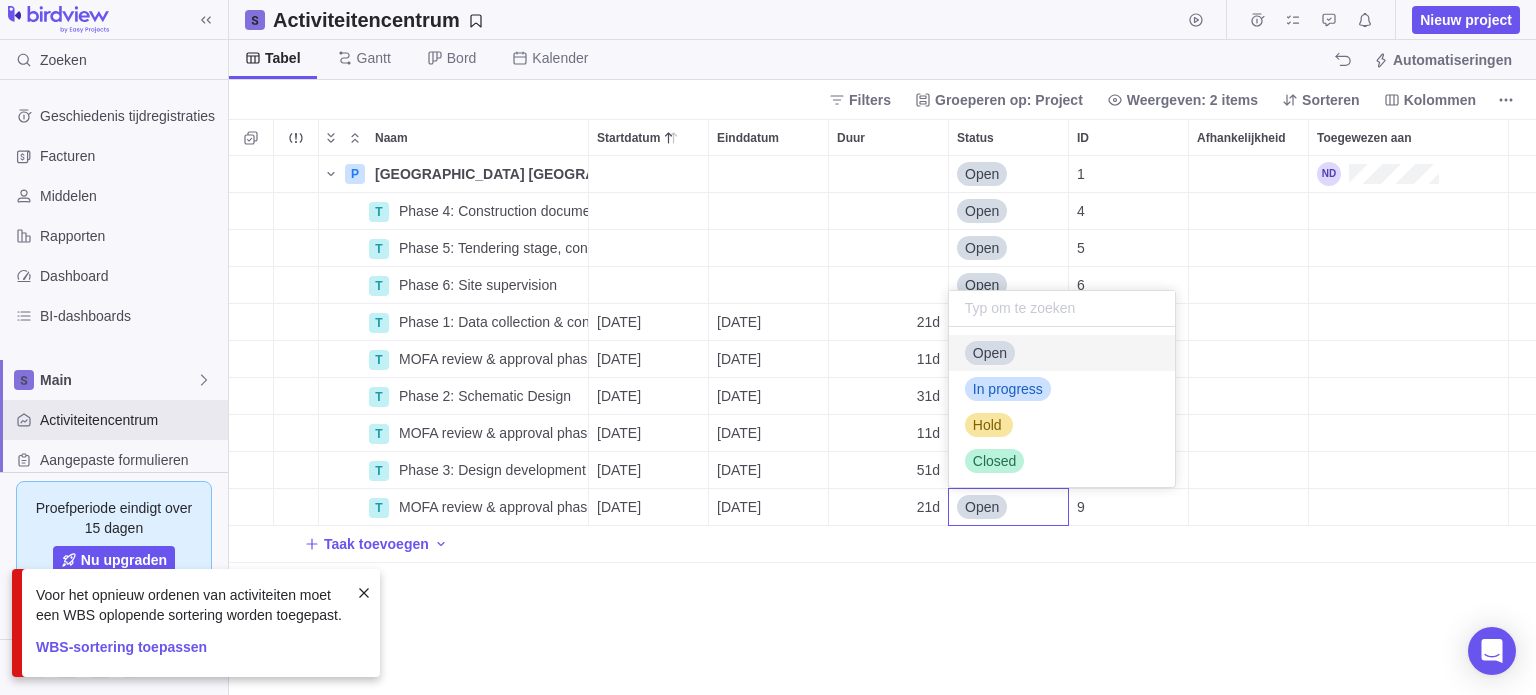 click on "Naam Startdatum Einddatum Duur Status ID Afhankelijkheid Toegewezen aan P New Embassy Building Kuwait Brussels Details Open 1 T Phase 4: Construction documents & working drawings Details Open 4 T Phase 5: Tendering stage, contract award Details Open 5 T Phase 6: Site supervision Details Open 6 T Phase 1: Data collection & concept refinement Details 01-12-2025 29-12-2025 21d Open 1 T MOFA review & approval phase 1 Details 29-12-2025 12-01-2026 11d Open 7 T Phase 2: Schematic Design Details 12-01-2026 23-02-2026 31d Open 2 T MOFA review & approval phase 2 Details 23-02-2026 09-03-2026 11d Open 8 T Phase 3: Design development Details 09-03-2026 18-05-2026 51d Open 3 T MOFA review & approval phase 3 Details 18-05-2026 15-06-2026 21d Open 9 Taak toevoegen" at bounding box center [882, 407] 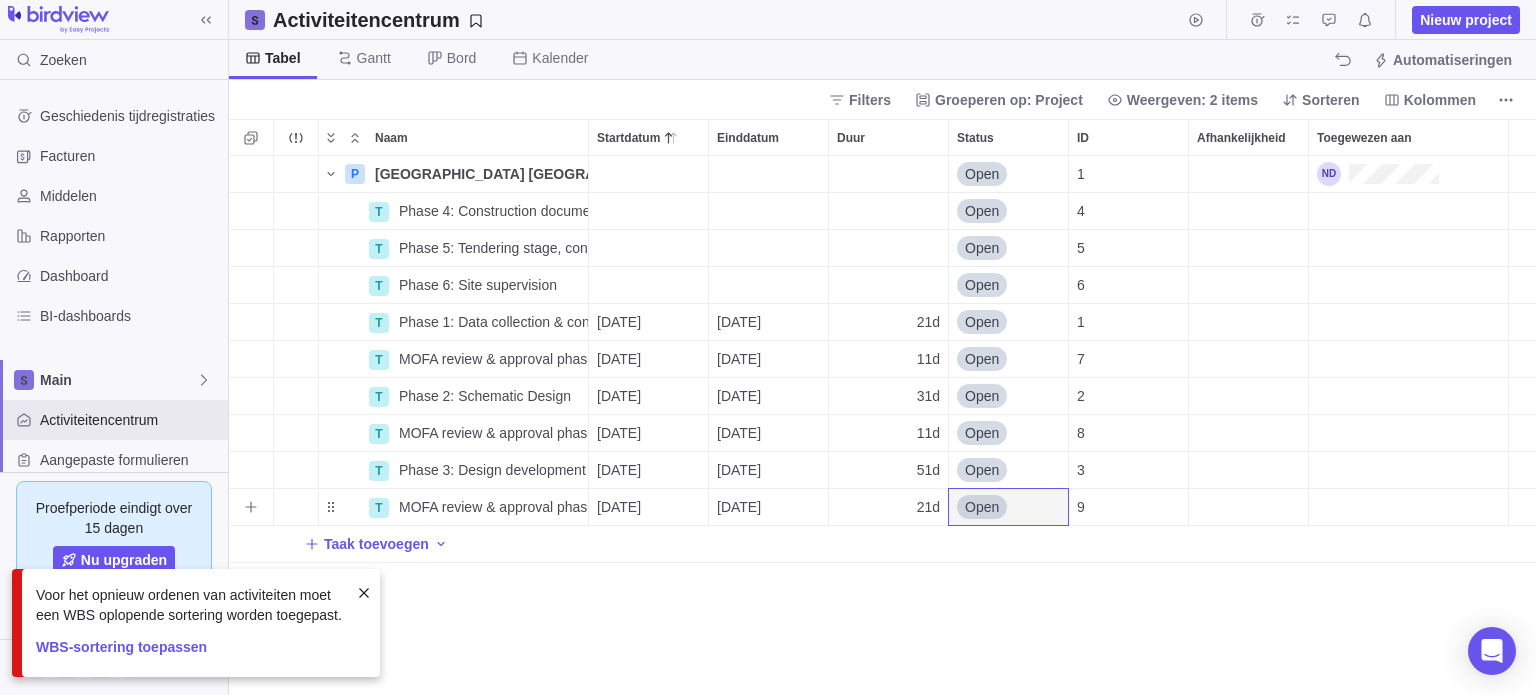 click on "21d" at bounding box center [928, 507] 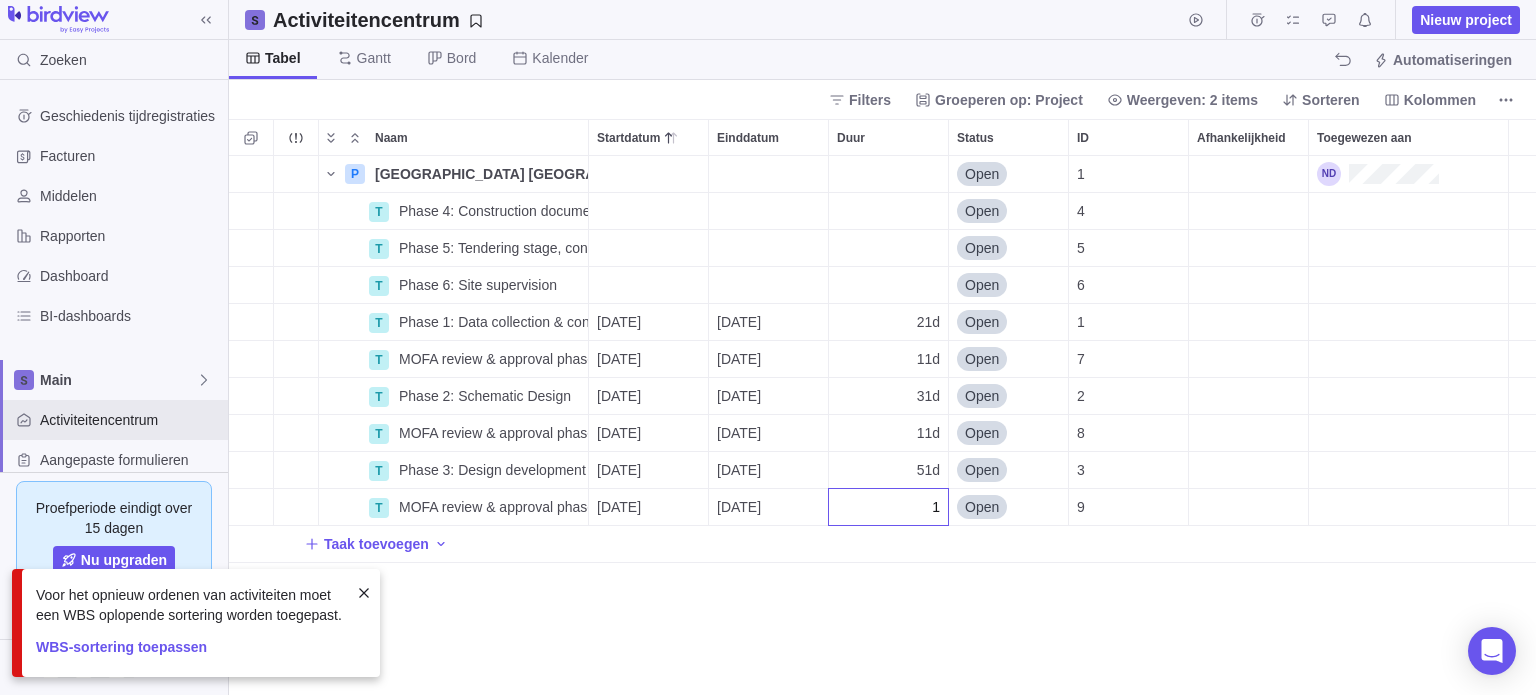 type on "16" 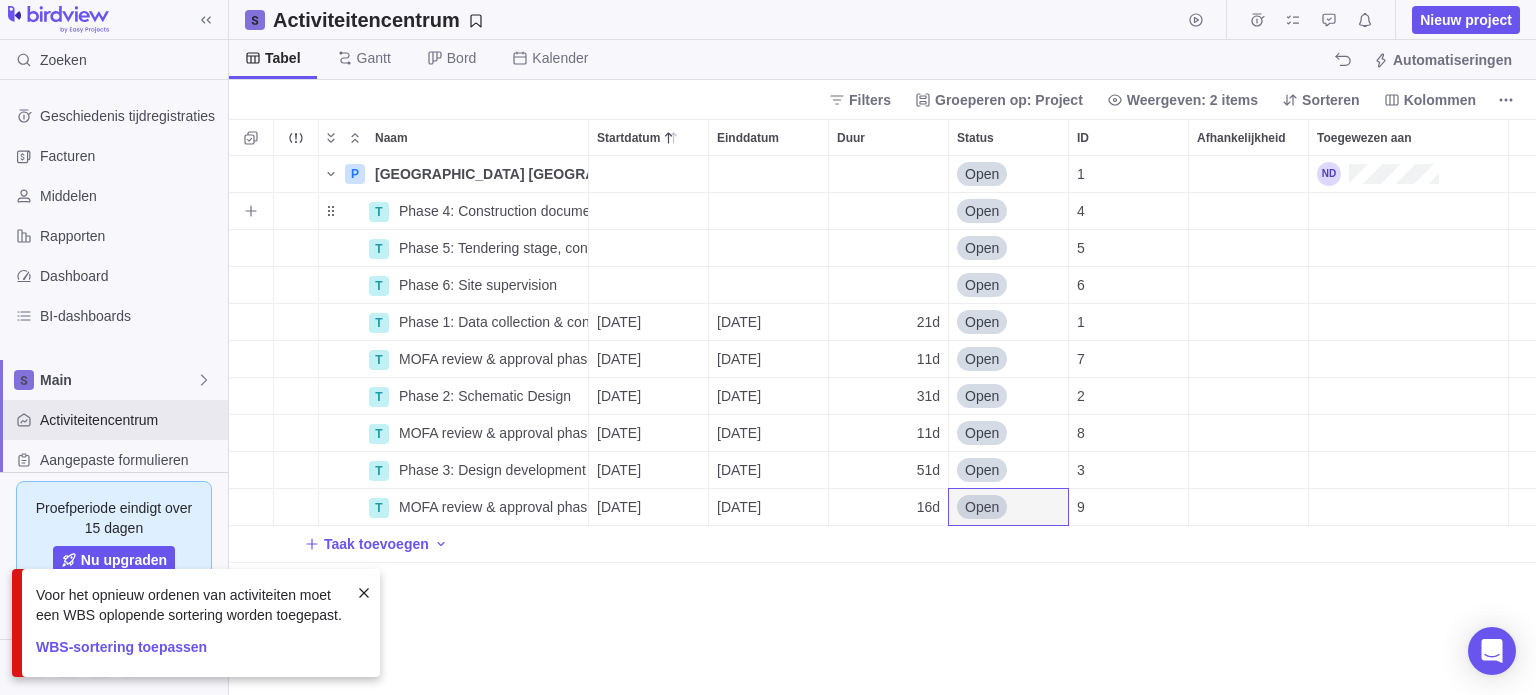 click at bounding box center (648, 211) 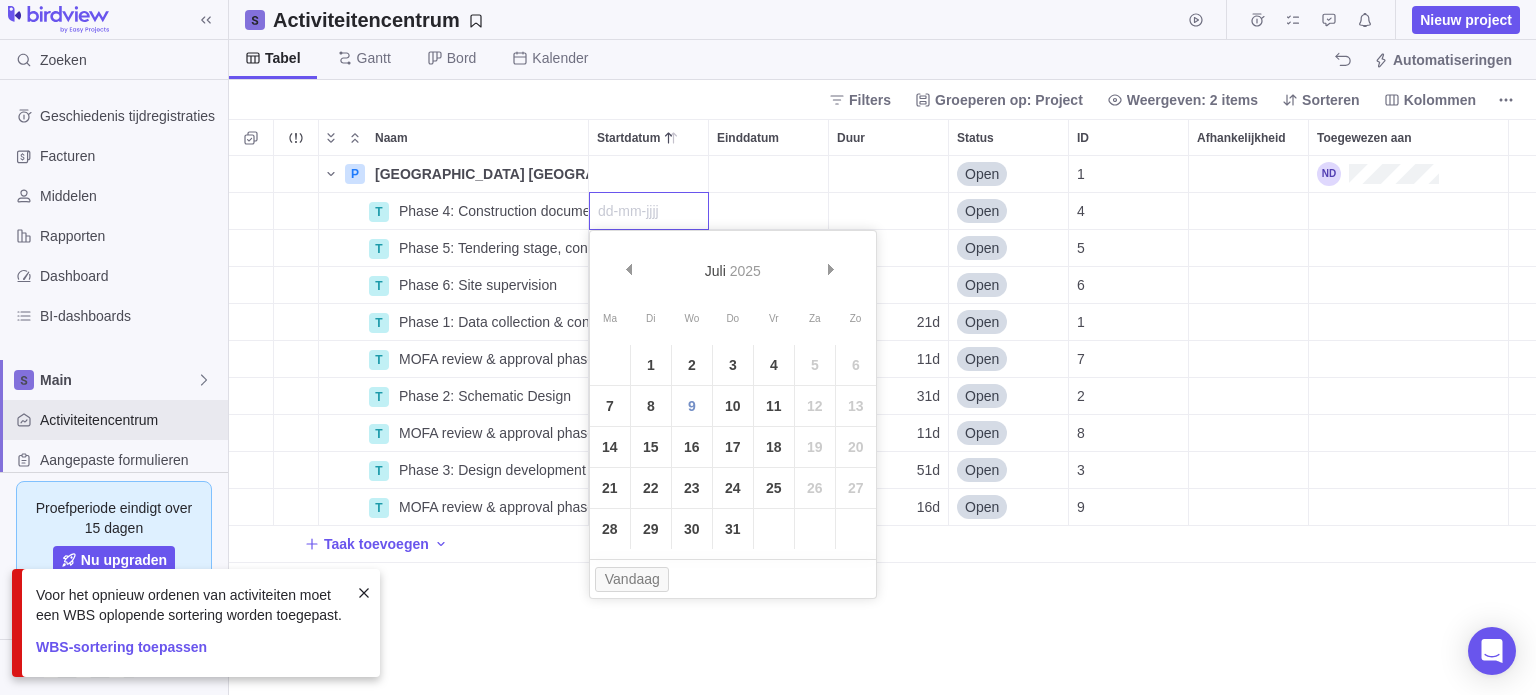 click at bounding box center [649, 211] 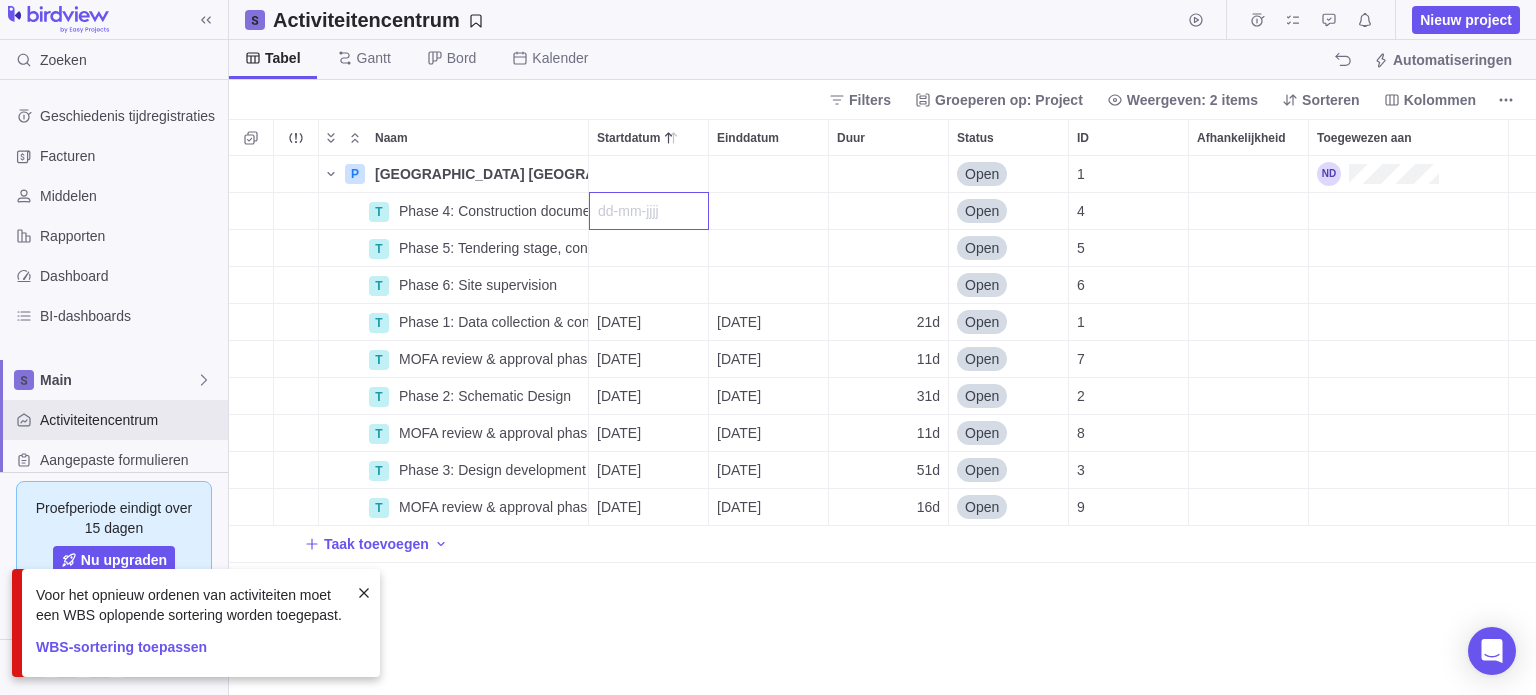 click on "Naam Startdatum Einddatum Duur Status ID Afhankelijkheid Toegewezen aan P New Embassy Building Kuwait Brussels Details Open 1 T Phase 4: Construction documents & working drawings Details Open 4 T Phase 5: Tendering stage, contract award Details Open 5 T Phase 6: Site supervision Details Open 6 T Phase 1: Data collection & concept refinement Details 01-12-2025 29-12-2025 21d Open 1 T MOFA review & approval phase 1 Details 29-12-2025 12-01-2026 11d Open 7 T Phase 2: Schematic Design Details 12-01-2026 23-02-2026 31d Open 2 T MOFA review & approval phase 2 Details 23-02-2026 09-03-2026 11d Open 8 T Phase 3: Design development Details 09-03-2026 18-05-2026 51d Open 3 T MOFA review & approval phase 3 Details 18-05-2026 08-06-2026 16d Open 9 Taak toevoegen" at bounding box center (882, 407) 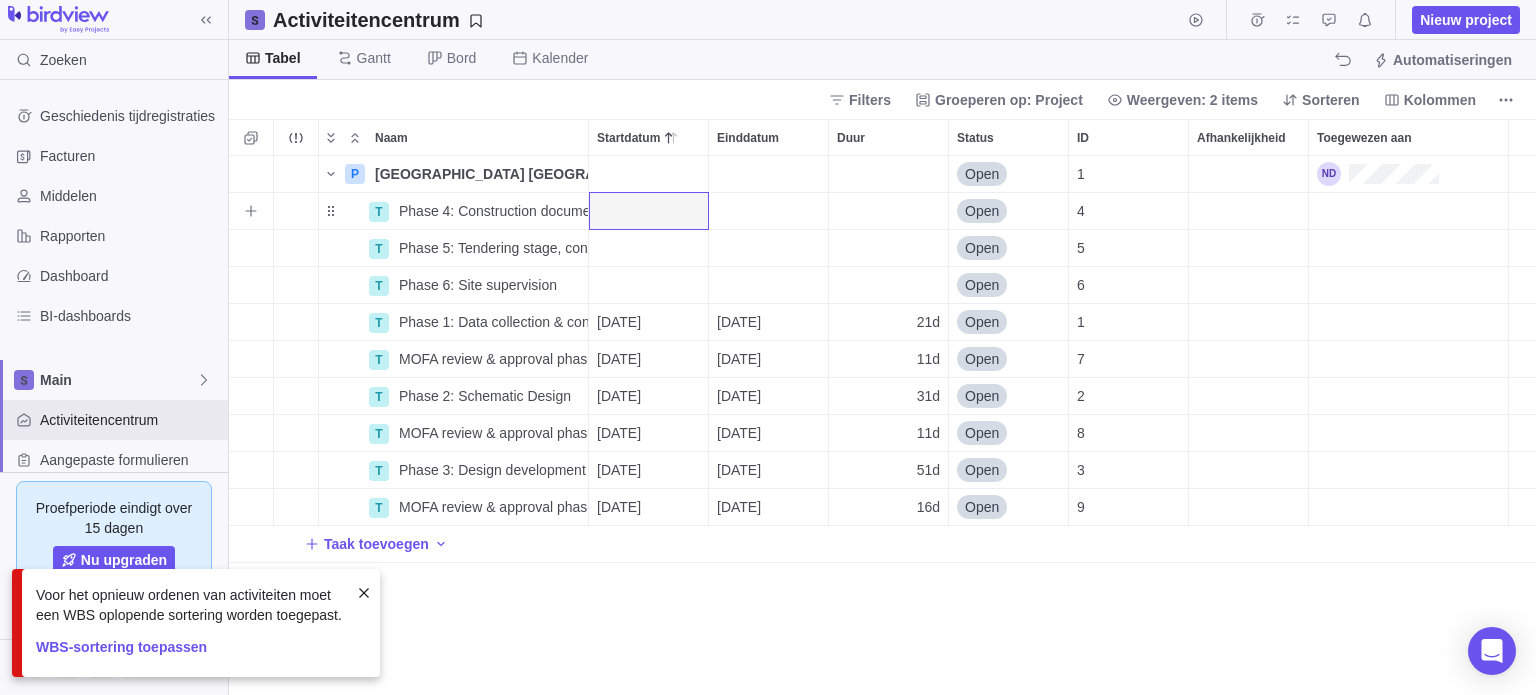click at bounding box center [648, 211] 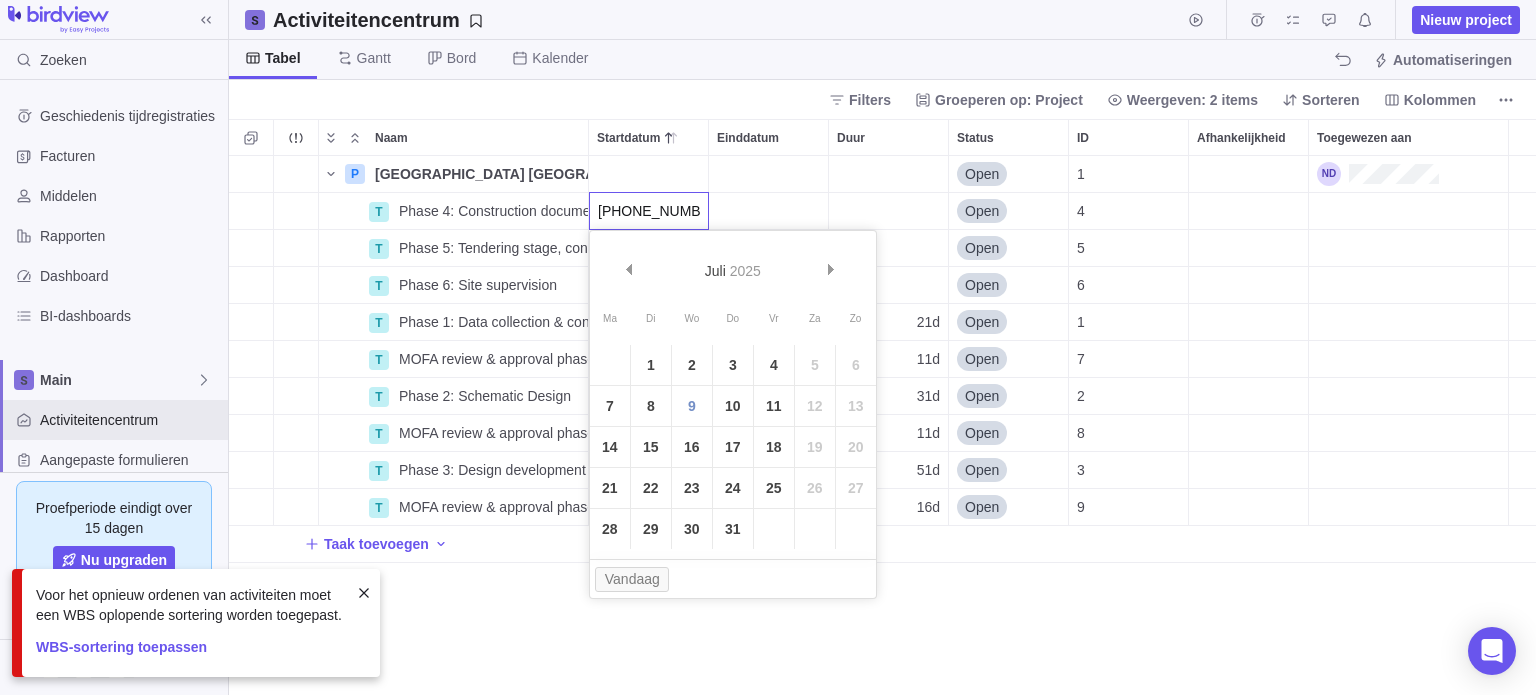 type on "[DATE]" 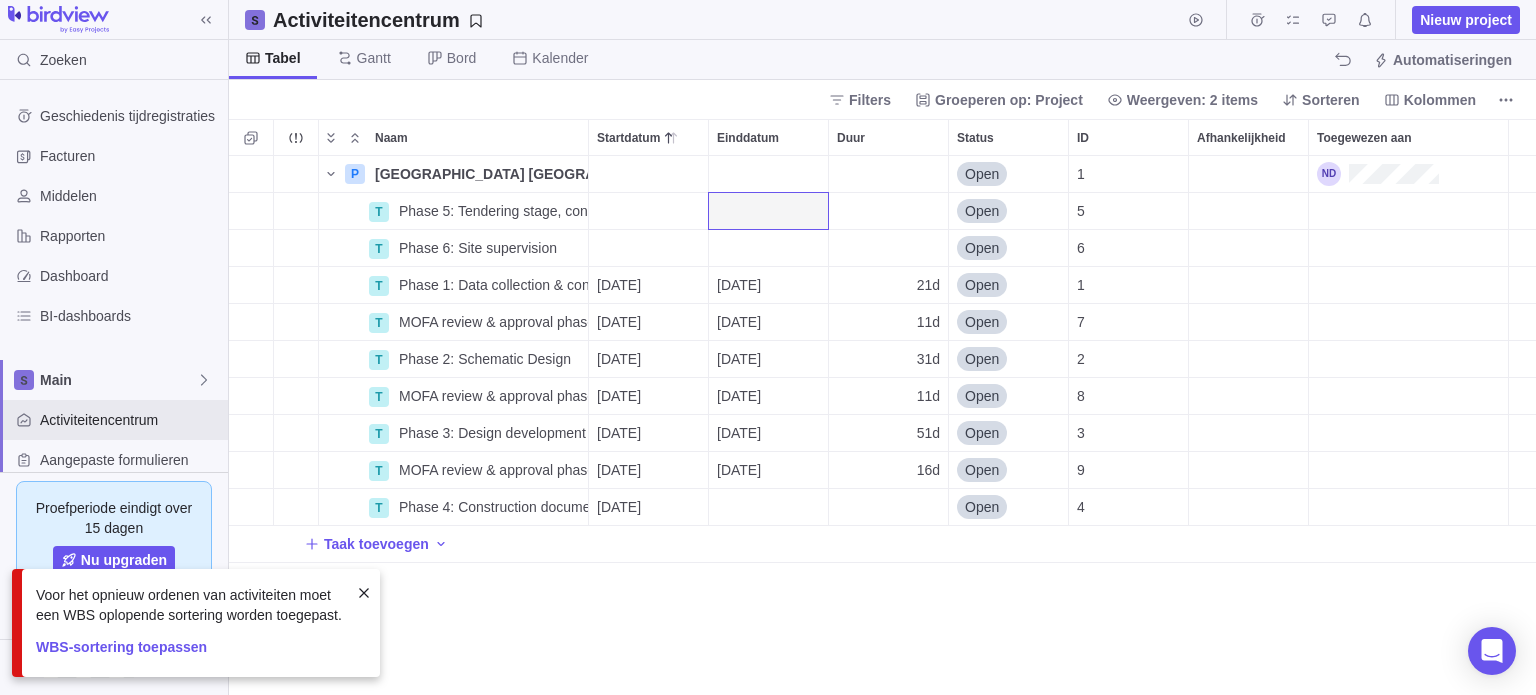 click on "P New Embassy Building Kuwait Brussels Details Open 1 T Phase 5: Tendering stage, contract award Details Open 5 T Phase 6: Site supervision Details Open 6 T Phase 1: Data collection & concept refinement Details 01-12-2025 29-12-2025 21d Open 1 T MOFA review & approval phase 1 Details 29-12-2025 12-01-2026 11d Open 7 T Phase 2: Schematic Design Details 12-01-2026 23-02-2026 31d Open 2 T MOFA review & approval phase 2 Details 23-02-2026 09-03-2026 11d Open 8 T Phase 3: Design development Details 09-03-2026 18-05-2026 51d Open 3 T MOFA review & approval phase 3 Details 18-05-2026 08-06-2026 16d Open 9 T Phase 4: Construction documents & working drawings Details 08-06-2026 Open 4 Taak toevoegen" at bounding box center (882, 426) 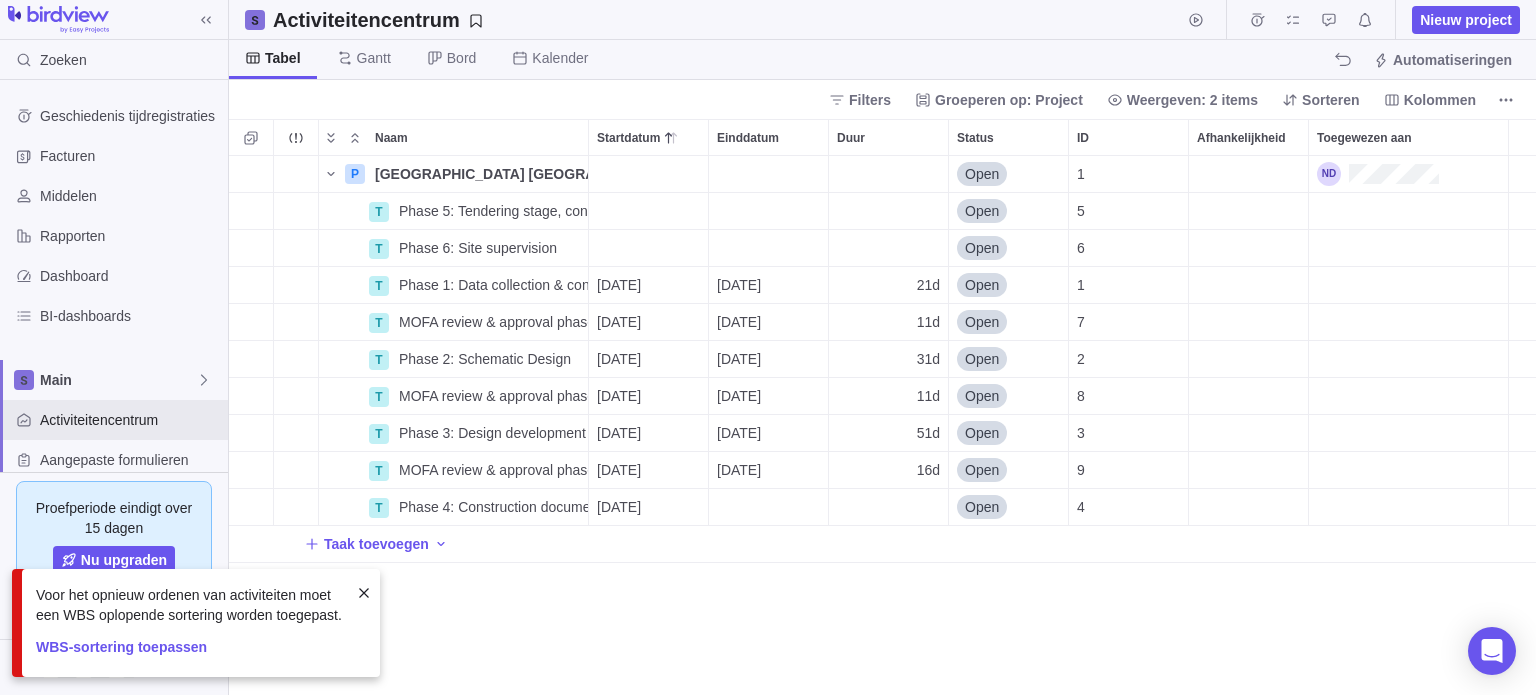 click at bounding box center [364, 593] 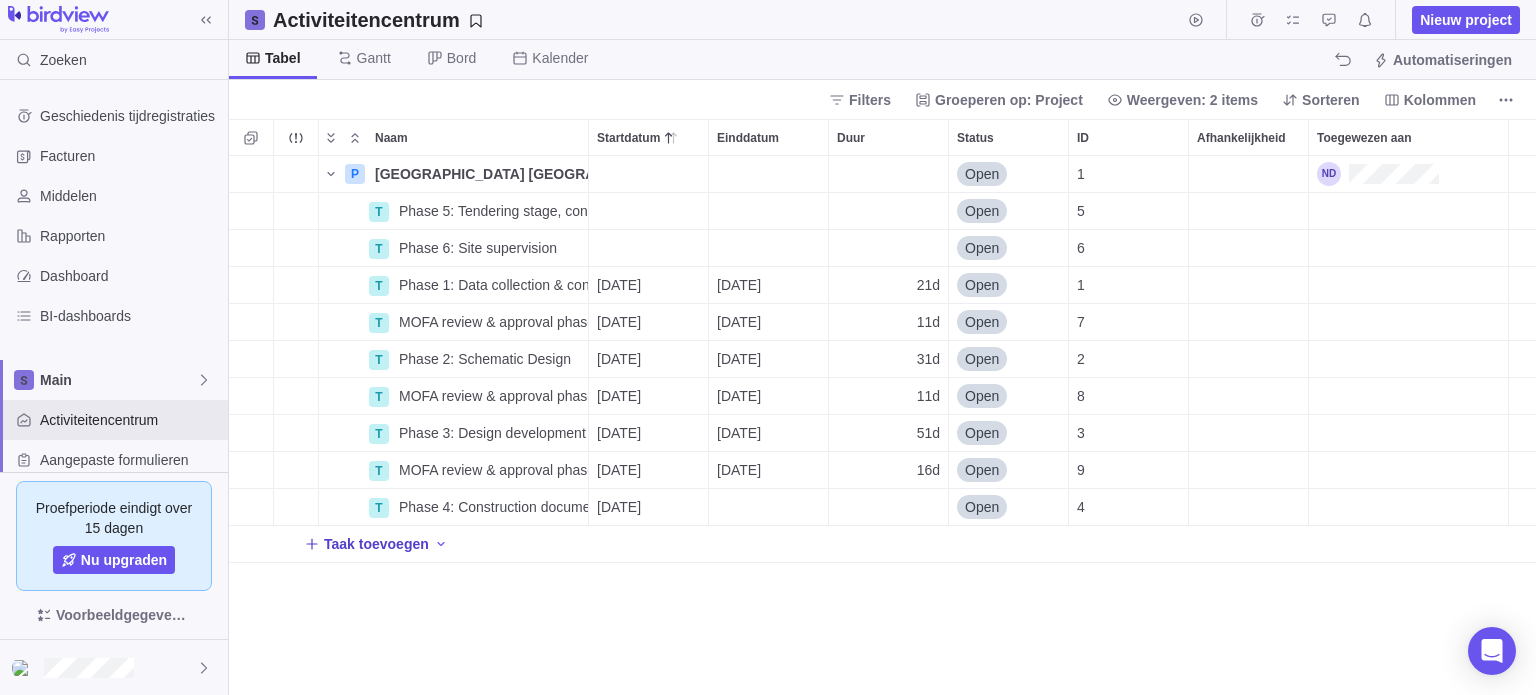 click on "Taak toevoegen" at bounding box center [376, 544] 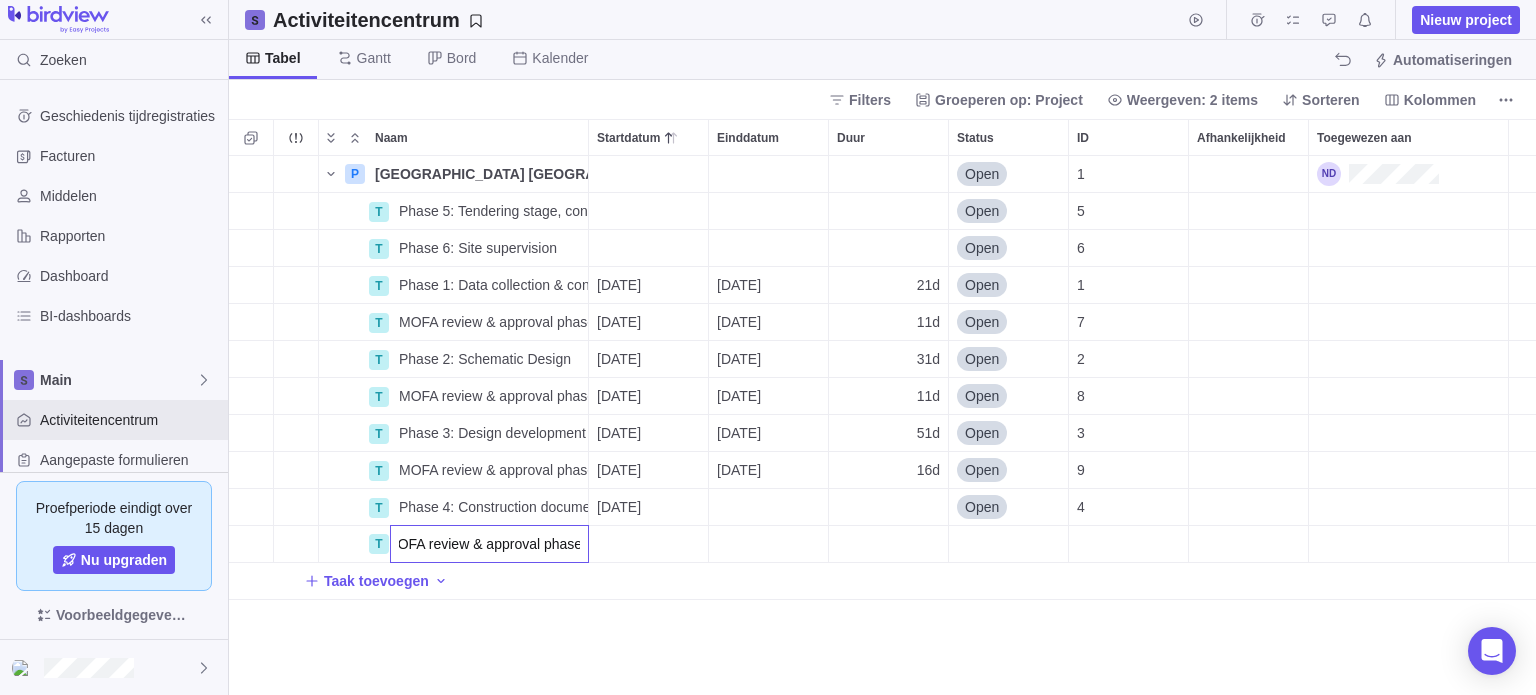 scroll, scrollTop: 0, scrollLeft: 16, axis: horizontal 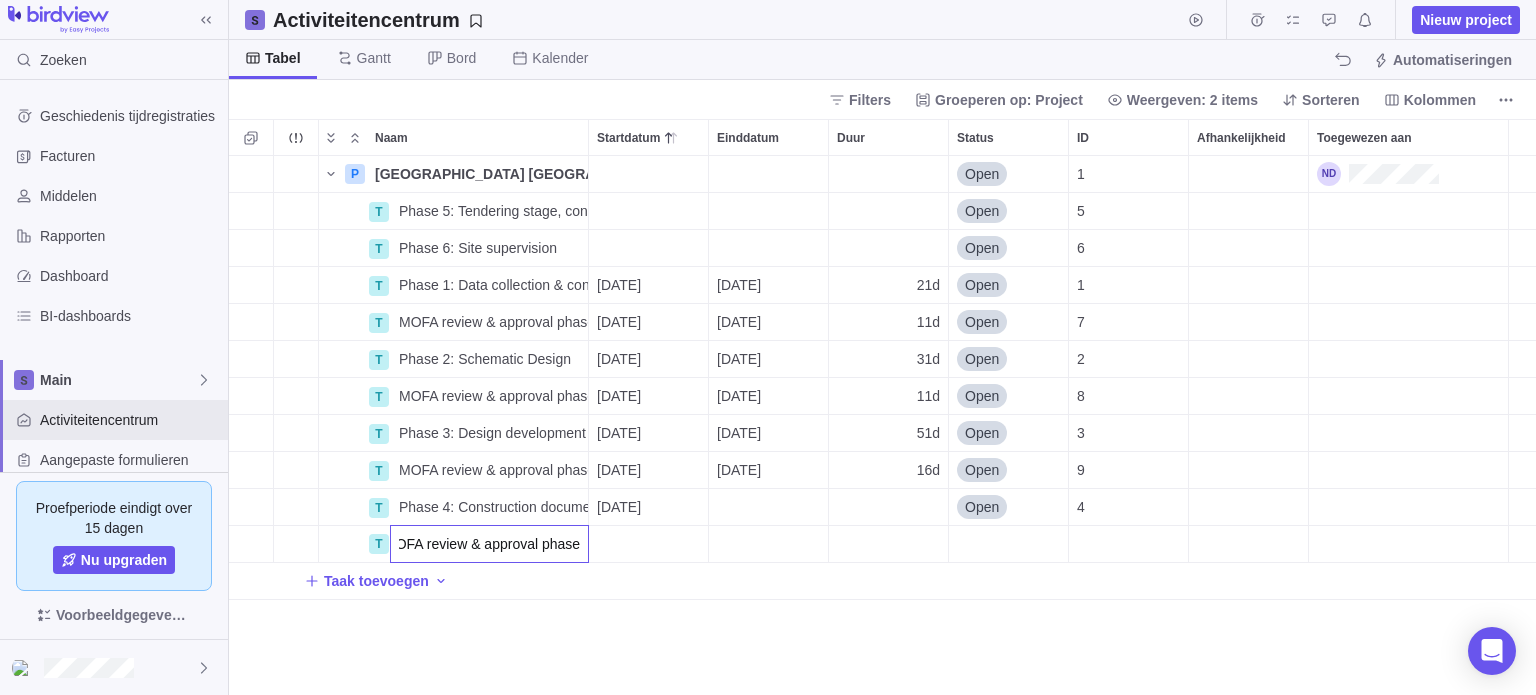 type on "MOFA review & approval phase 4" 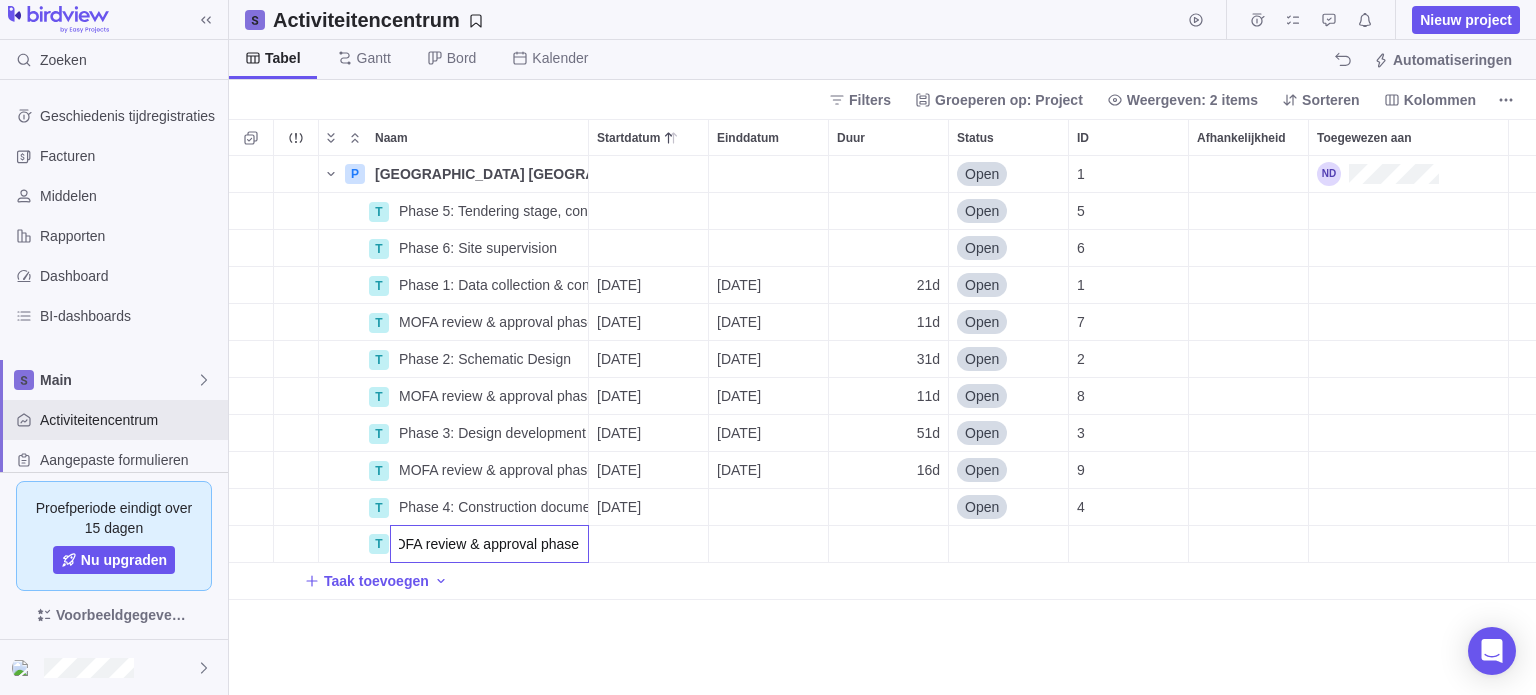 scroll, scrollTop: 0, scrollLeft: 24, axis: horizontal 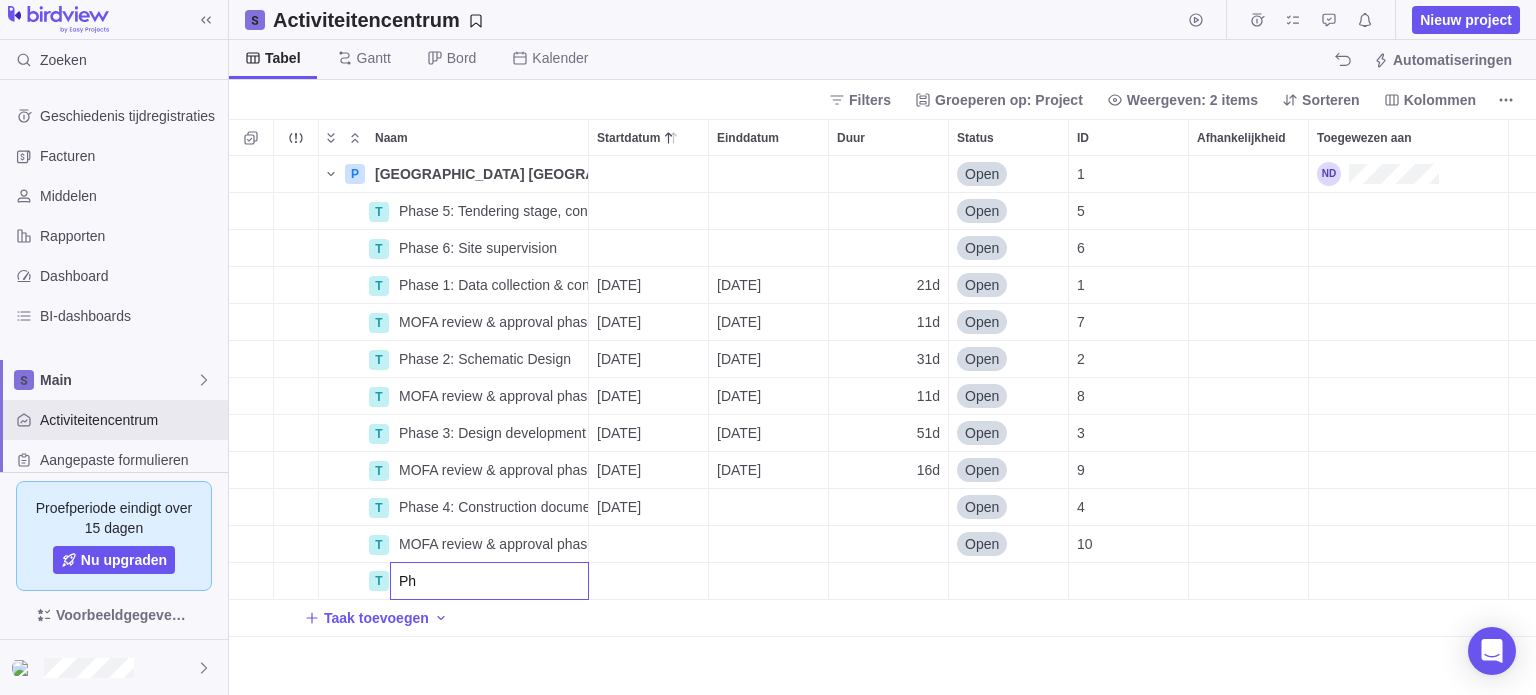 type on "P" 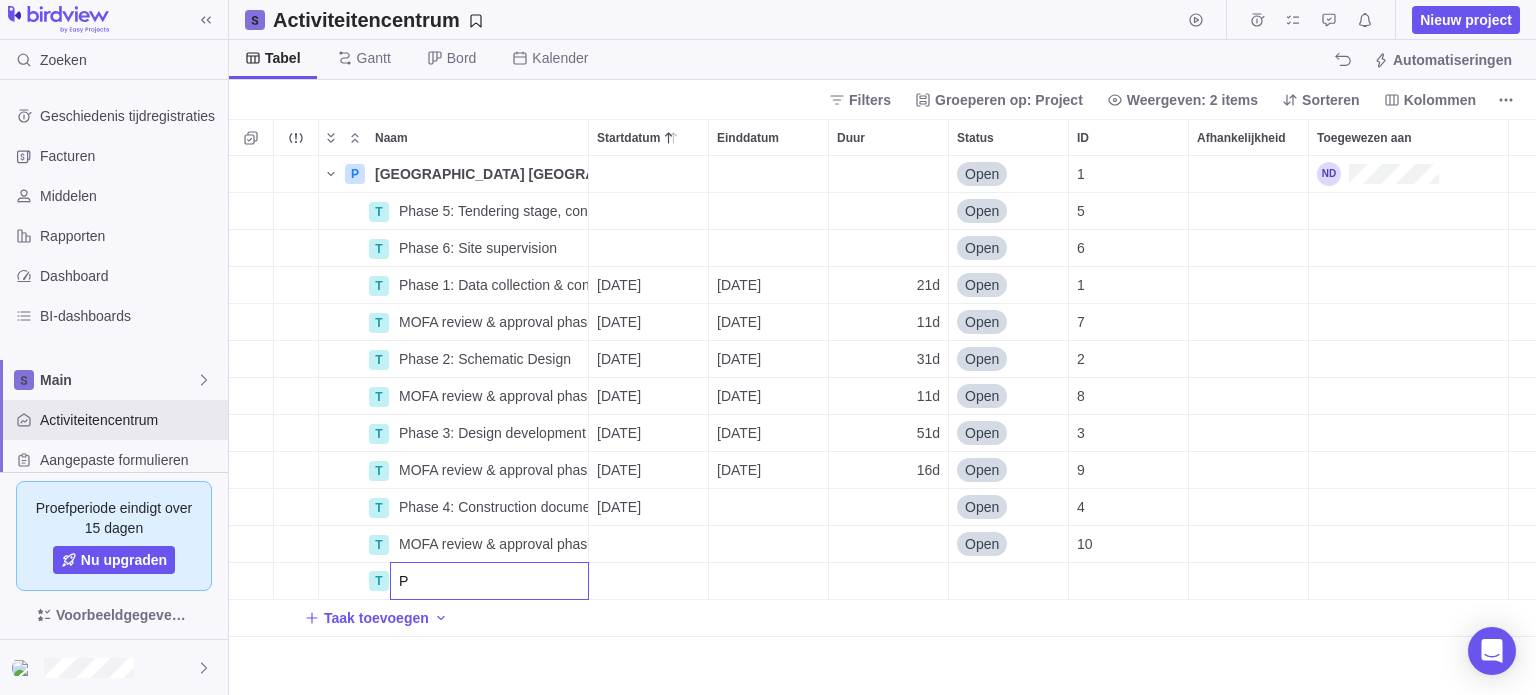 type 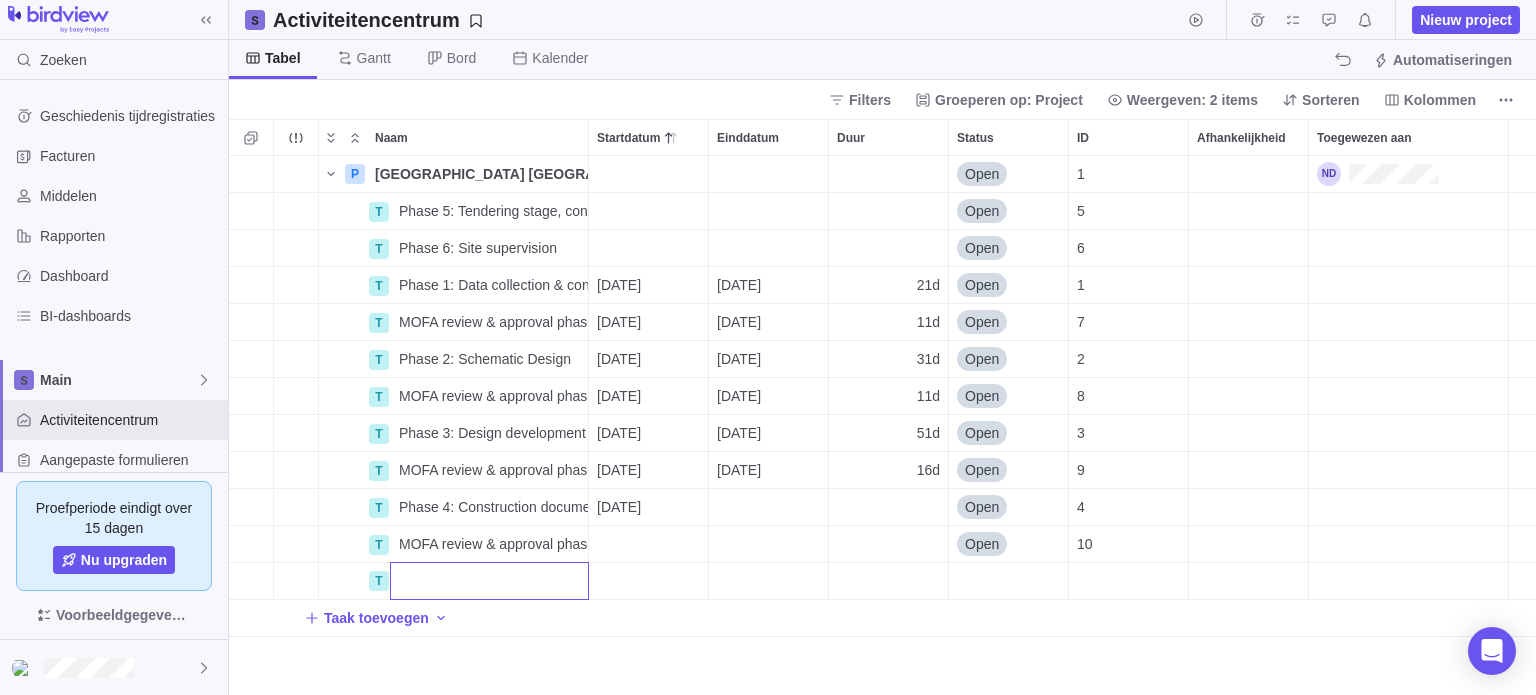 click on "Naam Startdatum Einddatum Duur Status ID Afhankelijkheid Toegewezen aan P New Embassy Building Kuwait Brussels Details Open 1 T Phase 5: Tendering stage, contract award Details Open 5 T Phase 6: Site supervision Details Open 6 T Phase 1: Data collection & concept refinement Details 01-12-2025 29-12-2025 21d Open 1 T MOFA review & approval phase 1 Details 29-12-2025 12-01-2026 11d Open 7 T Phase 2: Schematic Design Details 12-01-2026 23-02-2026 31d Open 2 T MOFA review & approval phase 2 Details 23-02-2026 09-03-2026 11d Open 8 T Phase 3: Design development Details 09-03-2026 18-05-2026 51d Open 3 T MOFA review & approval phase 3 Details 18-05-2026 08-06-2026 16d Open 9 T Phase 4: Construction documents & working drawings Details 08-06-2026 Open 4 T MOFA review & approval phase 4 Details Open 10 T Taak toevoegen" at bounding box center [882, 407] 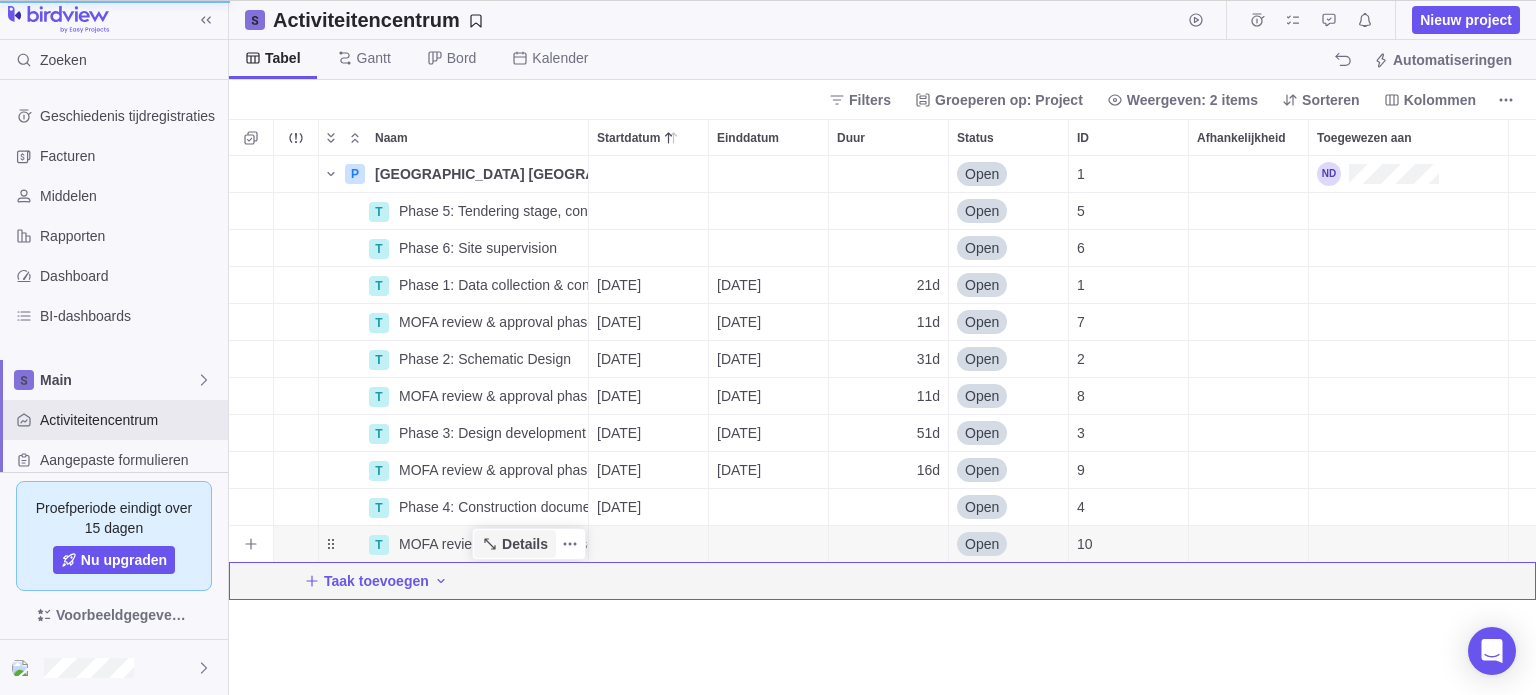 click on "Details" at bounding box center (525, 544) 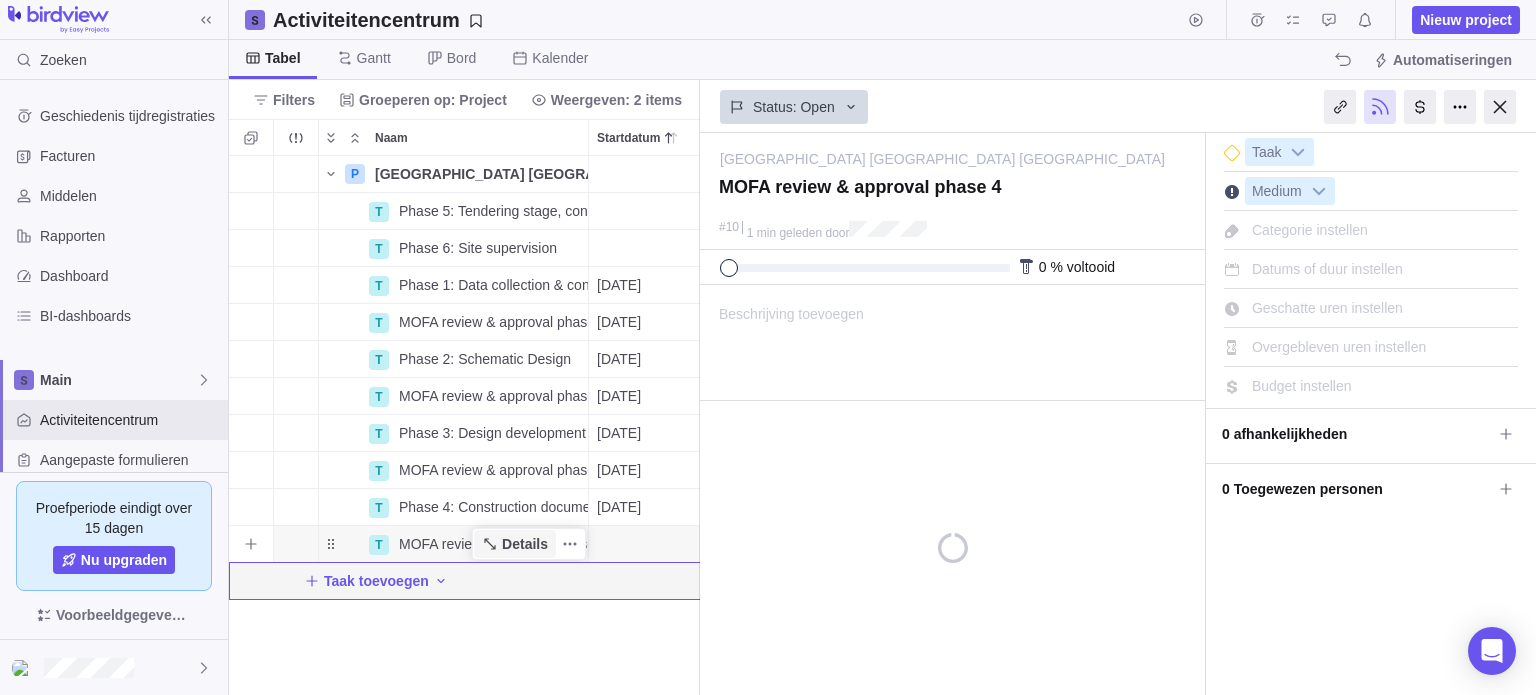scroll, scrollTop: 524, scrollLeft: 456, axis: both 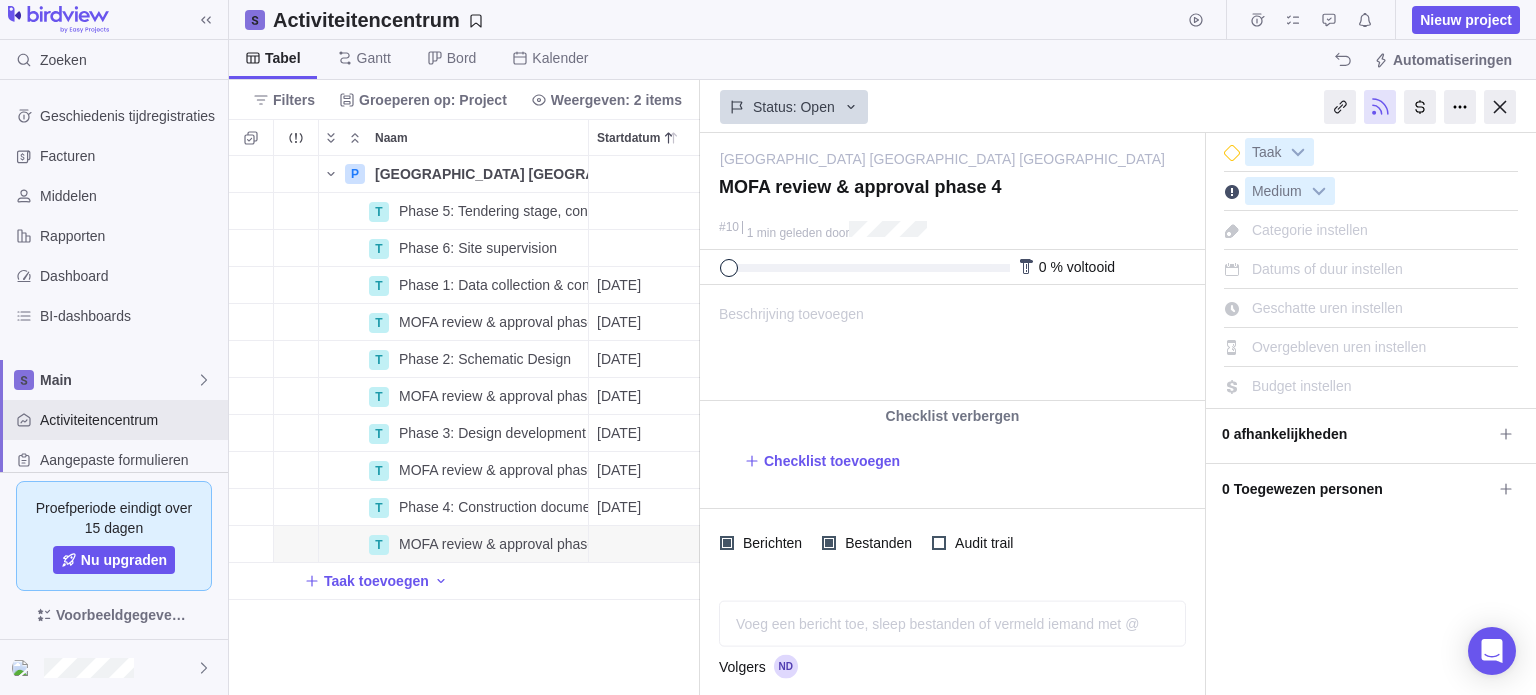 click on "P New Embassy Building Kuwait Brussels Details Open 1 T Phase 5: Tendering stage, contract award Details Open 5 T Phase 6: Site supervision Details Open 6 T Phase 1: Data collection & concept refinement Details 01-12-2025 29-12-2025 21d Open 1 T MOFA review & approval phase 1 Details 29-12-2025 12-01-2026 11d Open 7 T Phase 2: Schematic Design Details 12-01-2026 23-02-2026 31d Open 2 T MOFA review & approval phase 2 Details 23-02-2026 09-03-2026 11d Open 8 T Phase 3: Design development Details 09-03-2026 18-05-2026 51d Open 3 T MOFA review & approval phase 3 Details 18-05-2026 08-06-2026 16d Open 9 T Phase 4: Construction documents & working drawings Details 08-06-2026 Open 4 T MOFA review & approval phase 4 Details Open 10 Taak toevoegen" at bounding box center (464, 426) 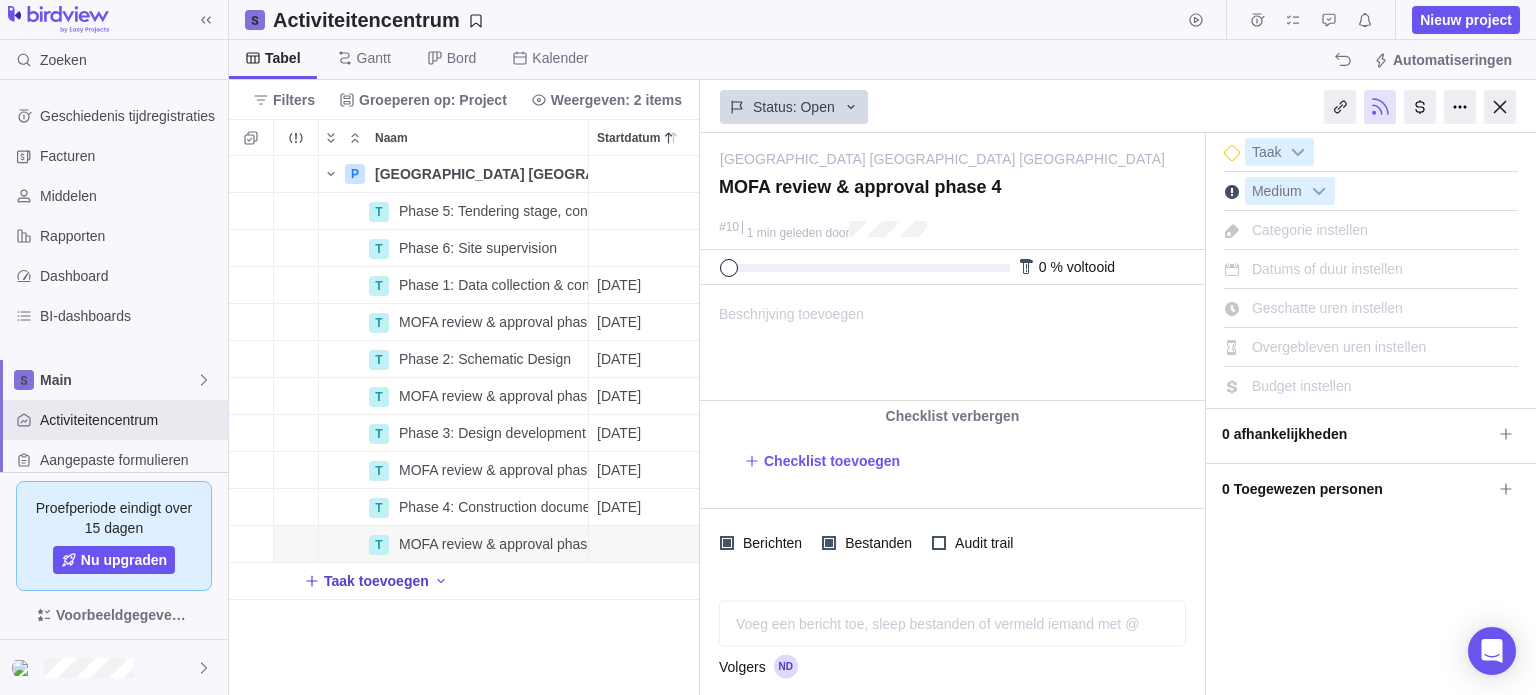 click on "Taak toevoegen" at bounding box center [376, 581] 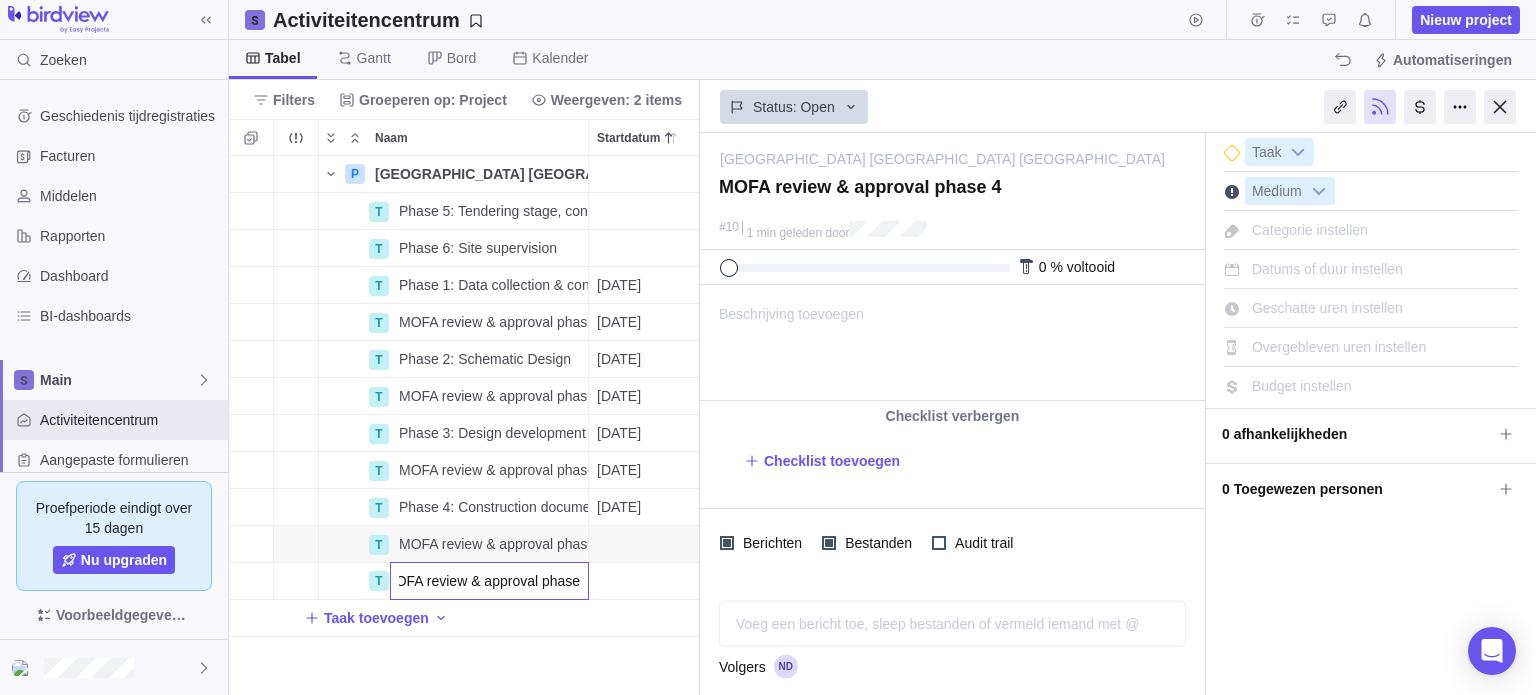 type on "MOFA review & approval phase 5" 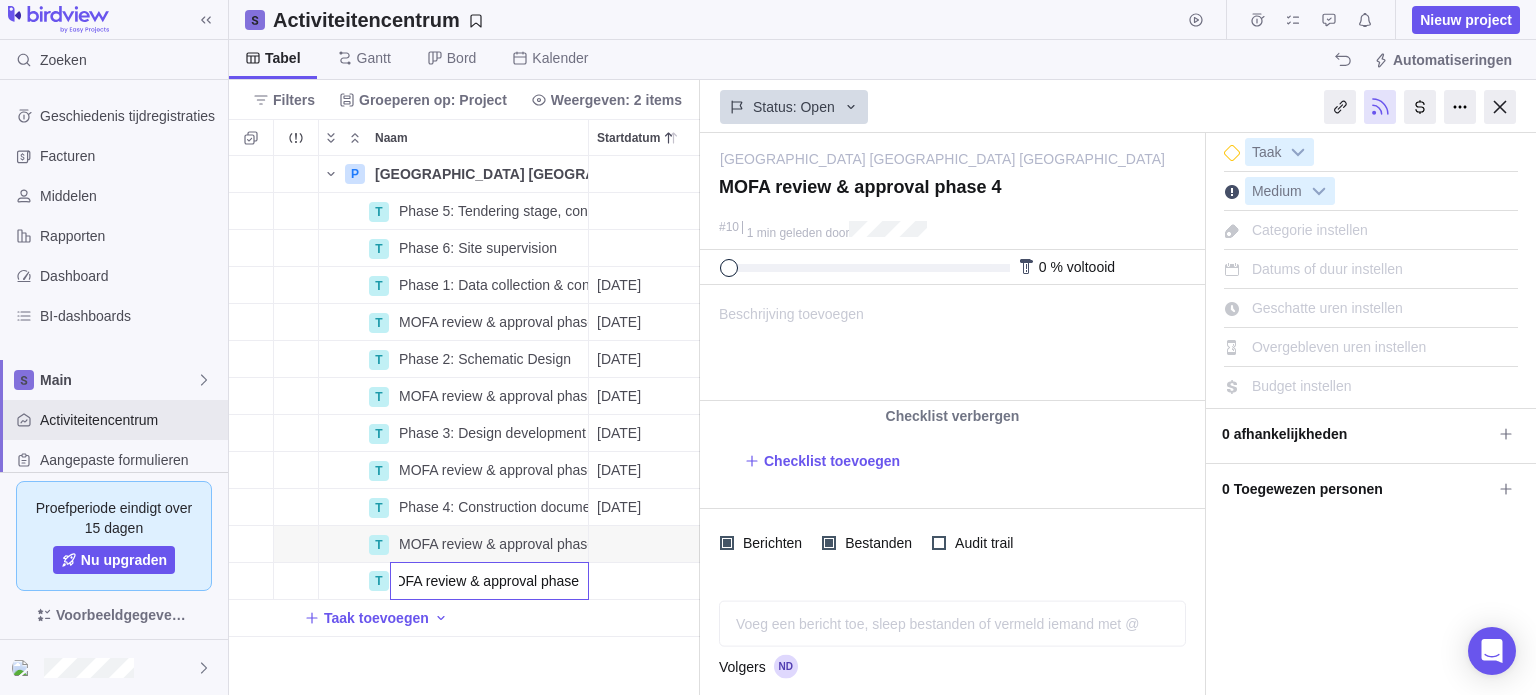 scroll, scrollTop: 0, scrollLeft: 24, axis: horizontal 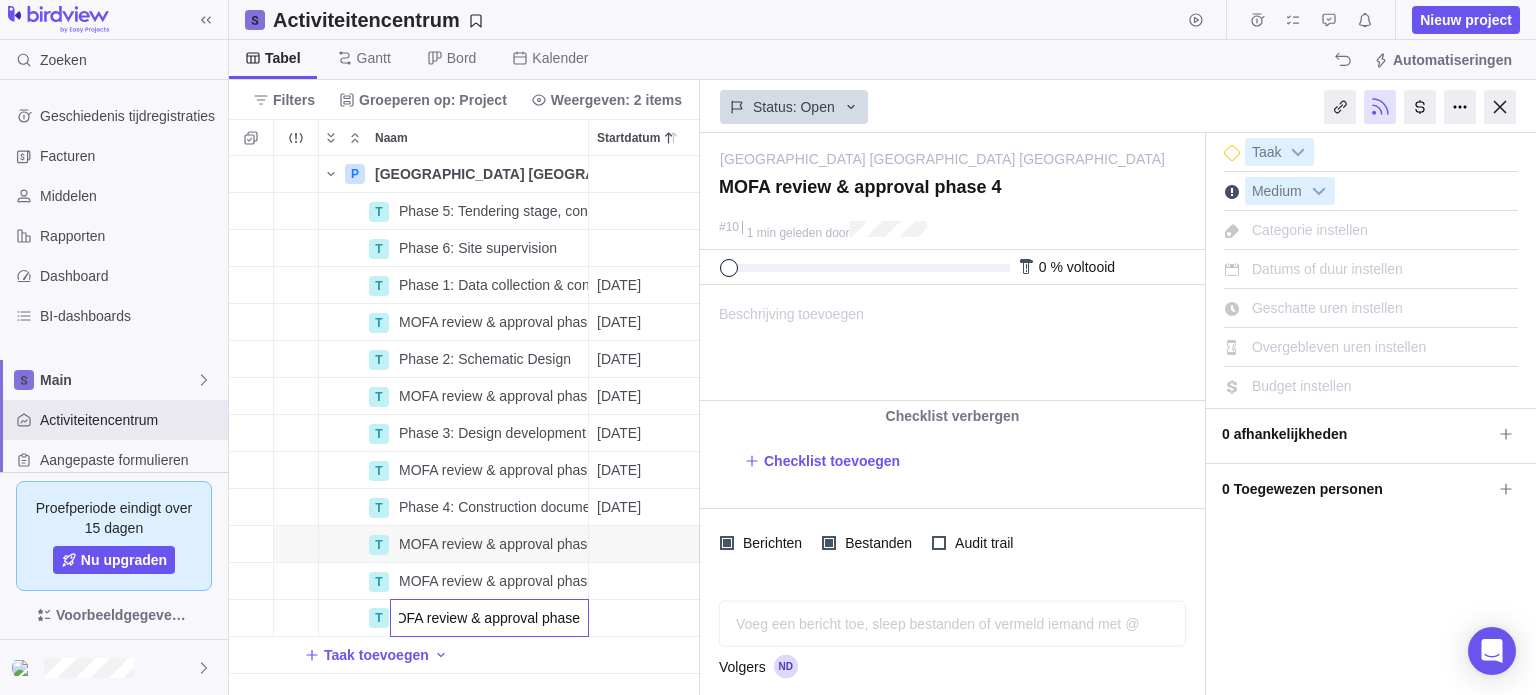 type on "MOFA review & approval phase 6" 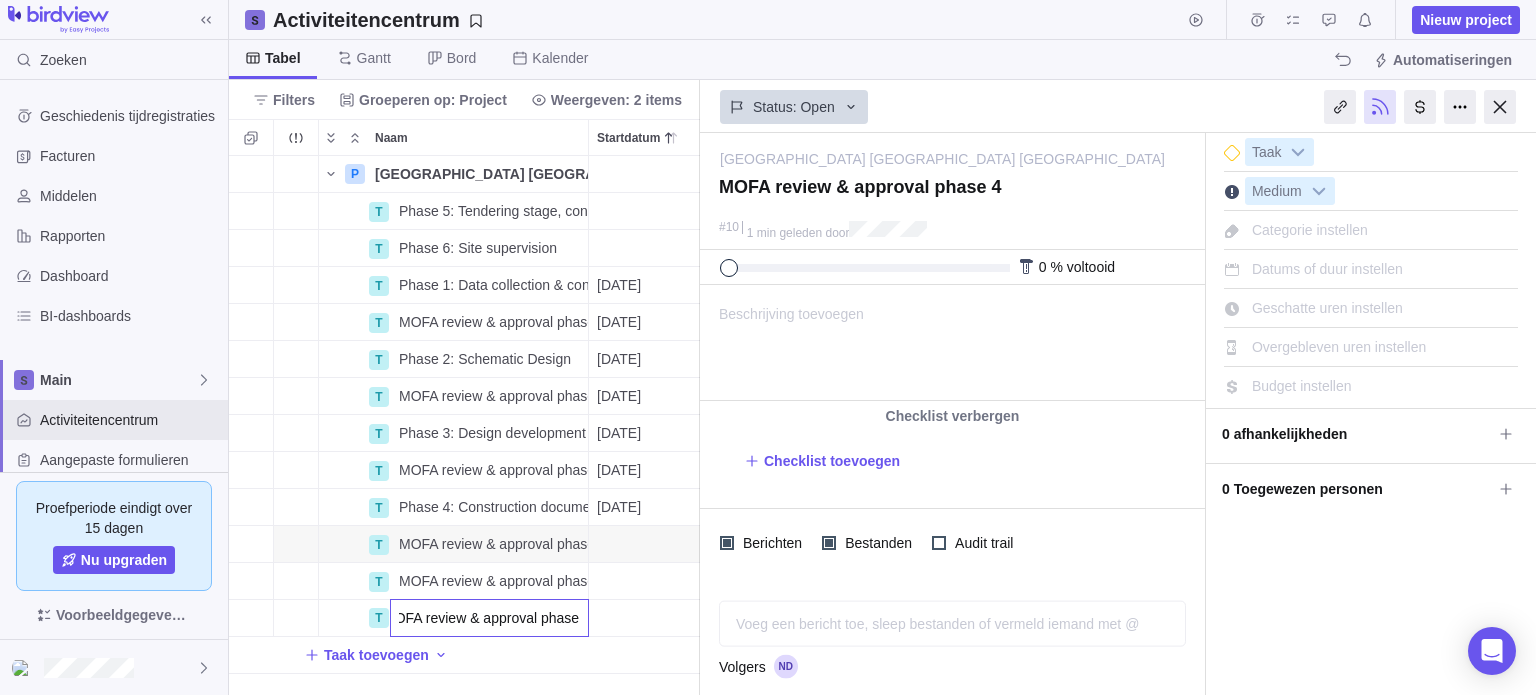 scroll, scrollTop: 0, scrollLeft: 24, axis: horizontal 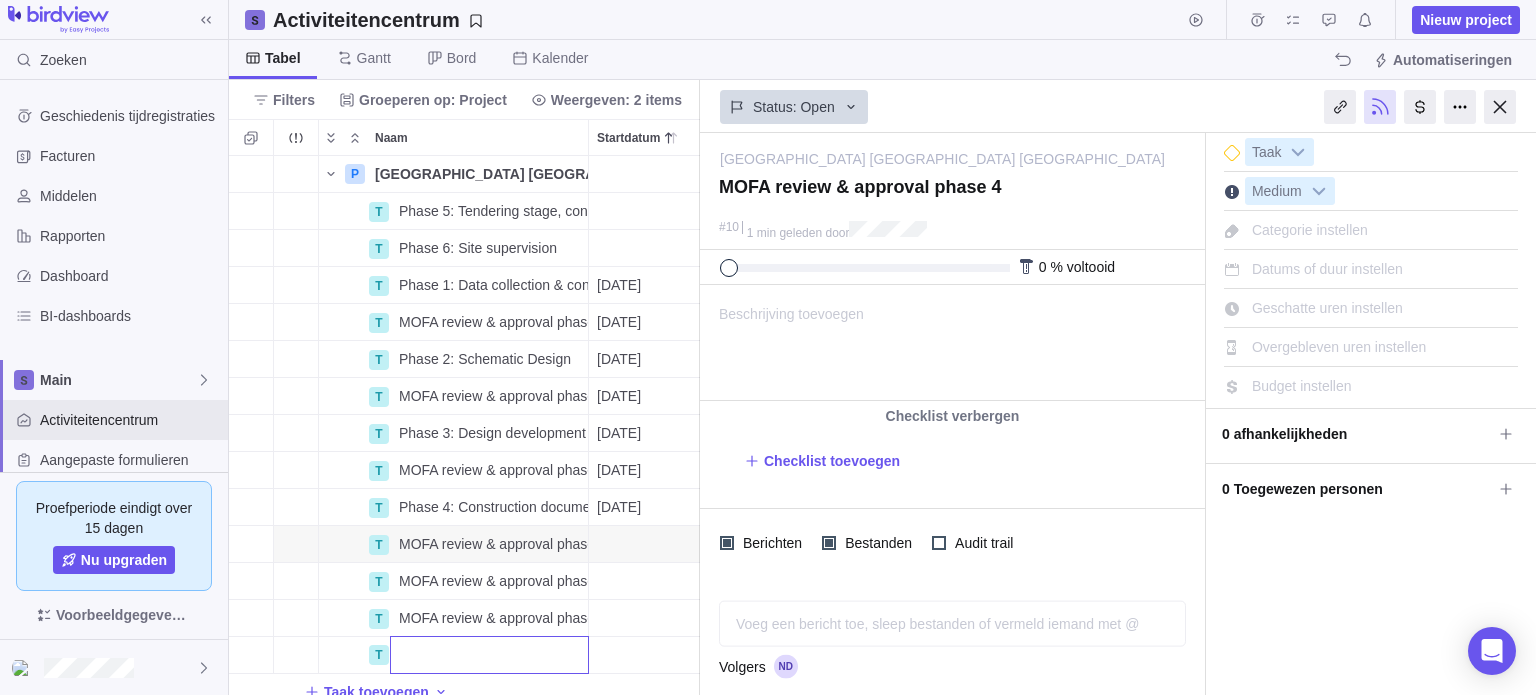 click on "Zoeken Geschiedenis tijdregistraties Facturen Middelen Rapporten Dashboard BI-dashboards Main Activiteitencentrum Aangepaste formulieren Opgeslagen weergaven Get Started Project Financials Flat Fee Project Financials T&M Upcoming Milestones Proefperiode eindigt over 15 dagen Nu upgraden Voorbeeldgegevens toevoegen Activiteitencentrum Nieuw project Tabel Gantt Bord Kalender Automatiseringen Filters Groeperen op: Project Weergeven: 2 items Sorteren Kolommen Naam Startdatum Einddatum Duur Status ID Afhankelijkheid Toegewezen aan P New Embassy Building Kuwait Brussels Details Open 1 T Phase 5: Tendering stage, contract award Details Open 5 T Phase 6: Site supervision Details Open 6 T Phase 1: Data collection & concept refinement Details 01-12-2025 29-12-2025 21d Open 1 T MOFA review & approval phase 1 Details 29-12-2025 12-01-2026 11d Open 7 T Phase 2: Schematic Design Details 12-01-2026 23-02-2026 31d Open 2 T MOFA review & approval phase 2 Details 23-02-2026 09-03-2026 11d Open 8 T Details 51d Open" at bounding box center (768, 347) 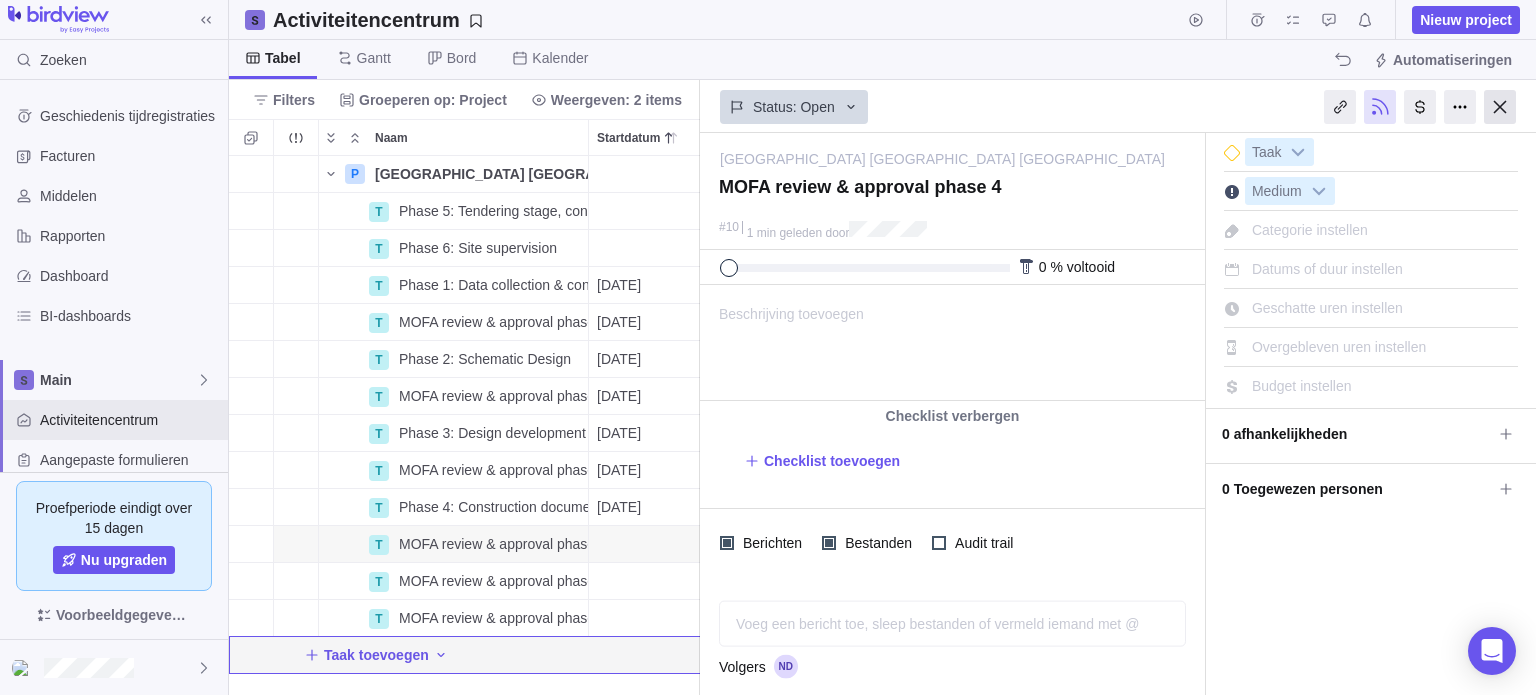click at bounding box center [1500, 107] 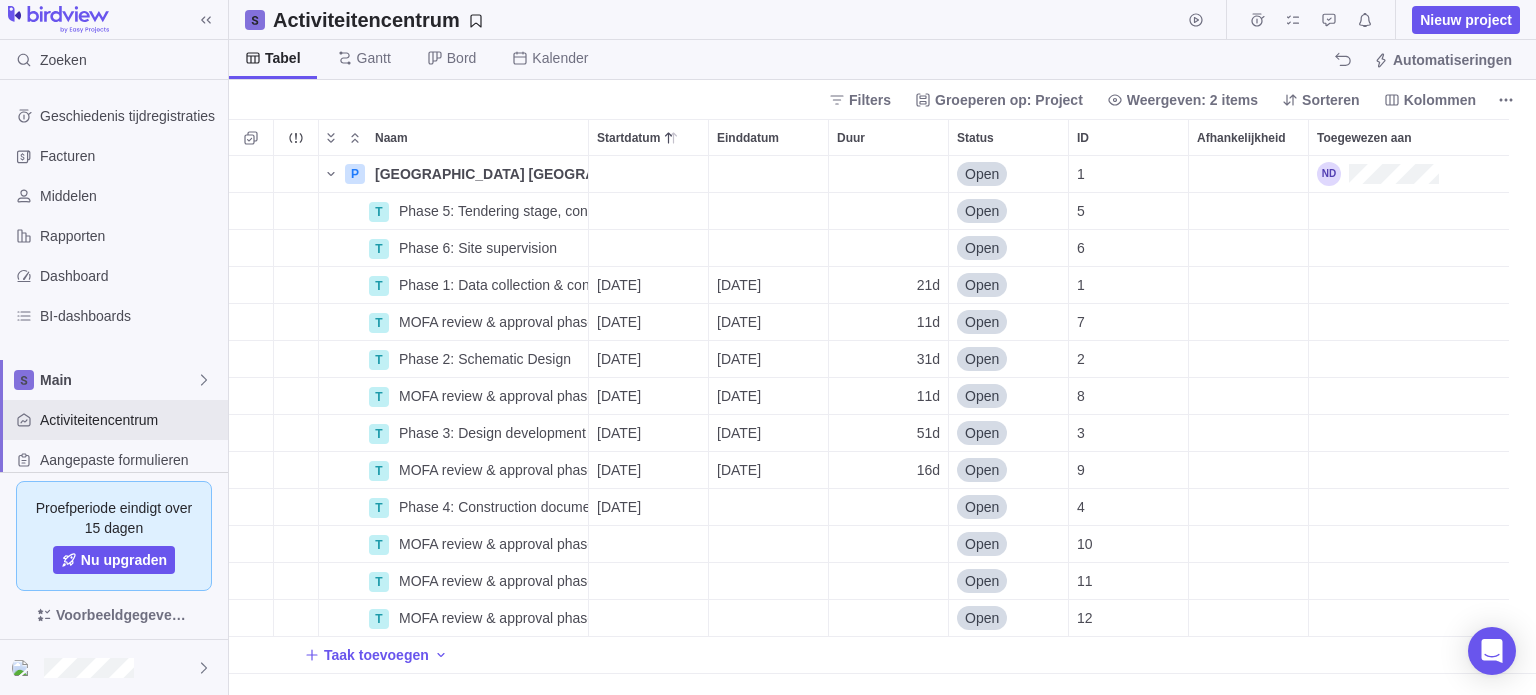 scroll, scrollTop: 16, scrollLeft: 16, axis: both 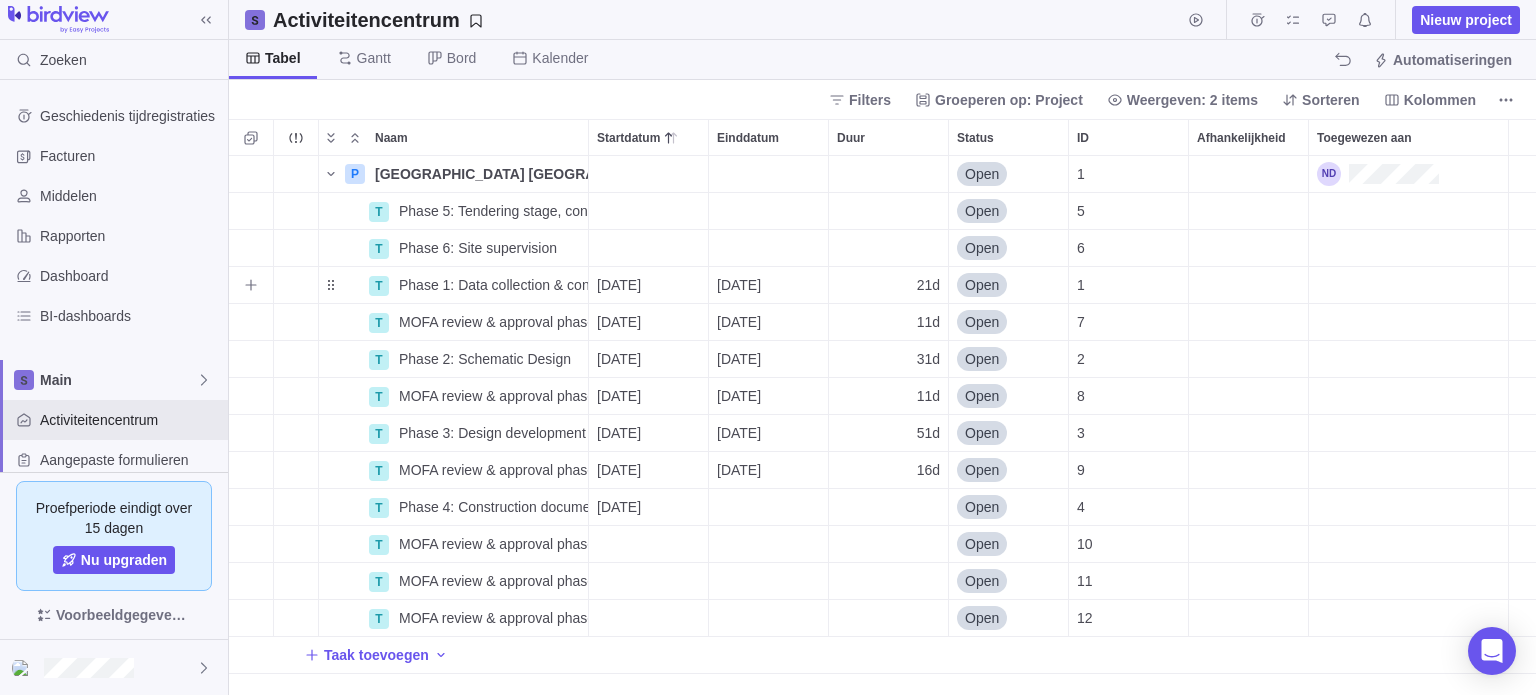 click on "21d" at bounding box center [888, 285] 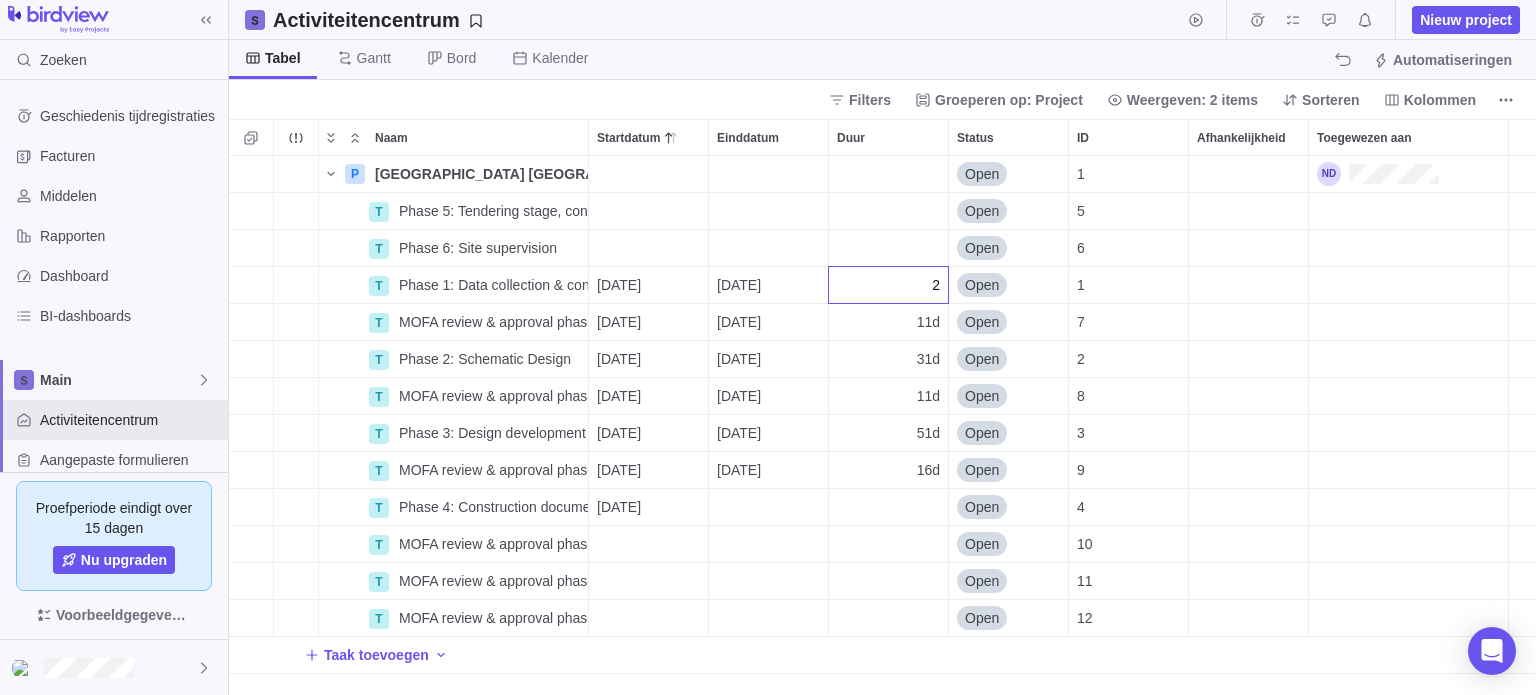 type on "28" 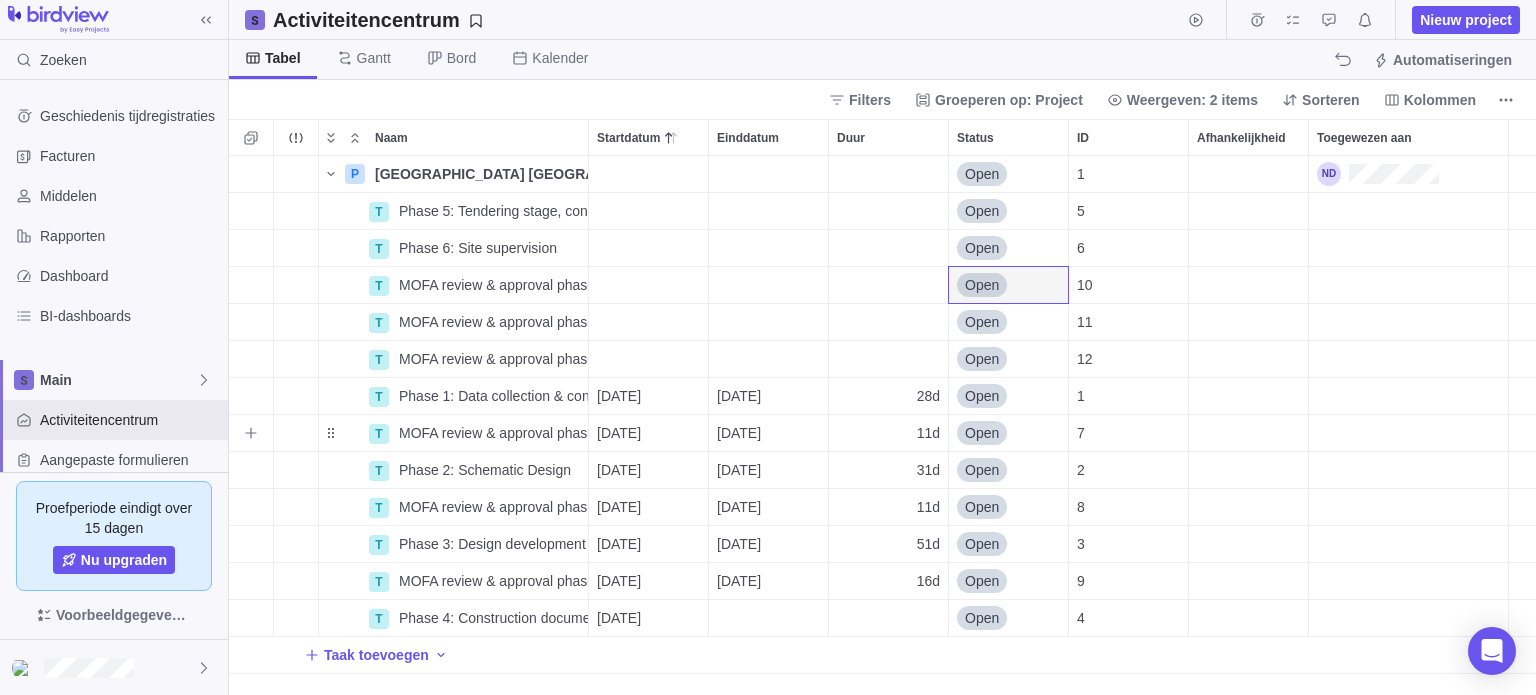 click on "11d" at bounding box center (888, 433) 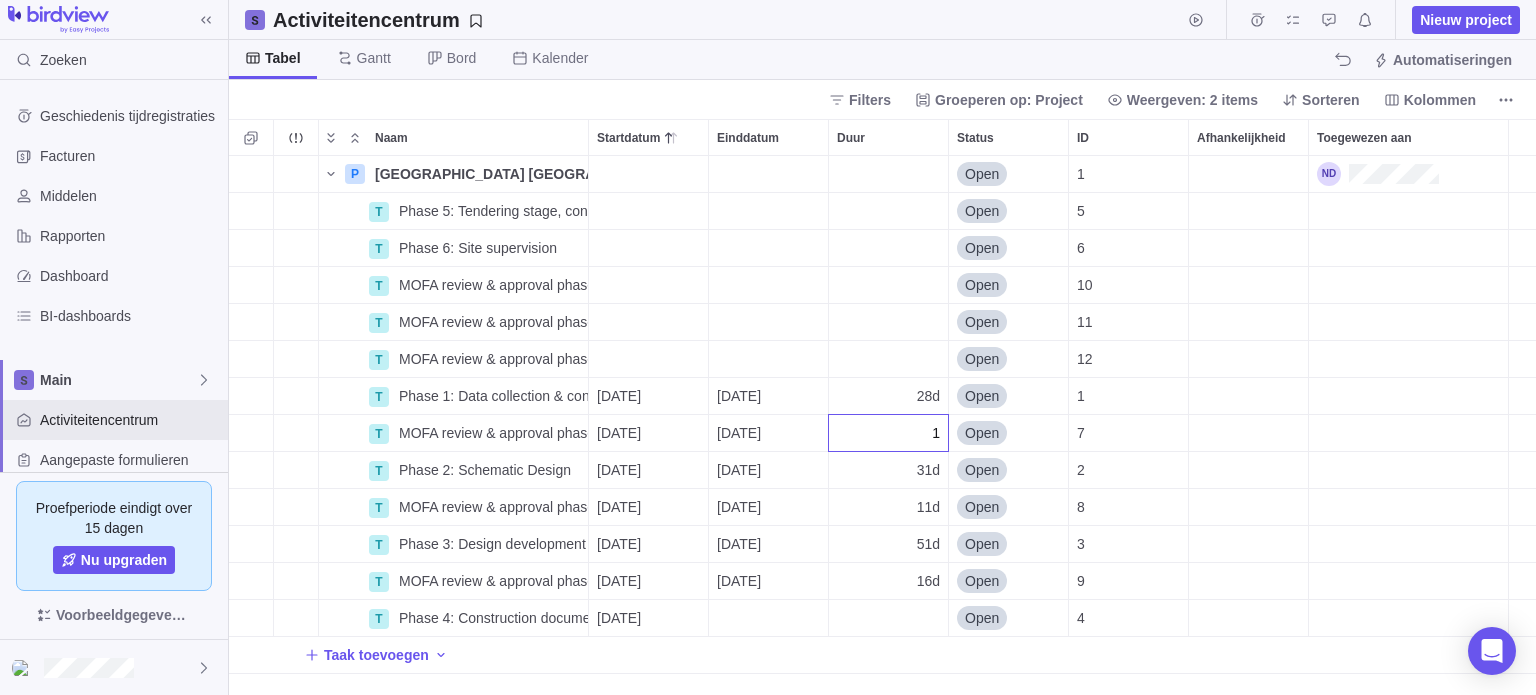type on "14" 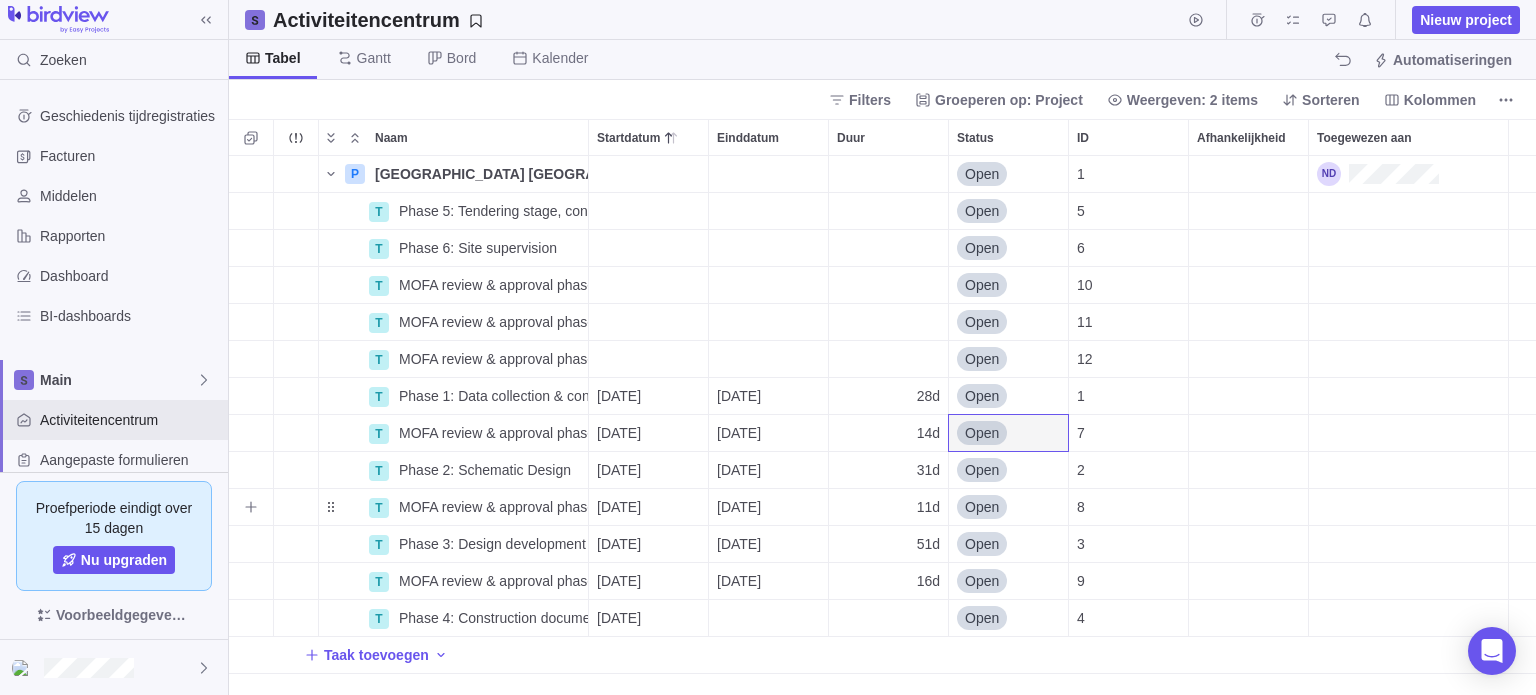 click on "11d" at bounding box center (888, 507) 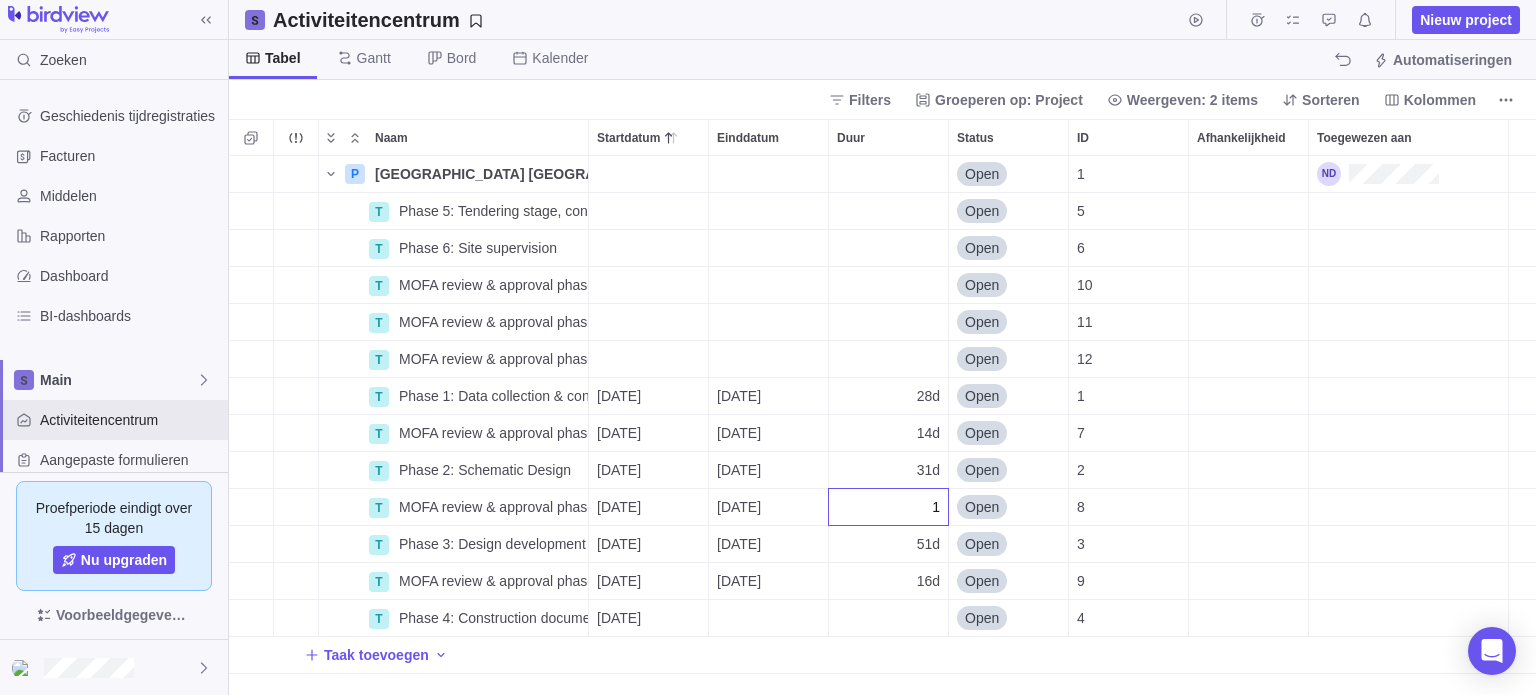 type on "14" 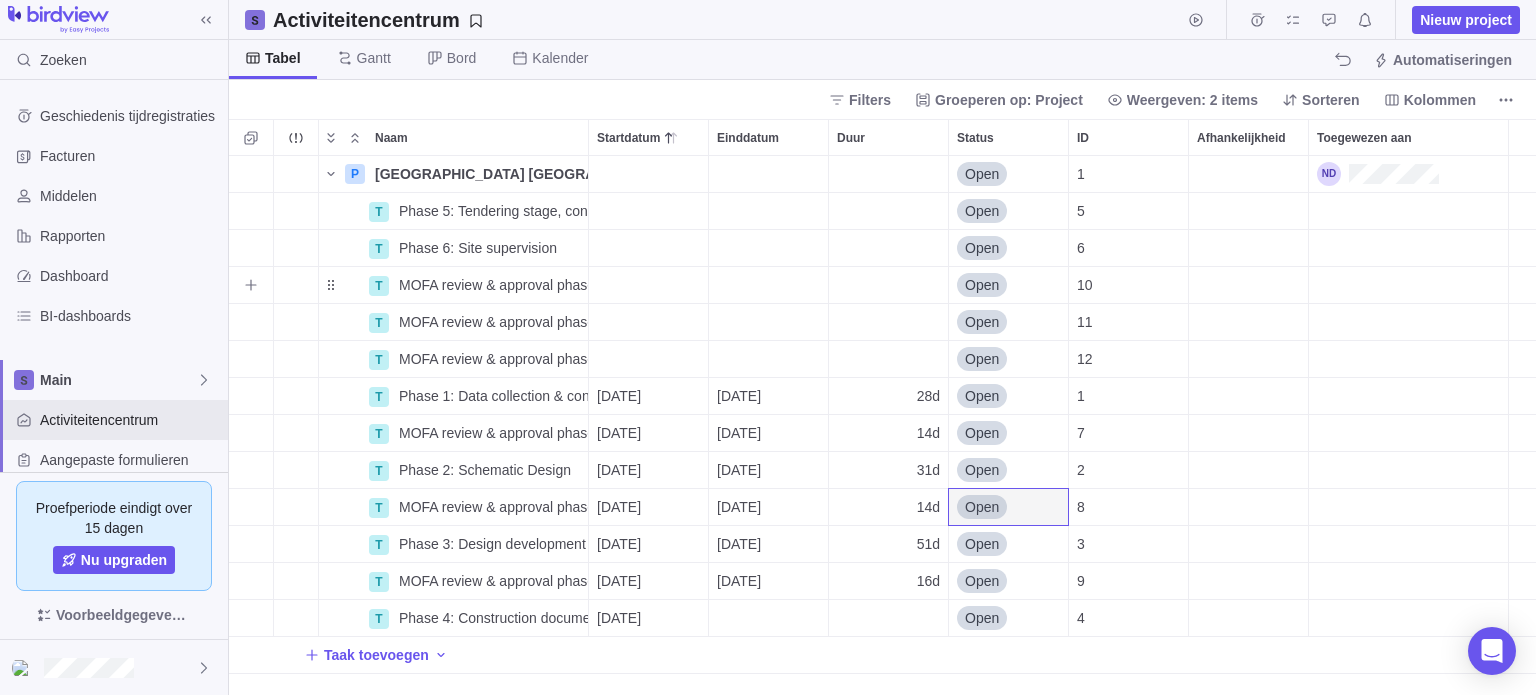 click at bounding box center (888, 285) 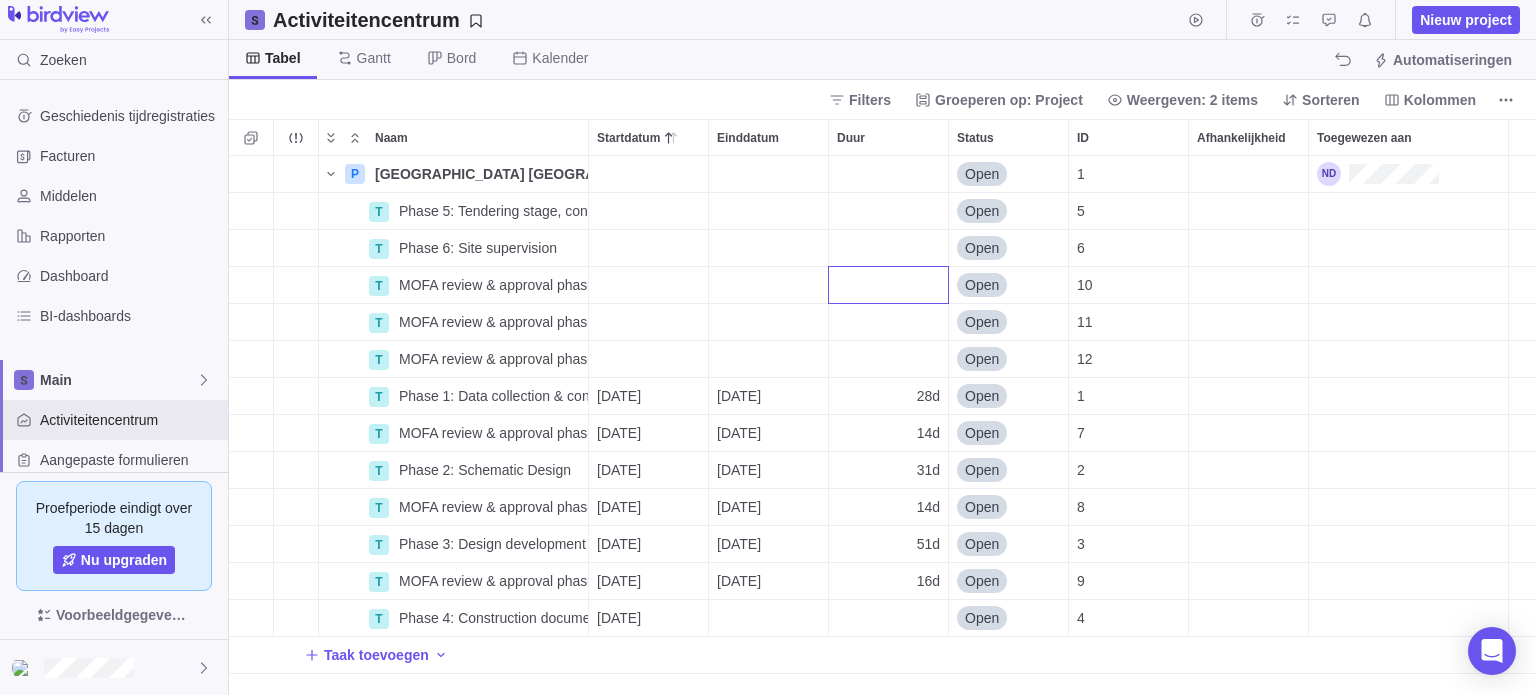 click on "Naam Startdatum Einddatum Duur Status ID Afhankelijkheid Toegewezen aan P New Embassy Building Kuwait Brussels Details Open 1 T Phase 5: Tendering stage, contract award Details Open 5 T Phase 6: Site supervision Details Open 6 T MOFA review & approval phase 4 Details Open 10 T MOFA review & approval phase 5 Details Open 11 T MOFA review & approval phase 6 Details Open 12 T Phase 1: Data collection & concept refinement Details 01-12-2025 07-01-2026 28d Open 1 T MOFA review & approval phase 1 Details 29-12-2025 15-01-2026 14d Open 7 T Phase 2: Schematic Design Details 12-01-2026 23-02-2026 31d Open 2 T MOFA review & approval phase 2 Details 23-02-2026 12-03-2026 14d Open 8 T Phase 3: Design development Details 09-03-2026 18-05-2026 51d Open 3 T MOFA review & approval phase 3 Details 18-05-2026 08-06-2026 16d Open 9 T Phase 4: Construction documents & working drawings Details 08-06-2026 Open 4 Taak toevoegen" at bounding box center [882, 407] 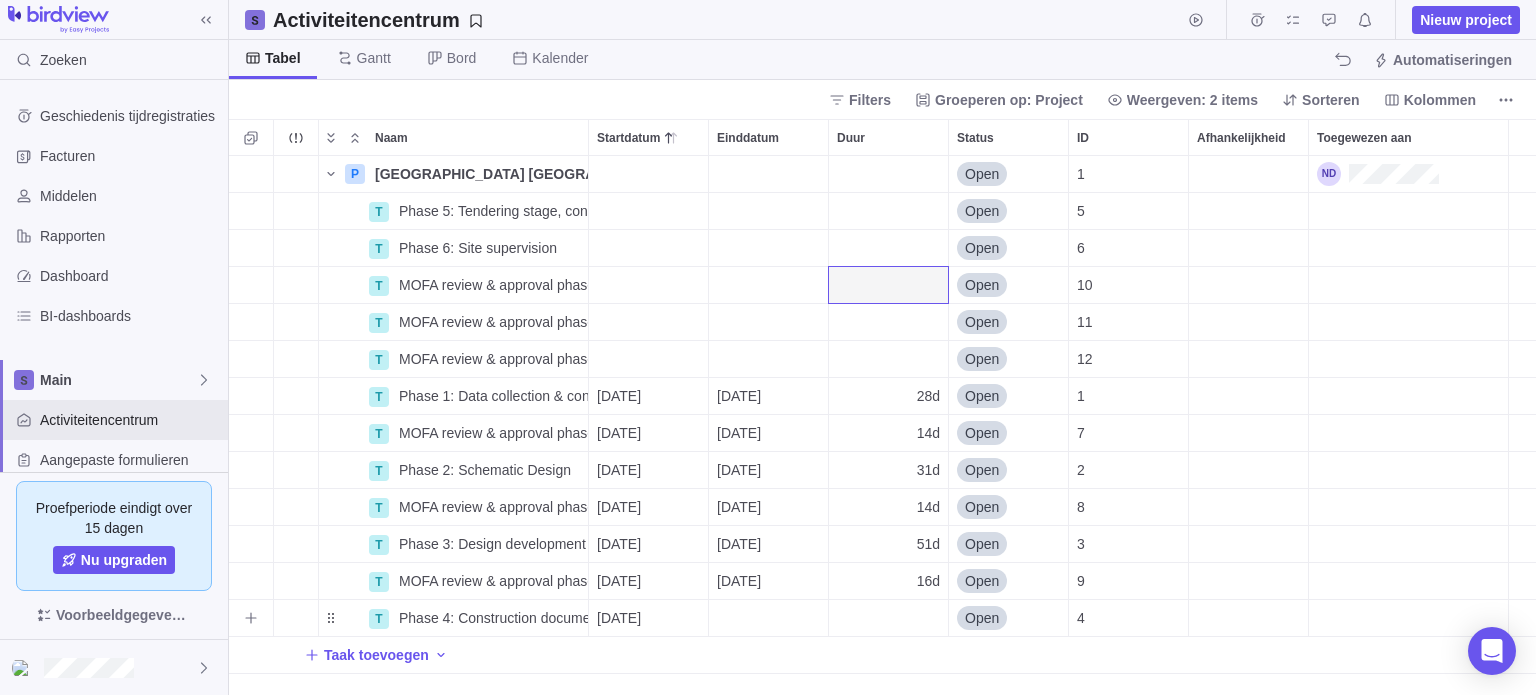 click at bounding box center [888, 618] 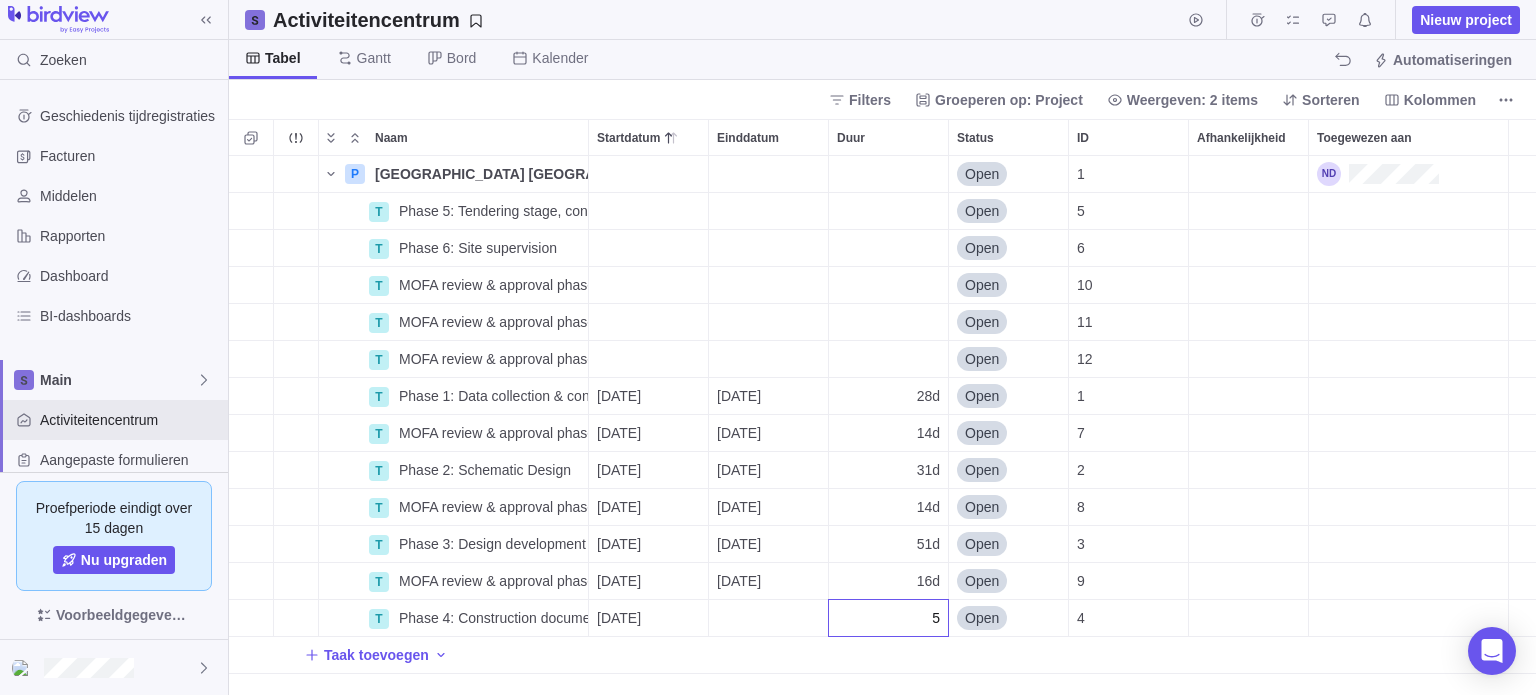 type on "56" 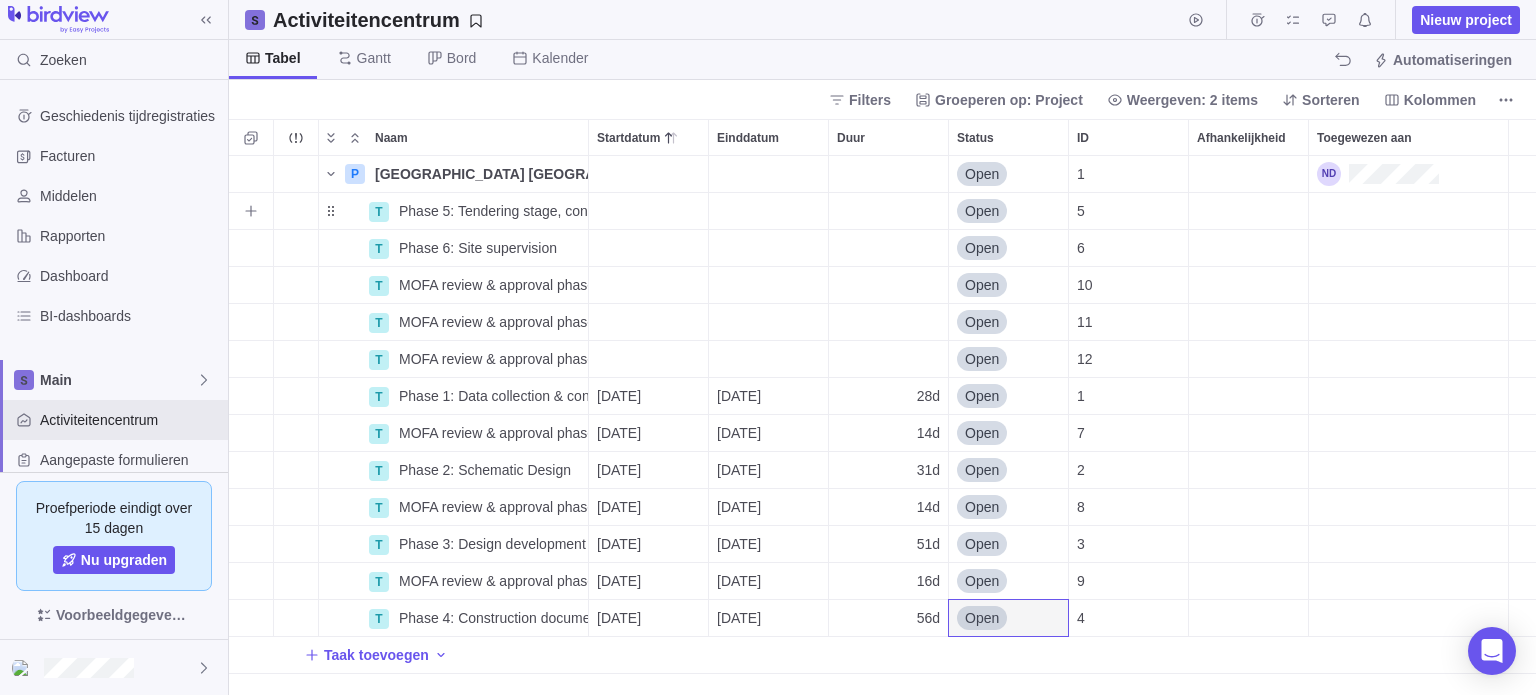 click at bounding box center (888, 211) 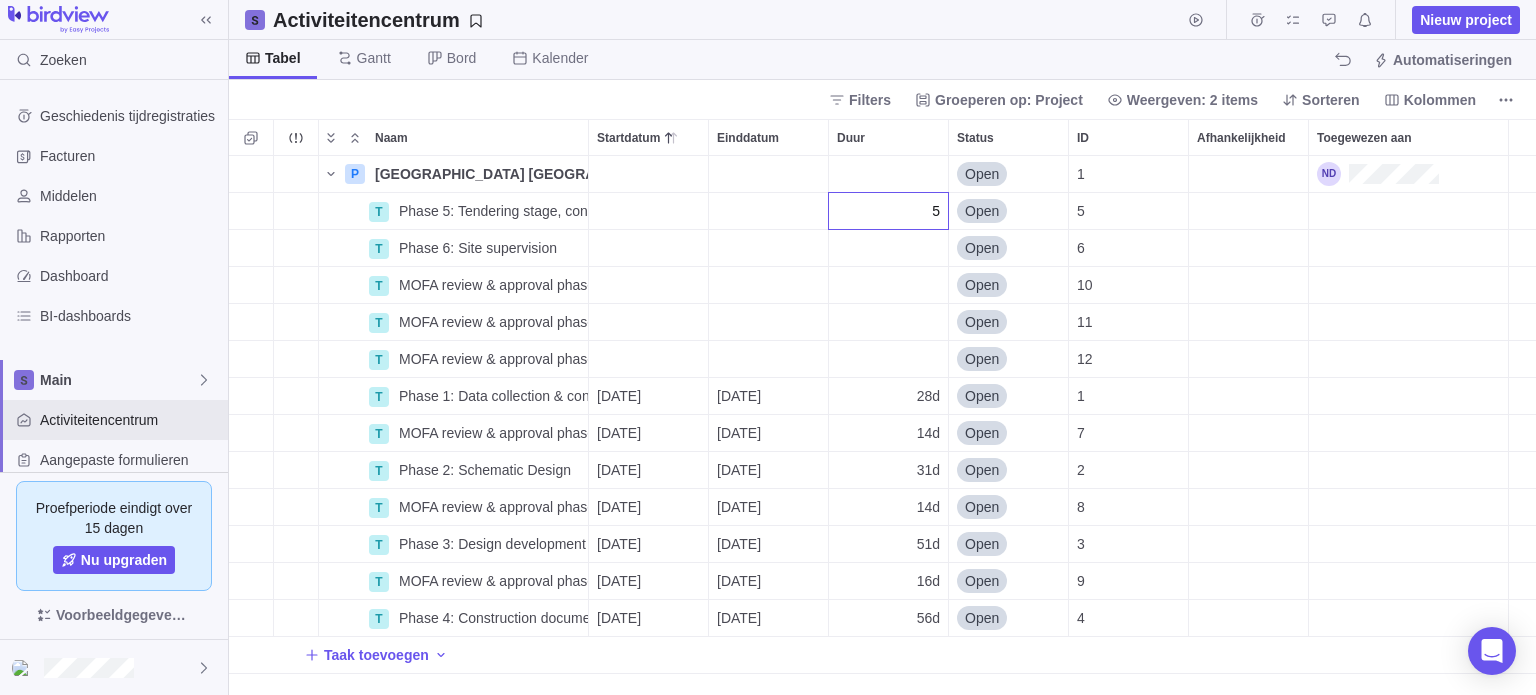 type on "56" 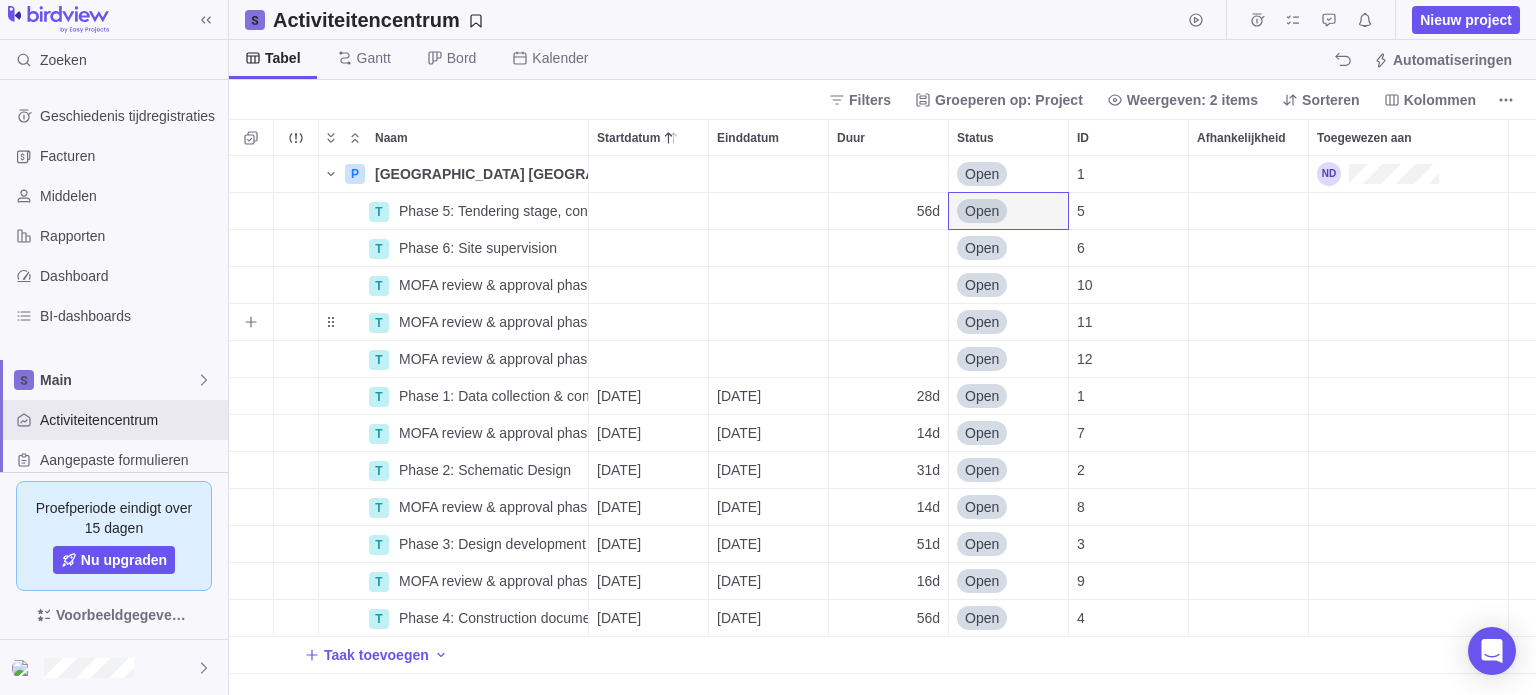 click at bounding box center (888, 322) 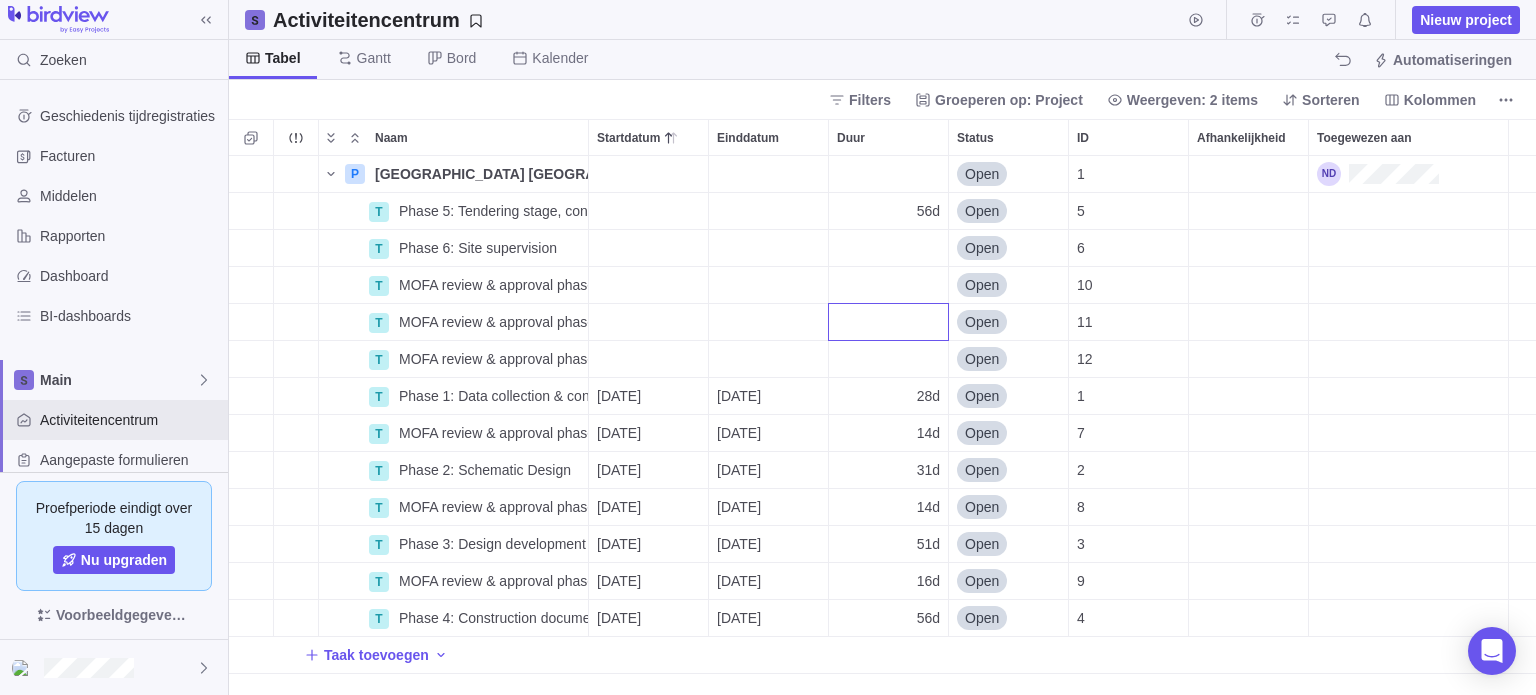 drag, startPoint x: 892, startPoint y: 263, endPoint x: 867, endPoint y: 241, distance: 33.30165 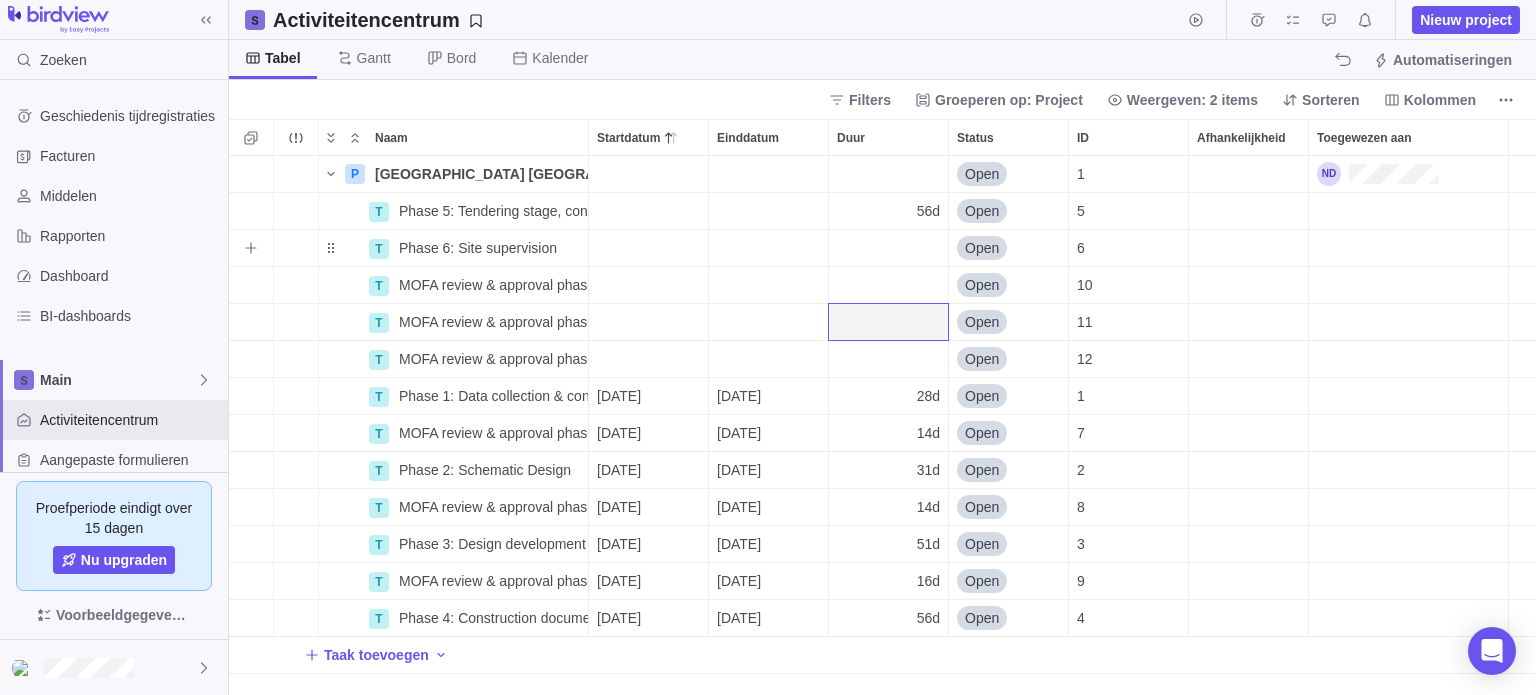 click at bounding box center (888, 248) 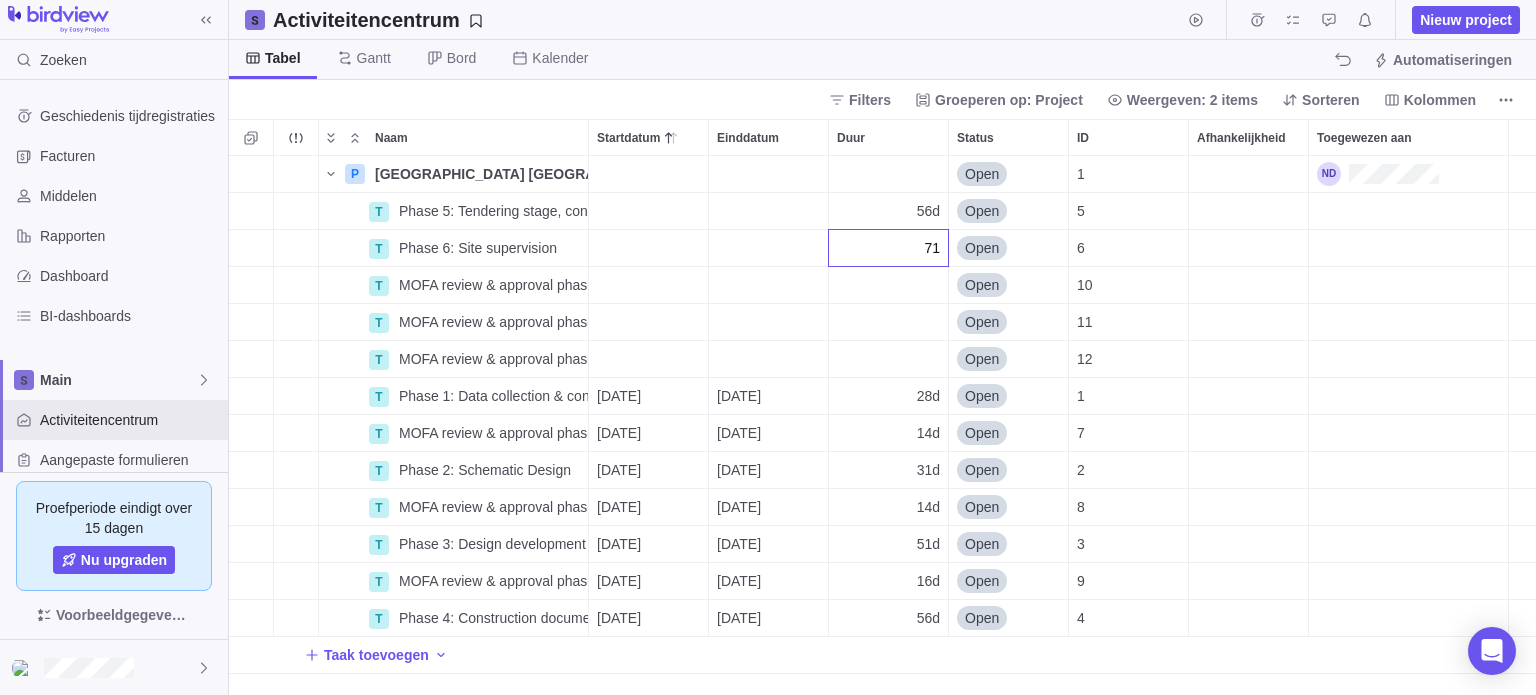 type on "712" 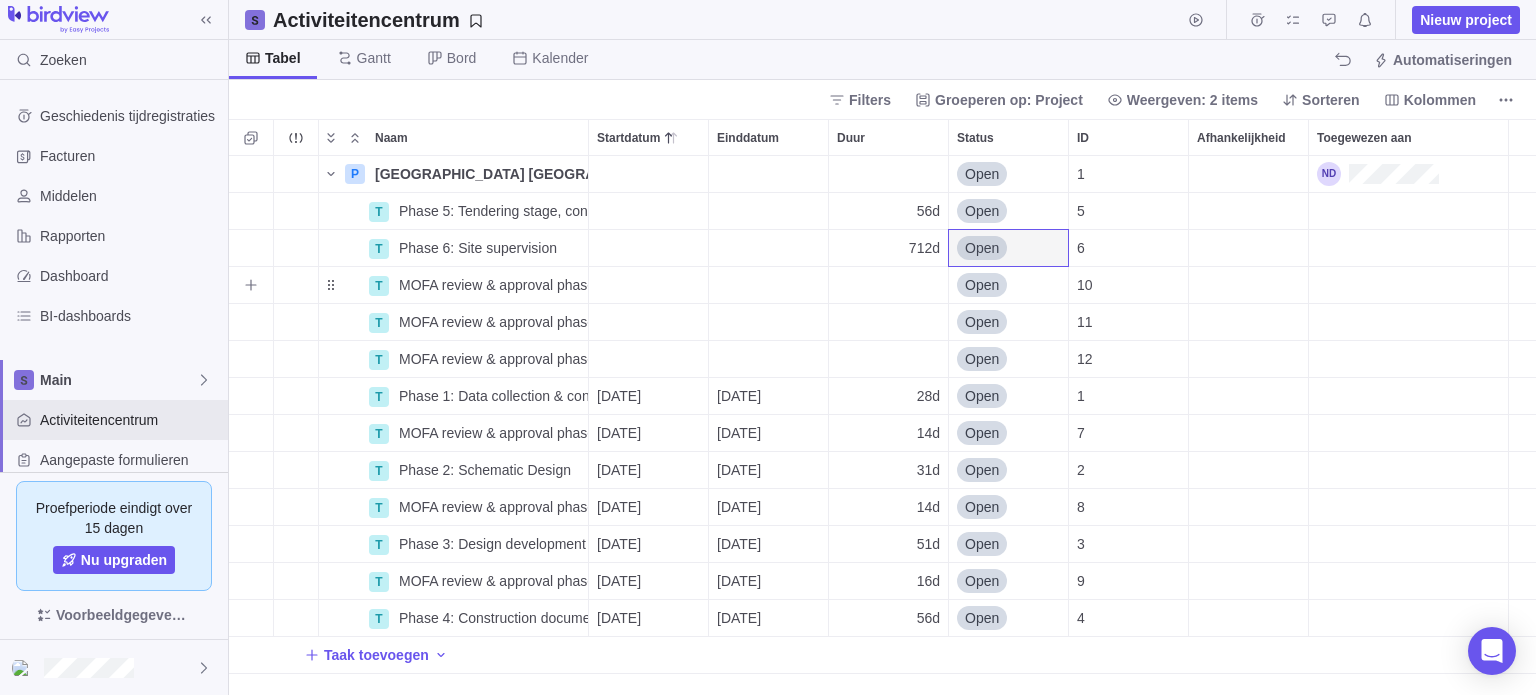 click at bounding box center (888, 285) 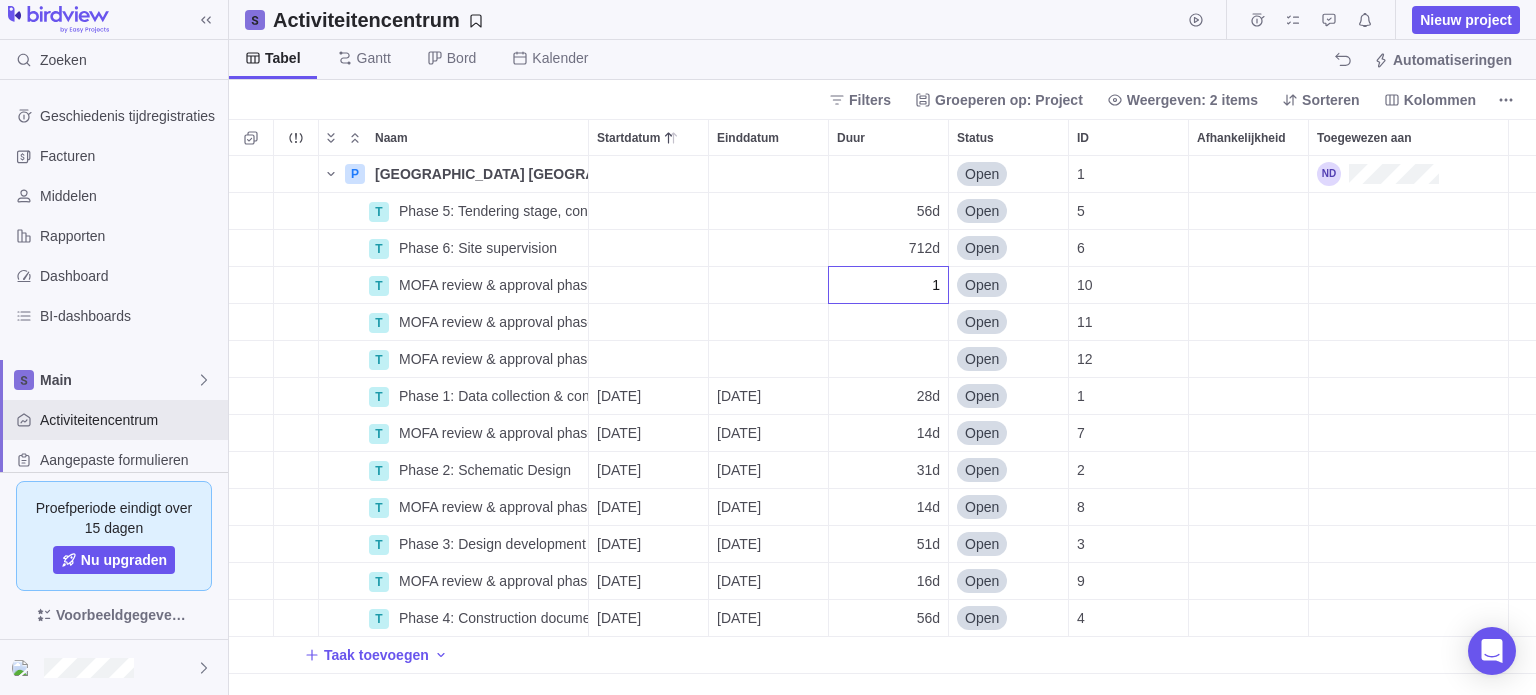 type on "14" 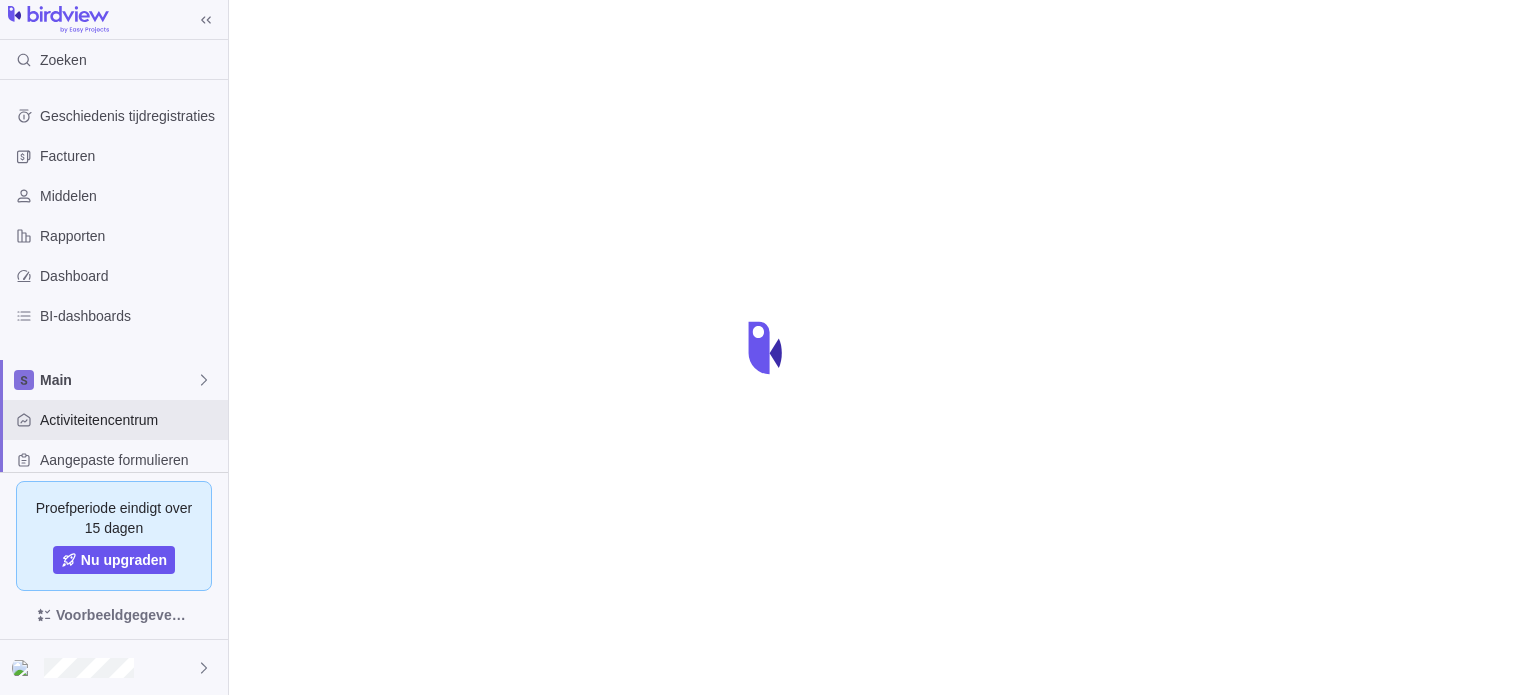 scroll, scrollTop: 0, scrollLeft: 0, axis: both 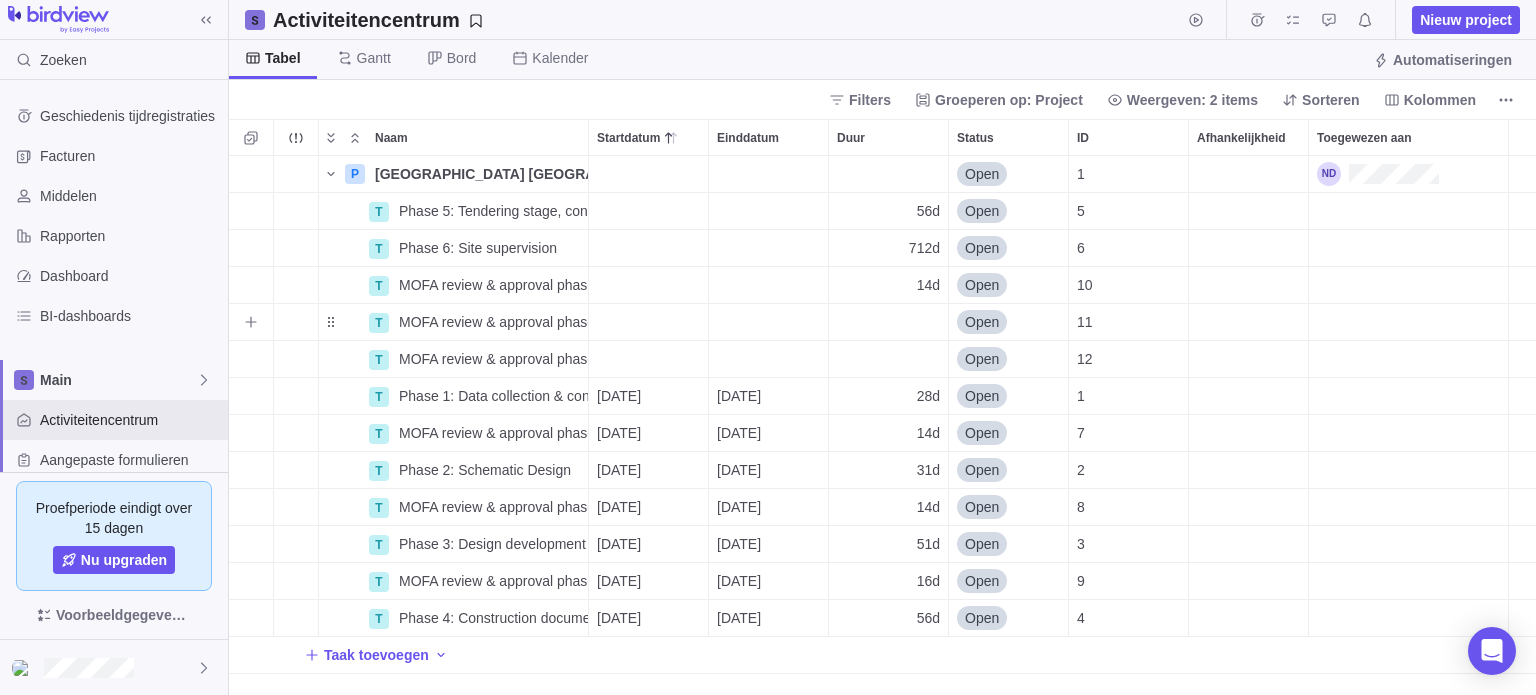 click at bounding box center [888, 322] 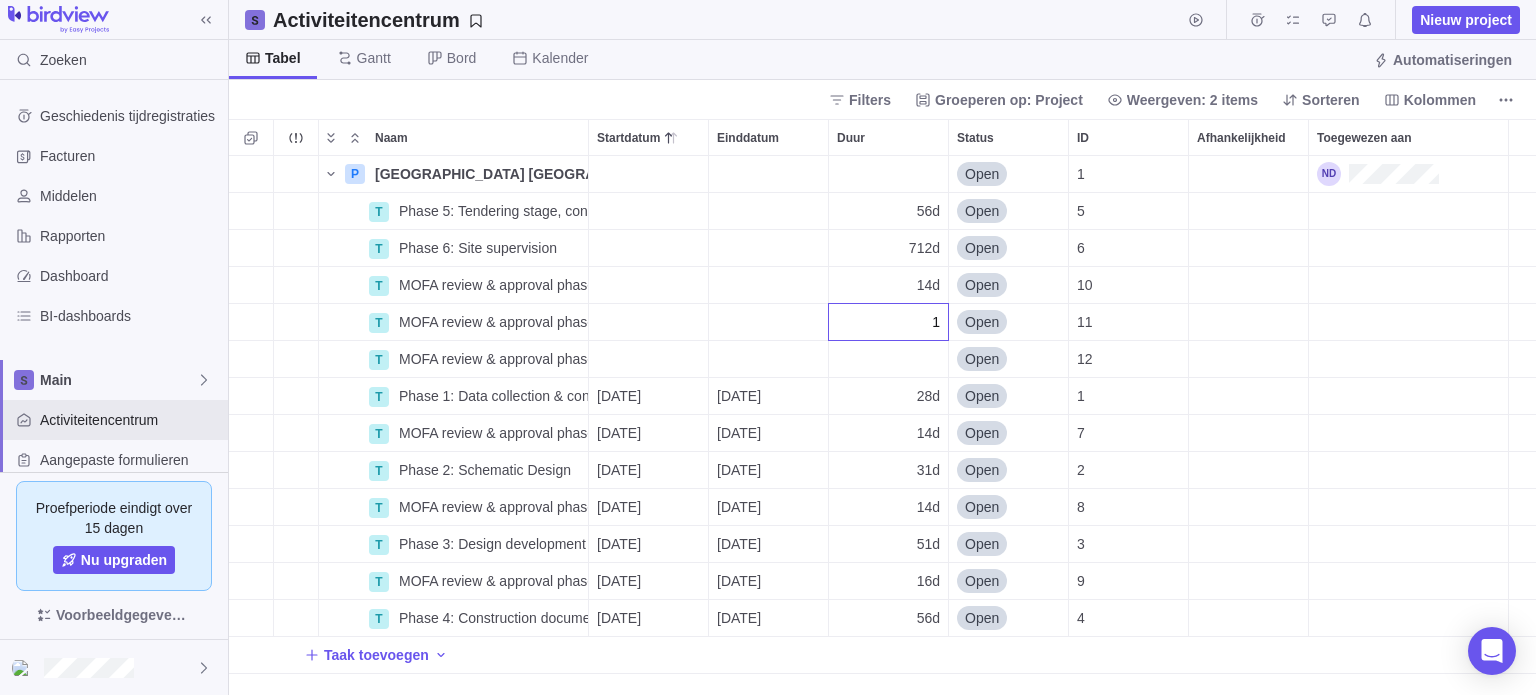 type on "14" 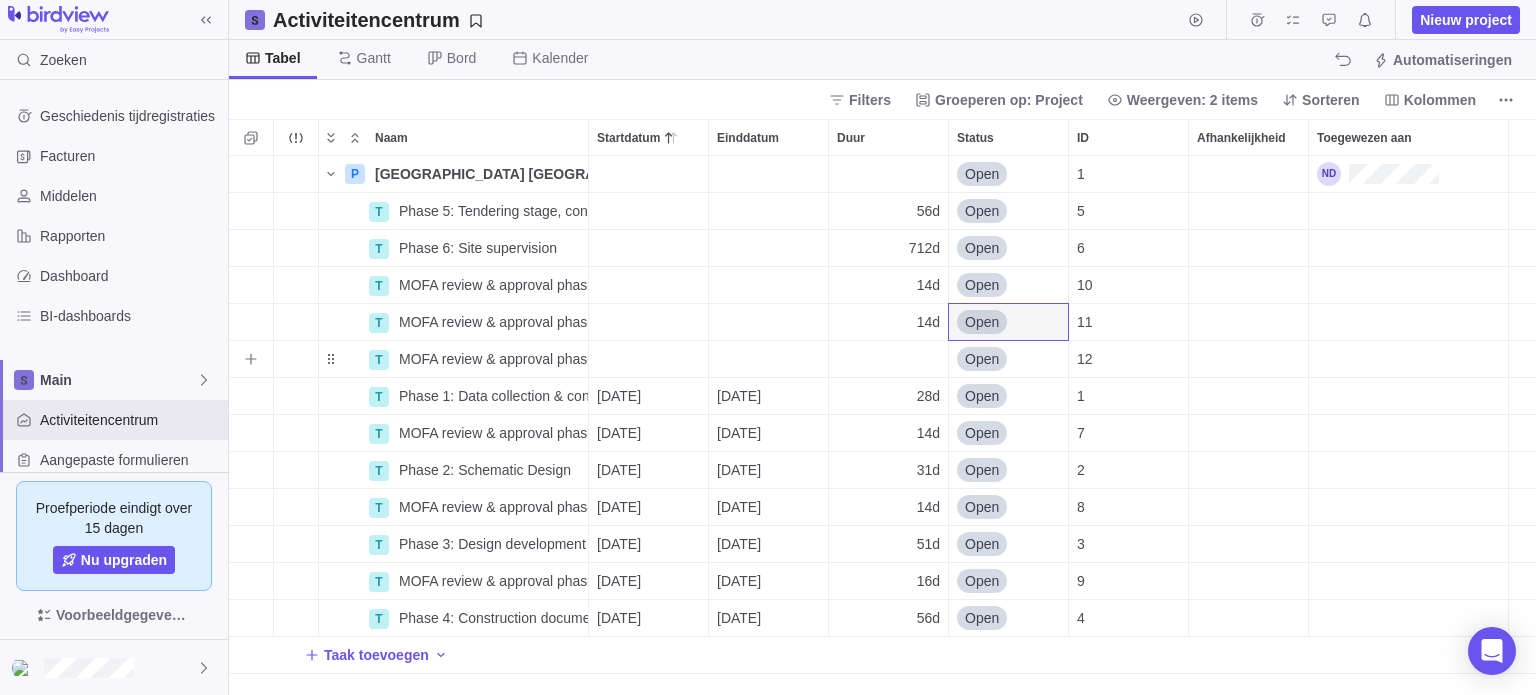 click at bounding box center (888, 359) 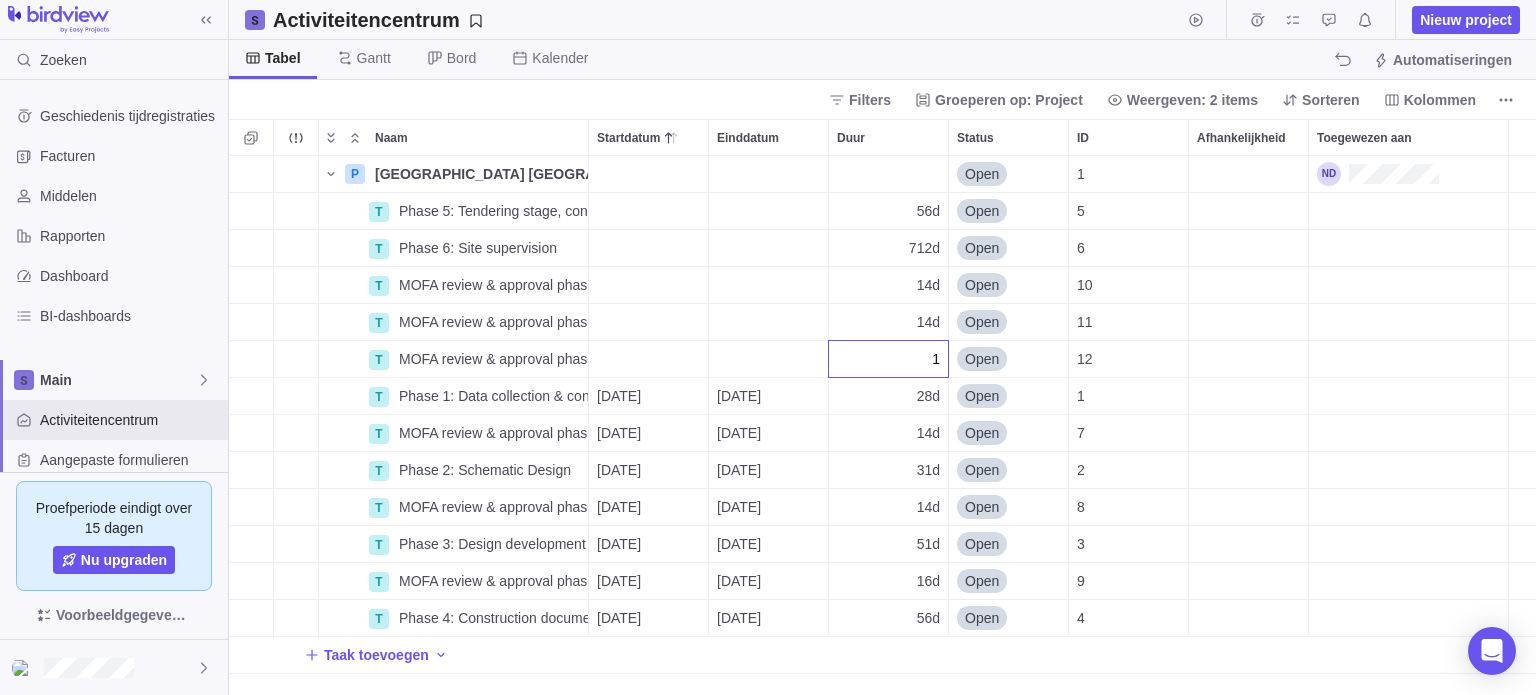 type on "14" 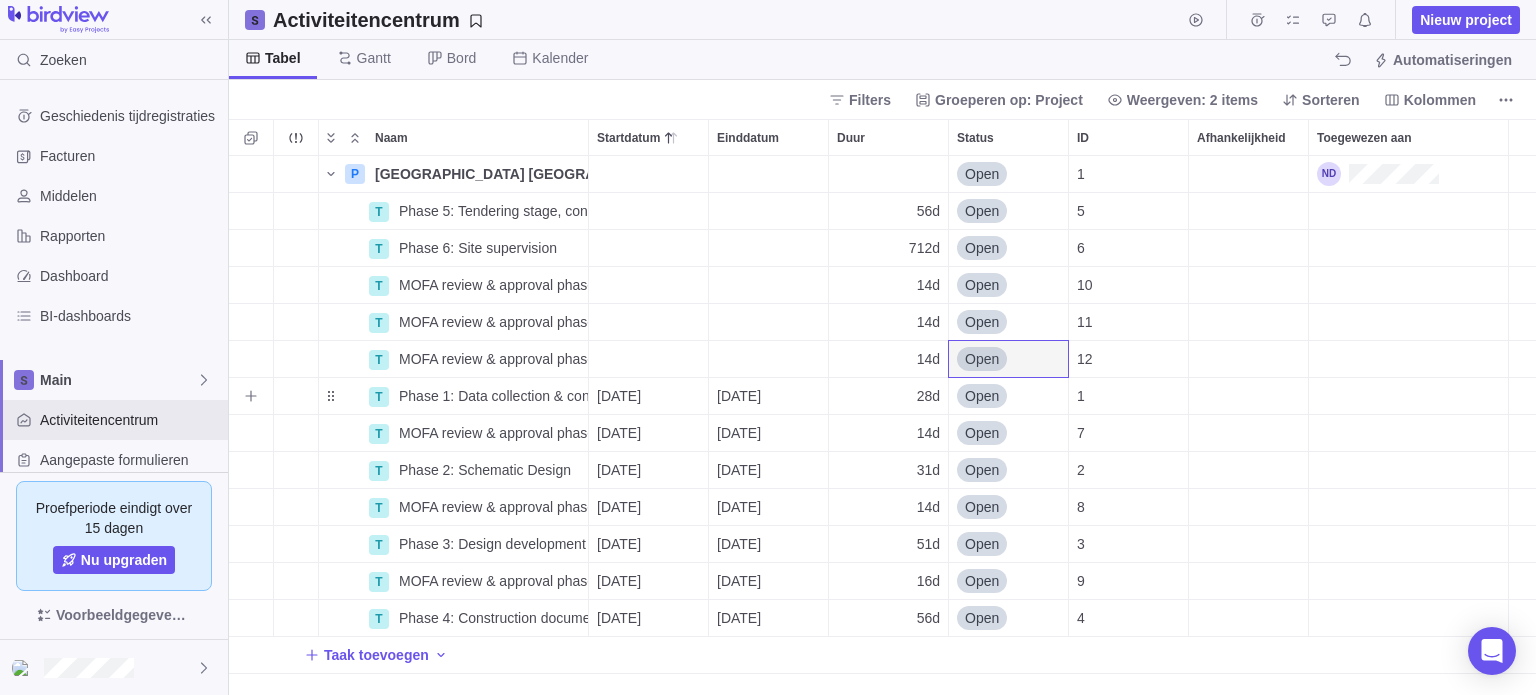 click on "28d" at bounding box center [888, 396] 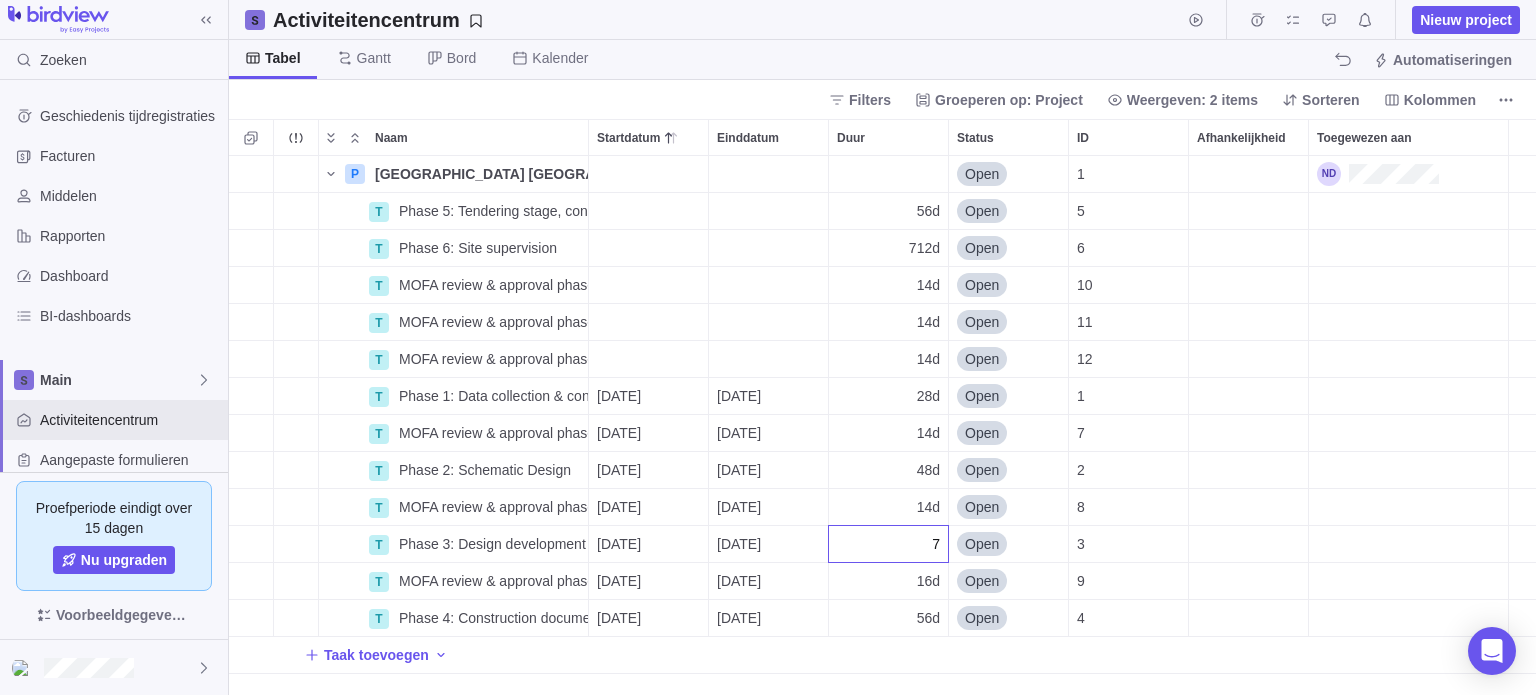 type on "70" 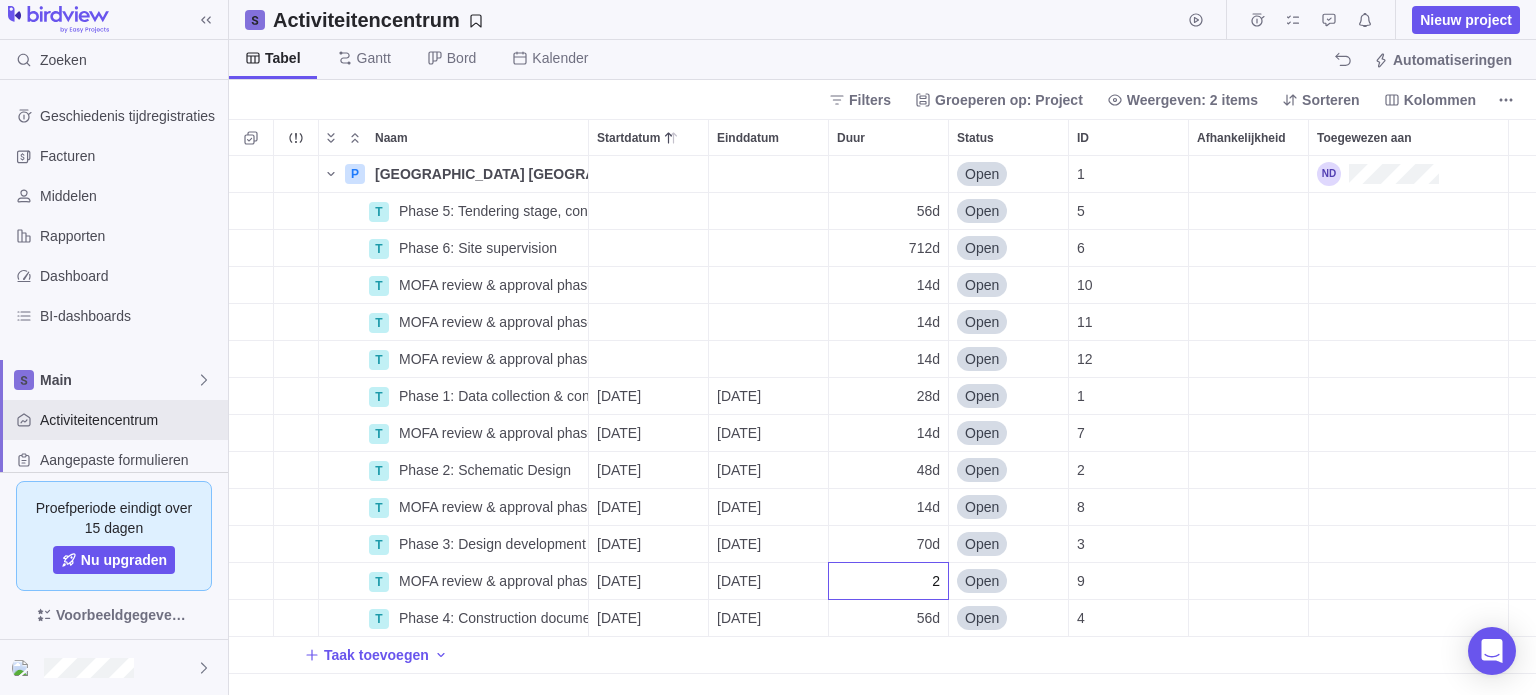 type on "21" 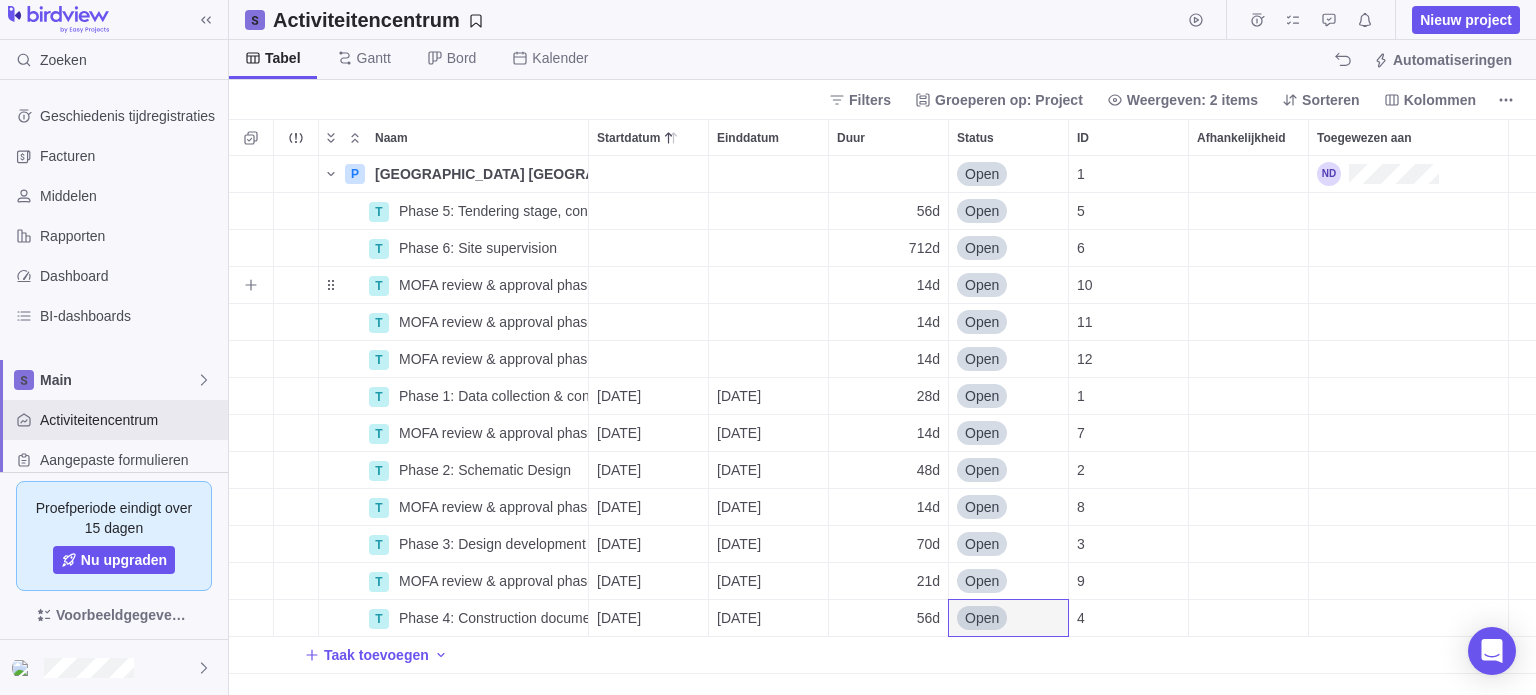 click at bounding box center [648, 285] 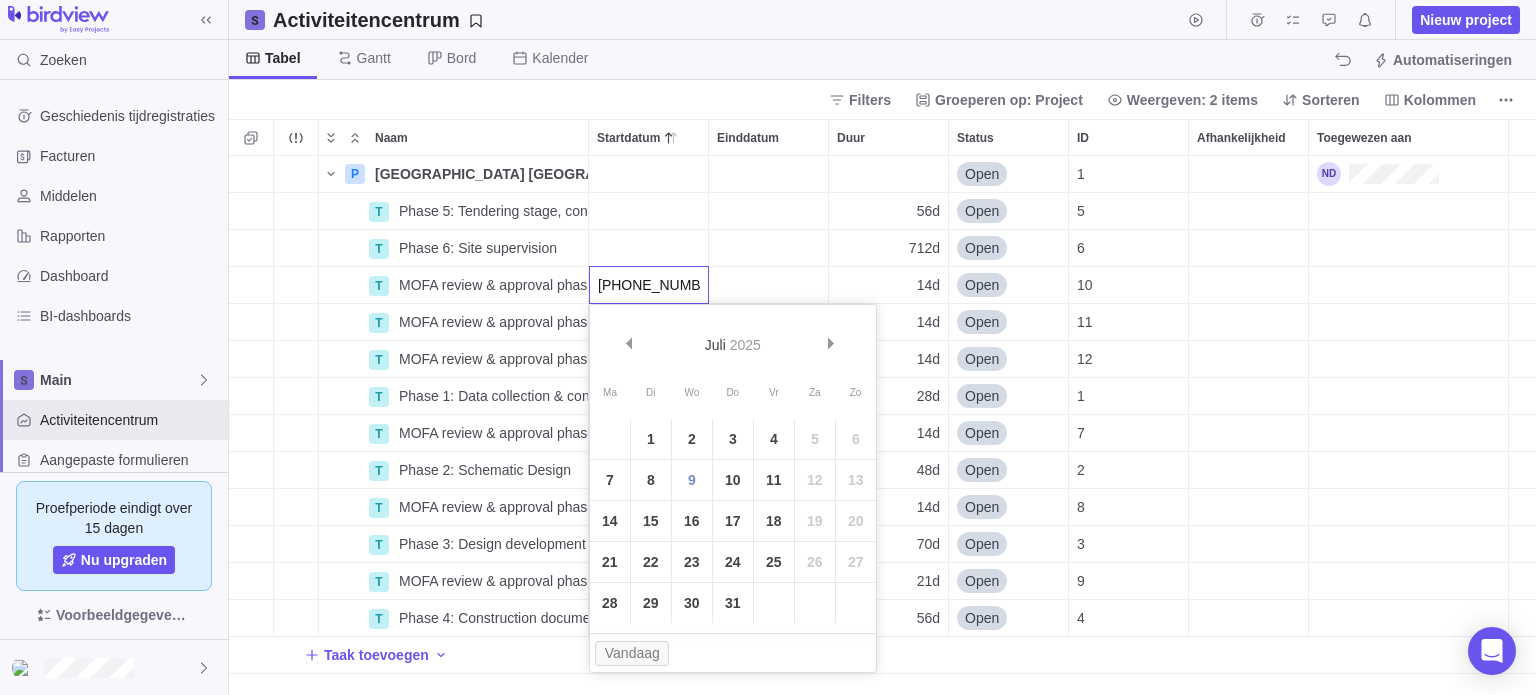 type on "24-08-2026" 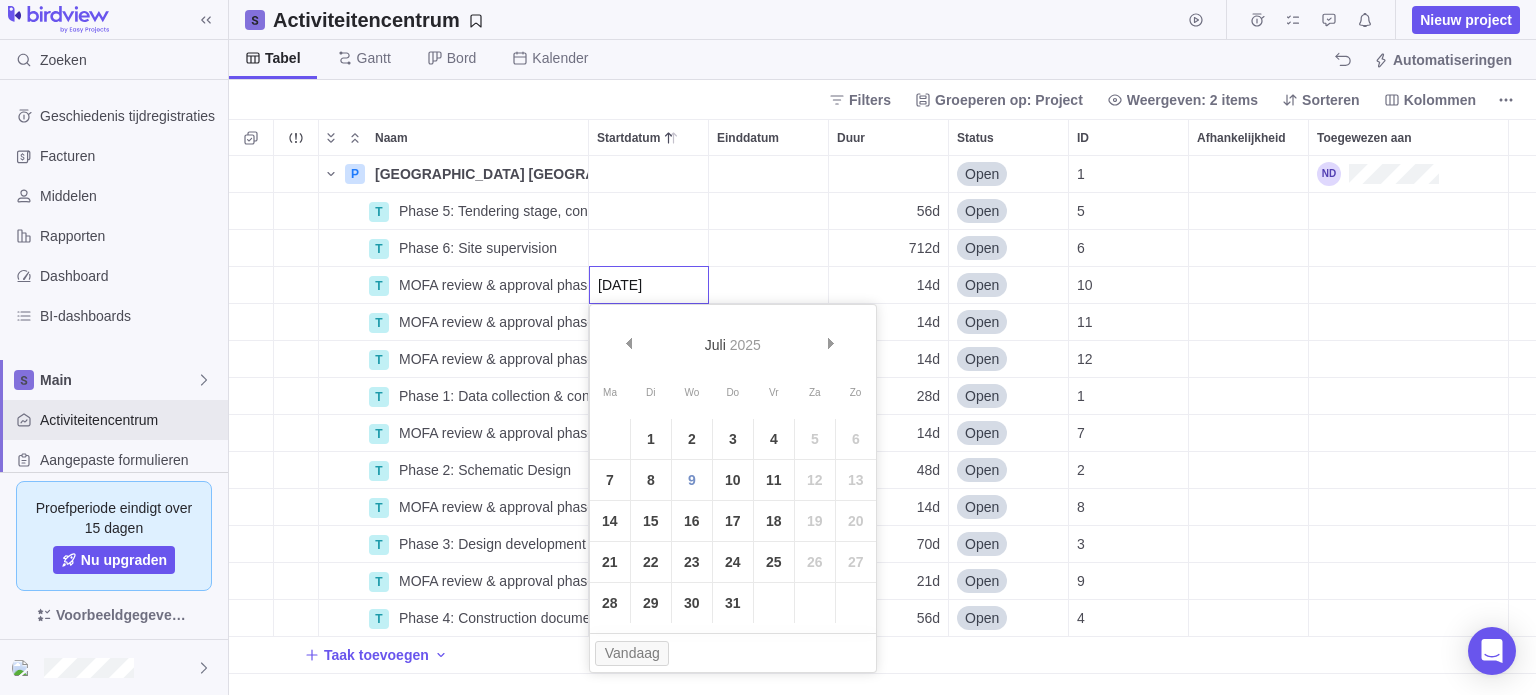 scroll, scrollTop: 524, scrollLeft: 1292, axis: both 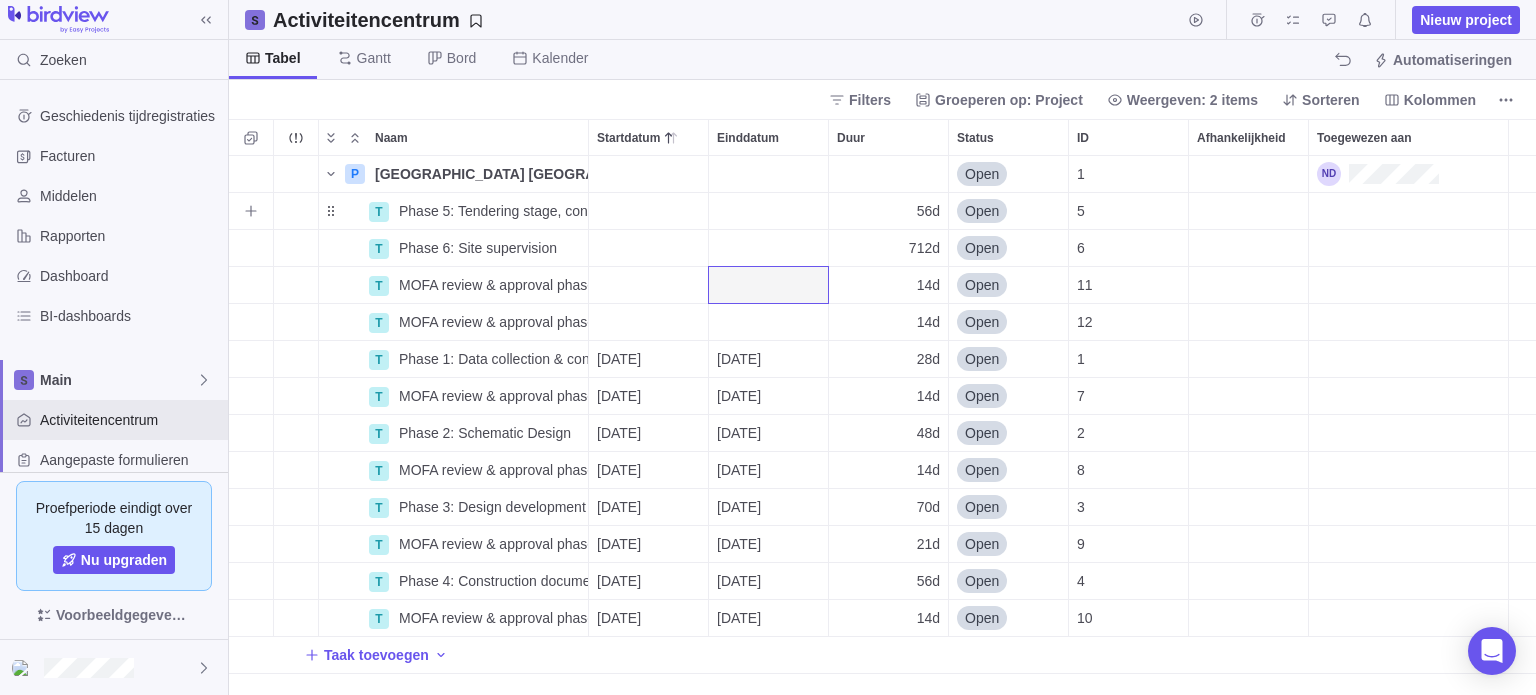 click at bounding box center [648, 211] 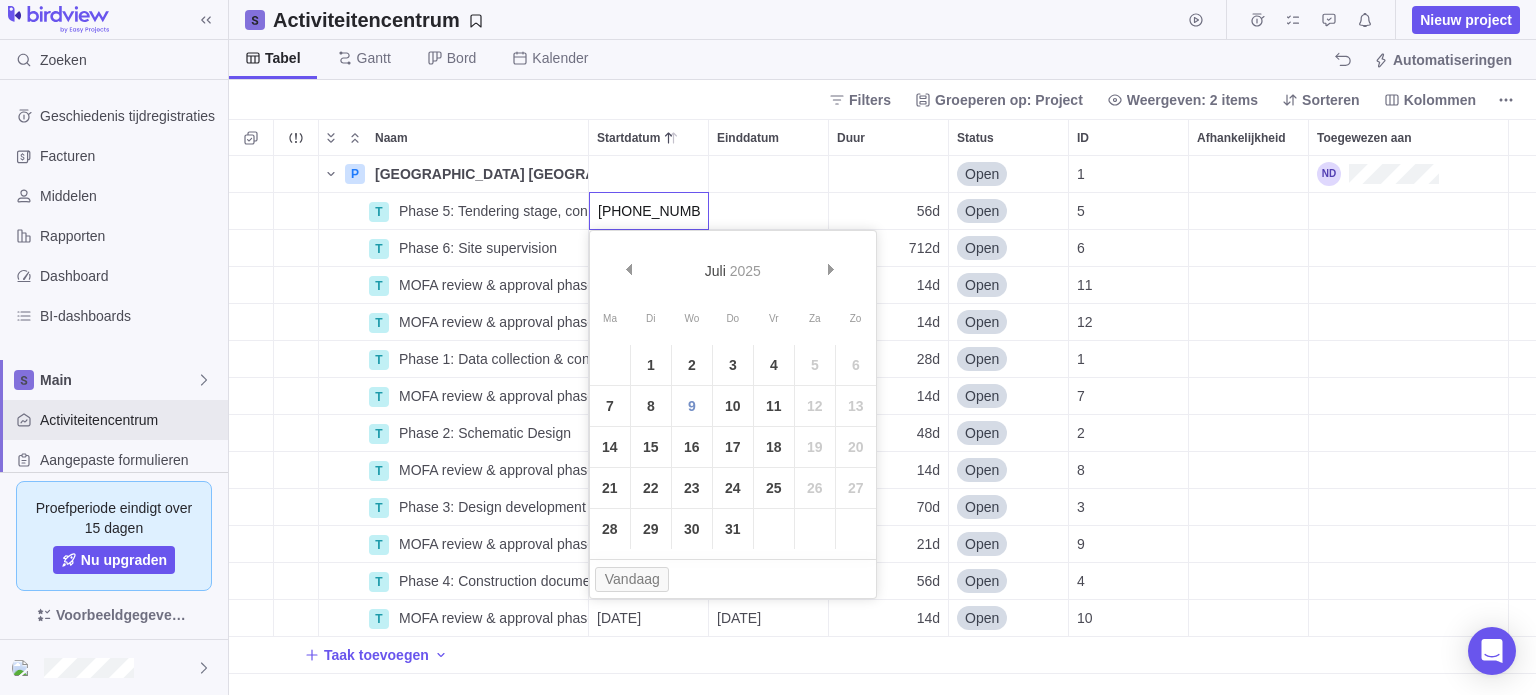 type on "10-09-2026" 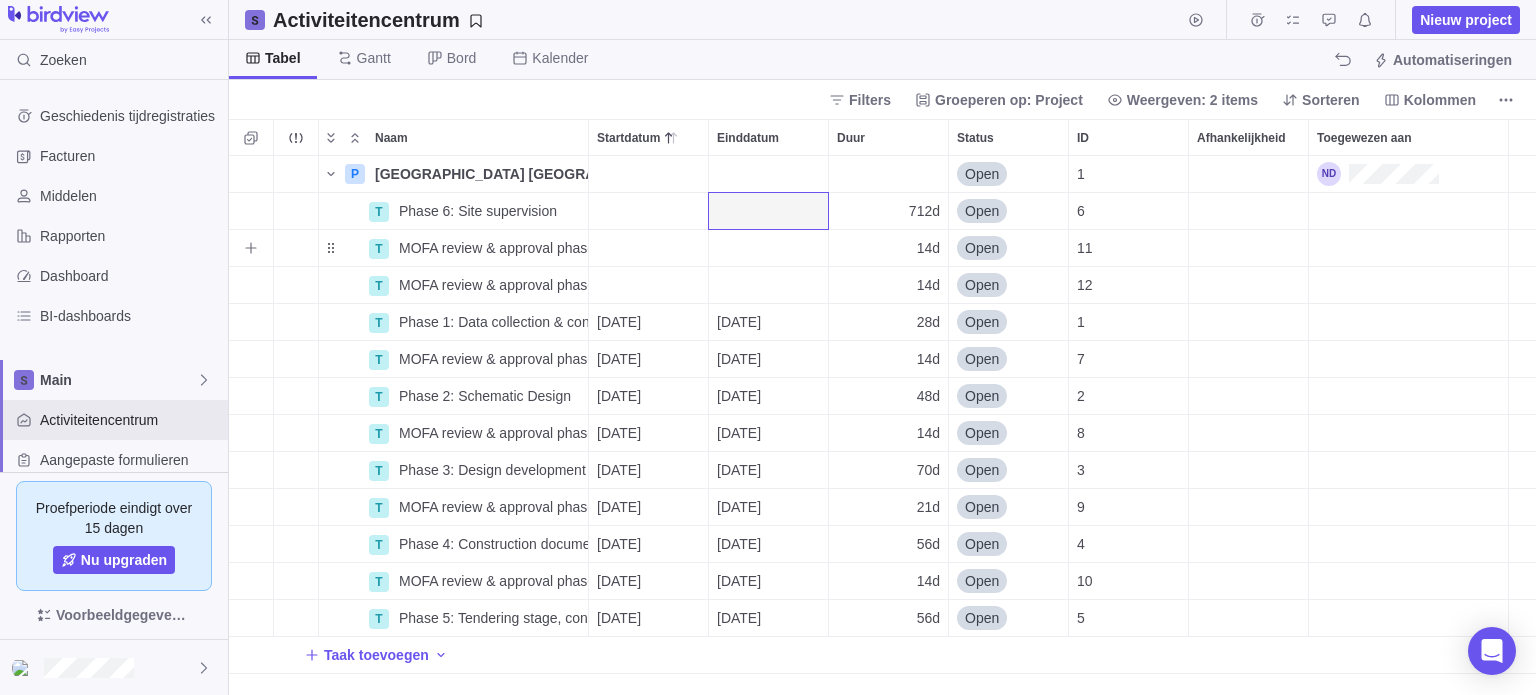 click at bounding box center [648, 248] 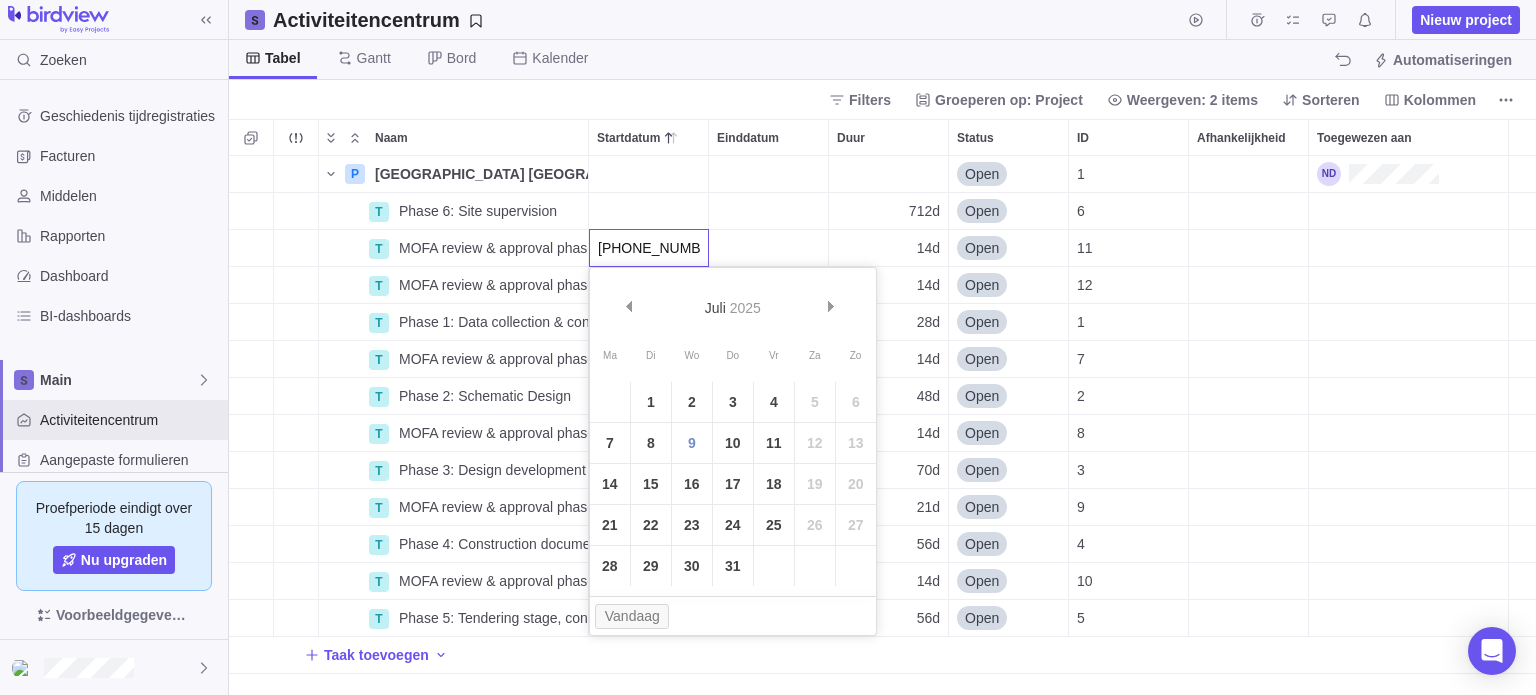 type on "26-11-2026" 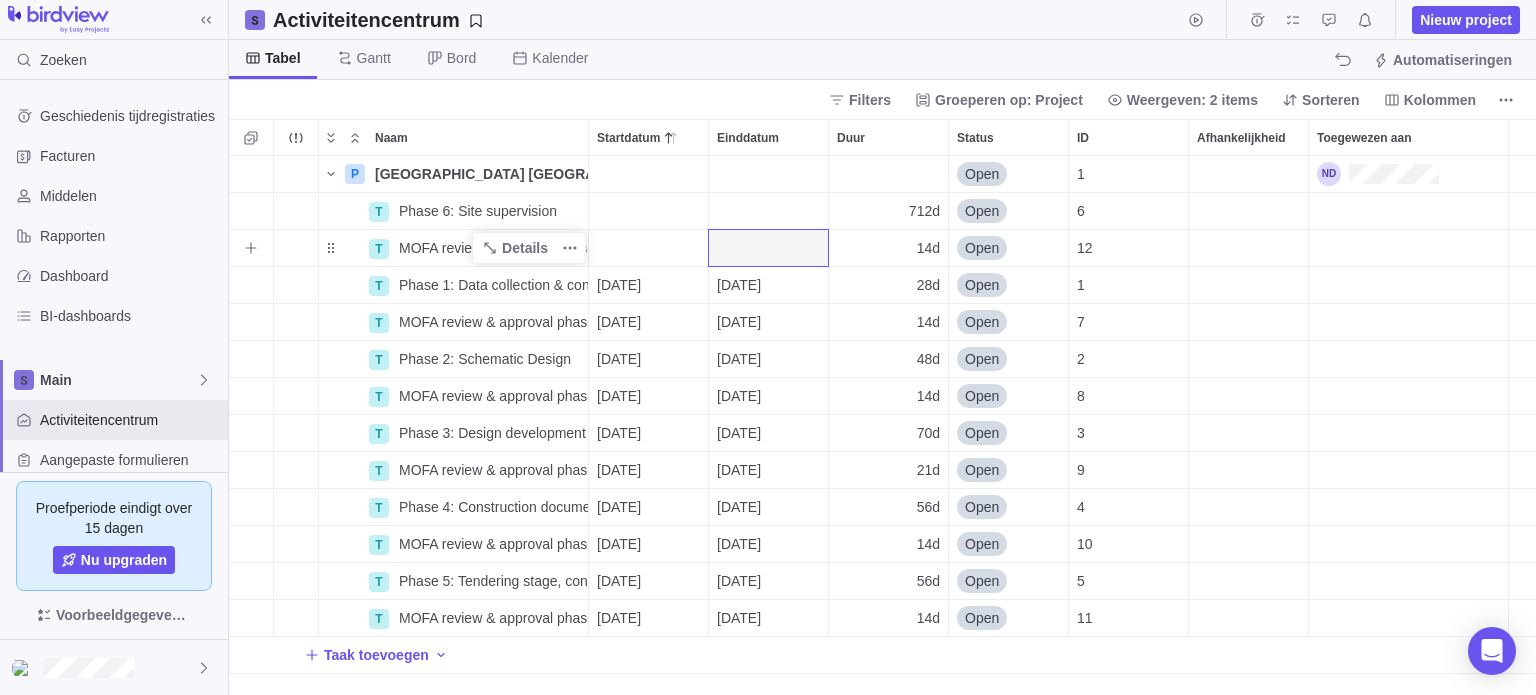 click on "MOFA review & approval phase 6" at bounding box center (493, 248) 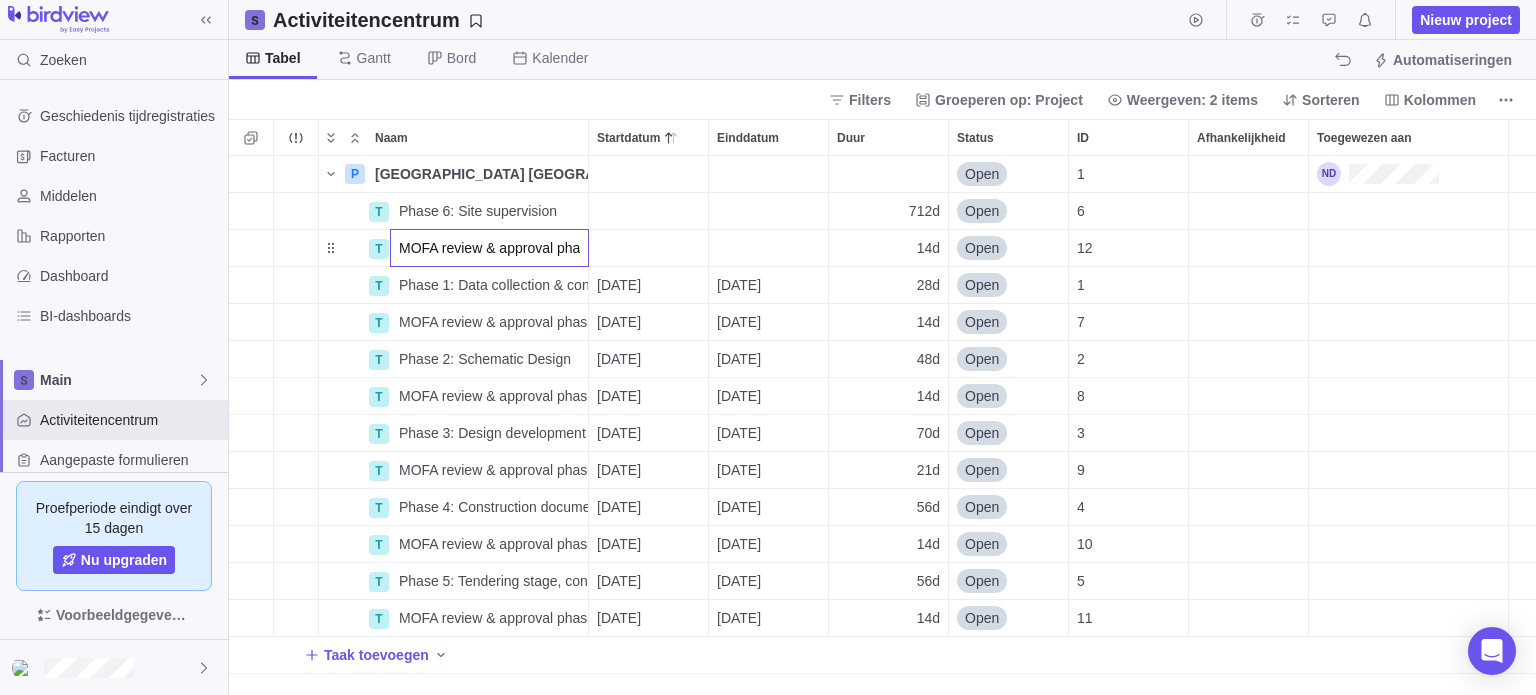 click on "MOFA review & approval phase 6" at bounding box center [489, 248] 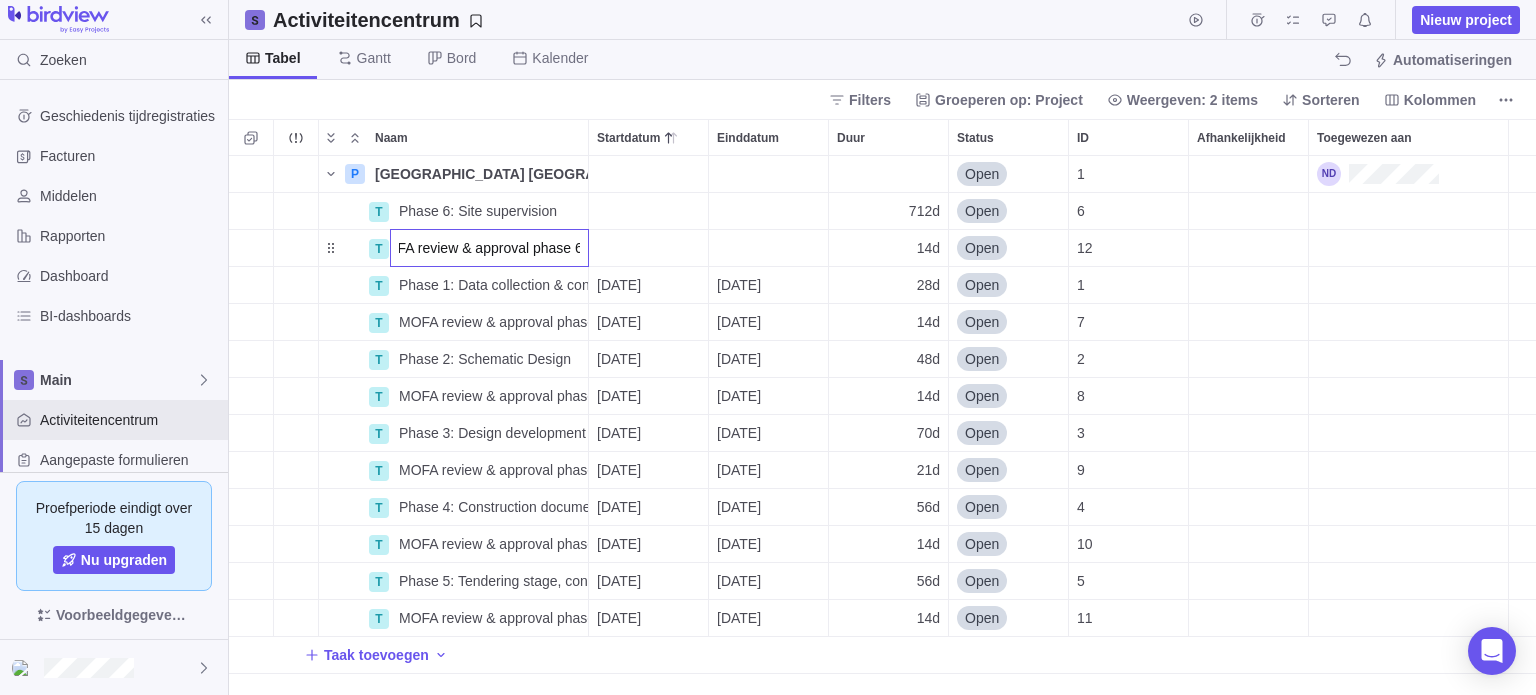 scroll, scrollTop: 0, scrollLeft: 0, axis: both 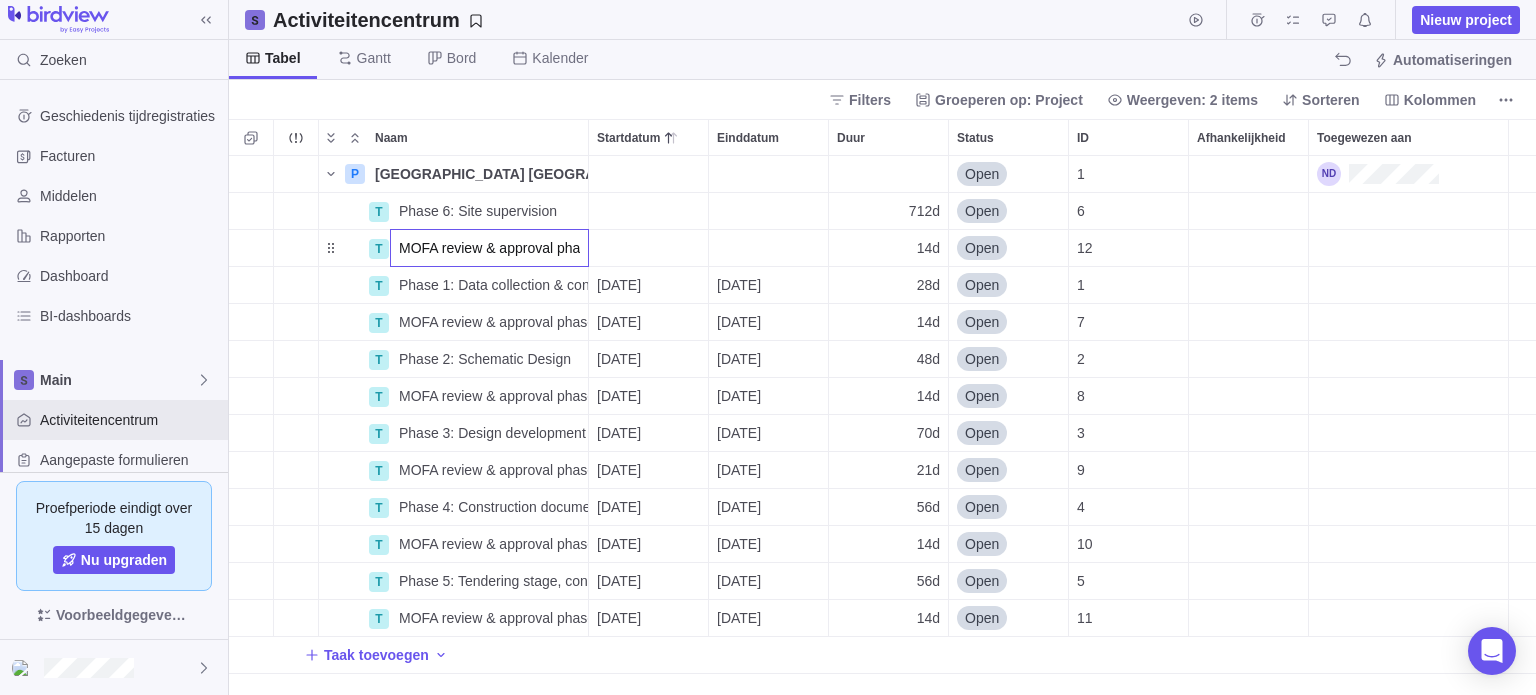 click on "Naam Startdatum Einddatum Duur Status ID Afhankelijkheid Toegewezen aan P New Embassy Building Kuwait Brussels Details Open 1 T Phase 6: Site supervision Details 712d Open 6 T MOFA review & approval phase 6 14d Open 12 T Phase 1: Data collection & concept refinement Details 01-12-2025 07-01-2026 28d Open 1 T MOFA review & approval phase 1 Details 29-12-2025 15-01-2026 14d Open 7 T Phase 2: Schematic Design Details 12-01-2026 18-03-2026 48d Open 2 T MOFA review & approval phase 2 Details 23-02-2026 12-03-2026 14d Open 8 T Phase 3: Design development Details 09-03-2026 12-06-2026 70d Open 3 T MOFA review & approval phase 3 Details 18-05-2026 15-06-2026 21d Open 9 T Phase 4: Construction documents & working drawings Details 08-06-2026 24-08-2026 56d Open 4 T MOFA review & approval phase 4 Details 24-08-2026 10-09-2026 14d Open 10 T Phase 5: Tendering stage, contract award Details 10-09-2026 26-11-2026 56d Open 5 T MOFA review & approval phase 5 Details 26-11-2026 15-12-2026 14d Open 11 Taak toevoegen" at bounding box center (882, 407) 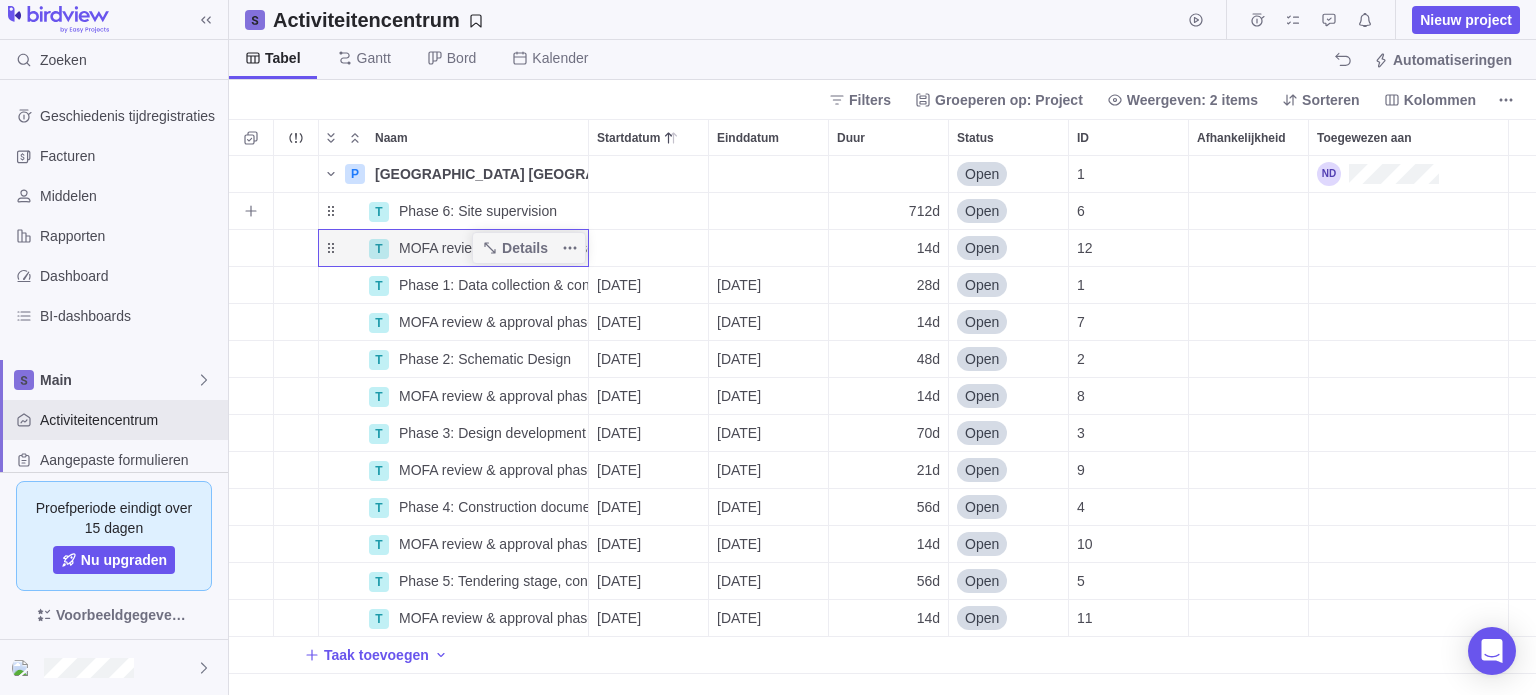 click at bounding box center (648, 211) 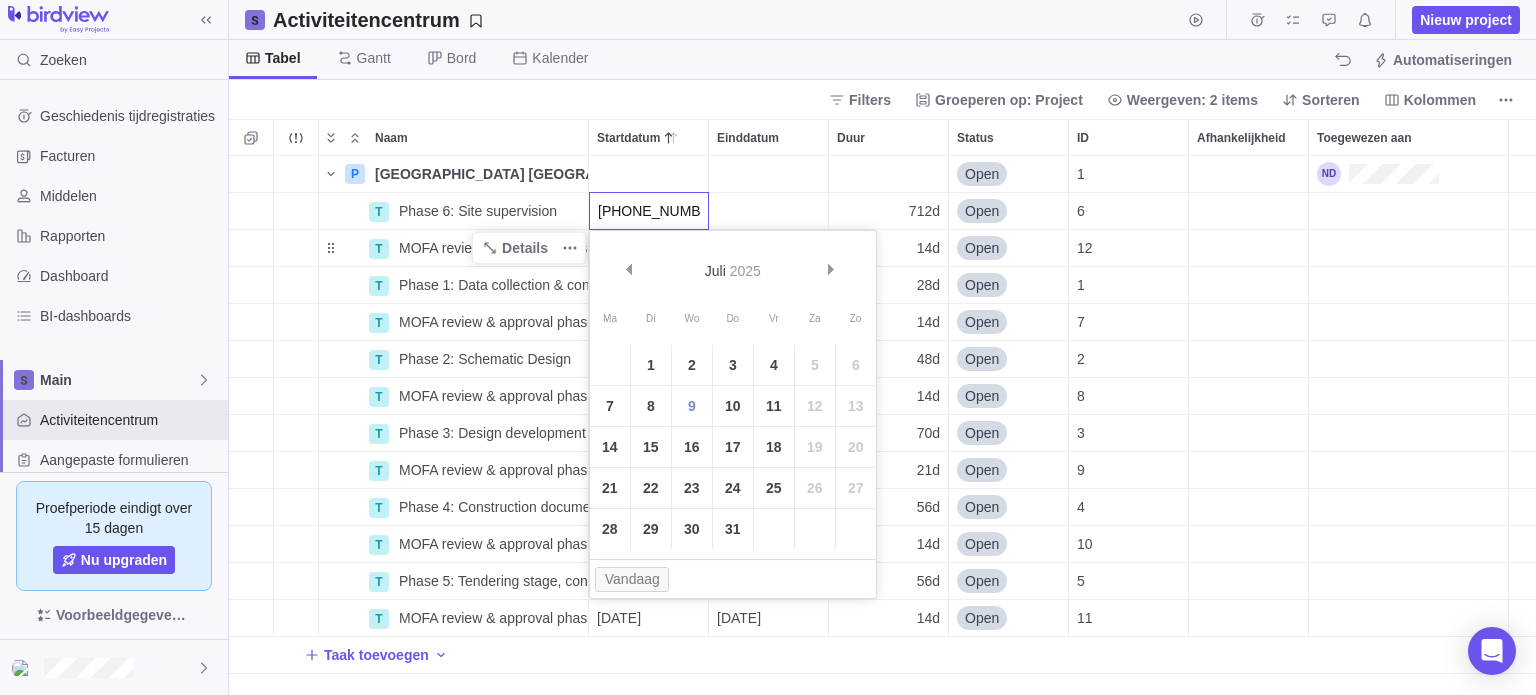 type on "[DATE]" 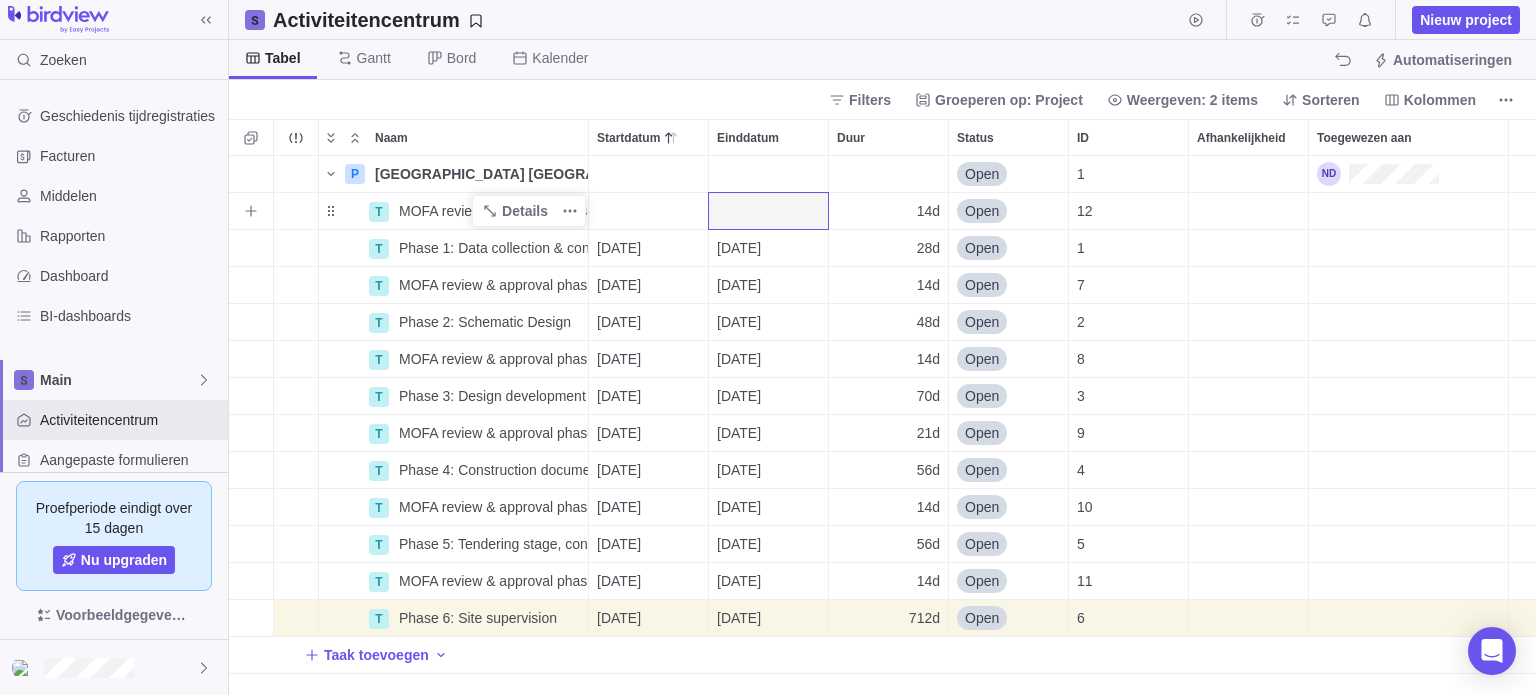 click at bounding box center [648, 211] 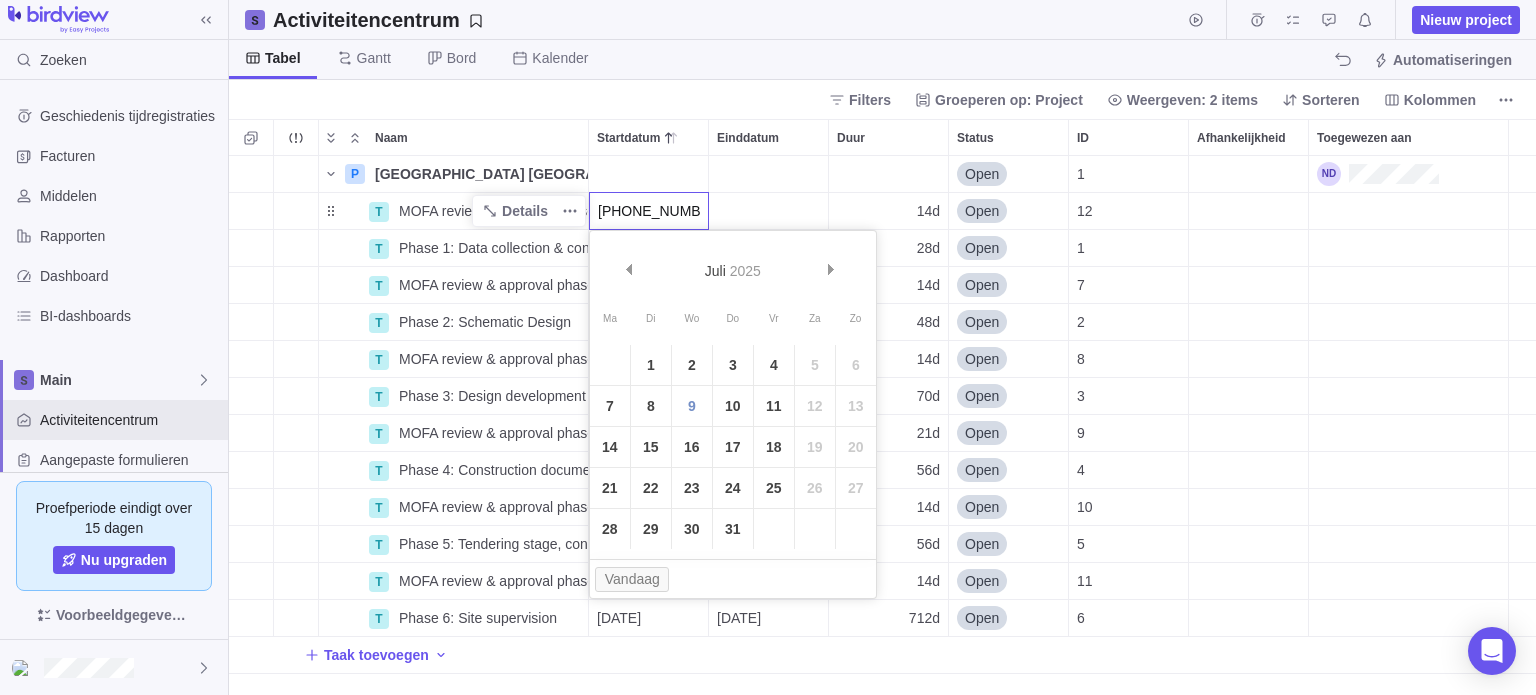 type on "05-06-2026" 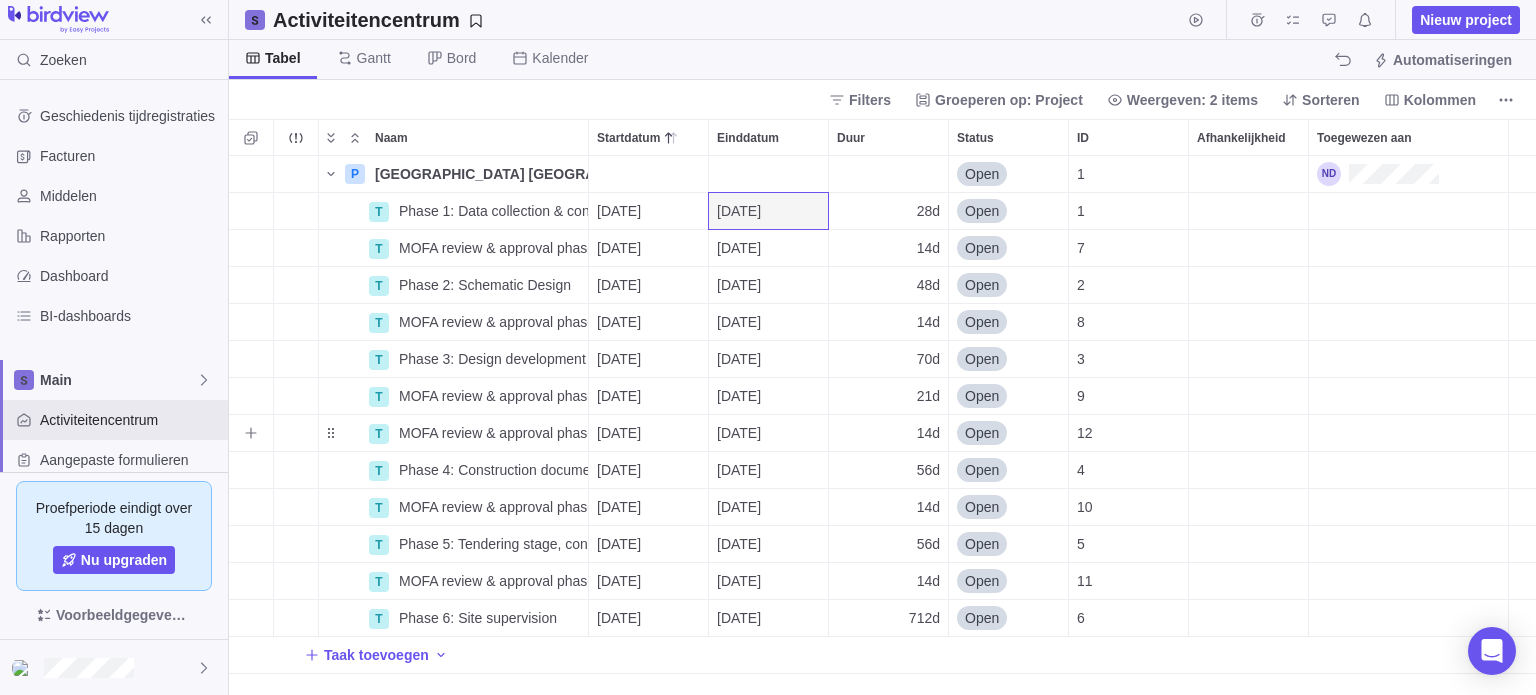 click on "05-06-2026" at bounding box center (619, 433) 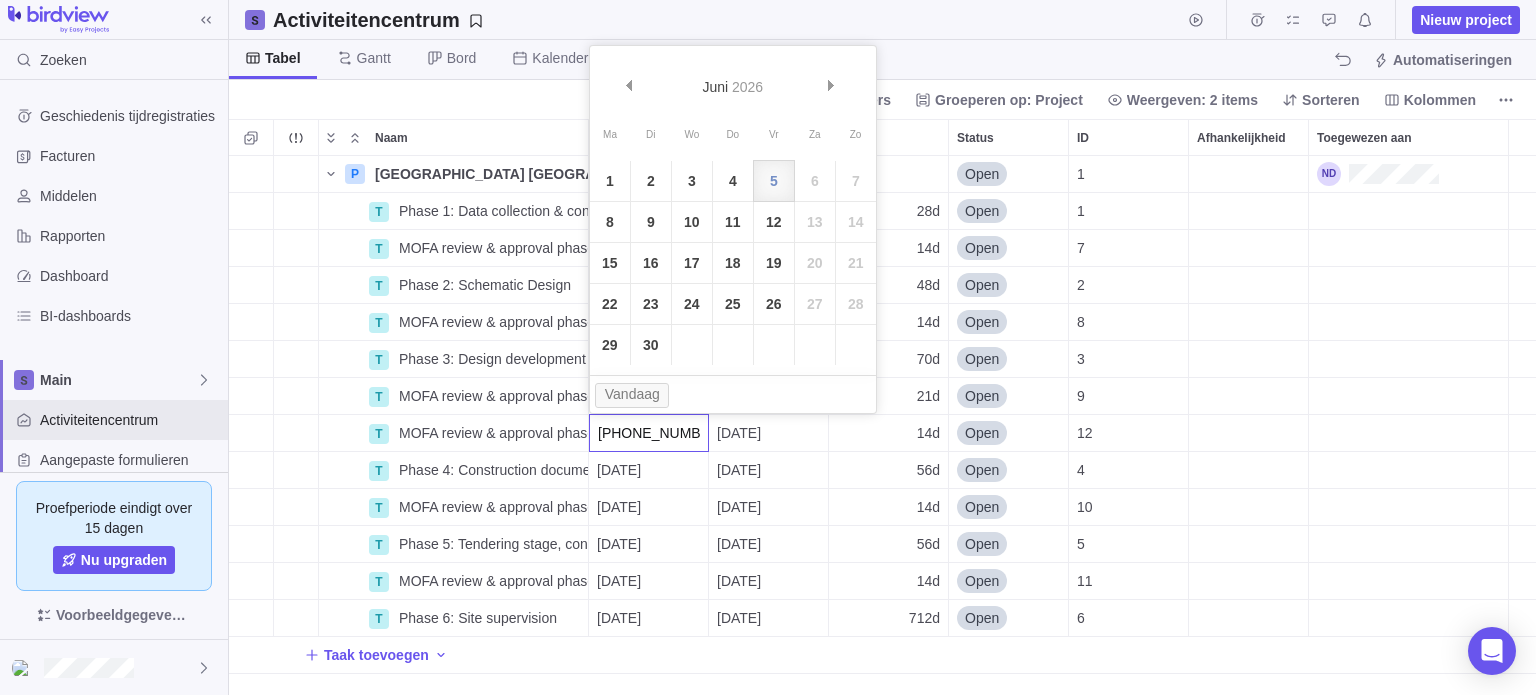 type on "[DATE]" 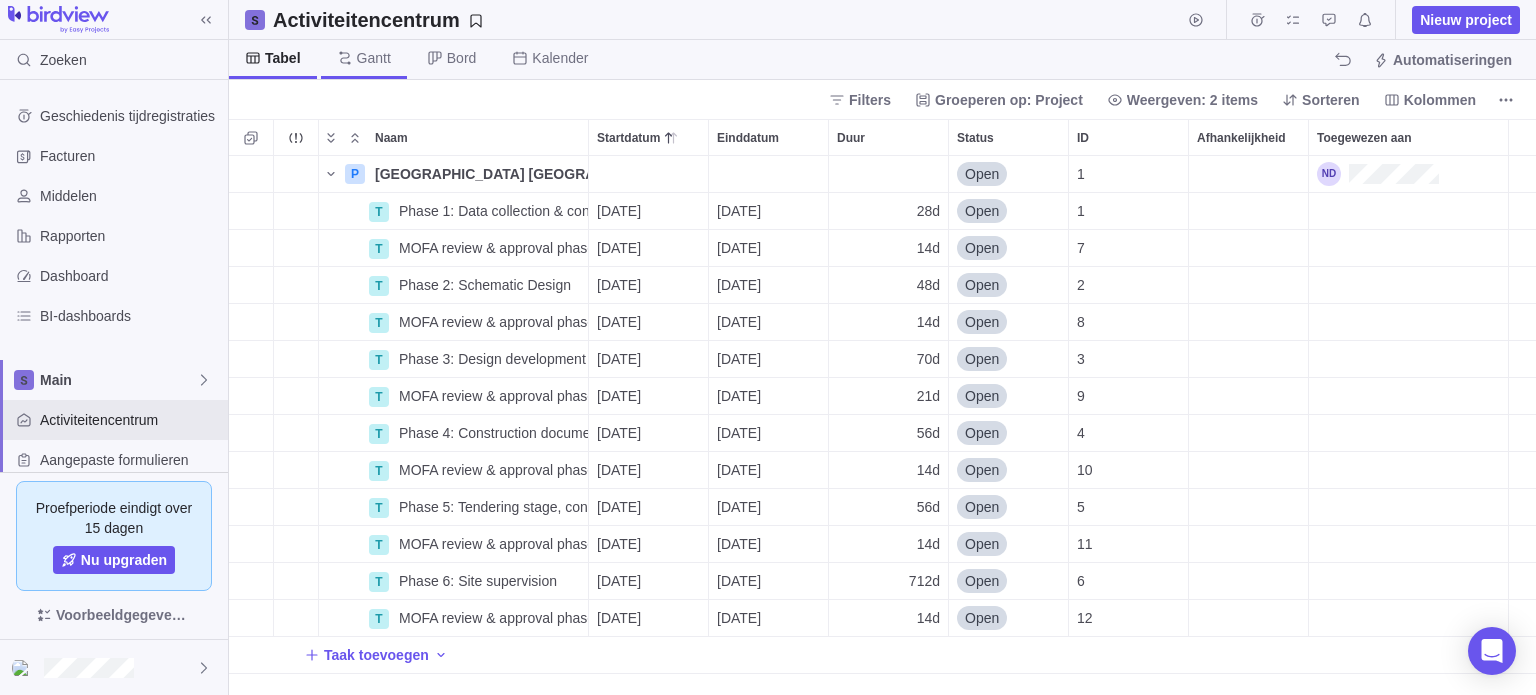 click on "Gantt" at bounding box center [374, 58] 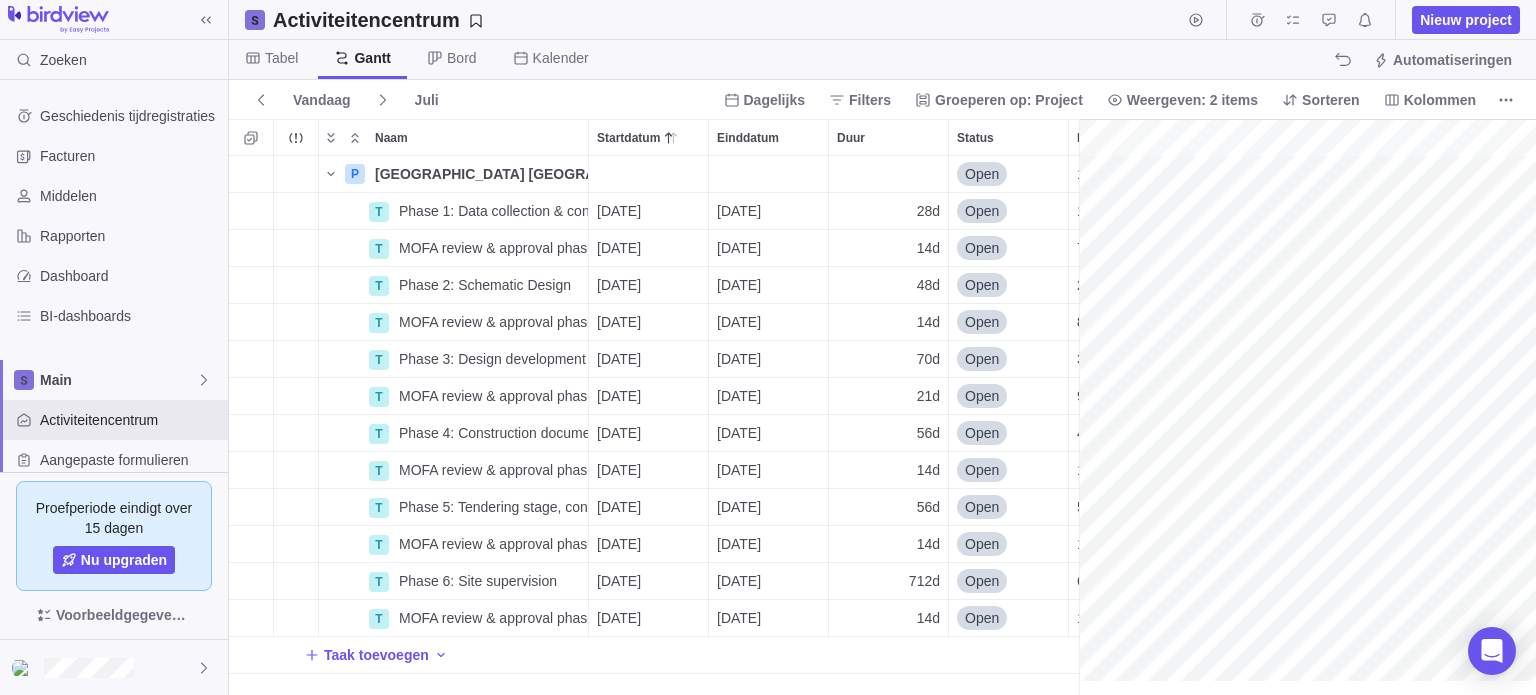 scroll, scrollTop: 0, scrollLeft: 166, axis: horizontal 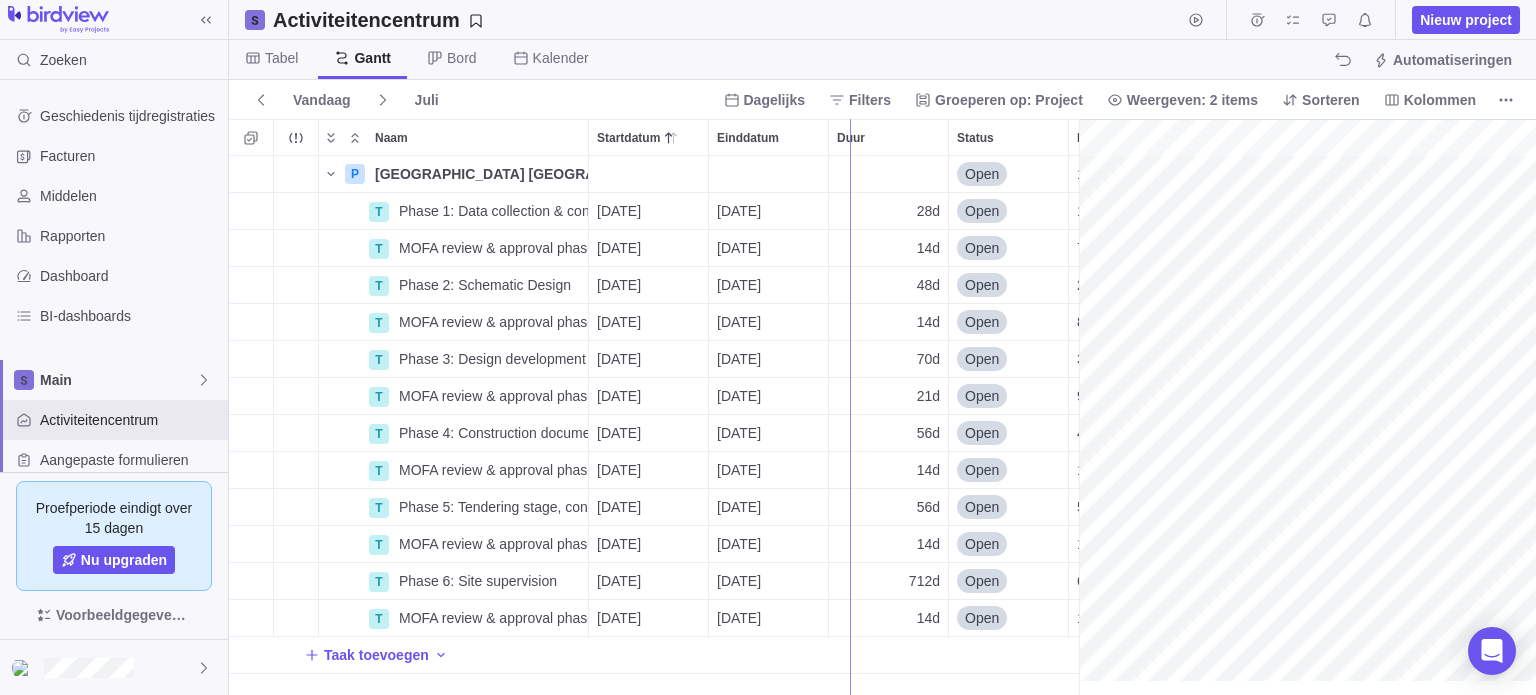 drag, startPoint x: 1076, startPoint y: 387, endPoint x: 850, endPoint y: 369, distance: 226.71568 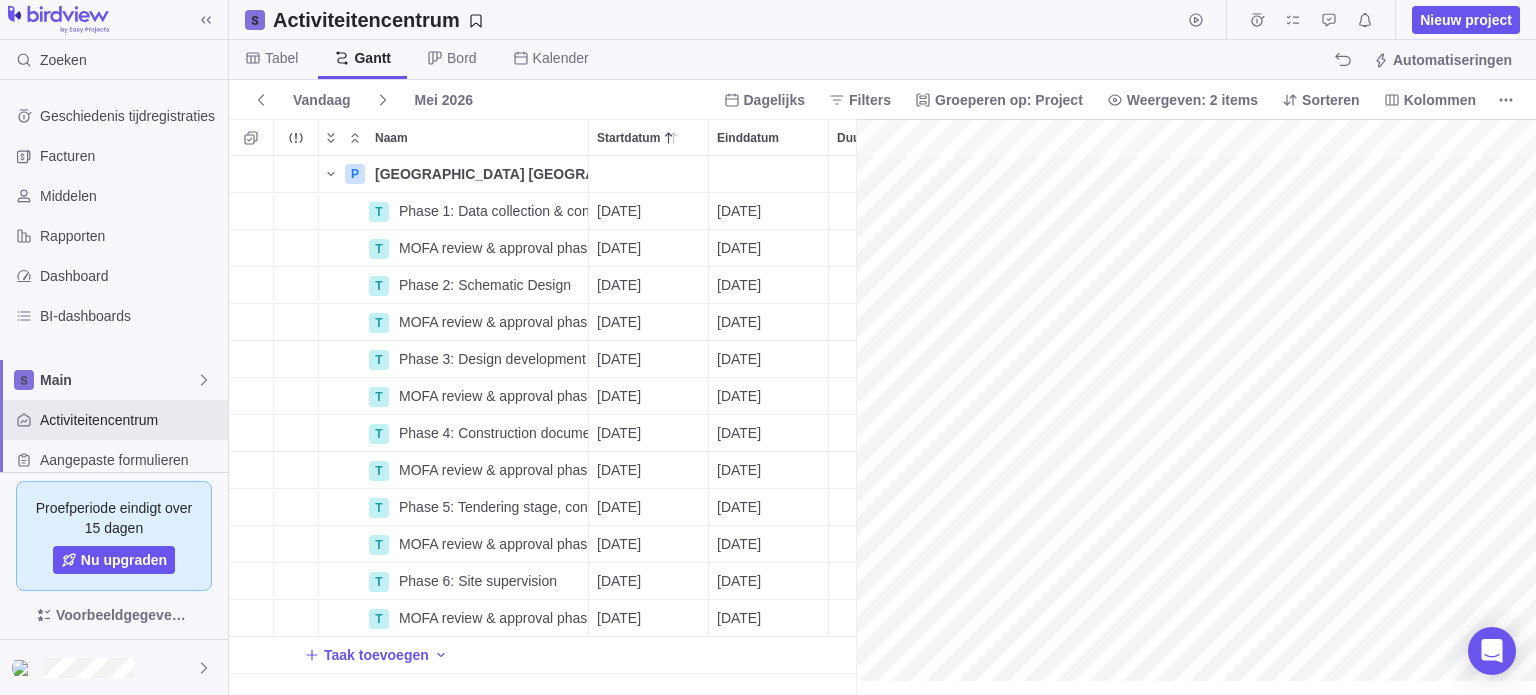 scroll, scrollTop: 0, scrollLeft: 77558, axis: horizontal 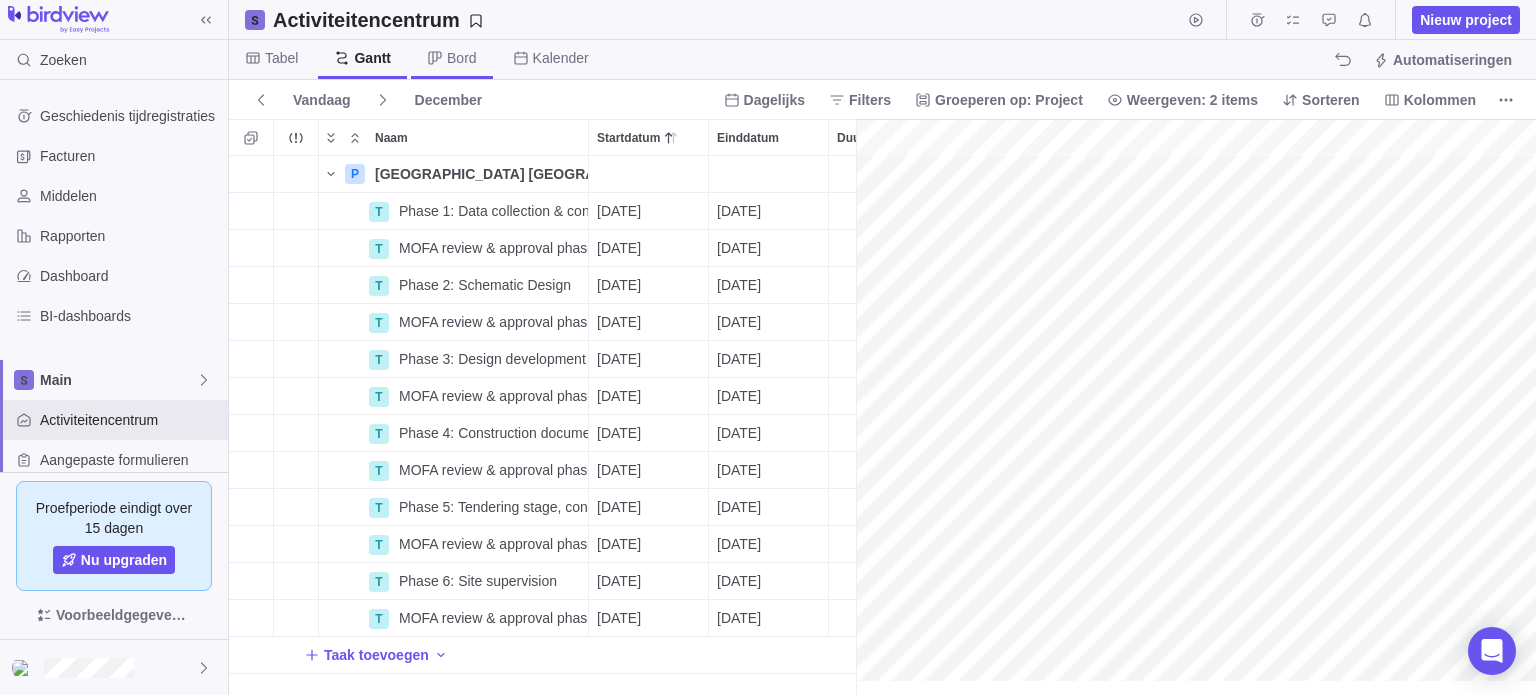click on "Bord" at bounding box center [462, 58] 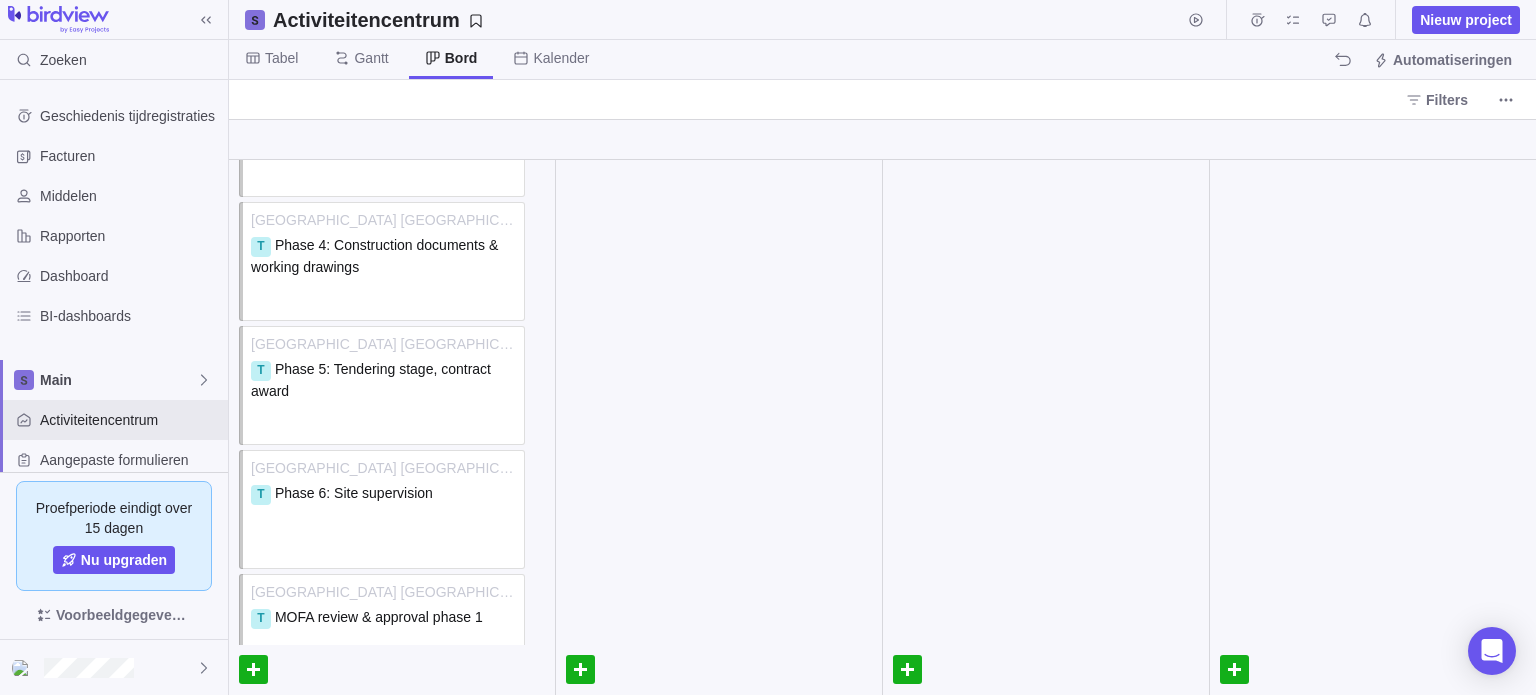 scroll, scrollTop: 0, scrollLeft: 0, axis: both 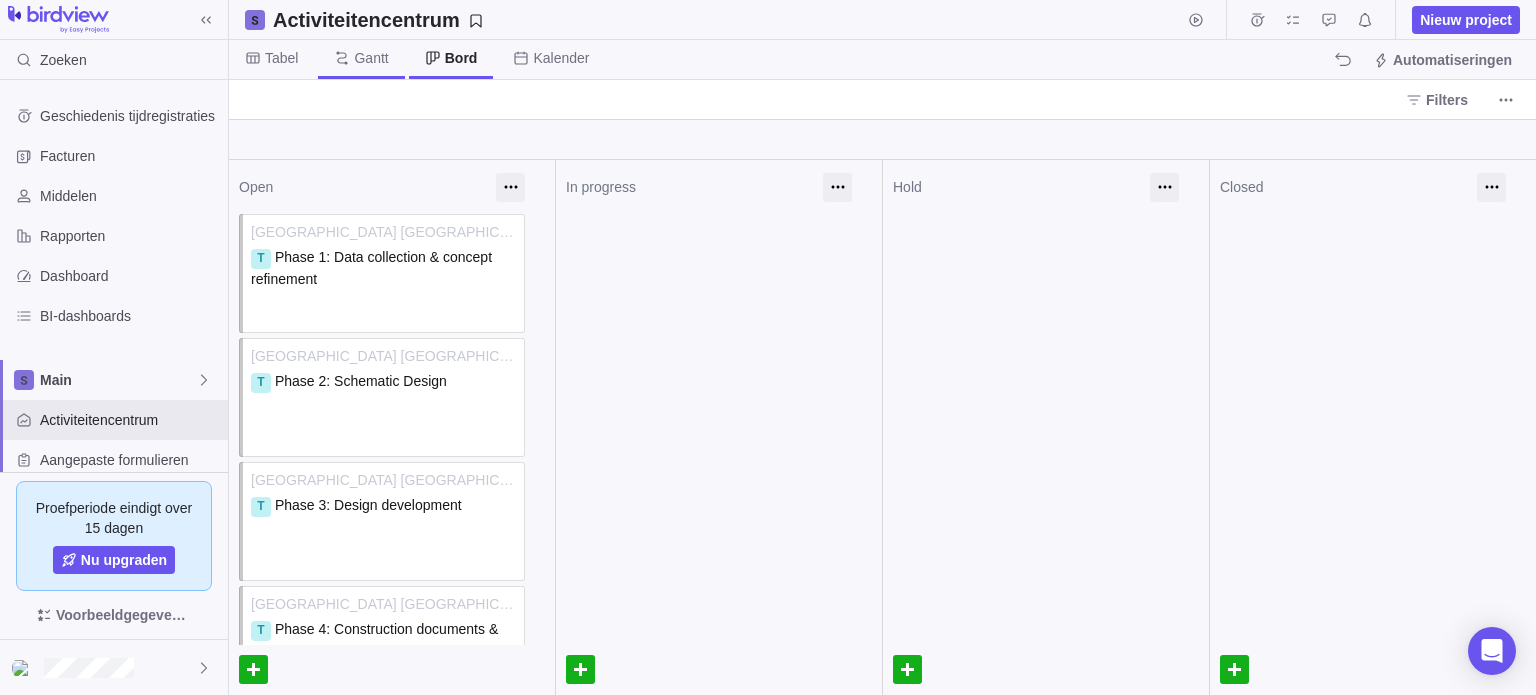 click on "Gantt" at bounding box center [361, 59] 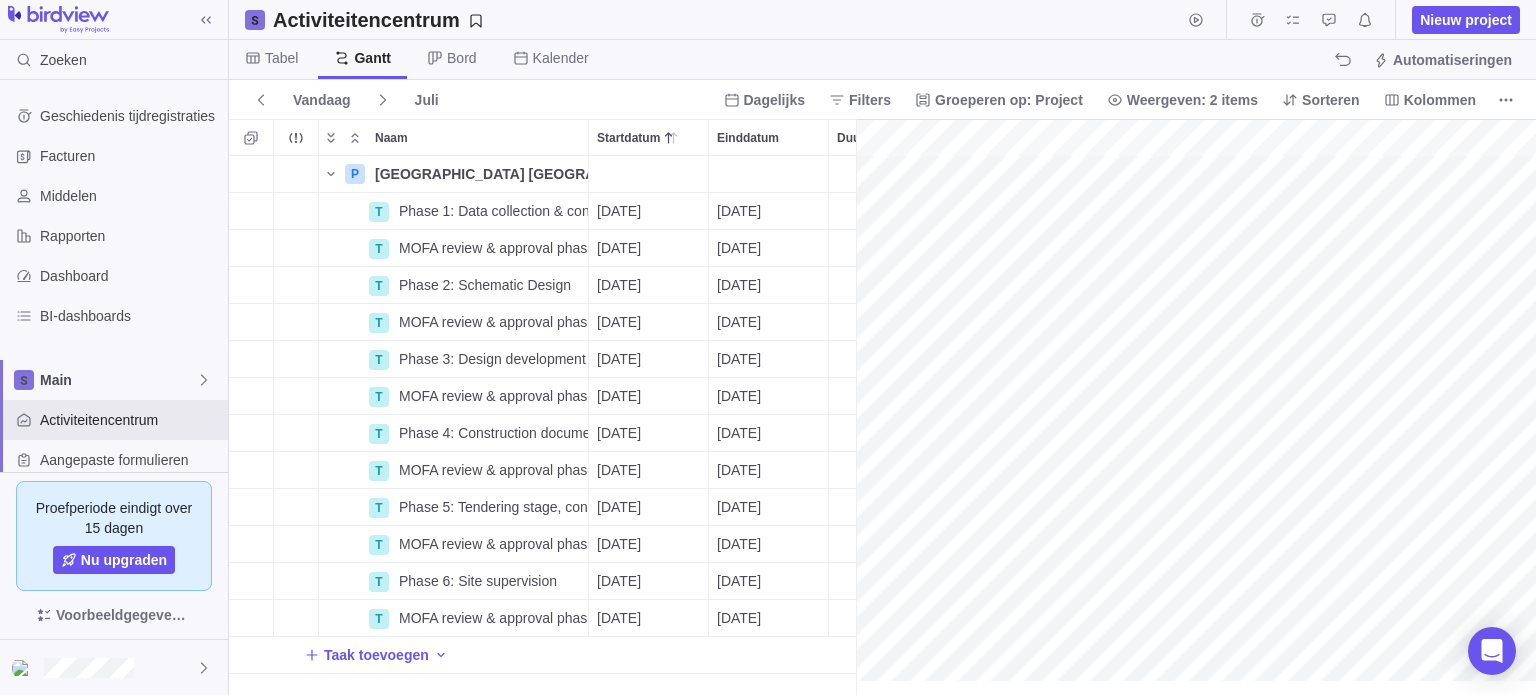 scroll, scrollTop: 524, scrollLeft: 612, axis: both 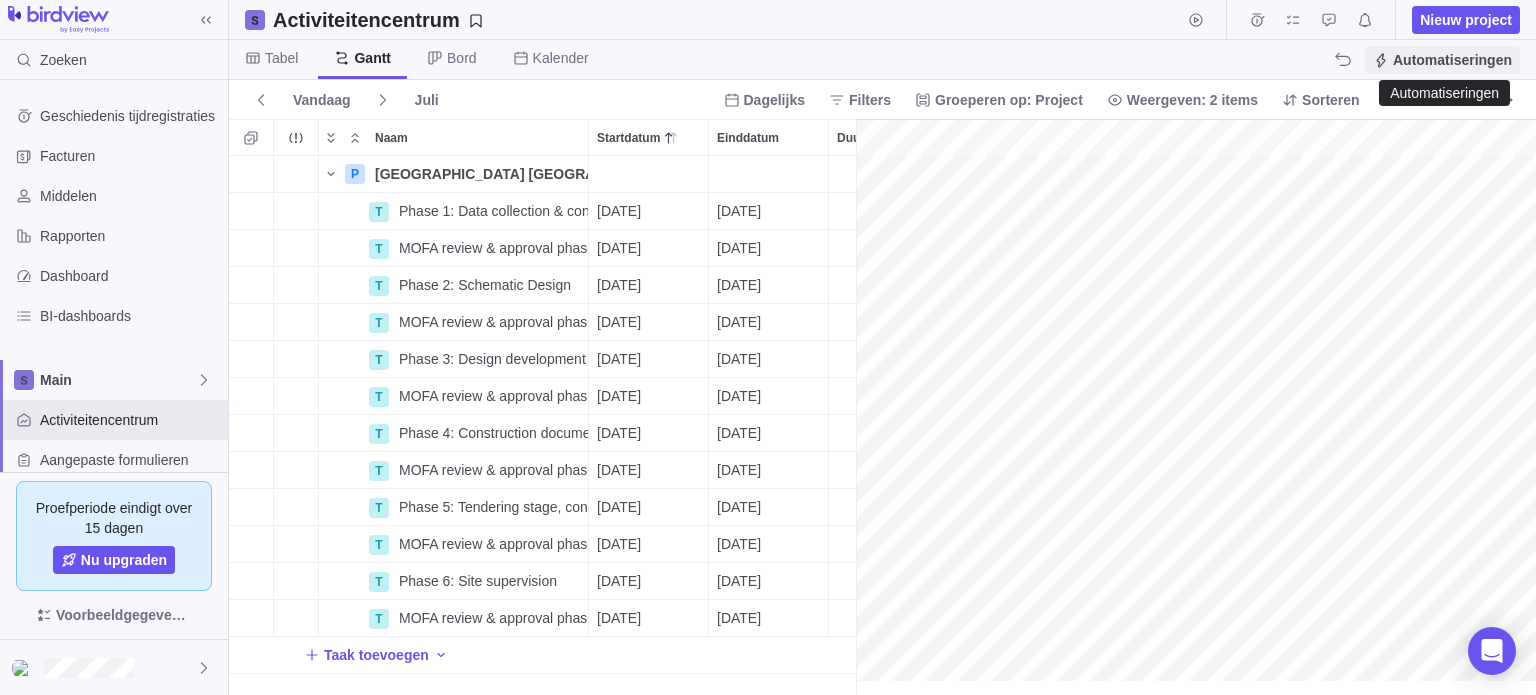 click on "Automatiseringen" at bounding box center (1452, 60) 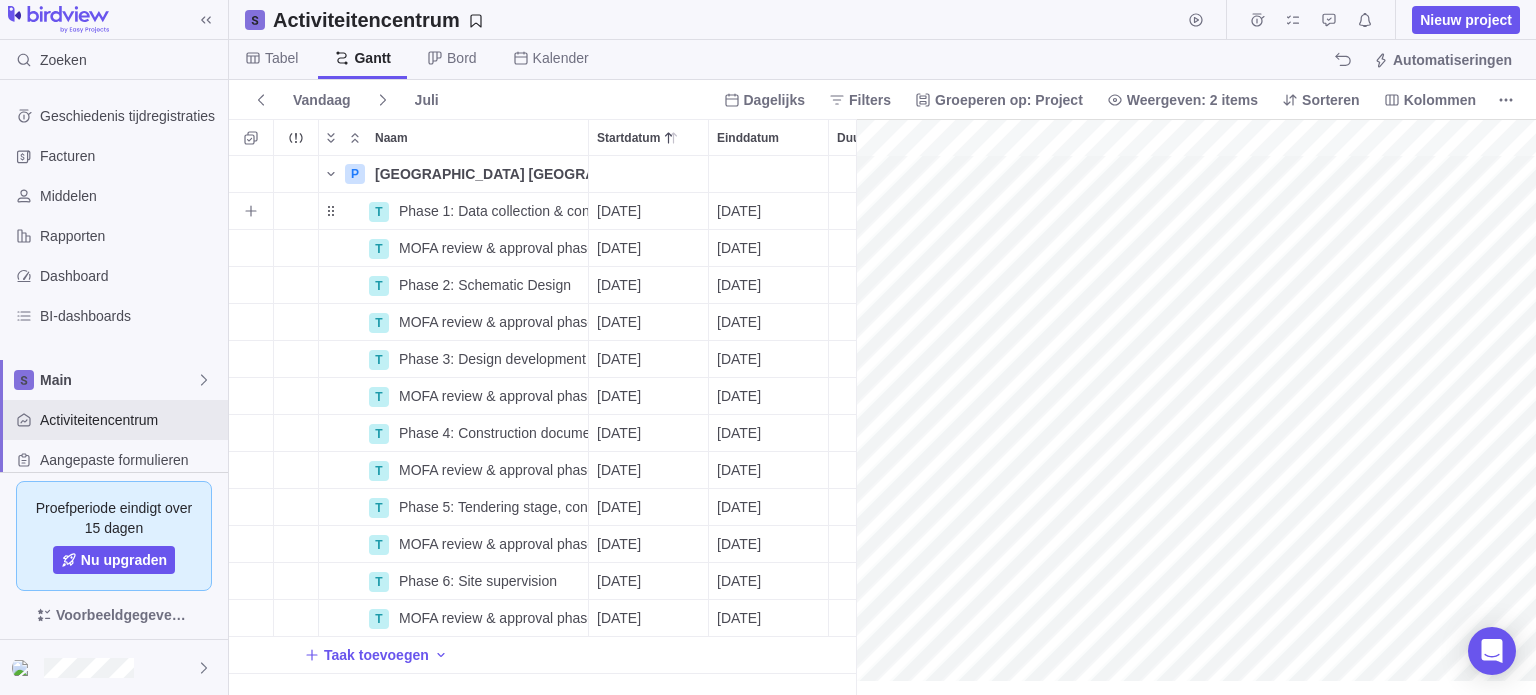 scroll, scrollTop: 0, scrollLeft: 92, axis: horizontal 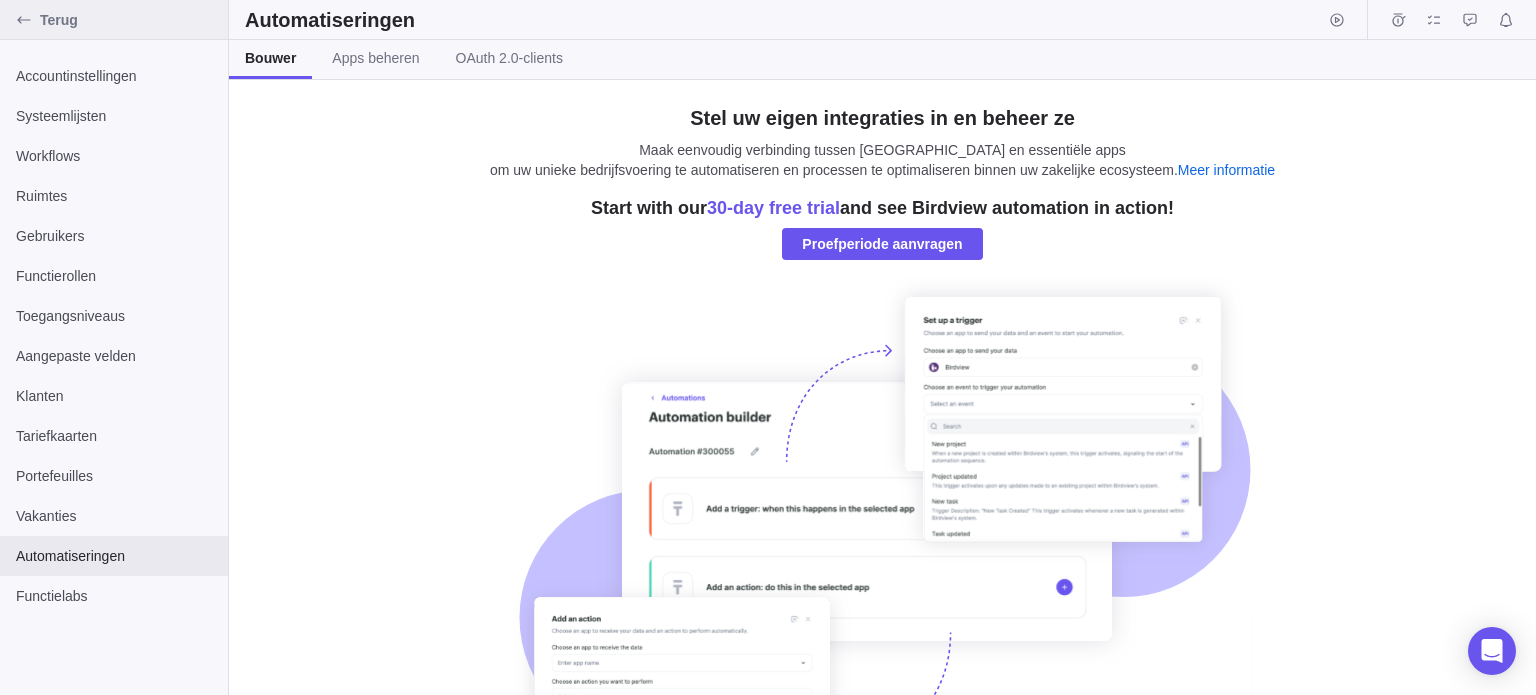 click 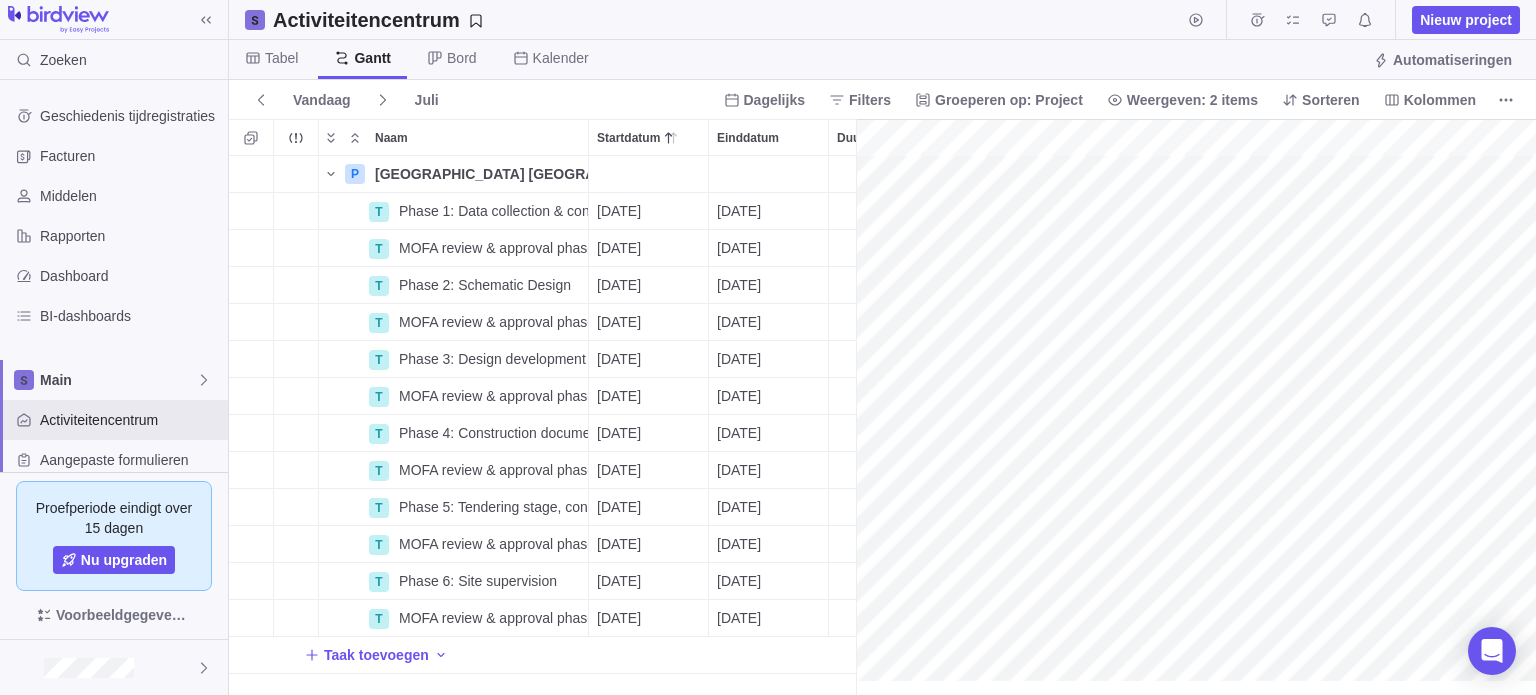 scroll, scrollTop: 524, scrollLeft: 612, axis: both 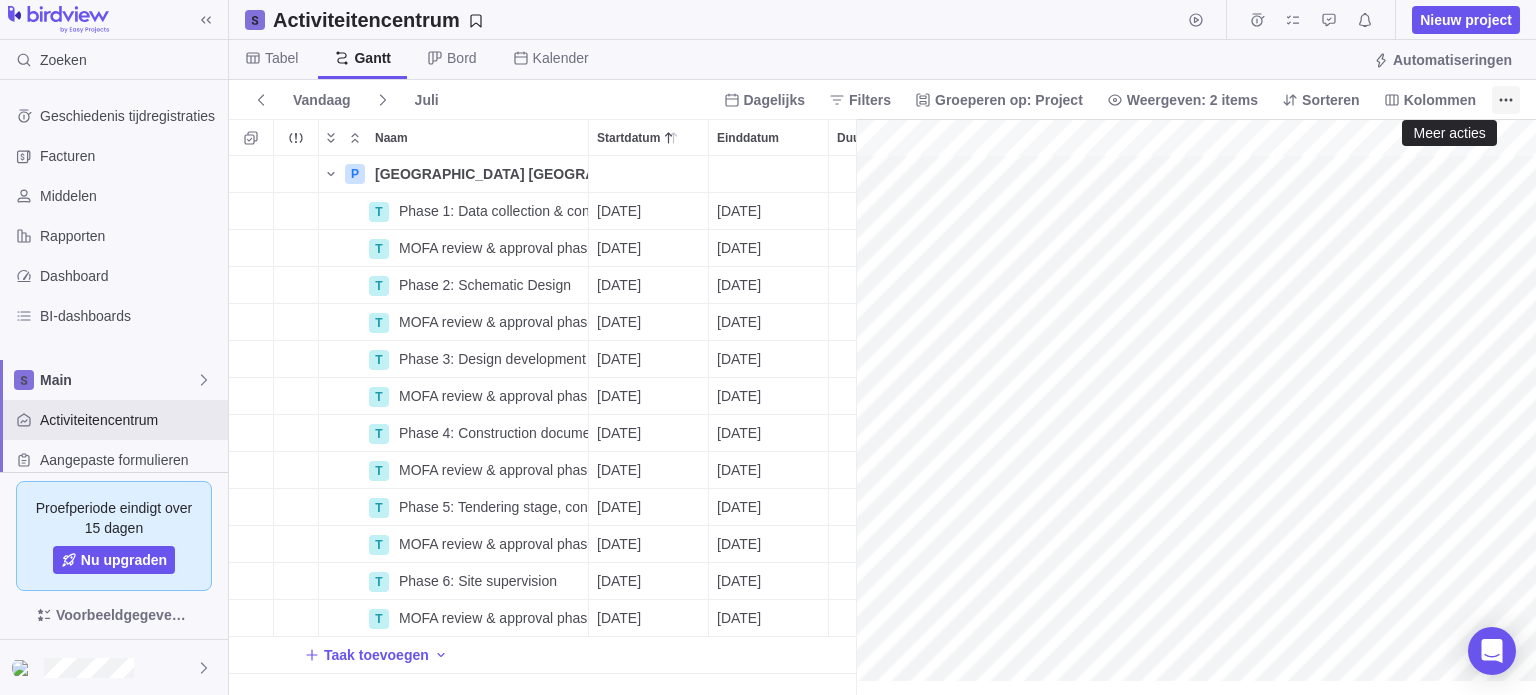 click 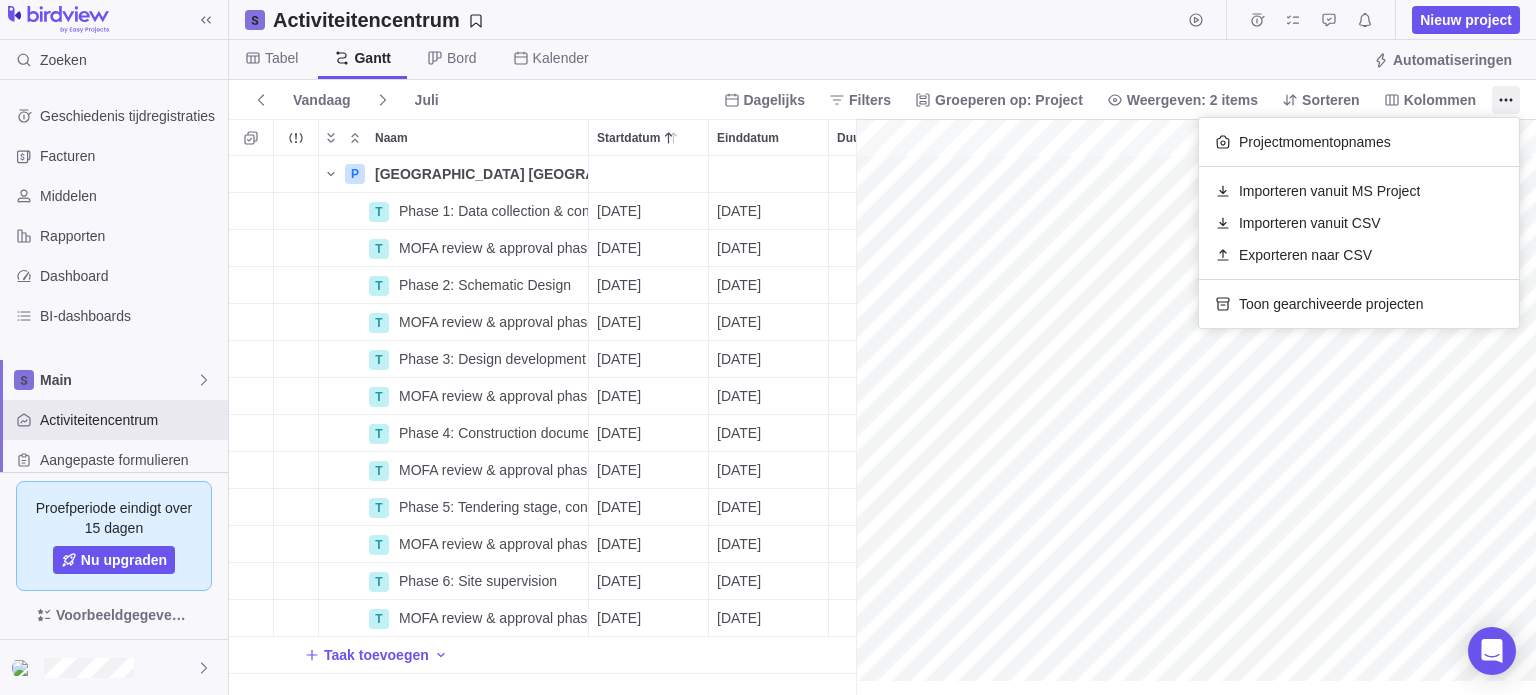click on "Zoeken Geschiedenis tijdregistraties Facturen Middelen Rapporten Dashboard BI-dashboards Main Activiteitencentrum Aangepaste formulieren Opgeslagen weergaven Get Started Project Financials Flat Fee Project Financials T&M Upcoming Milestones Proefperiode eindigt over 15 dagen Nu upgraden Voorbeeldgegevens toevoegen Activiteitencentrum Nieuw project Tabel [PERSON_NAME] Bord Kalender Automatiseringen Vandaag Juli Dagelijks Filters Groeperen op: Project Weergeven: 2 items Sorteren Kolommen Naam Startdatum Einddatum Duur Status ID Afhankelijkheid Toegewezen aan P New Embassy Building [GEOGRAPHIC_DATA] [GEOGRAPHIC_DATA] Details Open 1 T Phase 1: Data collection & concept refinement Details [DATE] [DATE] 28d Open 1 T MOFA review & approval phase 1 Details [DATE] [DATE] 14d Open 7 T Phase 2: Schematic Design Details [DATE] [DATE] 48d Open 2 T MOFA review & approval phase 2 Details [DATE] [DATE] 14d Open 8 T Phase 3: Design development Details [DATE] [DATE] 70d Open 3 T Details [DATE] 21d 9" at bounding box center [768, 347] 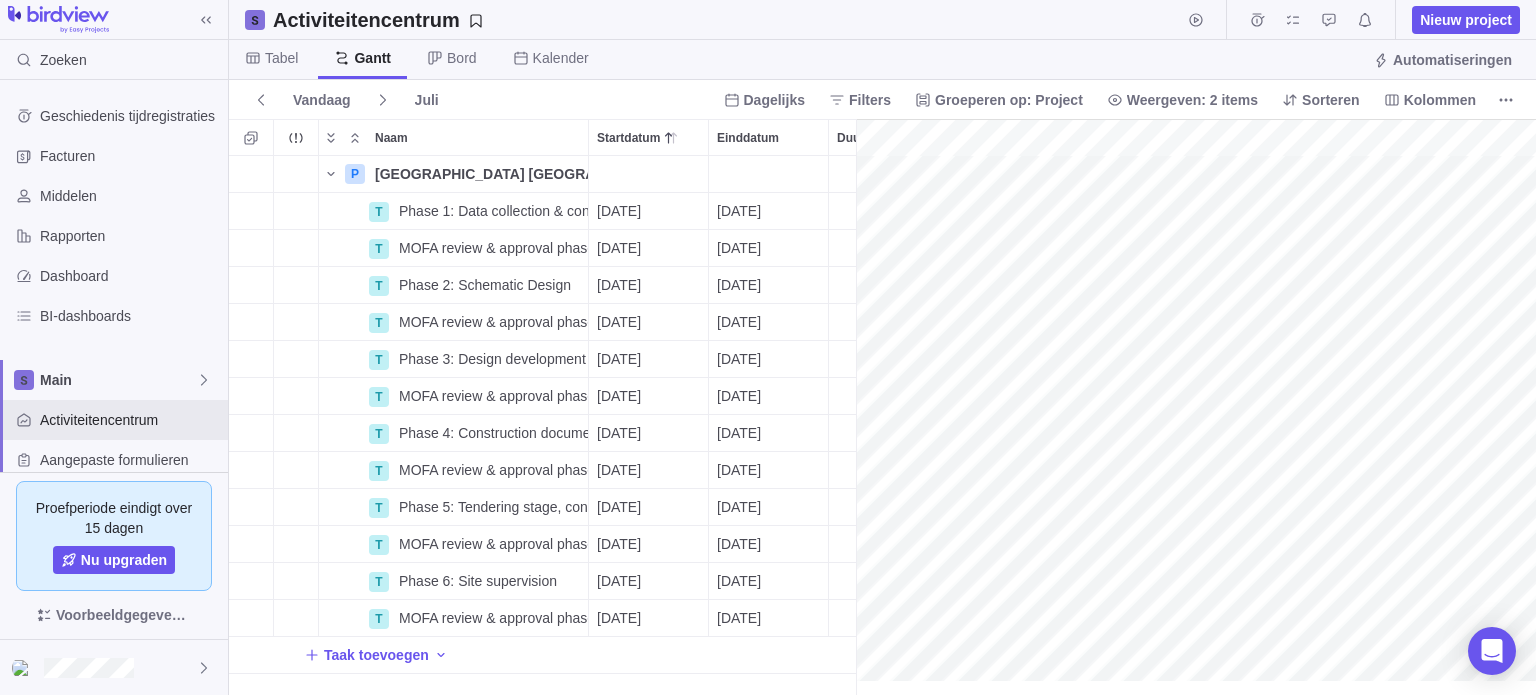 click on "Tabel" at bounding box center [281, 58] 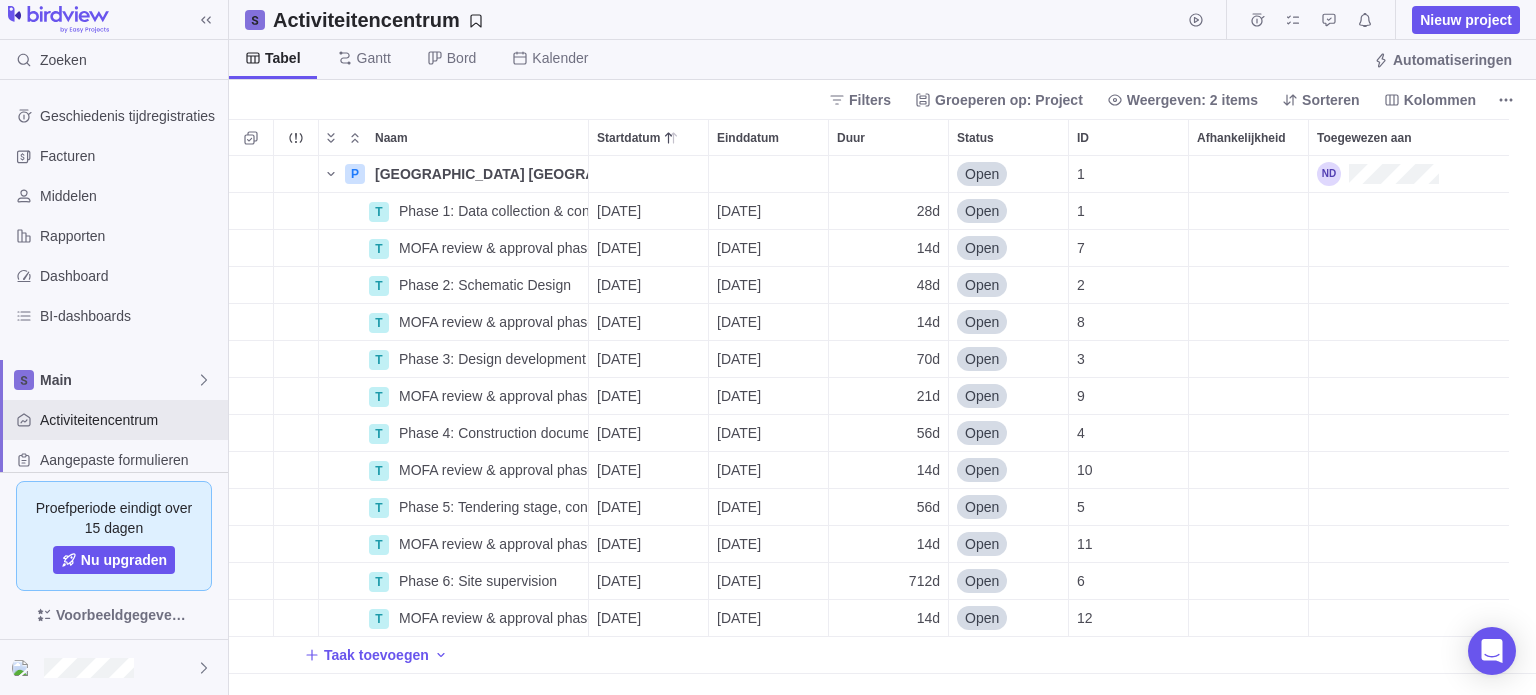 scroll, scrollTop: 16, scrollLeft: 16, axis: both 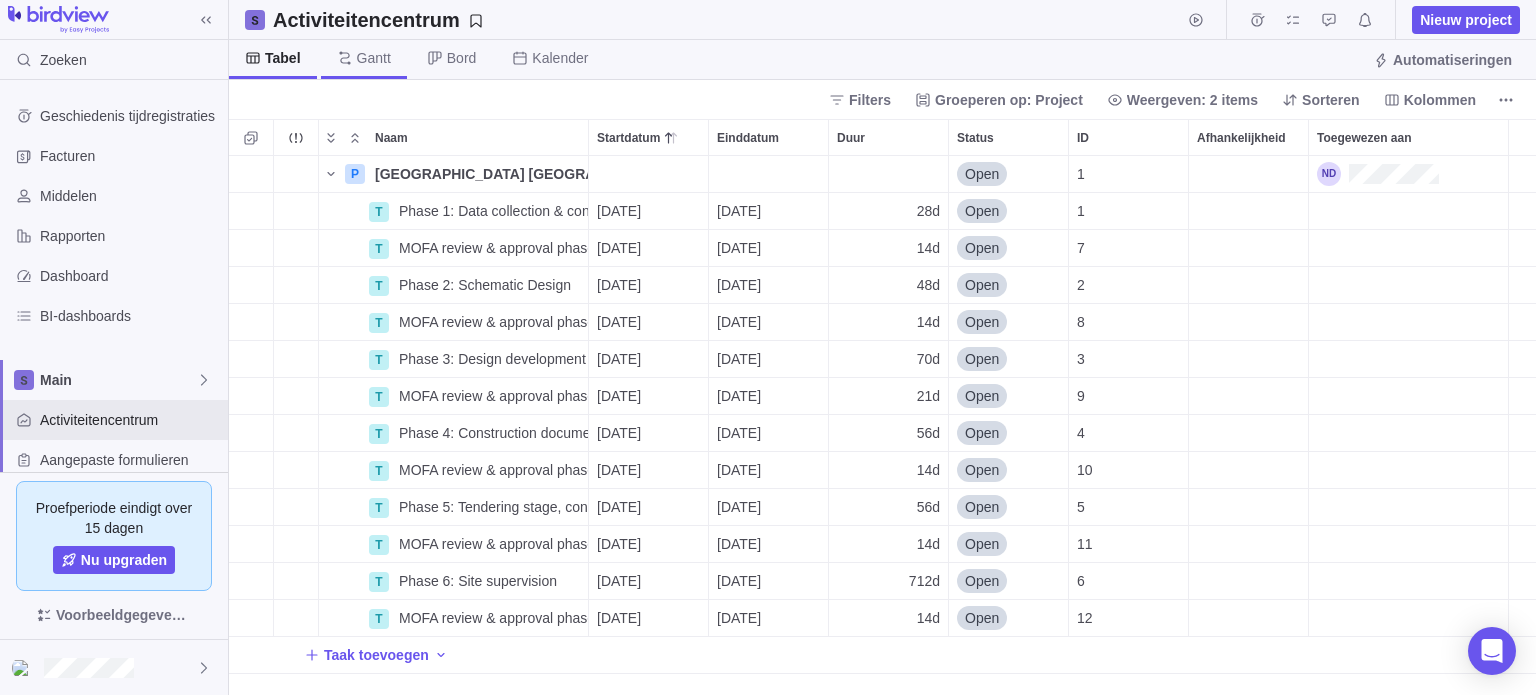 click 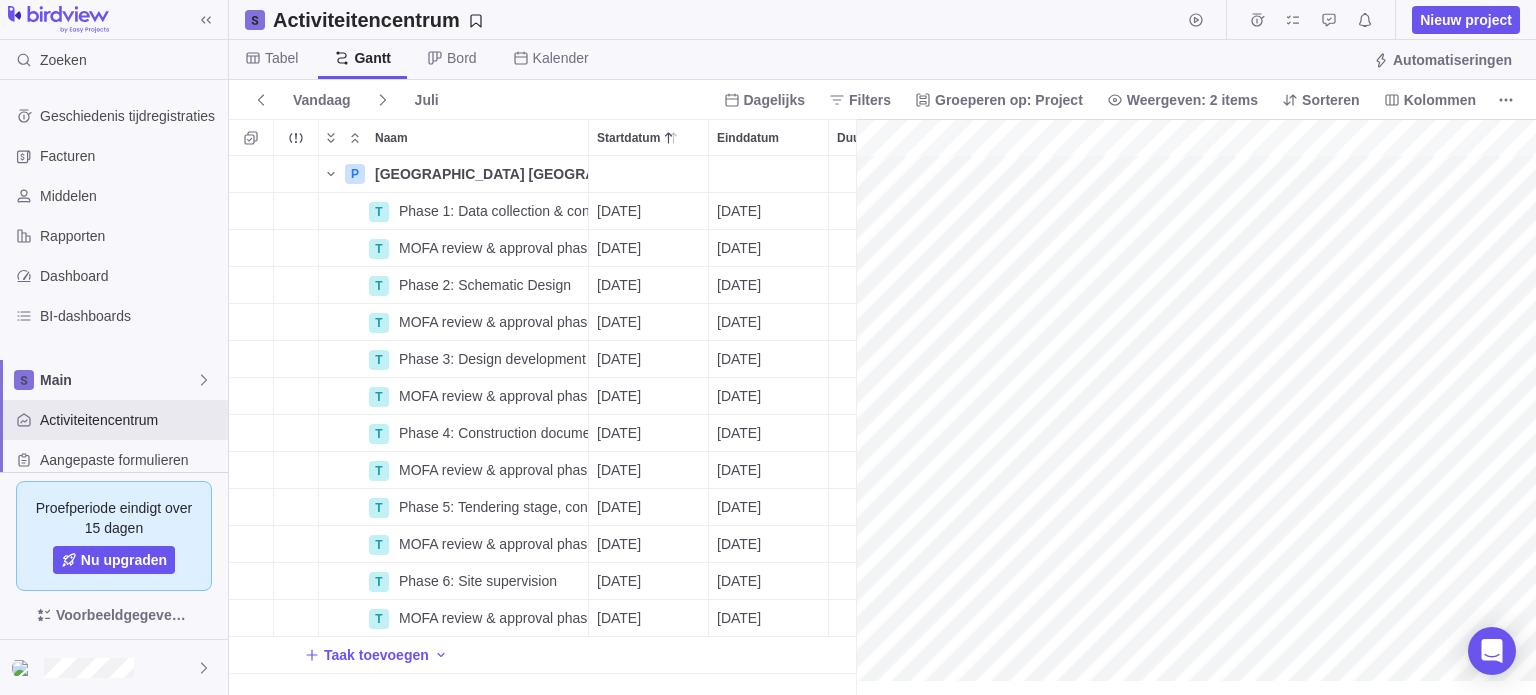 scroll, scrollTop: 0, scrollLeft: 166, axis: horizontal 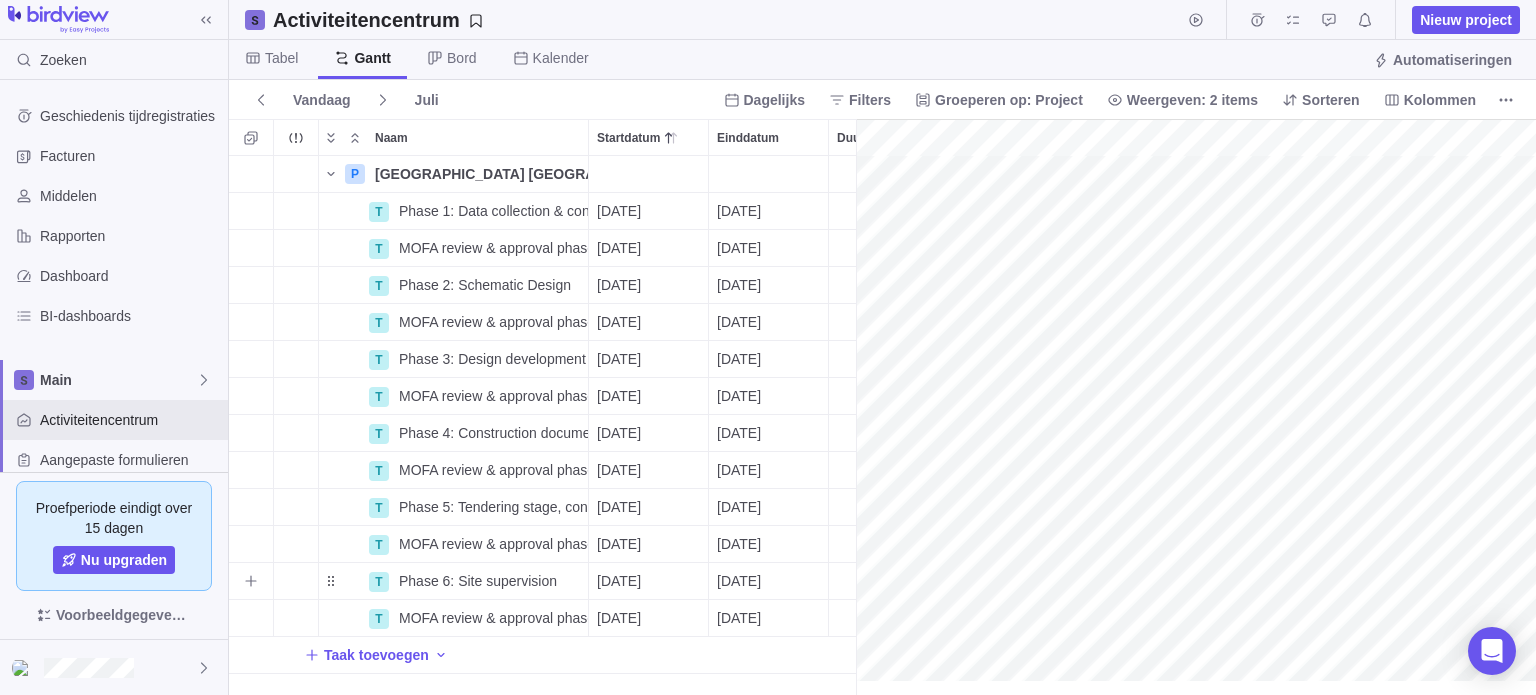 click on "[DATE]" at bounding box center (739, 581) 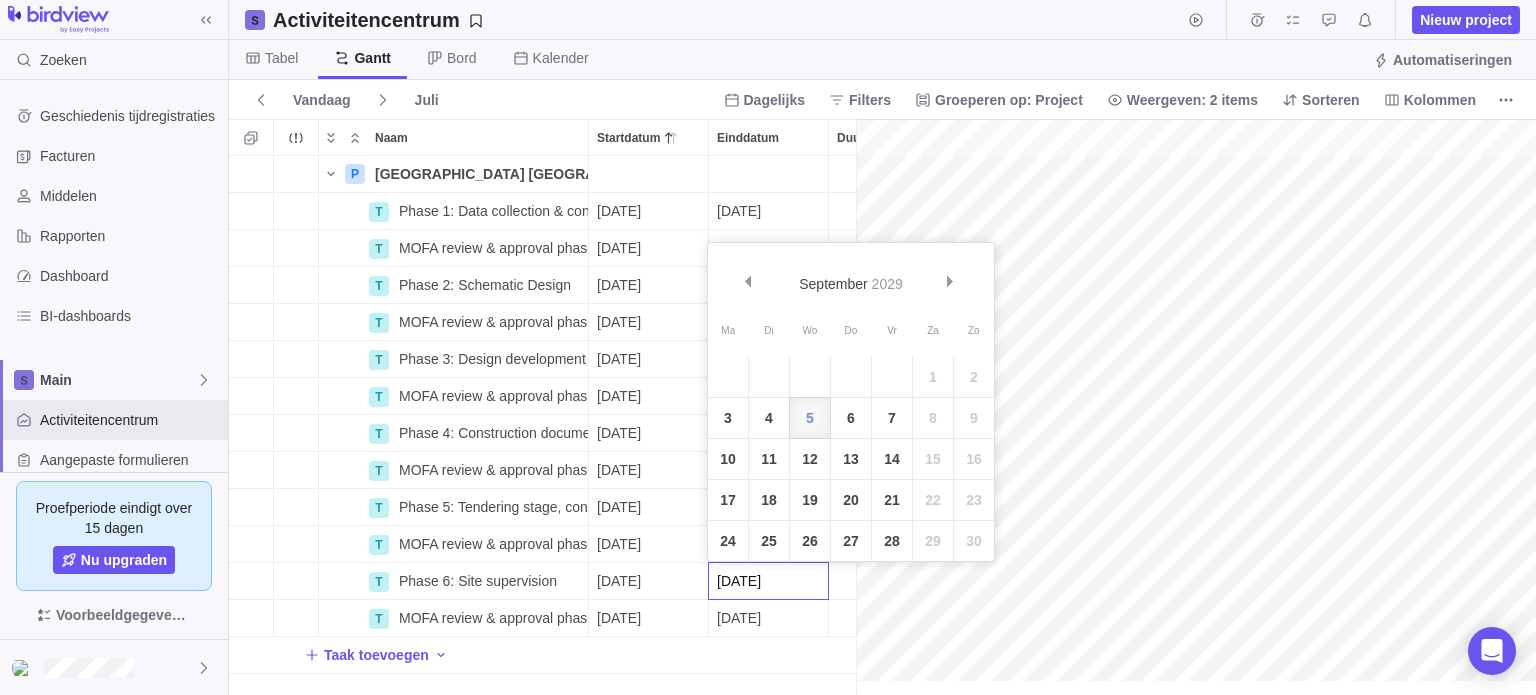 click on "[DATE]" at bounding box center (768, 581) 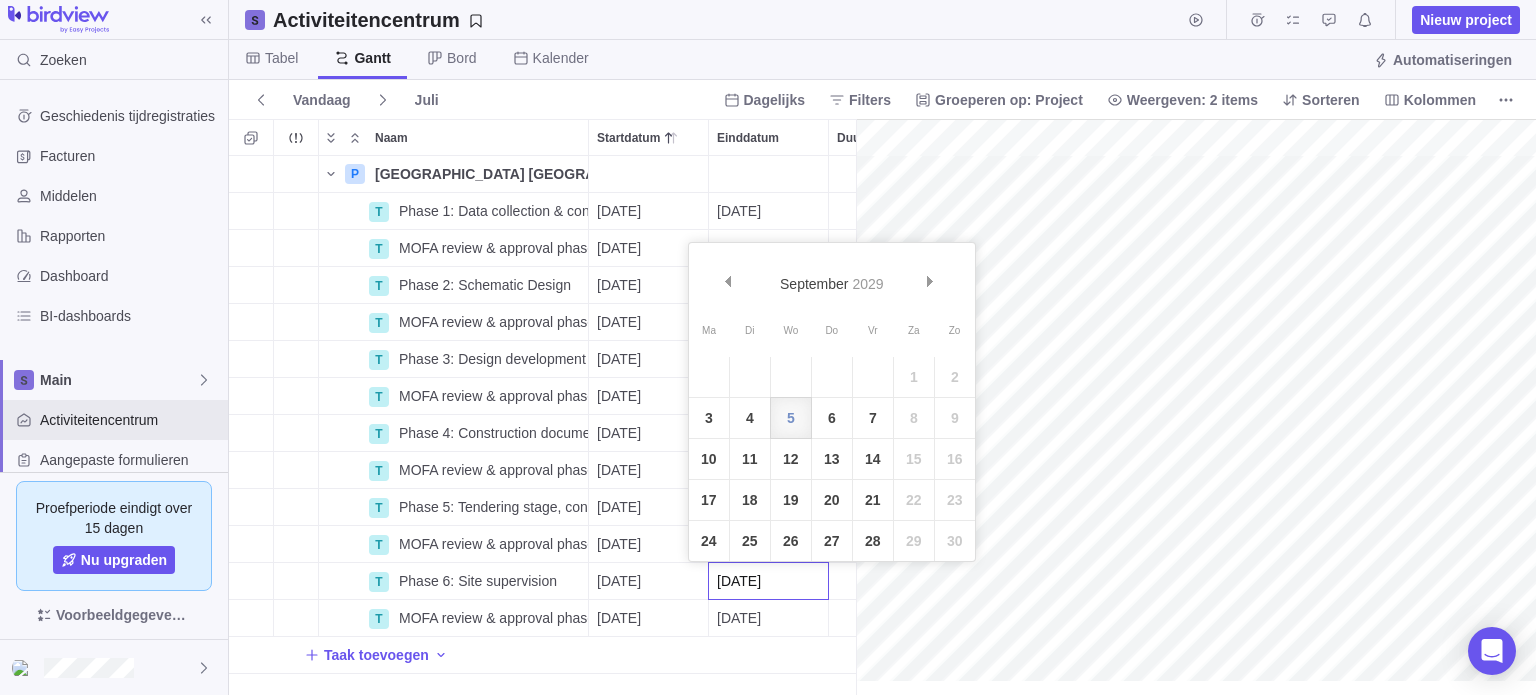 scroll, scrollTop: 0, scrollLeft: 35, axis: horizontal 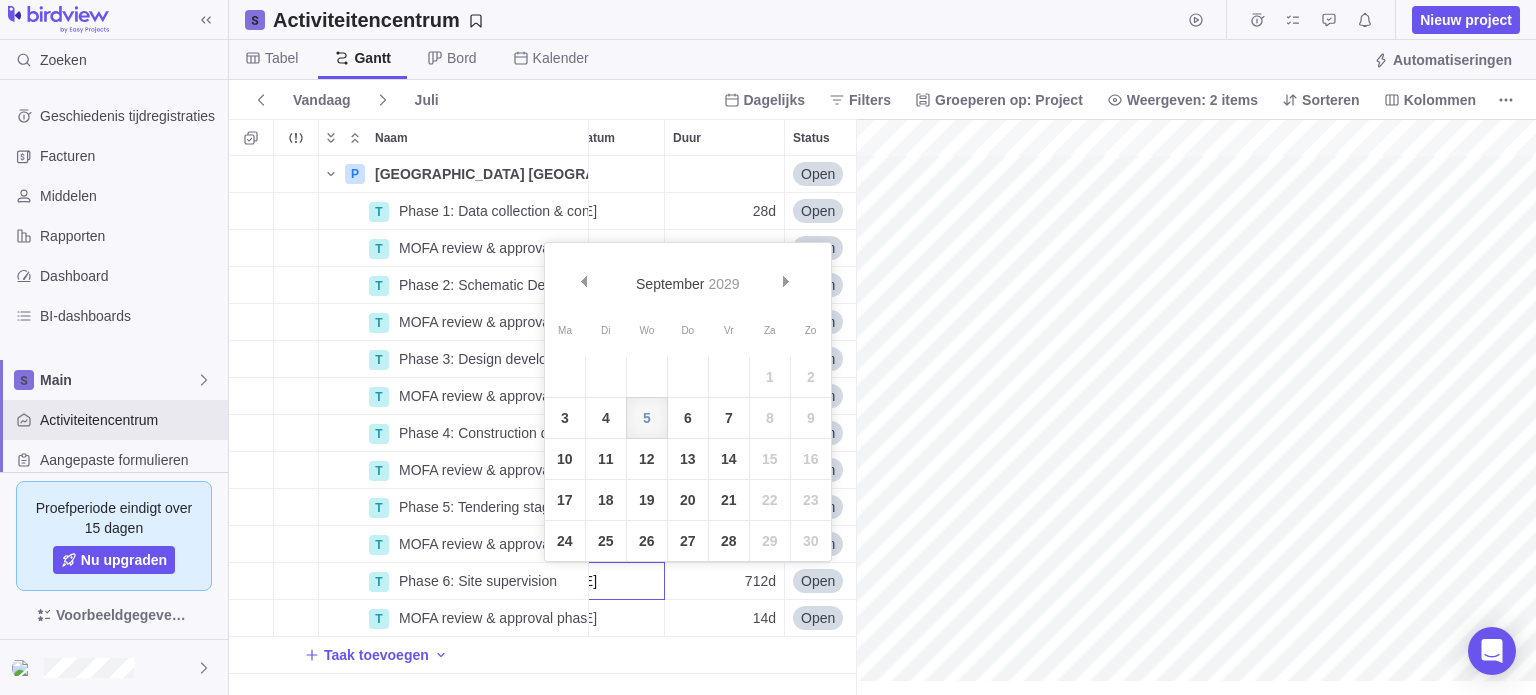 click on "P [GEOGRAPHIC_DATA] [GEOGRAPHIC_DATA] [GEOGRAPHIC_DATA] Details Open 1 T Phase 1: Data collection & concept refinement Details [DATE] [DATE] 28d Open 1 T MOFA review & approval phase 1 Details [DATE] [DATE] 14d Open 7 T Phase 2: Schematic Design Details [DATE] [DATE] 48d Open 2 T MOFA review & approval phase 2 Details [DATE] [DATE] 14d Open 8 T Phase 3: Design development Details [DATE] [DATE] 70d Open 3 T MOFA review & approval phase 3 Details [DATE] [DATE] 21d Open 9 T Phase 4: Construction documents & working drawings Details [DATE] [DATE] 56d Open 4 T MOFA review & approval phase 4 Details [DATE] [DATE] 14d Open 10 T Phase 5: Tendering stage, contract award Details [DATE] [DATE] 56d Open 5 T MOFA review & approval phase 5 Details [DATE] [DATE] 14d Open 11 T Phase 6: Site supervision Details [DATE] [DATE] 712d Open 6 T MOFA review & approval phase 6 Details [DATE] [DATE] 14d Open 12 Taak toevoegen" at bounding box center [542, 426] 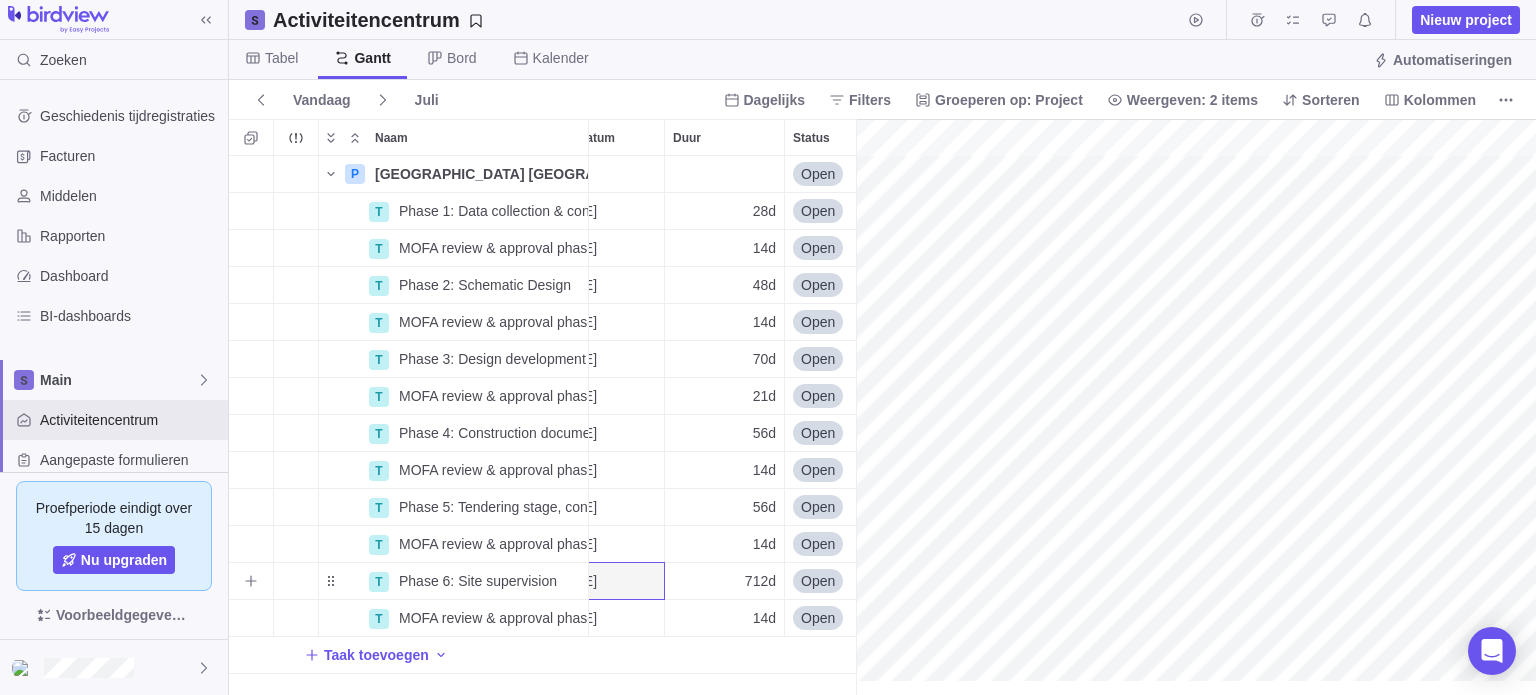 click on "712d" at bounding box center (760, 581) 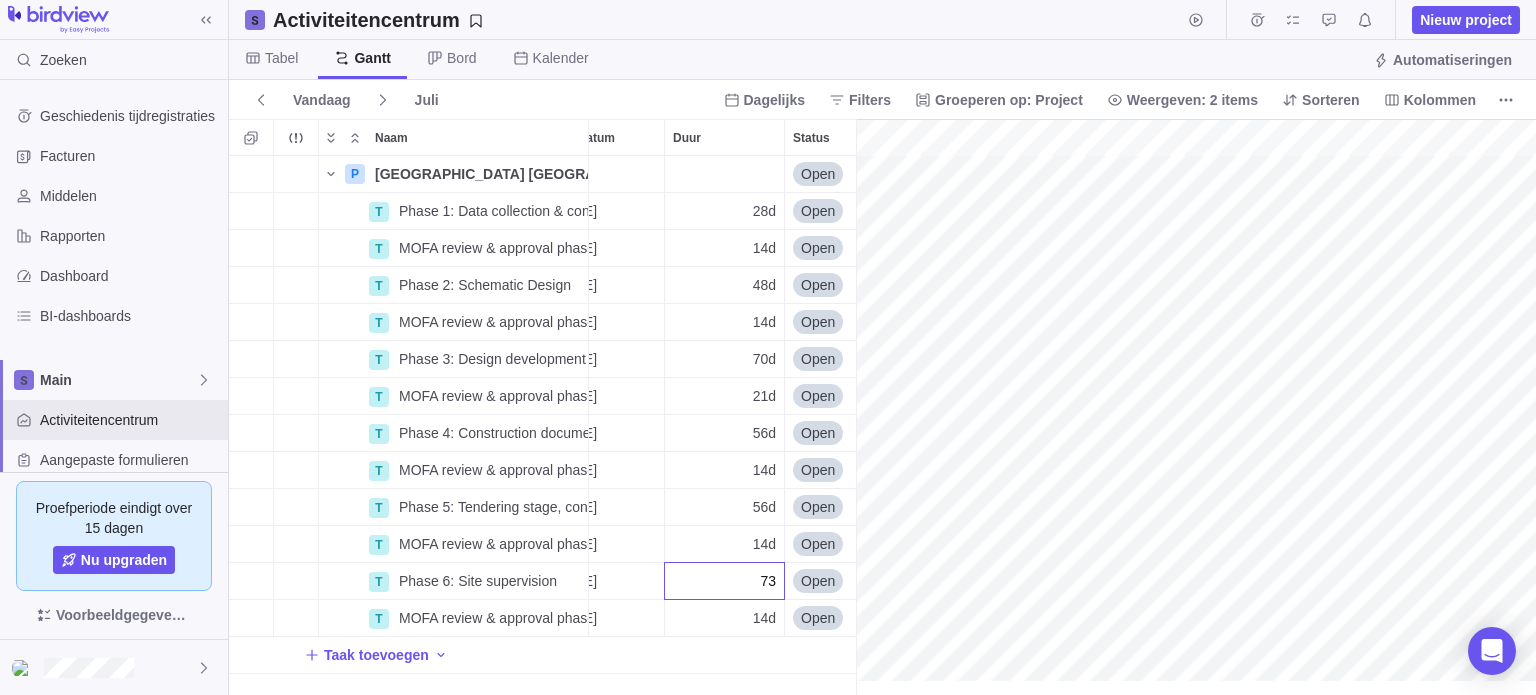 type on "730" 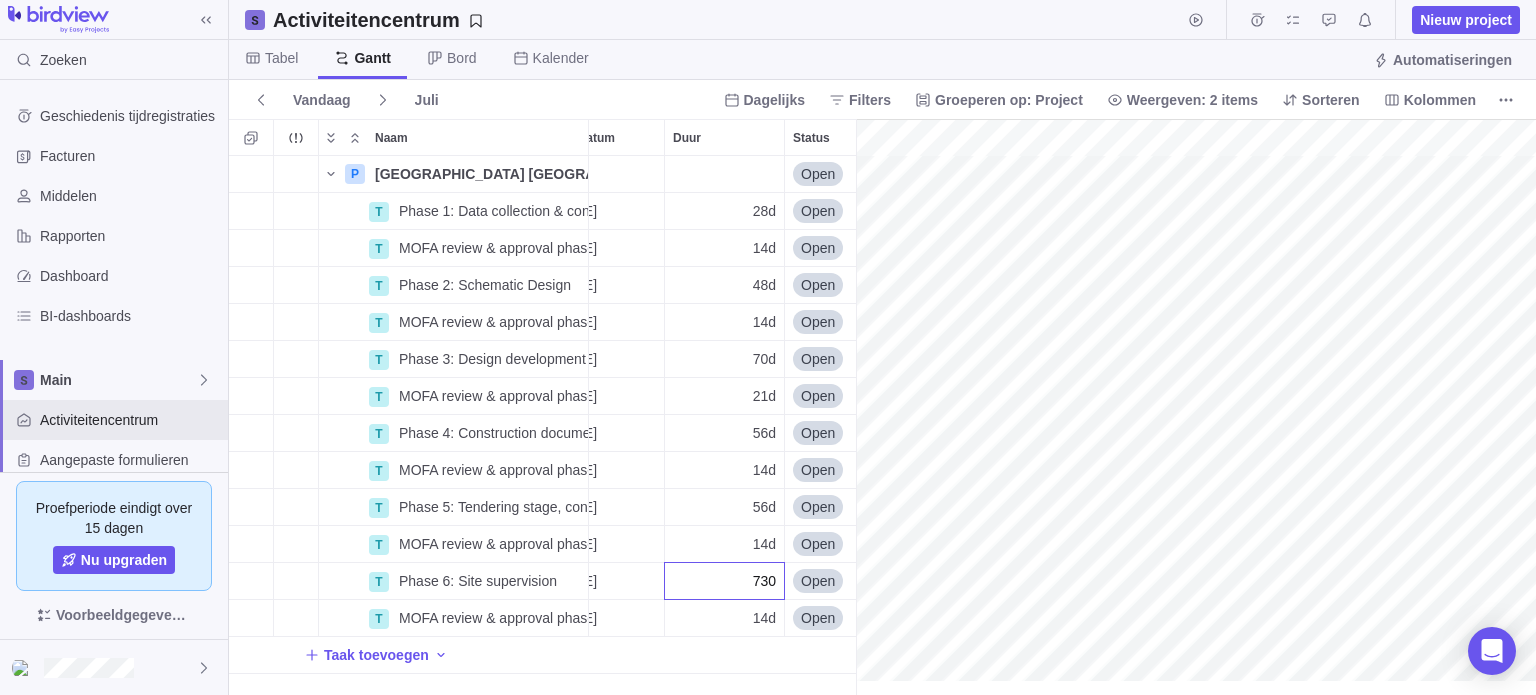 scroll, scrollTop: 0, scrollLeft: 212, axis: horizontal 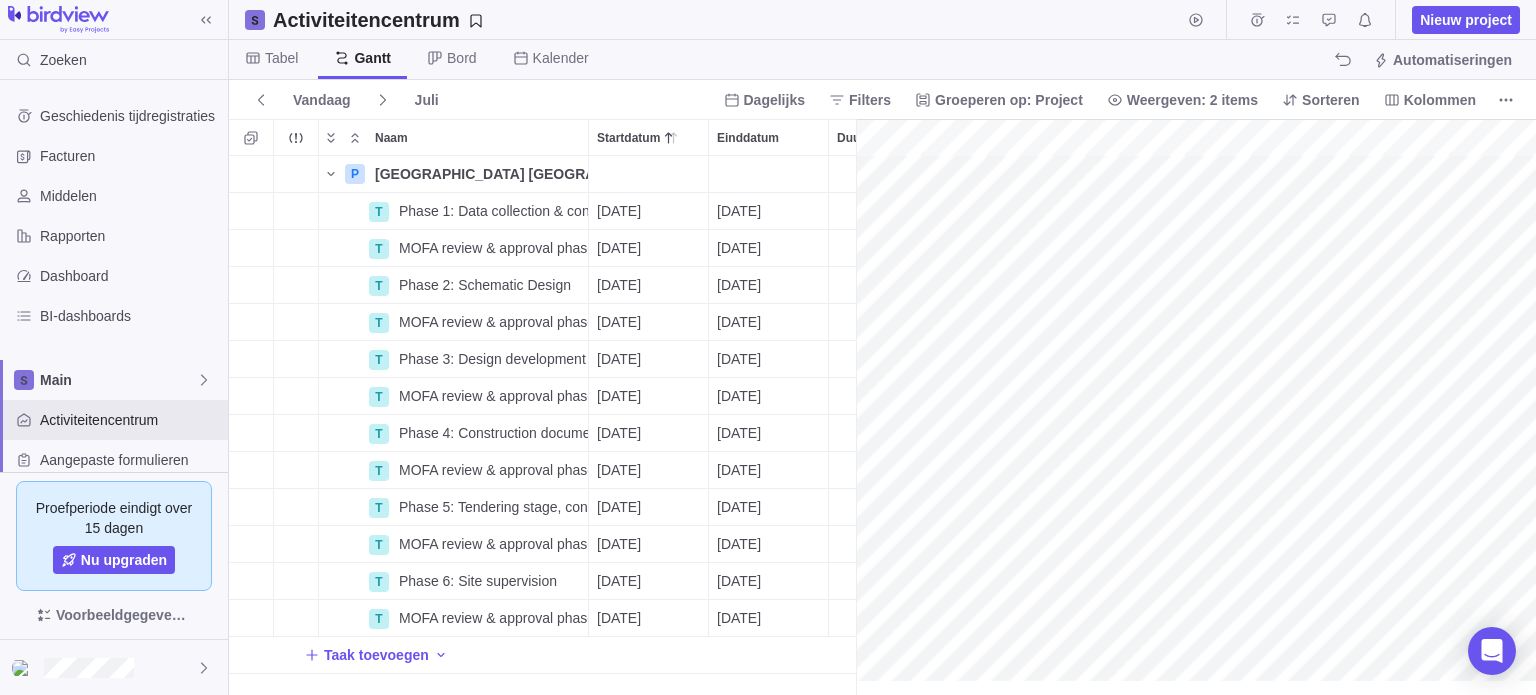 drag, startPoint x: 860, startPoint y: 608, endPoint x: 644, endPoint y: 580, distance: 217.80725 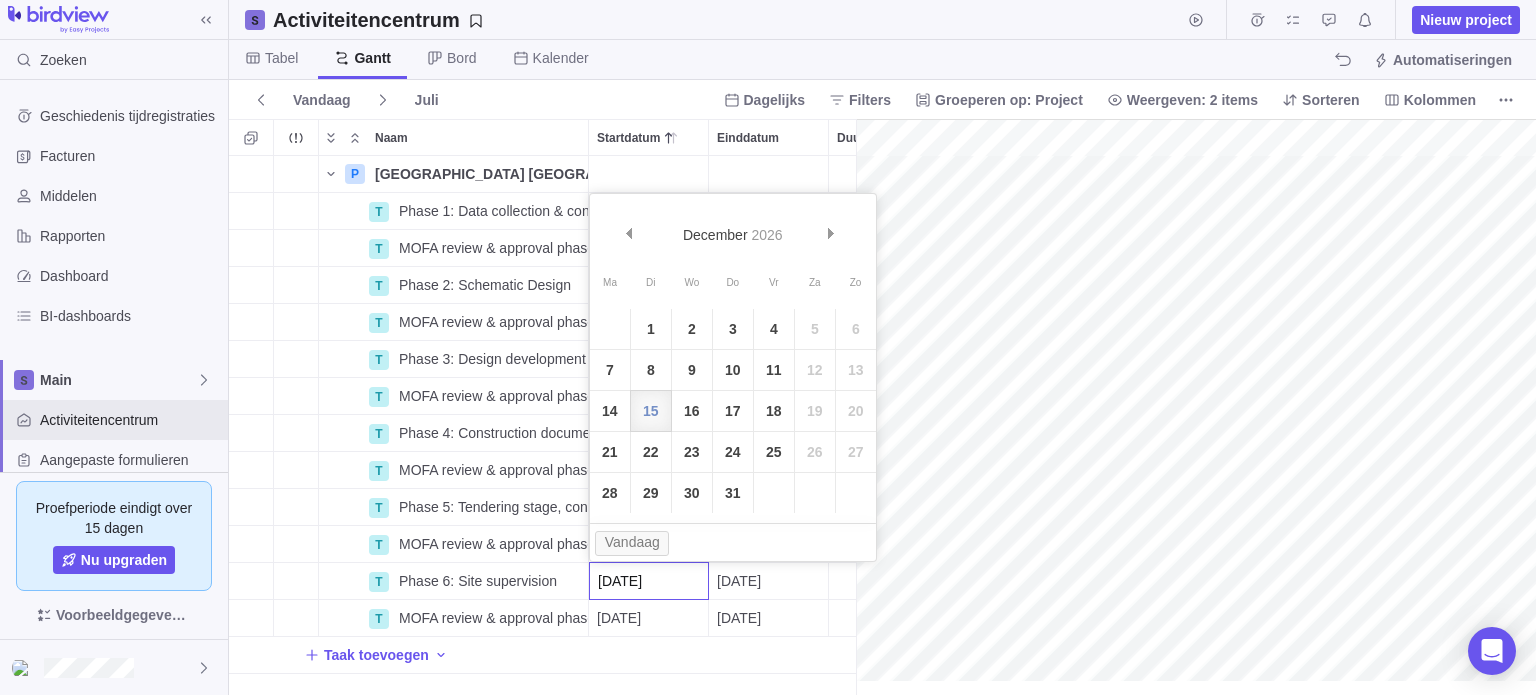 click on "P [GEOGRAPHIC_DATA] [GEOGRAPHIC_DATA] [GEOGRAPHIC_DATA] Details Open 1 T Phase 1: Data collection & concept refinement Details [DATE] [DATE] 28d Open 1 T MOFA review & approval phase 1 Details [DATE] [DATE] 14d Open 7 T Phase 2: Schematic Design Details [DATE] [DATE] 48d Open 2 T MOFA review & approval phase 2 Details [DATE] [DATE] 14d Open 8 T Phase 3: Design development Details [DATE] [DATE] 70d Open 3 T MOFA review & approval phase 3 Details [DATE] [DATE] 21d Open 9 T Phase 4: Construction documents & working drawings Details [DATE] [DATE] 56d Open 4 T MOFA review & approval phase 4 Details [DATE] [DATE] 14d Open 10 T Phase 5: Tendering stage, contract award Details [DATE] [DATE] 56d Open 5 T MOFA review & approval phase 5 Details [DATE] [DATE] 14d Open 11 T Phase 6: Site supervision Details [DATE] [DATE] 730d Open 6 T MOFA review & approval phase 6 Details [DATE] [DATE] 14d Open 12 Taak toevoegen" at bounding box center (542, 426) 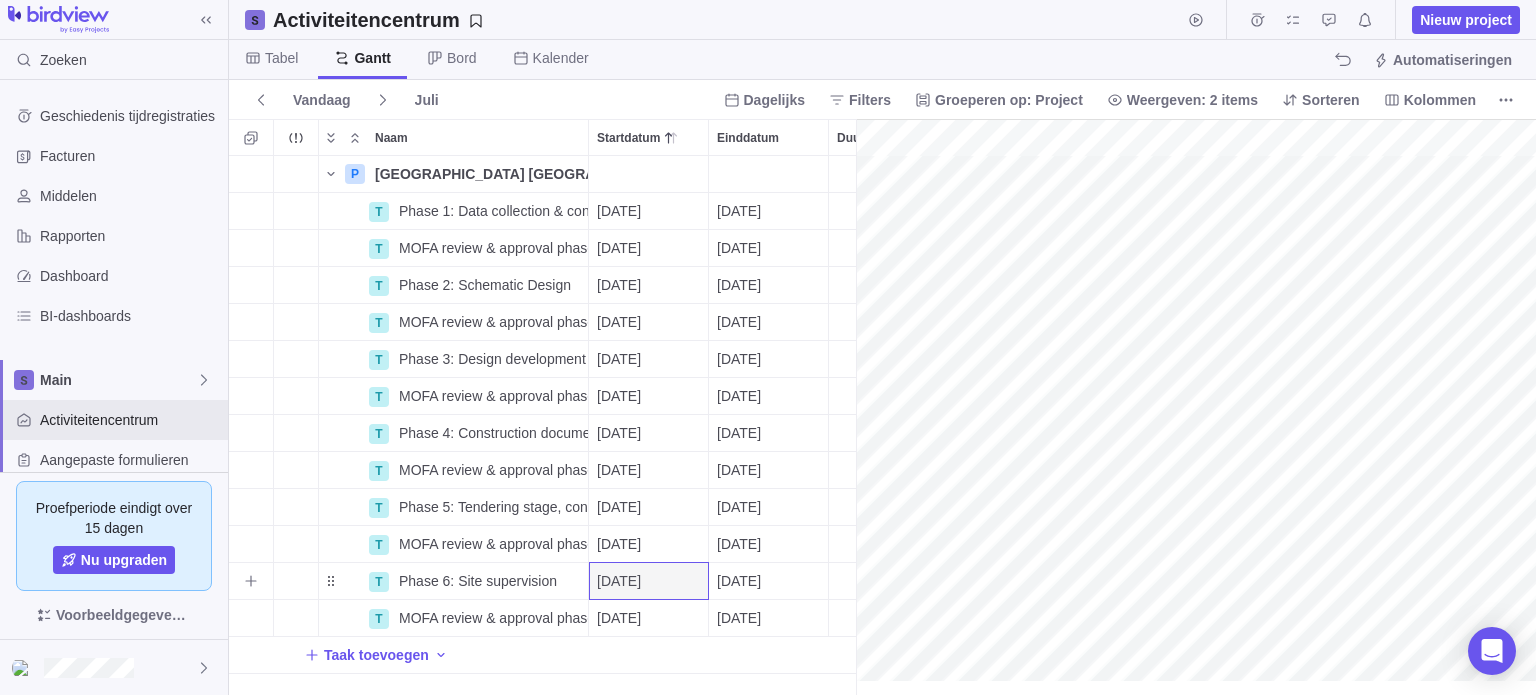 click on "[DATE]" at bounding box center [739, 581] 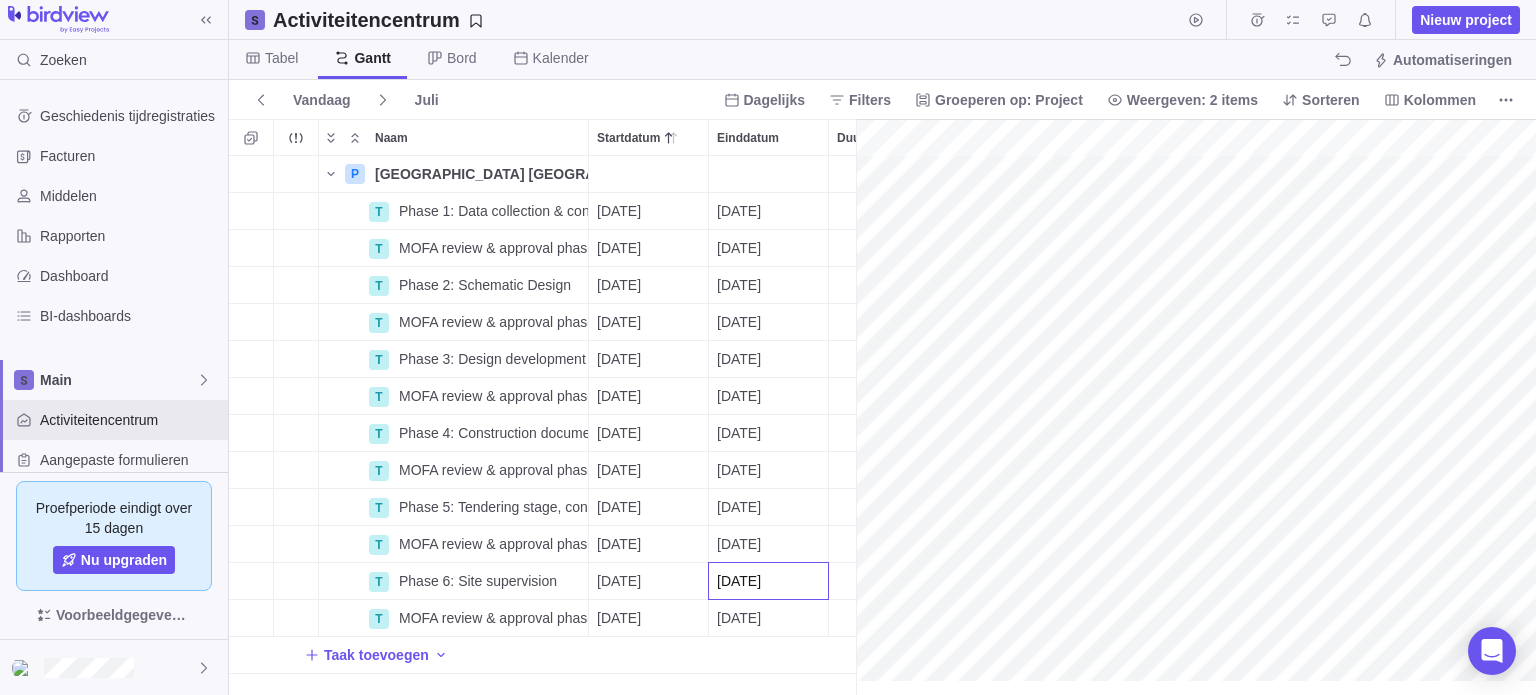 click on "P [GEOGRAPHIC_DATA] [GEOGRAPHIC_DATA] [GEOGRAPHIC_DATA] Details Open 1 T Phase 1: Data collection & concept refinement Details [DATE] [DATE] 28d Open 1 T MOFA review & approval phase 1 Details [DATE] [DATE] 14d Open 7 T Phase 2: Schematic Design Details [DATE] [DATE] 48d Open 2 T MOFA review & approval phase 2 Details [DATE] [DATE] 14d Open 8 T Phase 3: Design development Details [DATE] [DATE] 70d Open 3 T MOFA review & approval phase 3 Details [DATE] [DATE] 21d Open 9 T Phase 4: Construction documents & working drawings Details [DATE] [DATE] 56d Open 4 T MOFA review & approval phase 4 Details [DATE] [DATE] 14d Open 10 T Phase 5: Tendering stage, contract award Details [DATE] [DATE] 56d Open 5 T MOFA review & approval phase 5 Details [DATE] [DATE] 14d Open 11 T Phase 6: Site supervision Details [DATE] [DATE] 730d Open 6 T MOFA review & approval phase 6 Details [DATE] [DATE] 14d Open 12 Taak toevoegen" at bounding box center [542, 426] 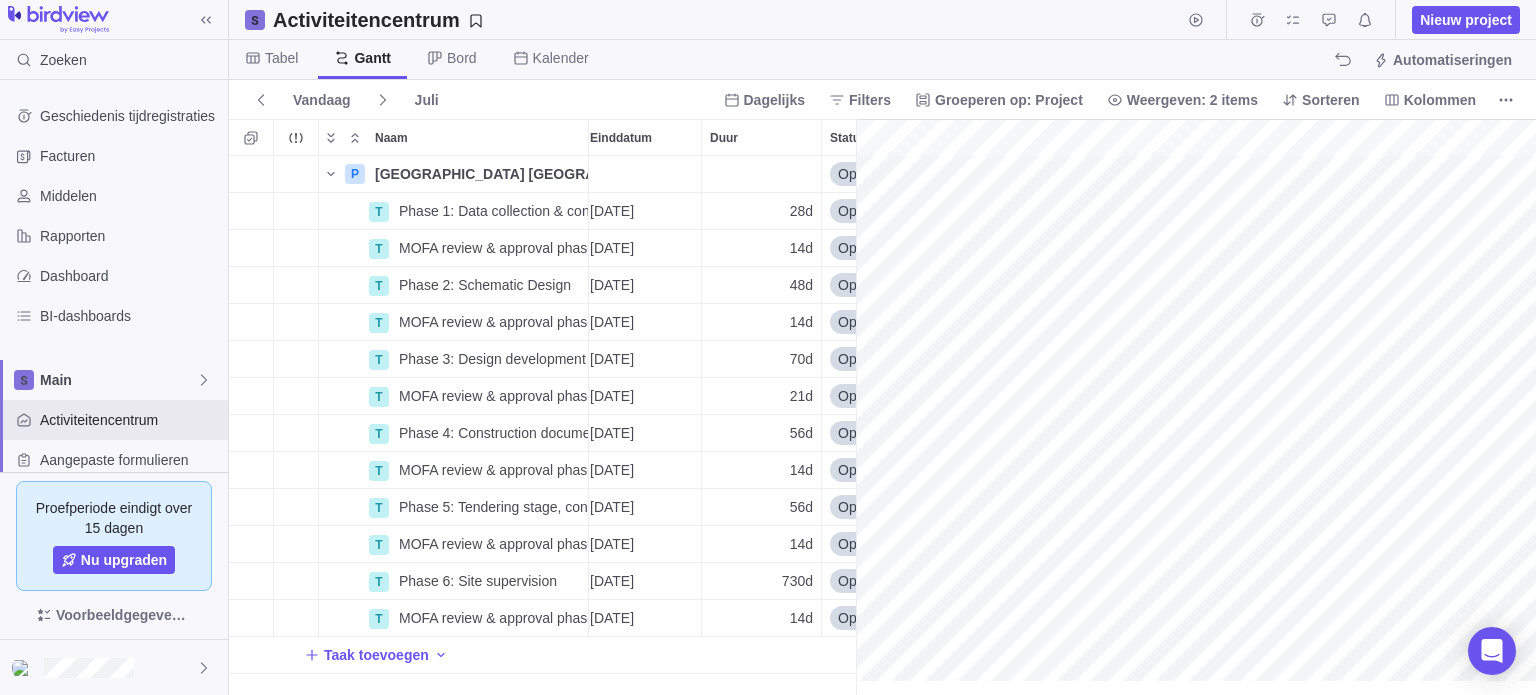 drag, startPoint x: 896, startPoint y: 684, endPoint x: 713, endPoint y: 663, distance: 184.20097 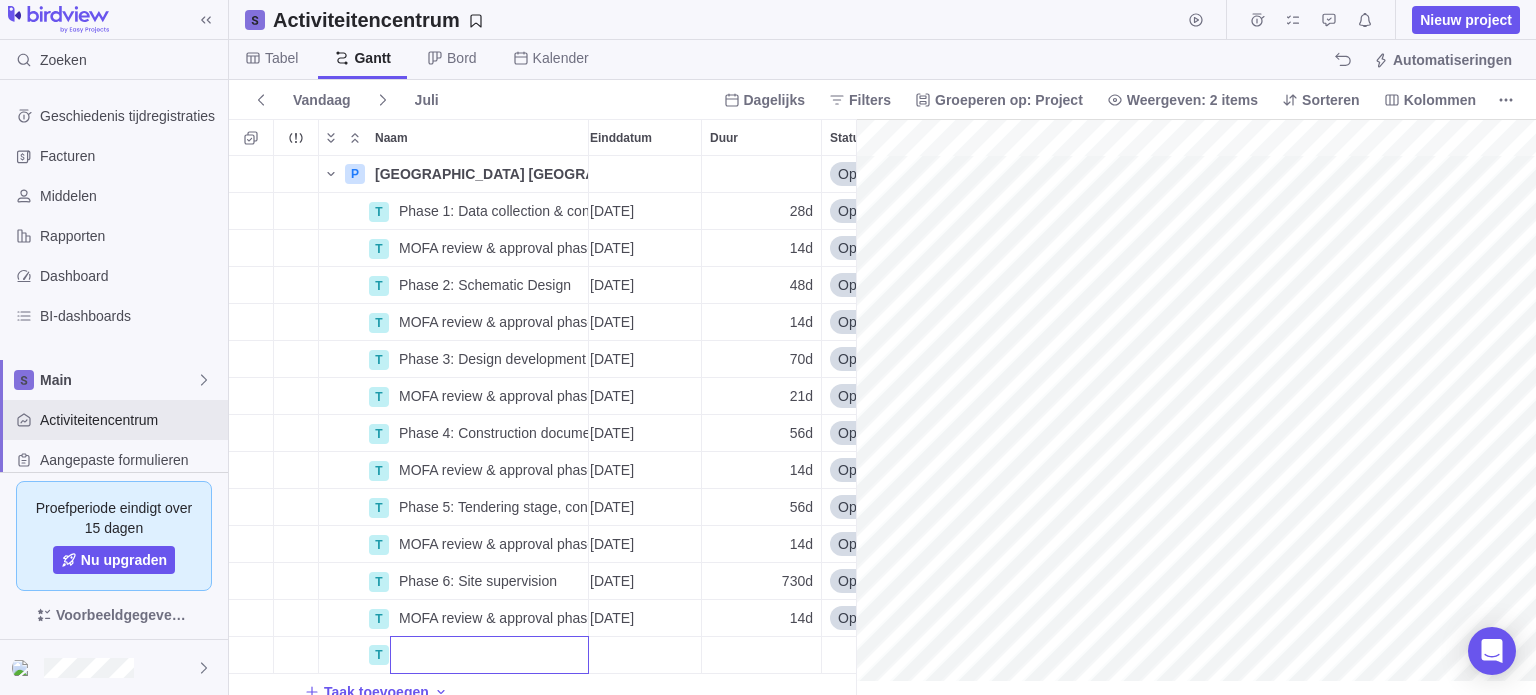 scroll, scrollTop: 0, scrollLeft: 0, axis: both 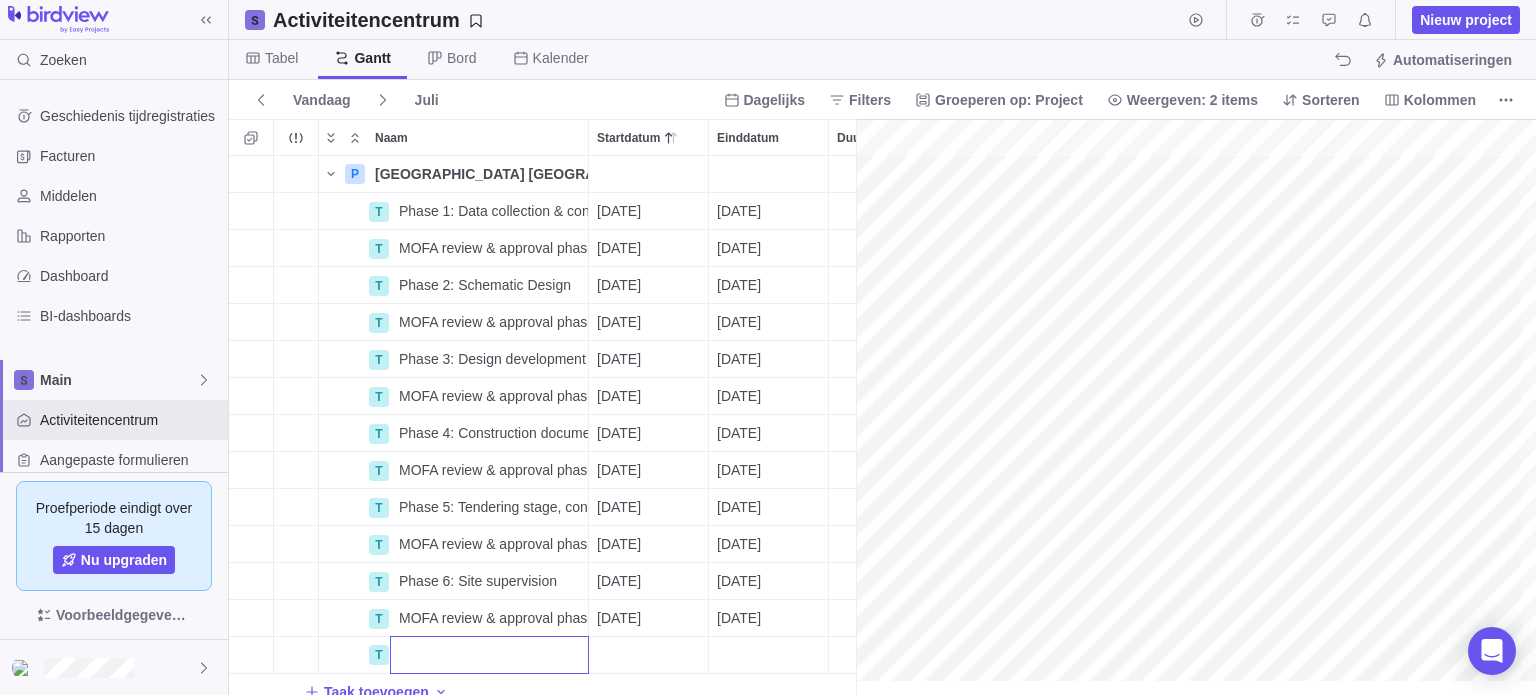 click on "P [GEOGRAPHIC_DATA] [GEOGRAPHIC_DATA] [GEOGRAPHIC_DATA] Details Open 1 T Phase 1: Data collection & concept refinement Details [DATE] [DATE] 28d Open 1 T MOFA review & approval phase 1 Details [DATE] [DATE] 14d Open 7 T Phase 2: Schematic Design Details [DATE] [DATE] 48d Open 2 T MOFA review & approval phase 2 Details [DATE] [DATE] 14d Open 8 T Phase 3: Design development Details [DATE] [DATE] 70d Open 3 T MOFA review & approval phase 3 Details [DATE] [DATE] 21d Open 9 T Phase 4: Construction documents & working drawings Details [DATE] [DATE] 56d Open 4 T MOFA review & approval phase 4 Details [DATE] [DATE] 14d Open 10 T Phase 5: Tendering stage, contract award Details [DATE] [DATE] 56d Open 5 T MOFA review & approval phase 5 Details [DATE] [DATE] 14d Open 11 T Phase 6: Site supervision Details [DATE] [DATE] 730d Open 6 T MOFA review & approval phase 6 Details [DATE] [DATE] 14d Open 12 T Taak toevoegen" at bounding box center [550, 426] 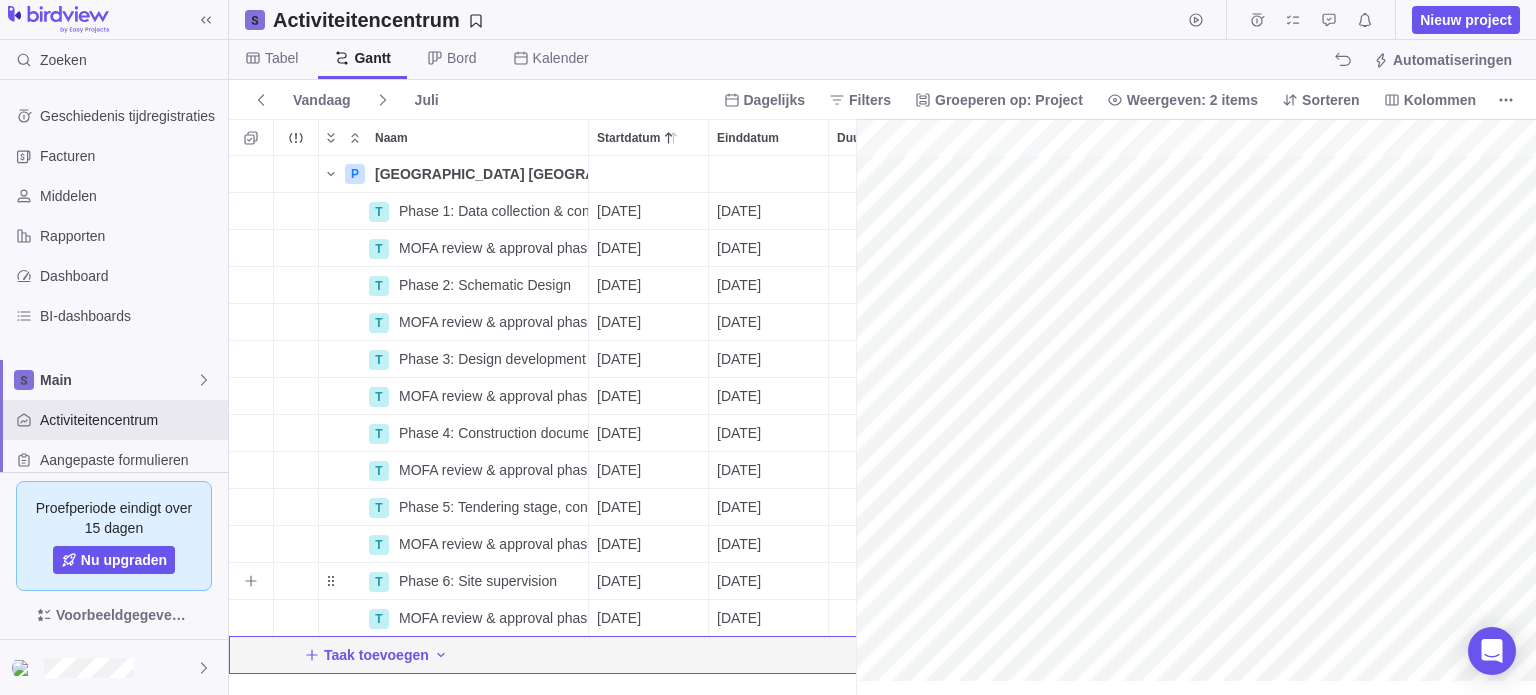 click on "[DATE]" at bounding box center [739, 581] 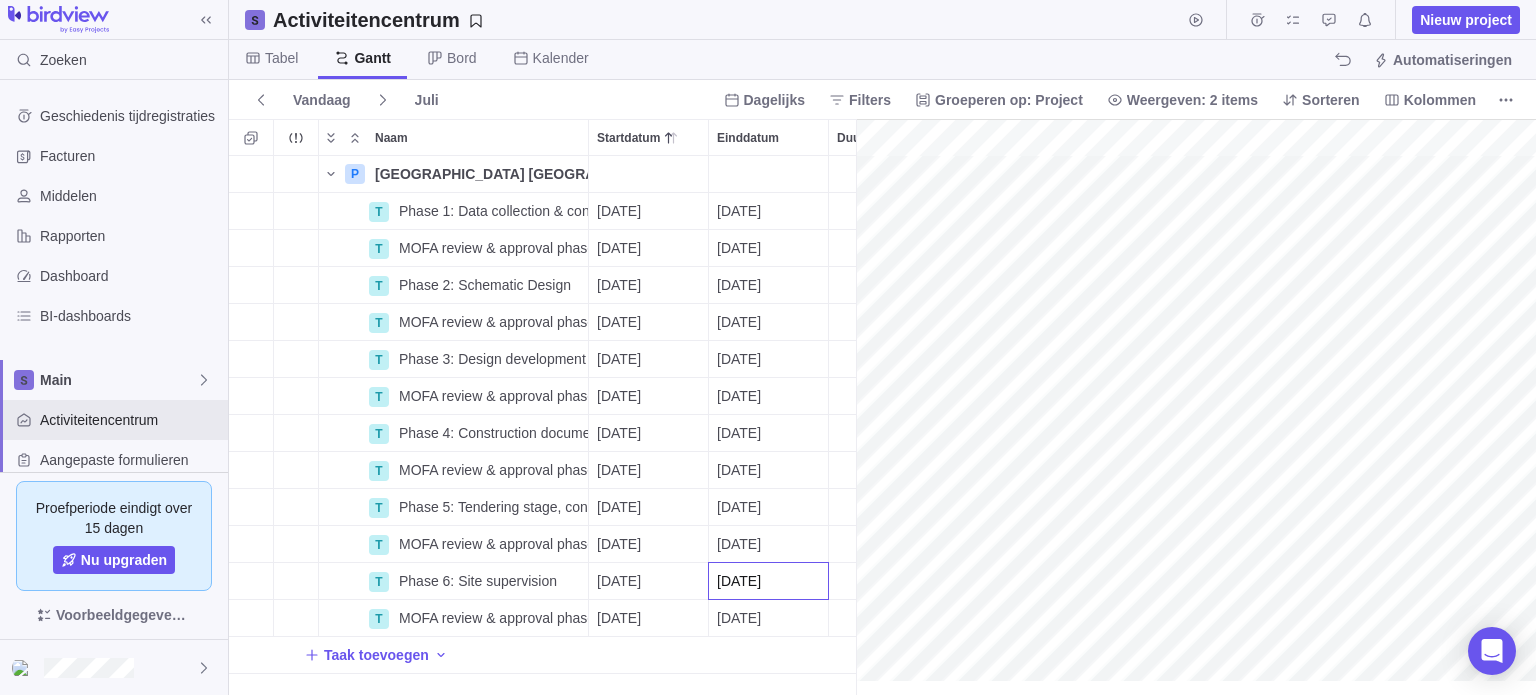 click on "P [GEOGRAPHIC_DATA] [GEOGRAPHIC_DATA] [GEOGRAPHIC_DATA] Details Open 1 T Phase 1: Data collection & concept refinement Details [DATE] [DATE] 28d Open 1 T MOFA review & approval phase 1 Details [DATE] [DATE] 14d Open 7 T Phase 2: Schematic Design Details [DATE] [DATE] 48d Open 2 T MOFA review & approval phase 2 Details [DATE] [DATE] 14d Open 8 T Phase 3: Design development Details [DATE] [DATE] 70d Open 3 T MOFA review & approval phase 3 Details [DATE] [DATE] 21d Open 9 T Phase 4: Construction documents & working drawings Details [DATE] [DATE] 56d Open 4 T MOFA review & approval phase 4 Details [DATE] [DATE] 14d Open 10 T Phase 5: Tendering stage, contract award Details [DATE] [DATE] 56d Open 5 T MOFA review & approval phase 5 Details [DATE] [DATE] 14d Open 11 T Phase 6: Site supervision Details [DATE] [DATE] 730d Open 6 T MOFA review & approval phase 6 Details [DATE] [DATE] 14d Open 12 Taak toevoegen" at bounding box center (542, 426) 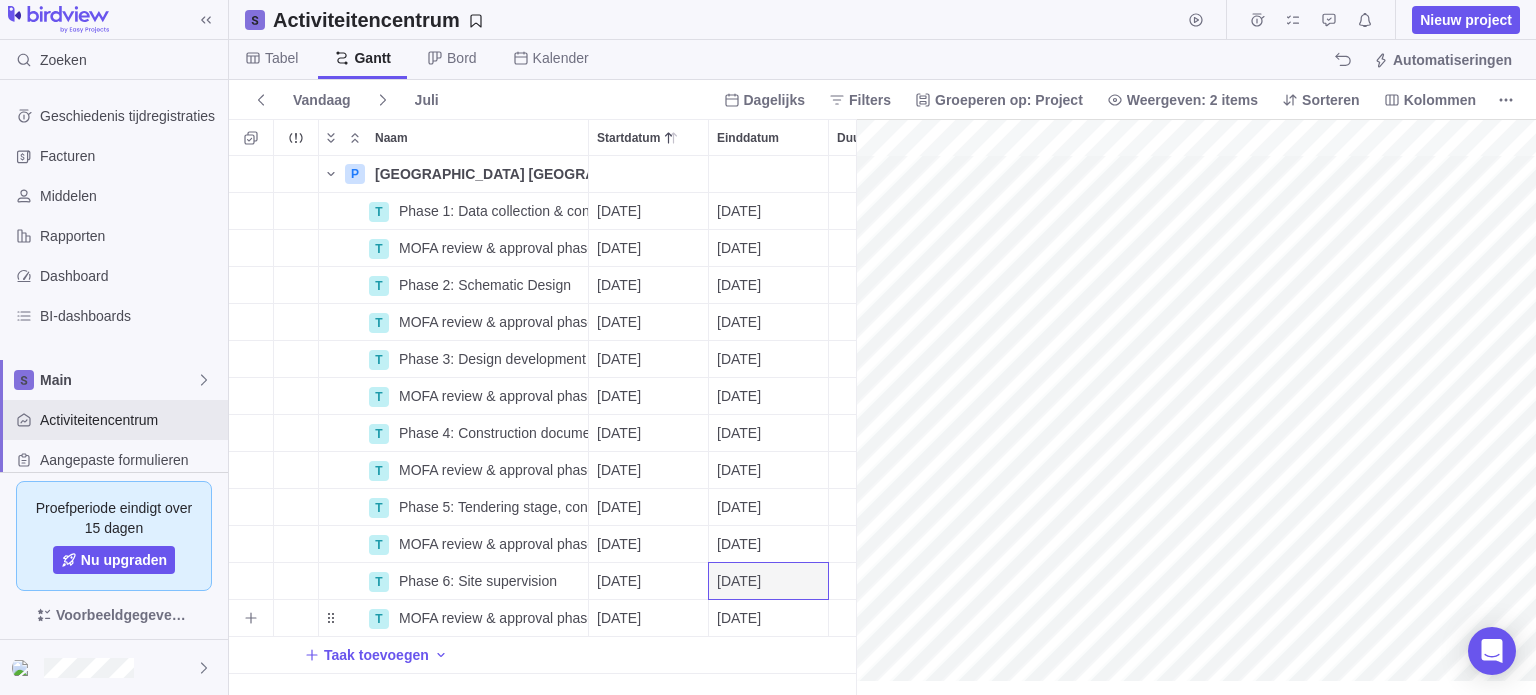 click on "[DATE]" at bounding box center [619, 618] 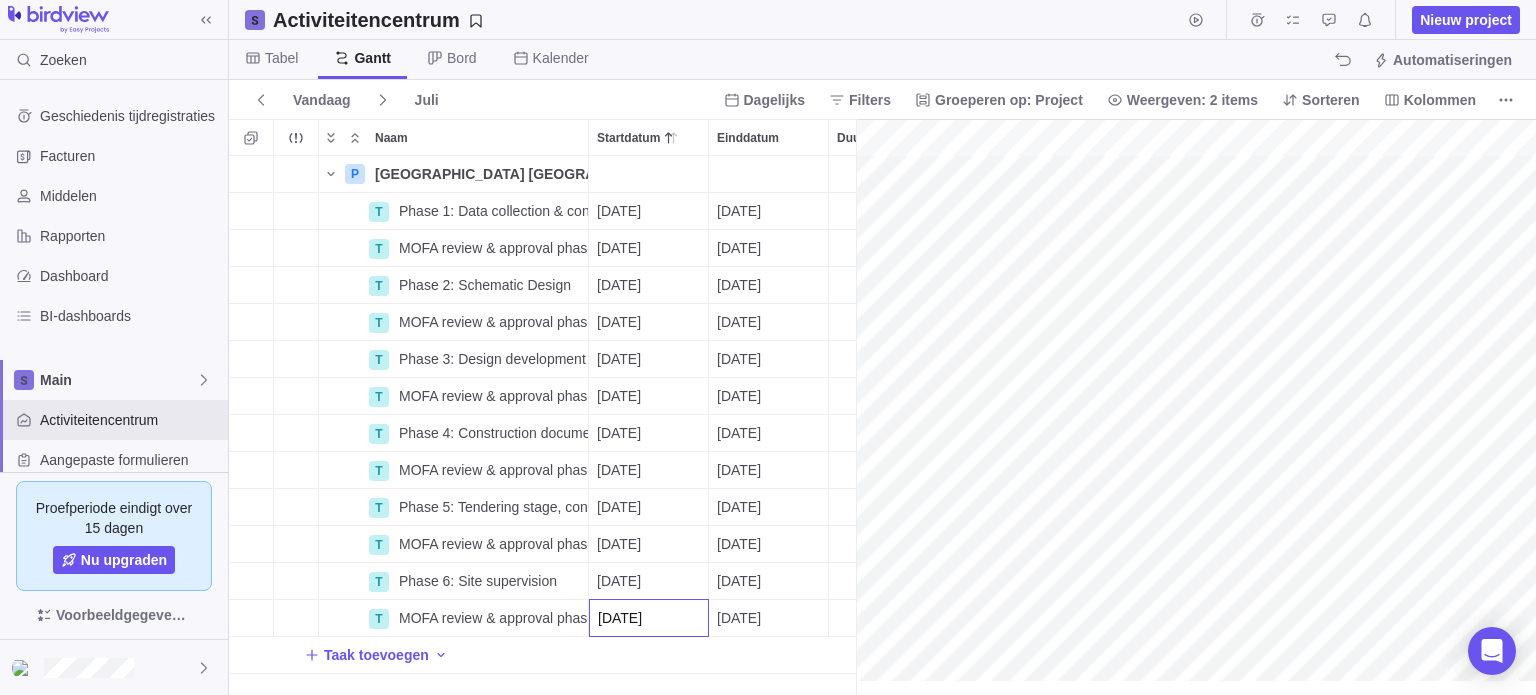 click on "P [GEOGRAPHIC_DATA] [GEOGRAPHIC_DATA] [GEOGRAPHIC_DATA] Details Open 1 T Phase 1: Data collection & concept refinement Details [DATE] [DATE] 28d Open 1 T MOFA review & approval phase 1 Details [DATE] [DATE] 14d Open 7 T Phase 2: Schematic Design Details [DATE] [DATE] 48d Open 2 T MOFA review & approval phase 2 Details [DATE] [DATE] 14d Open 8 T Phase 3: Design development Details [DATE] [DATE] 70d Open 3 T MOFA review & approval phase 3 Details [DATE] [DATE] 21d Open 9 T Phase 4: Construction documents & working drawings Details [DATE] [DATE] 56d Open 4 T MOFA review & approval phase 4 Details [DATE] [DATE] 14d Open 10 T Phase 5: Tendering stage, contract award Details [DATE] [DATE] 56d Open 5 T MOFA review & approval phase 5 Details [DATE] [DATE] 14d Open 11 T Phase 6: Site supervision Details [DATE] [DATE] 730d Open 6 T MOFA review & approval phase 6 Details [DATE] [DATE] 14d Open 12 Taak toevoegen" at bounding box center [542, 426] 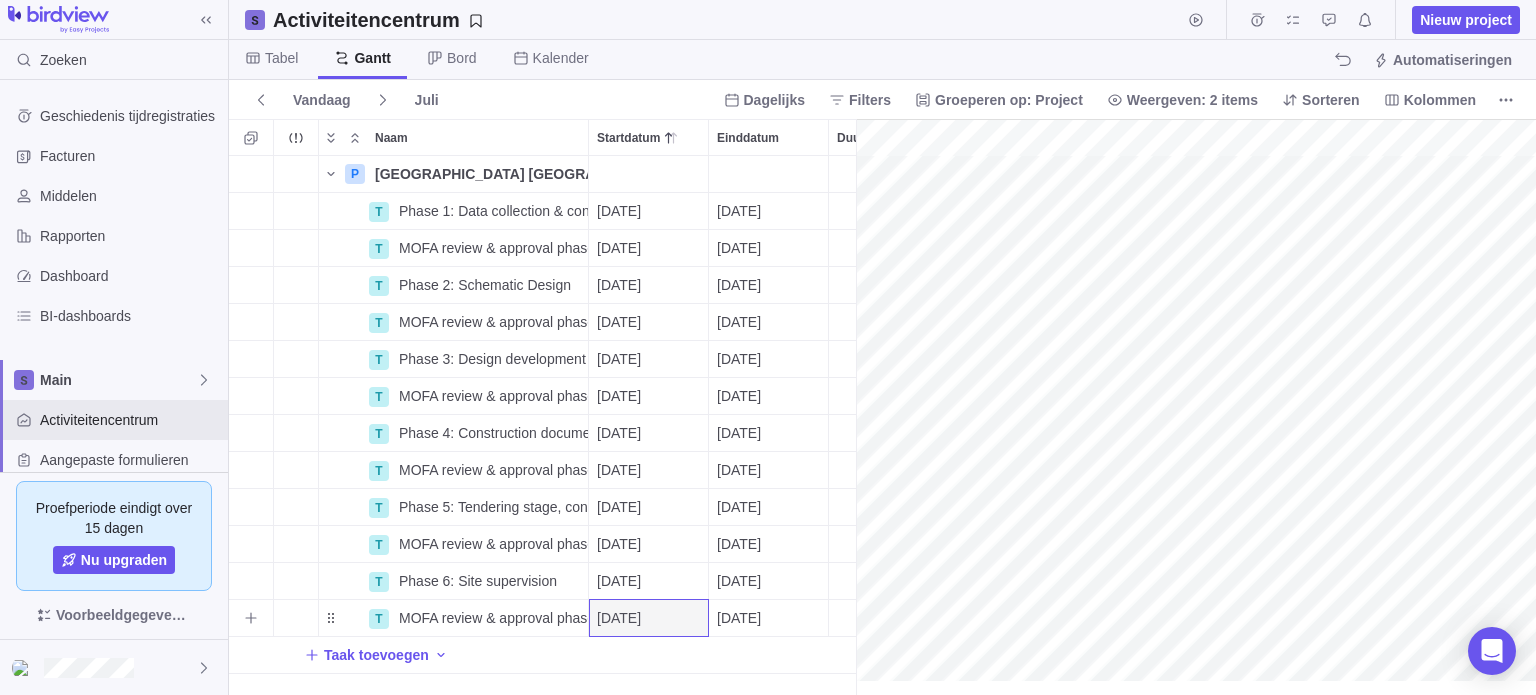click on "[DATE]" at bounding box center [619, 618] 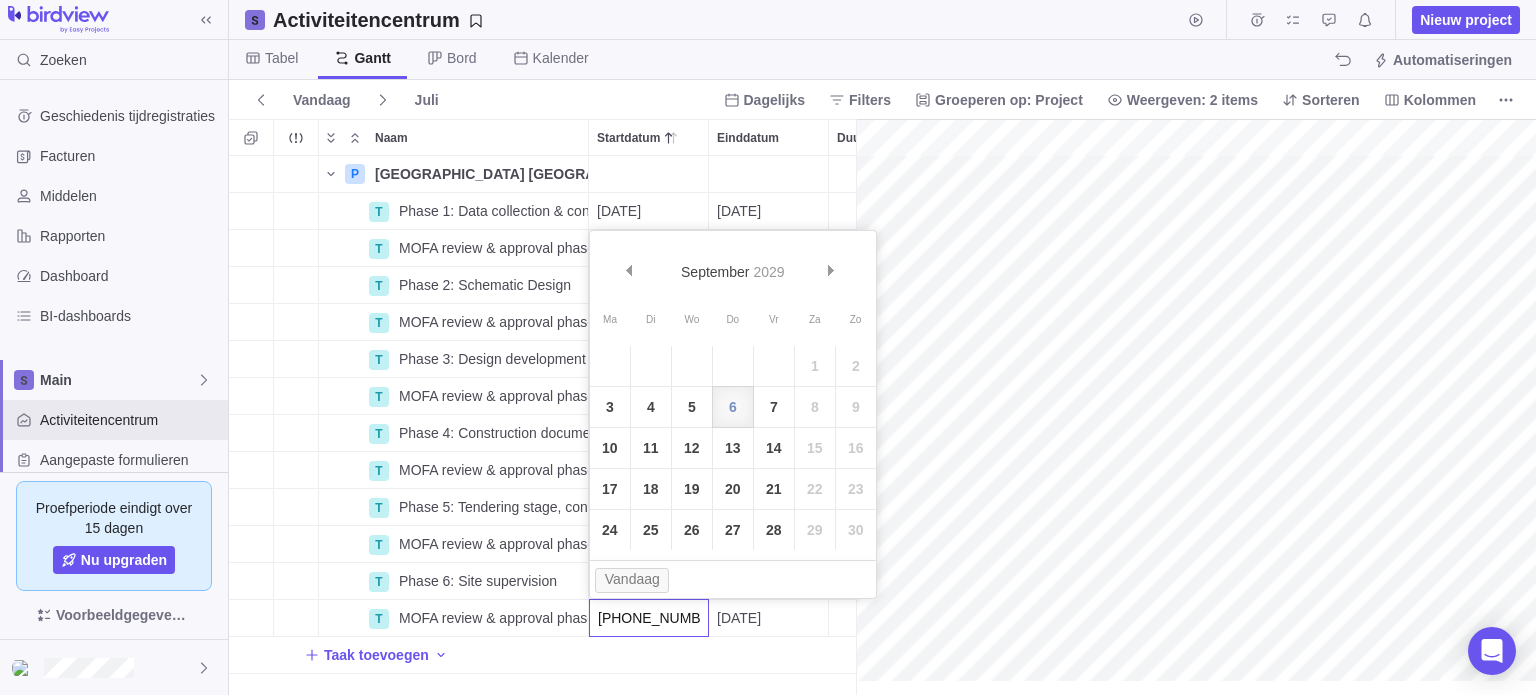 type on "[DATE]" 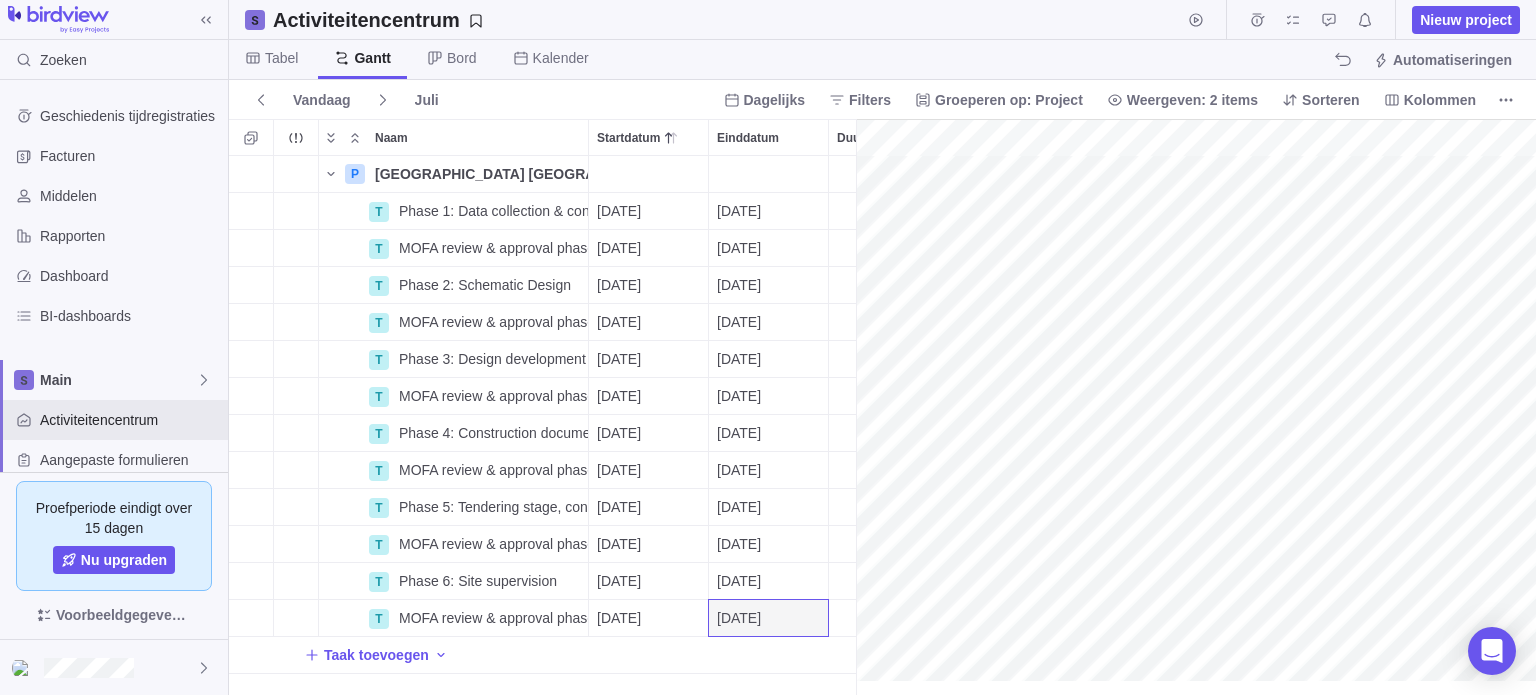 scroll, scrollTop: 0, scrollLeft: 44, axis: horizontal 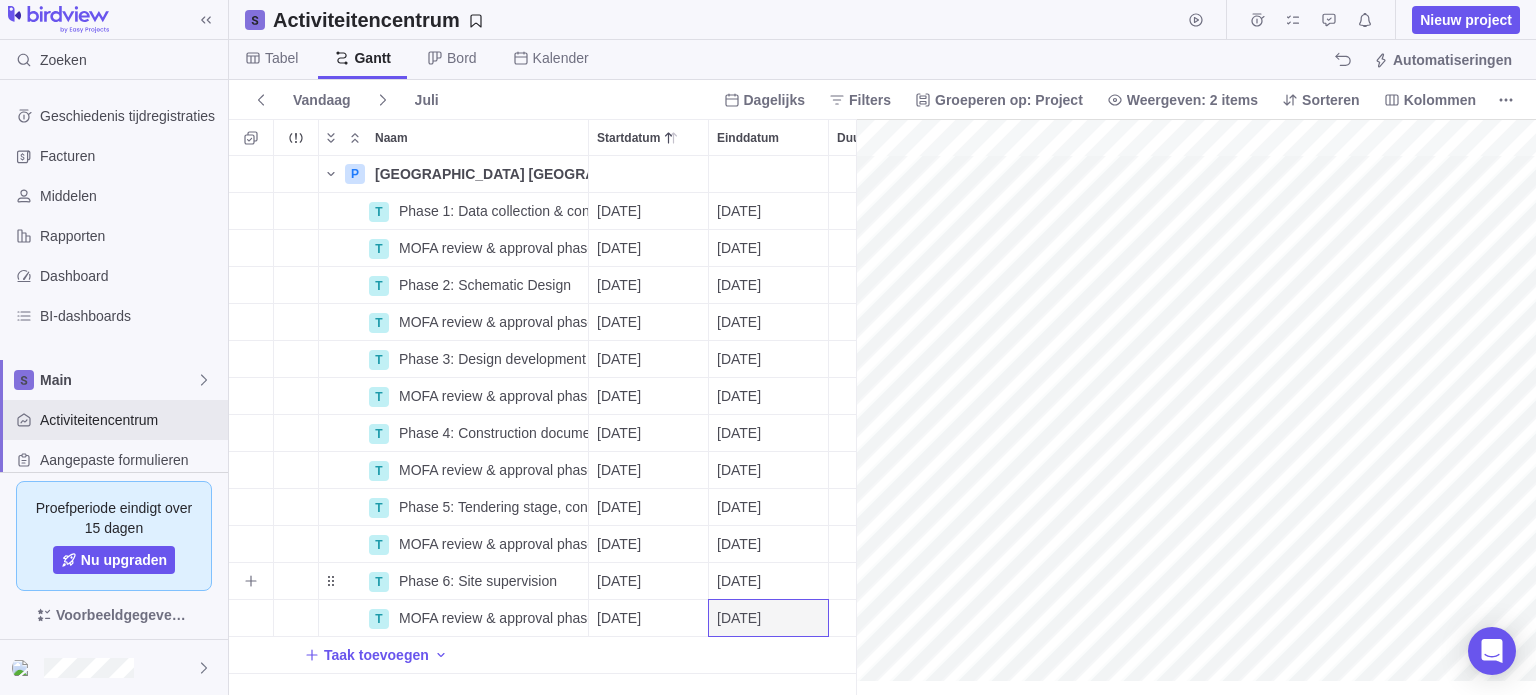 click on "[DATE]" at bounding box center [619, 581] 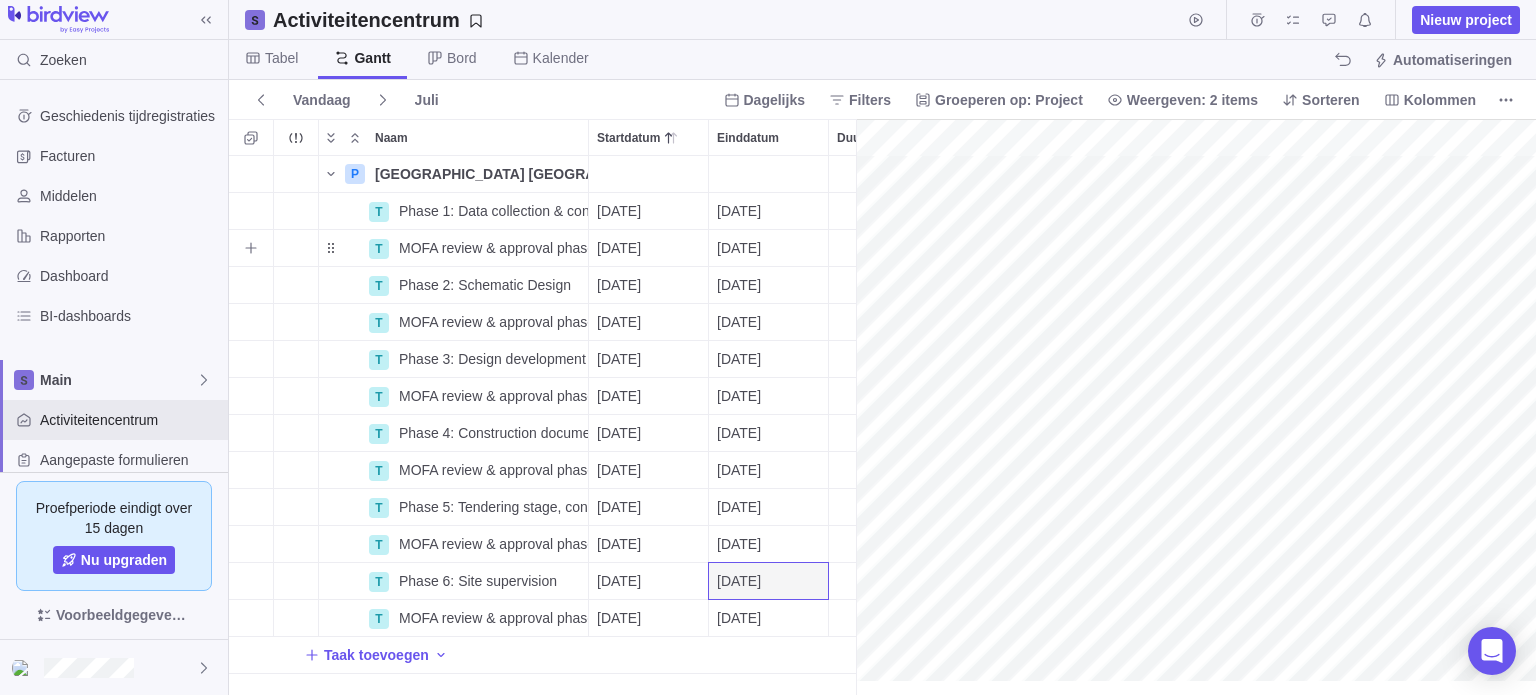 scroll, scrollTop: 0, scrollLeft: 87, axis: horizontal 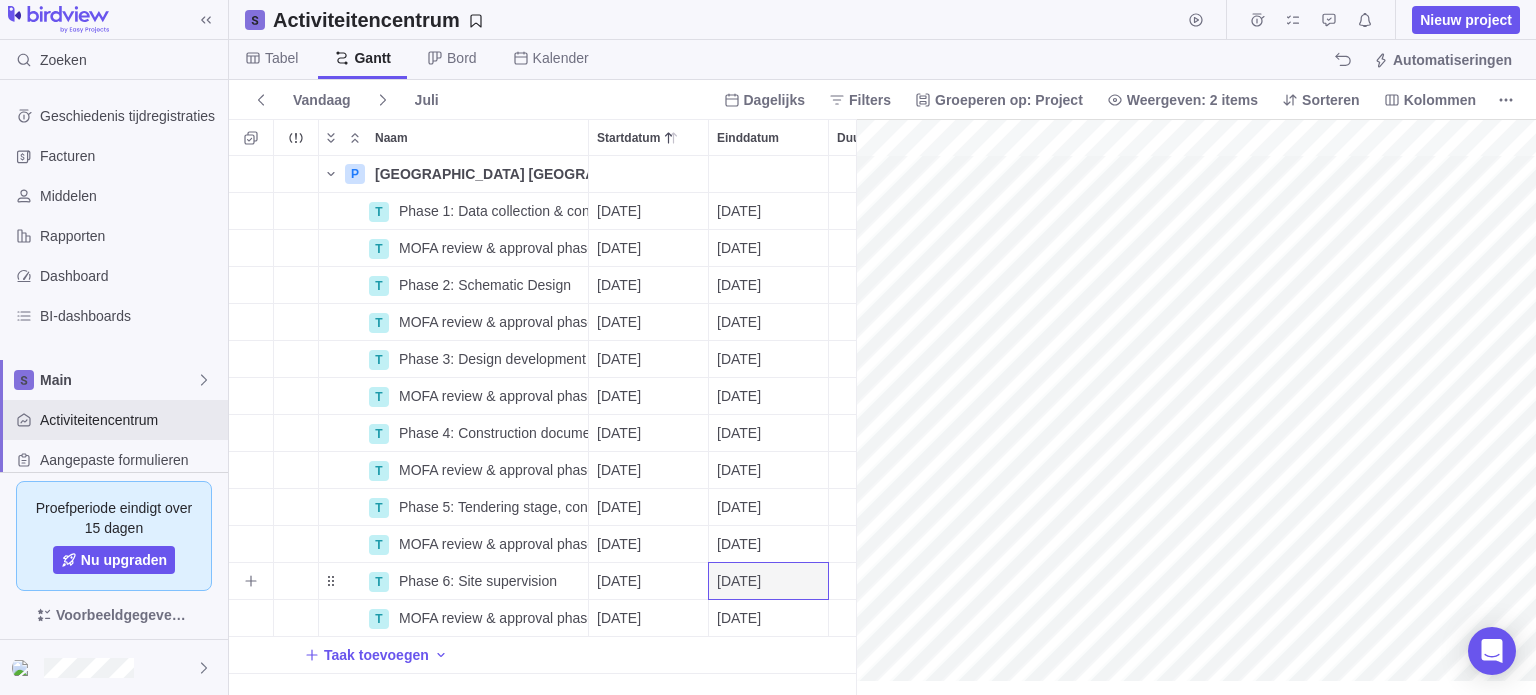 click on "[DATE]" at bounding box center (619, 581) 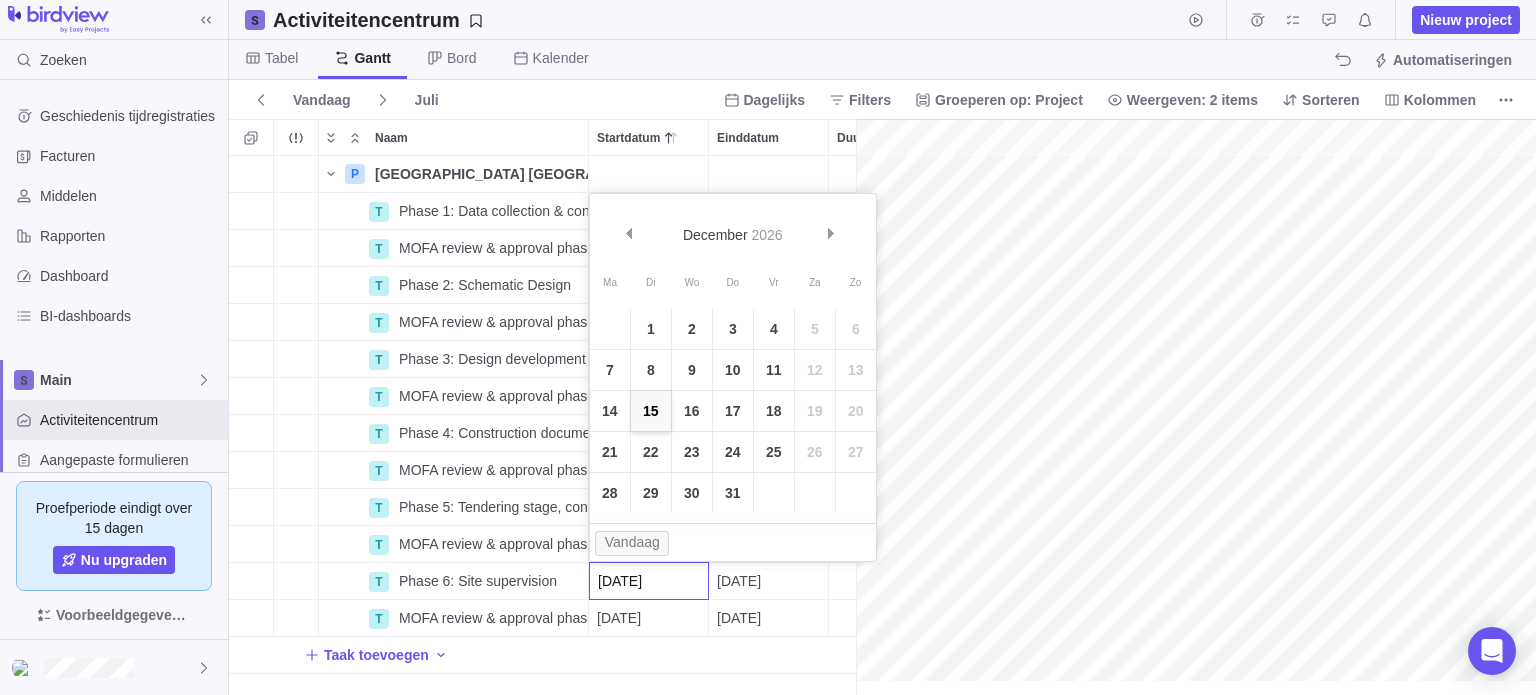 click on "15" at bounding box center [651, 411] 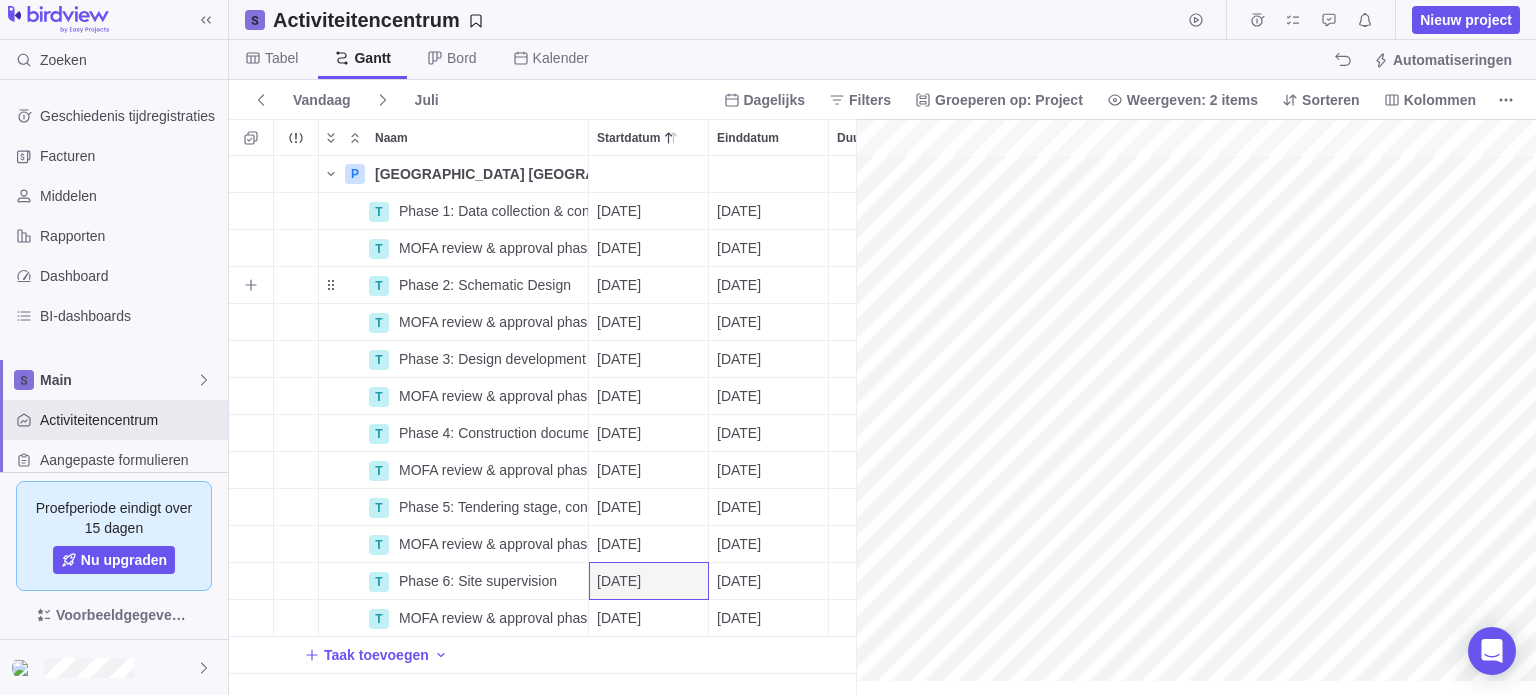 scroll, scrollTop: 0, scrollLeft: 44, axis: horizontal 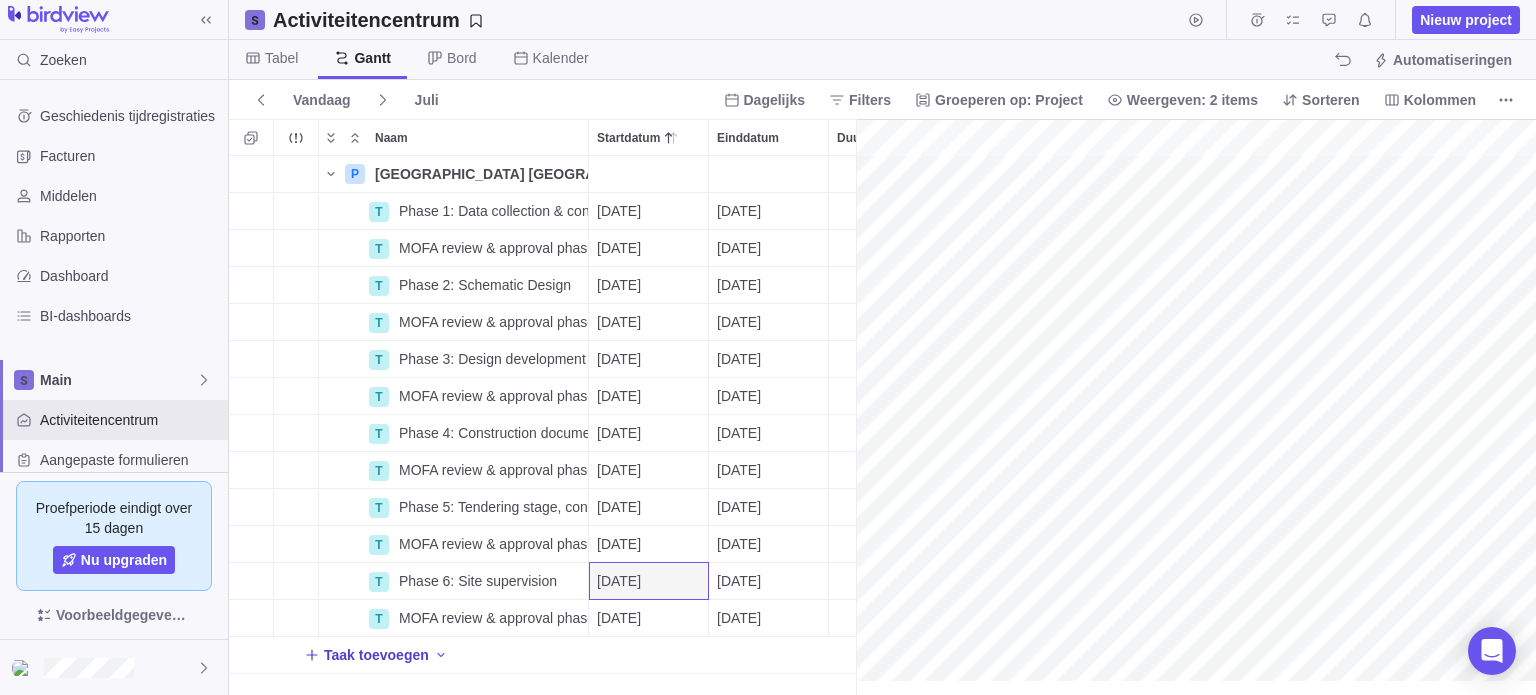 click on "Taak toevoegen" at bounding box center [376, 655] 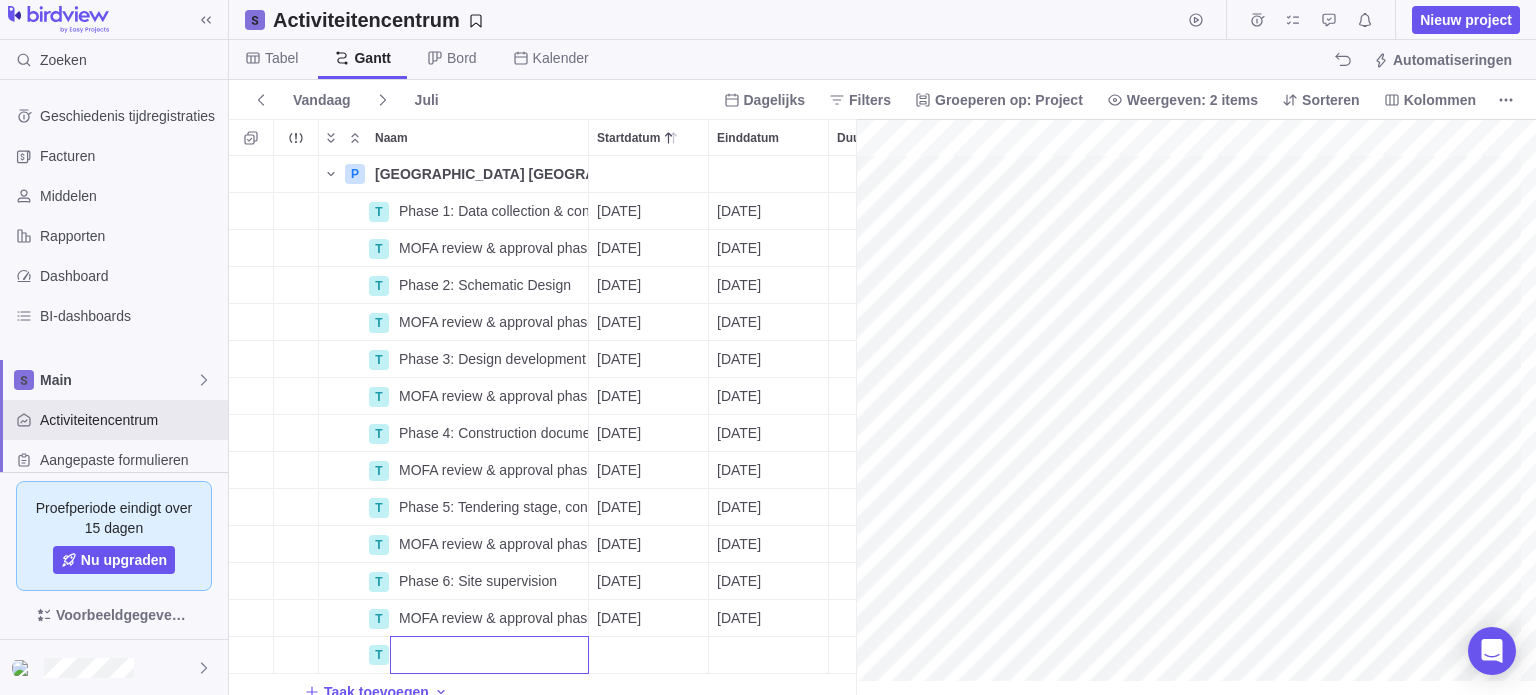 type on "v" 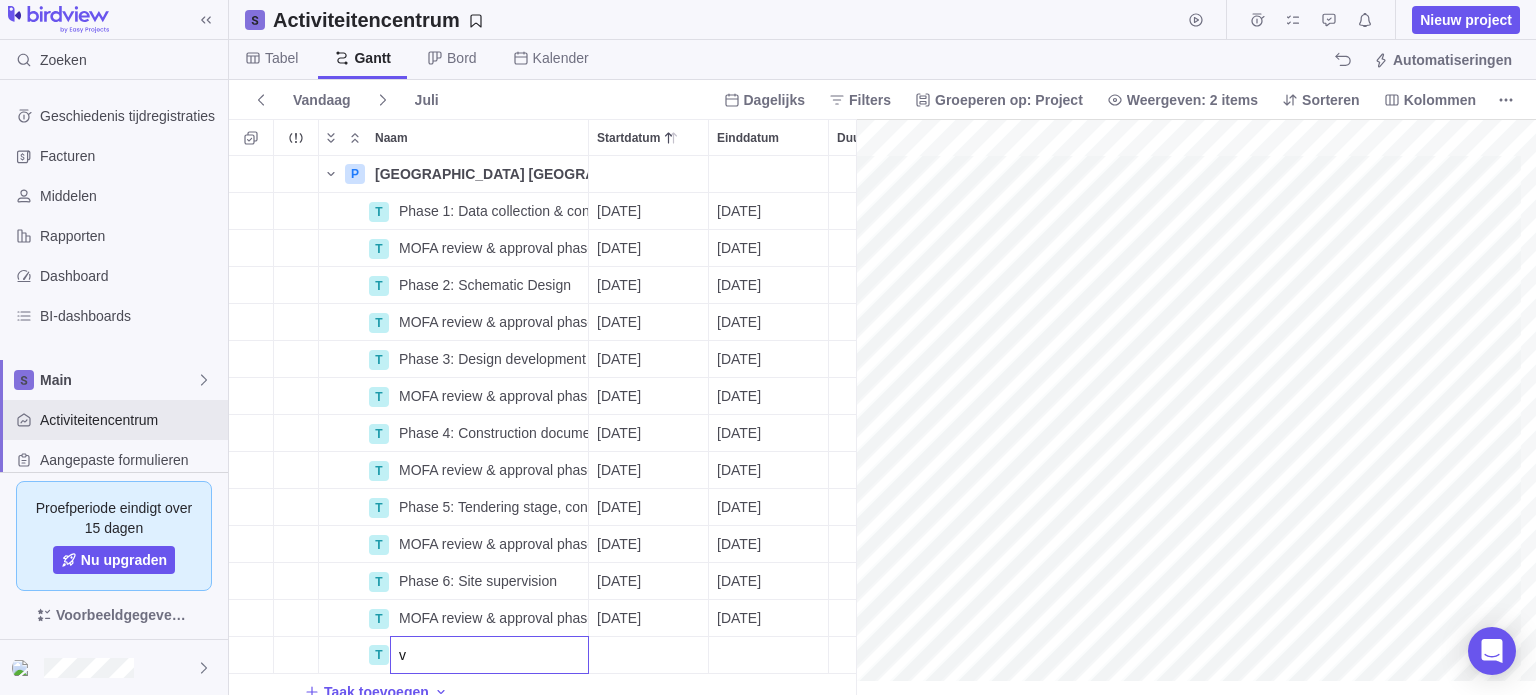 type 